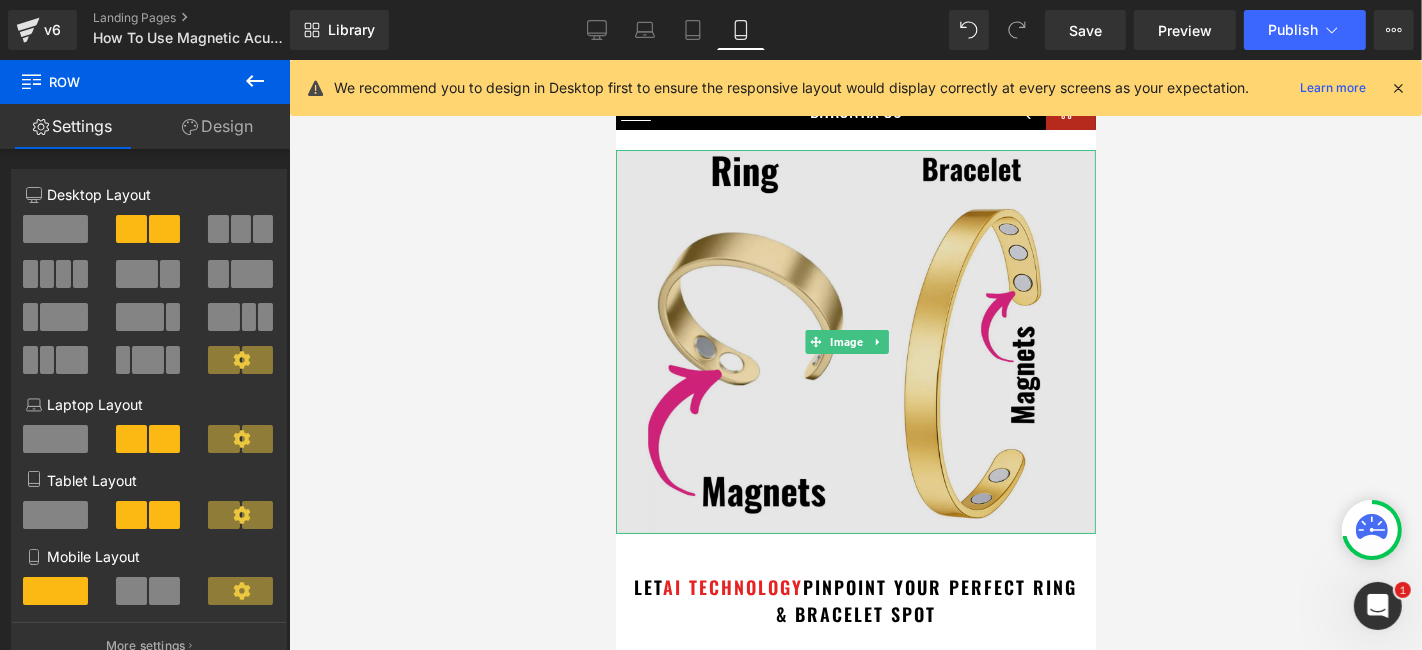 scroll, scrollTop: 0, scrollLeft: 0, axis: both 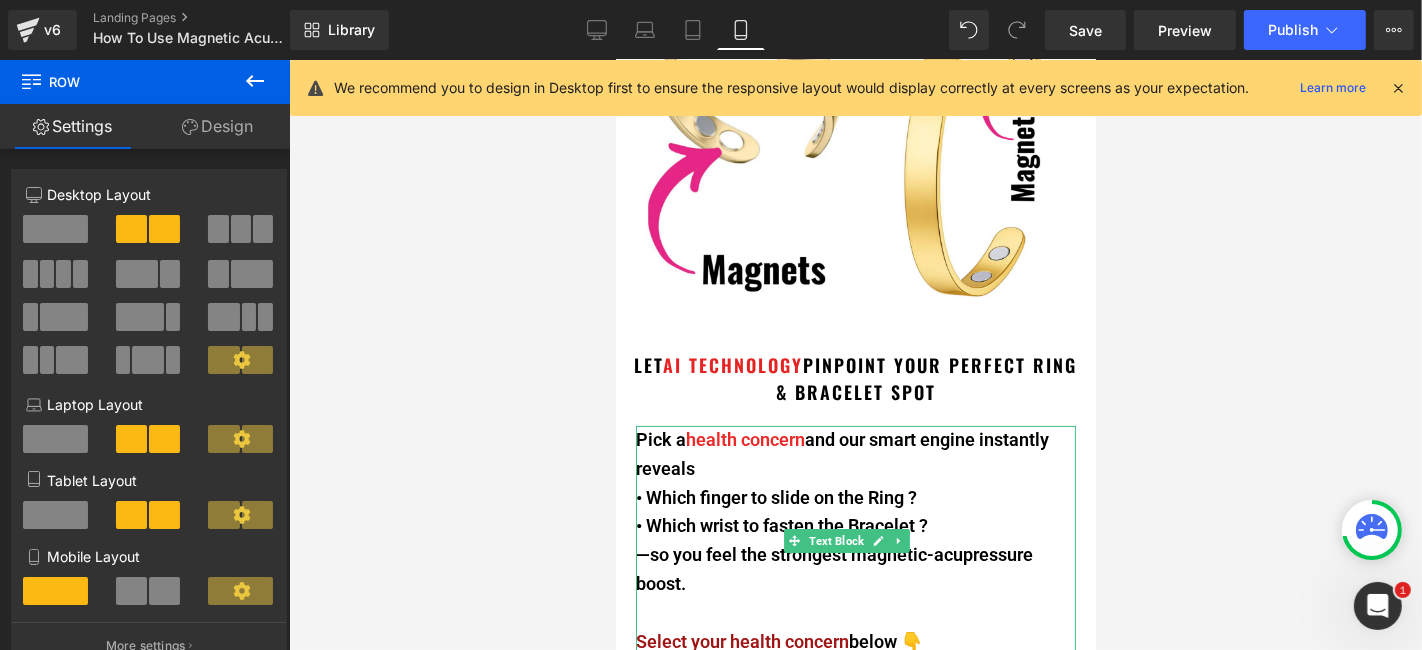 click on "Pick a  health concern  and our smart engine instantly reveals" at bounding box center (855, 454) 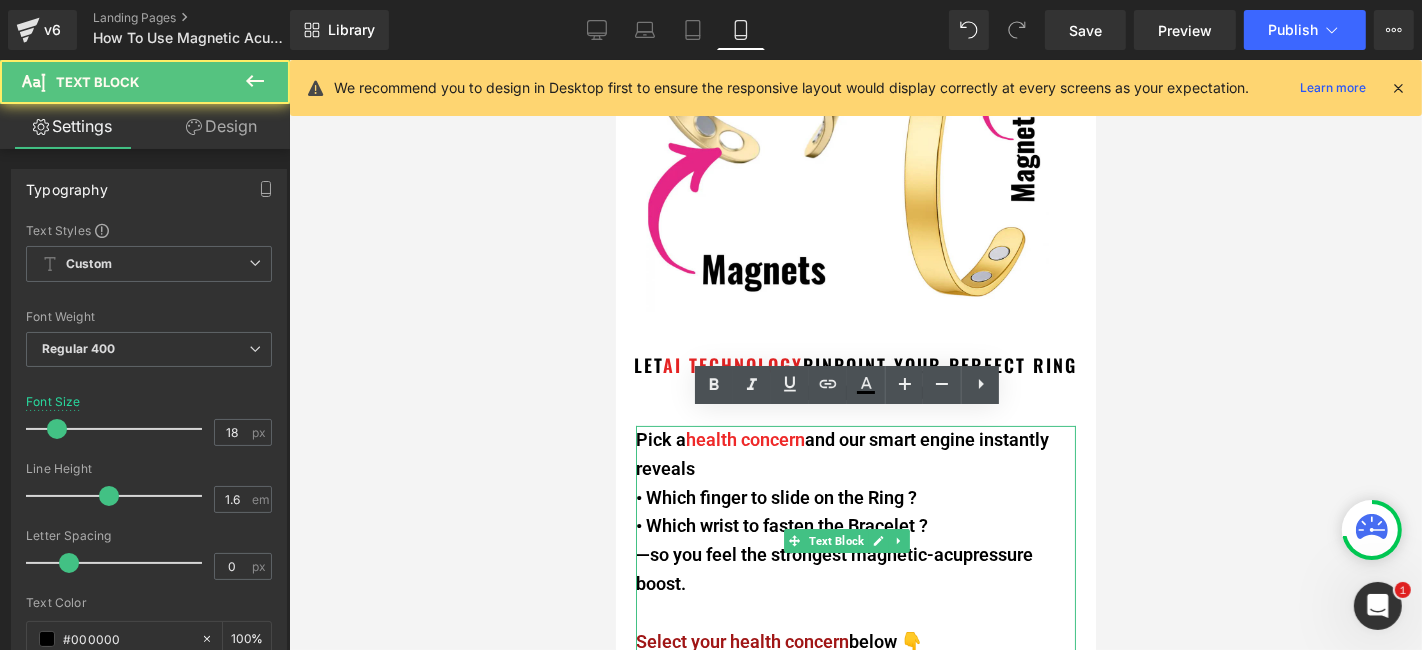 click on "Pick a  health concern  and our smart engine instantly reveals" at bounding box center (855, 454) 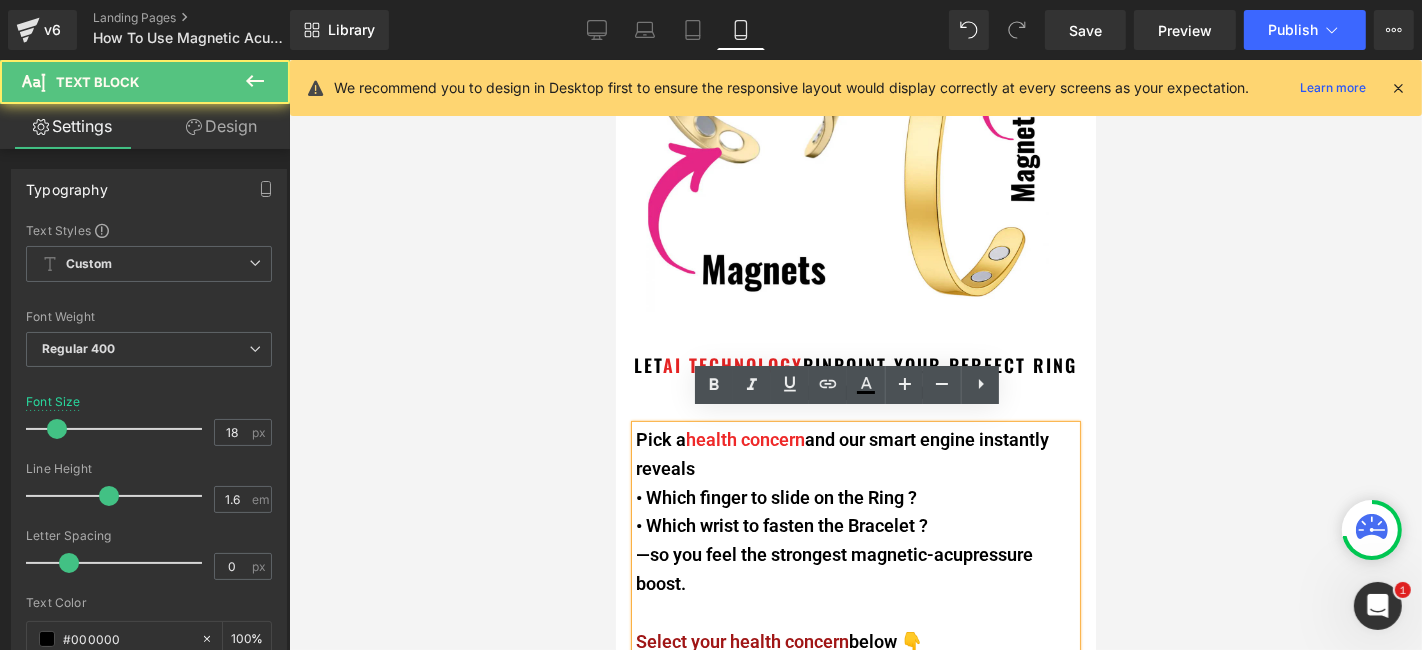 click on "Pick a  health concern  and our smart engine instantly reveals" at bounding box center (855, 454) 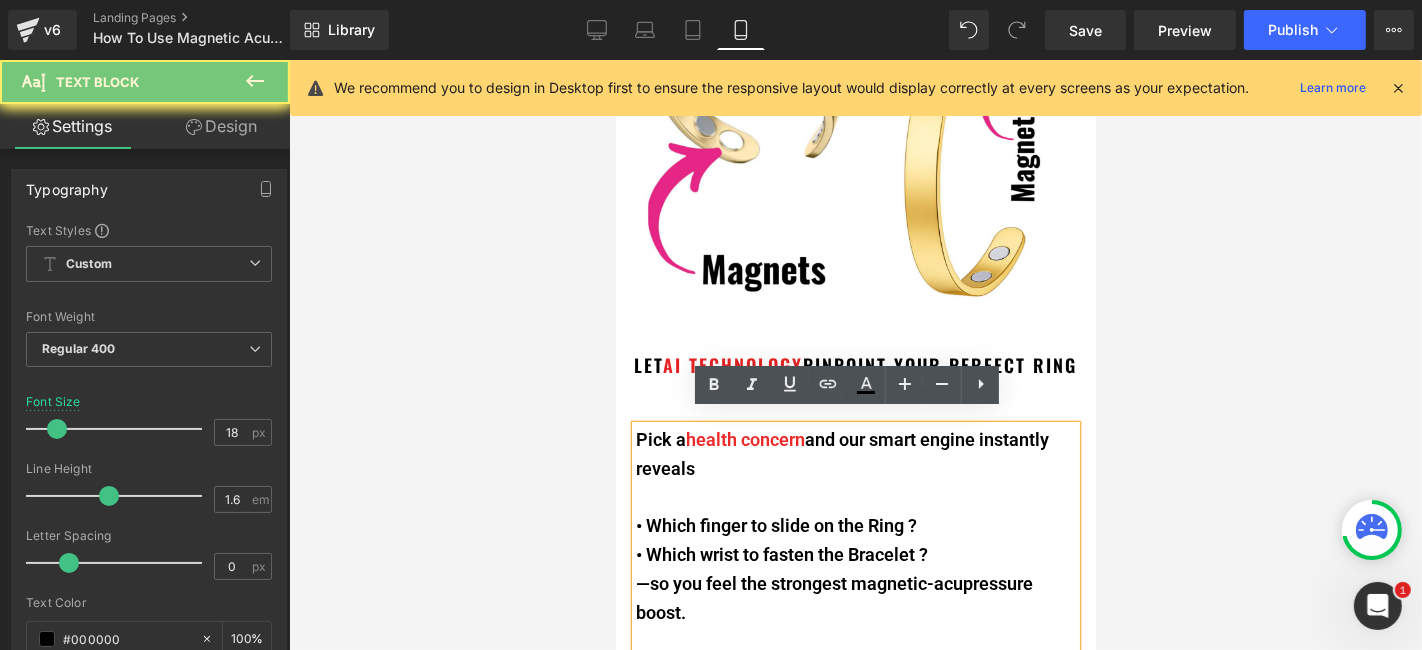 type 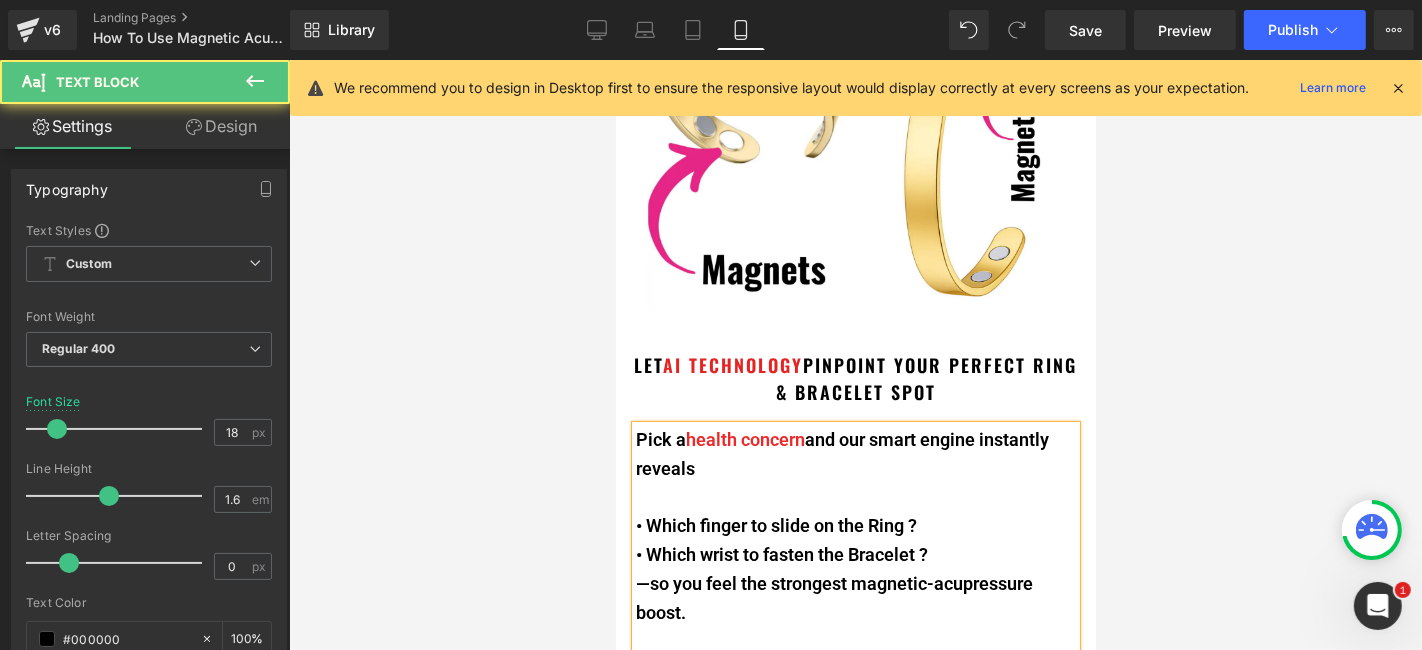 click on "• Which wrist to fasten the Bracelet ?" at bounding box center (855, 554) 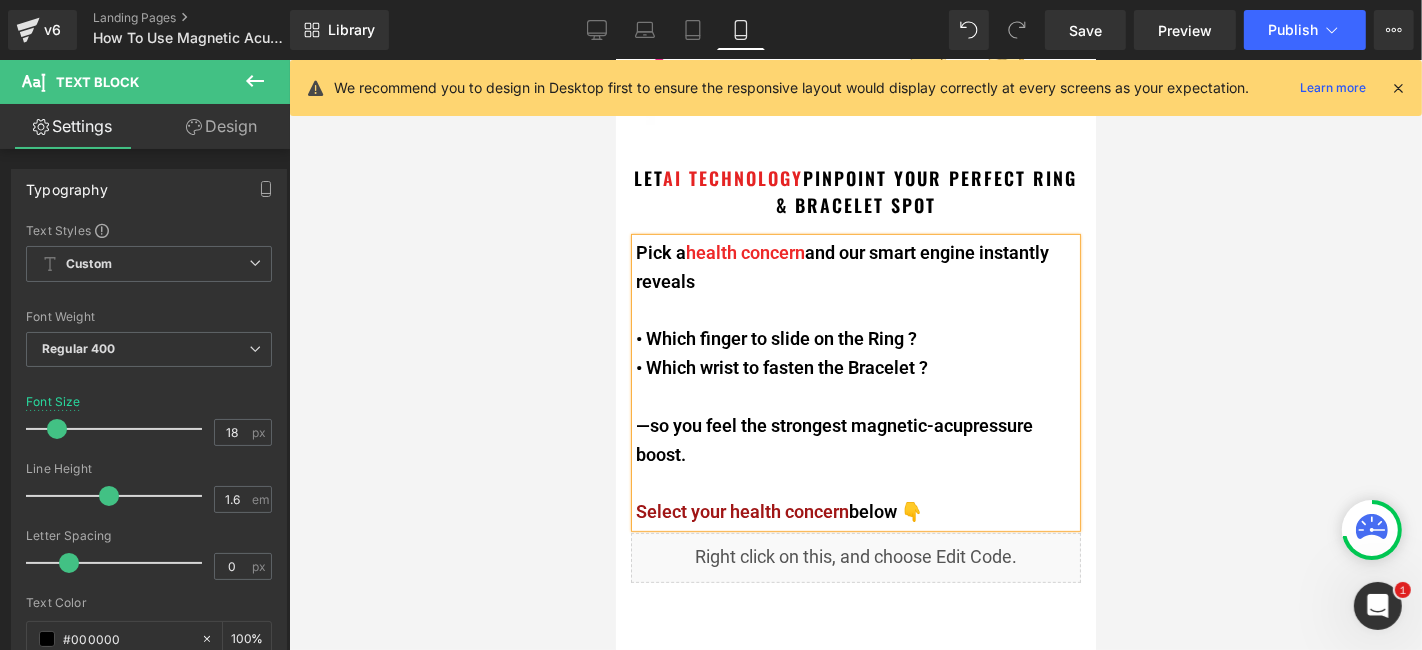 scroll, scrollTop: 444, scrollLeft: 0, axis: vertical 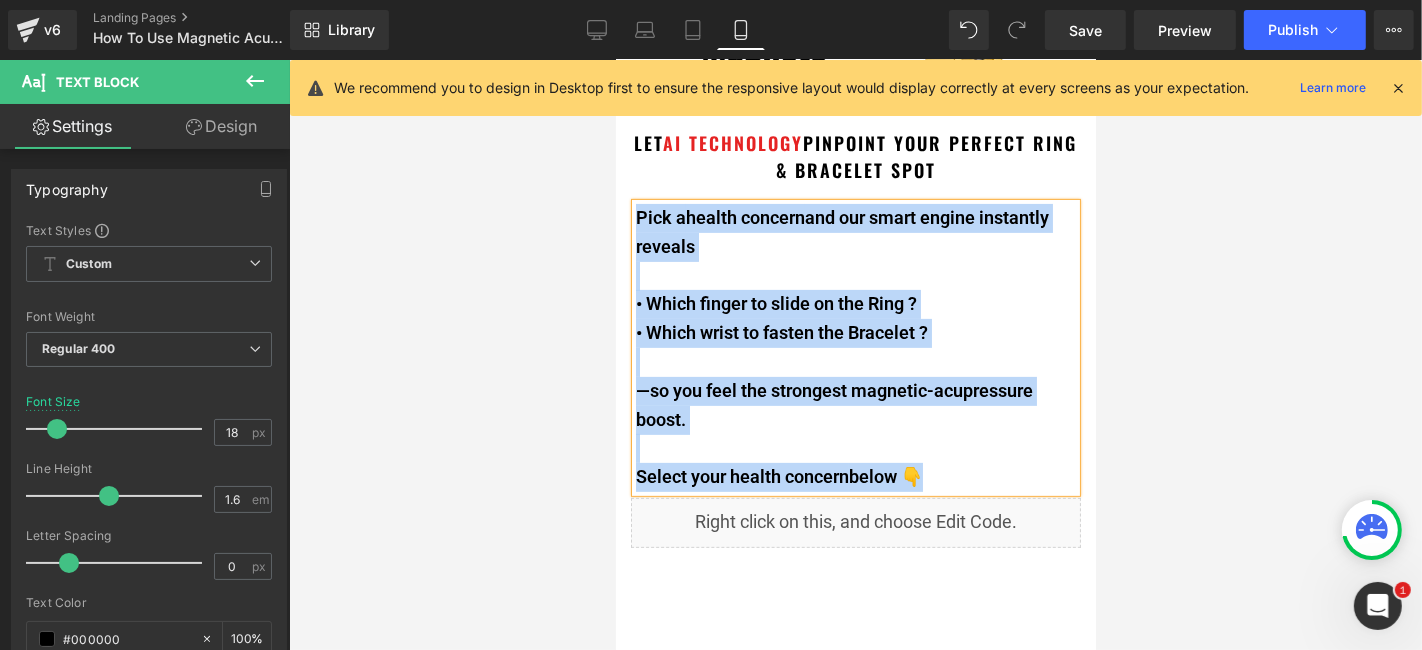 drag, startPoint x: 946, startPoint y: 457, endPoint x: 637, endPoint y: 215, distance: 392.48566 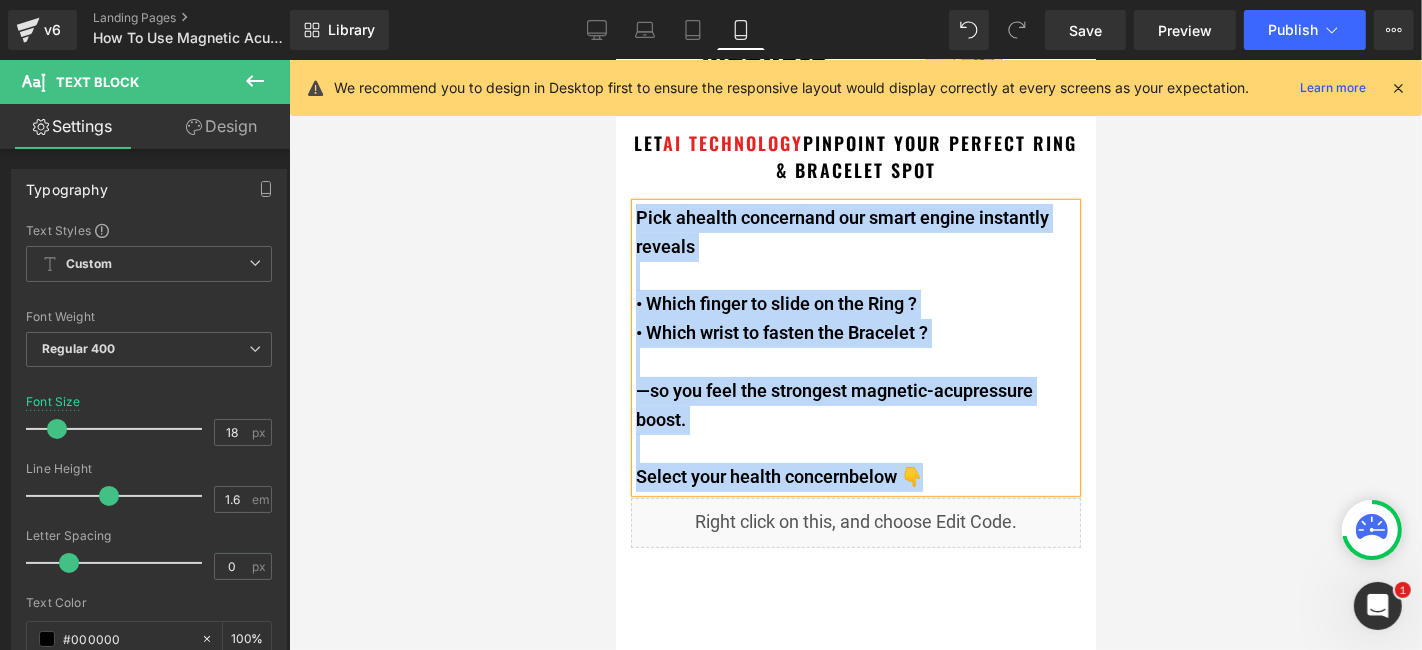 click on "Pick a  health concern  and our smart engine instantly reveals • Which finger to slide on the Ring ? • Which wrist to fasten the Bracelet ? —so you feel the strongest magnetic-acupressure boost. Select your health concern  below 👇" at bounding box center [855, 347] 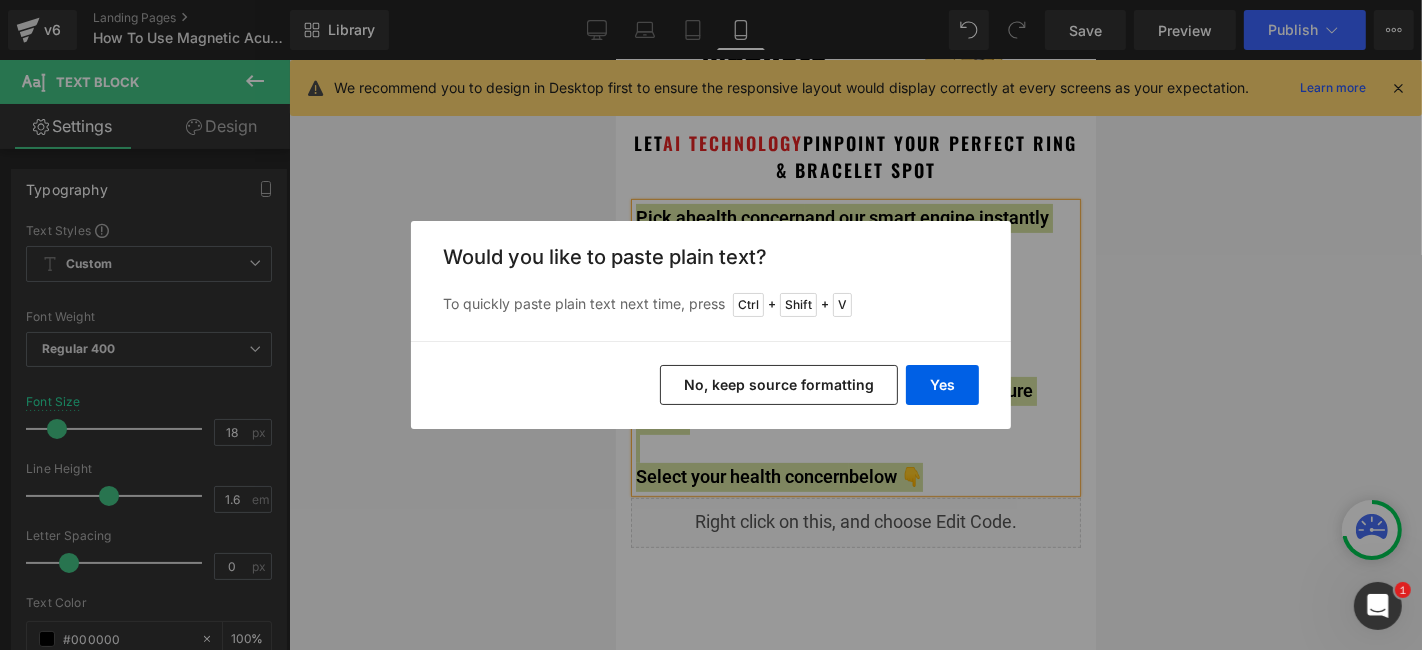 click on "No, keep source formatting" at bounding box center [779, 385] 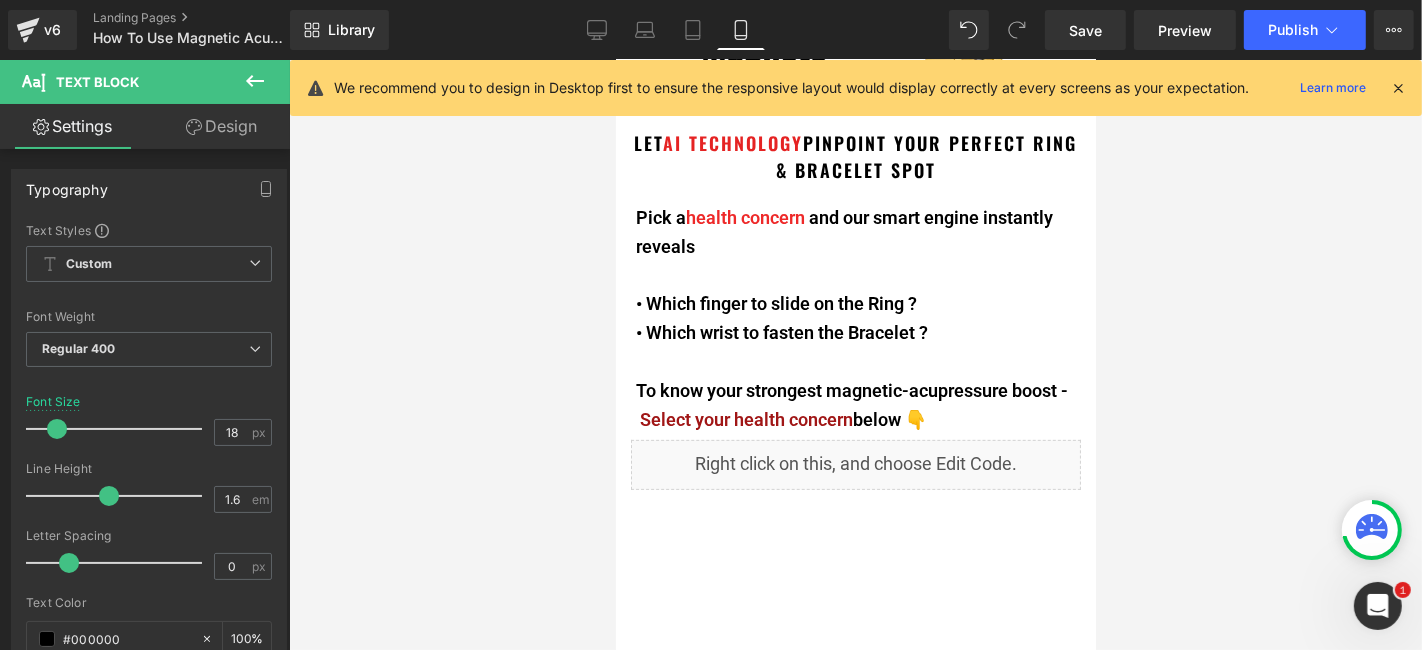 click at bounding box center (855, 355) 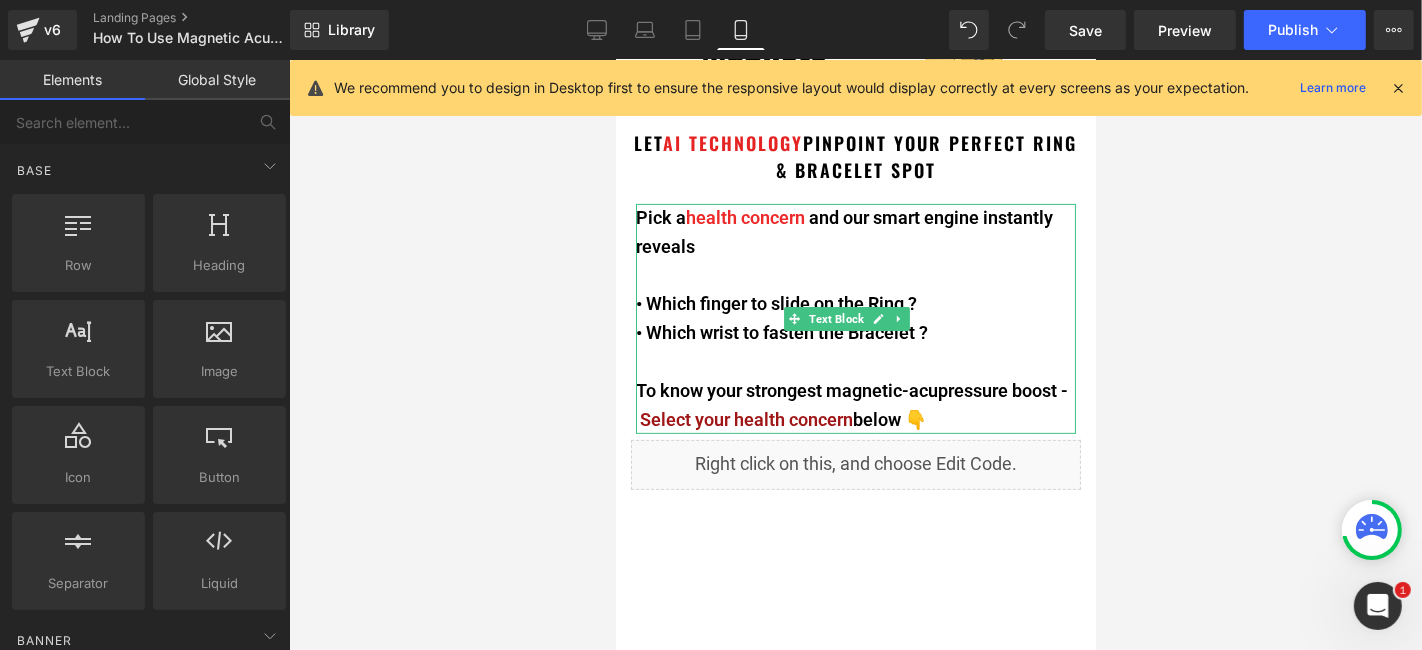 scroll, scrollTop: 333, scrollLeft: 0, axis: vertical 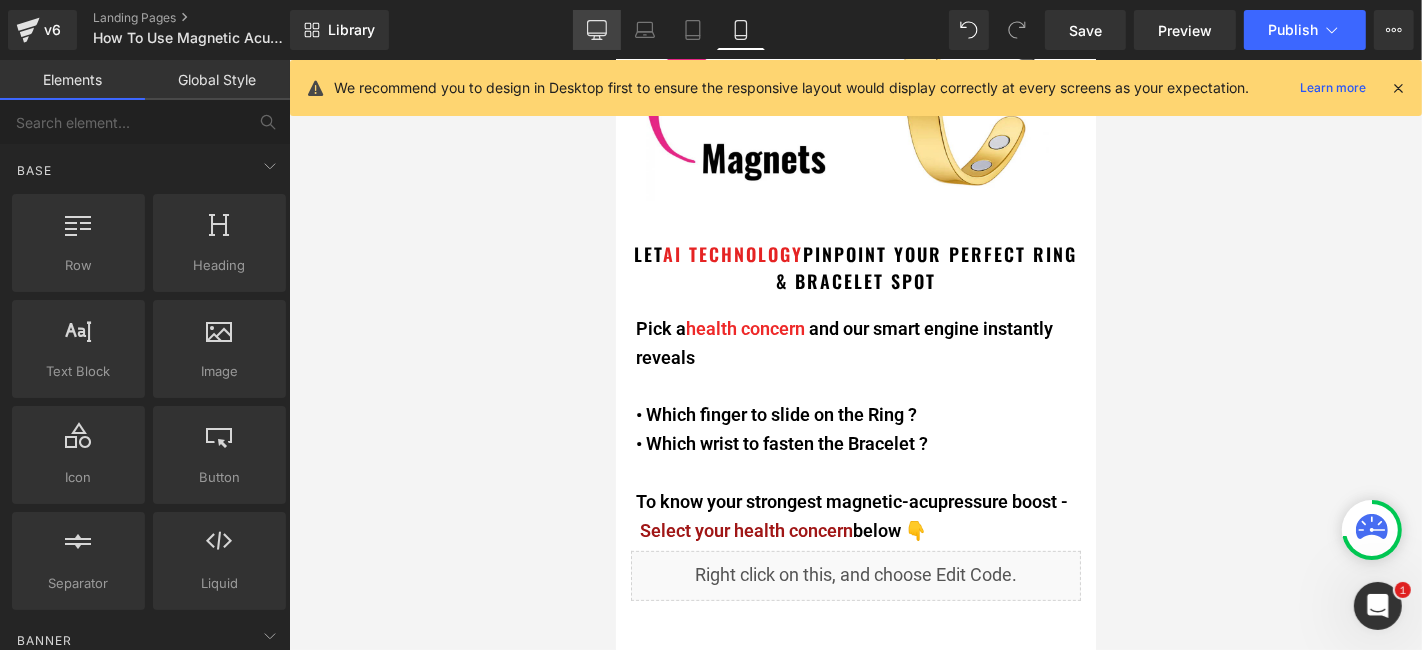click on "Desktop" at bounding box center [597, 30] 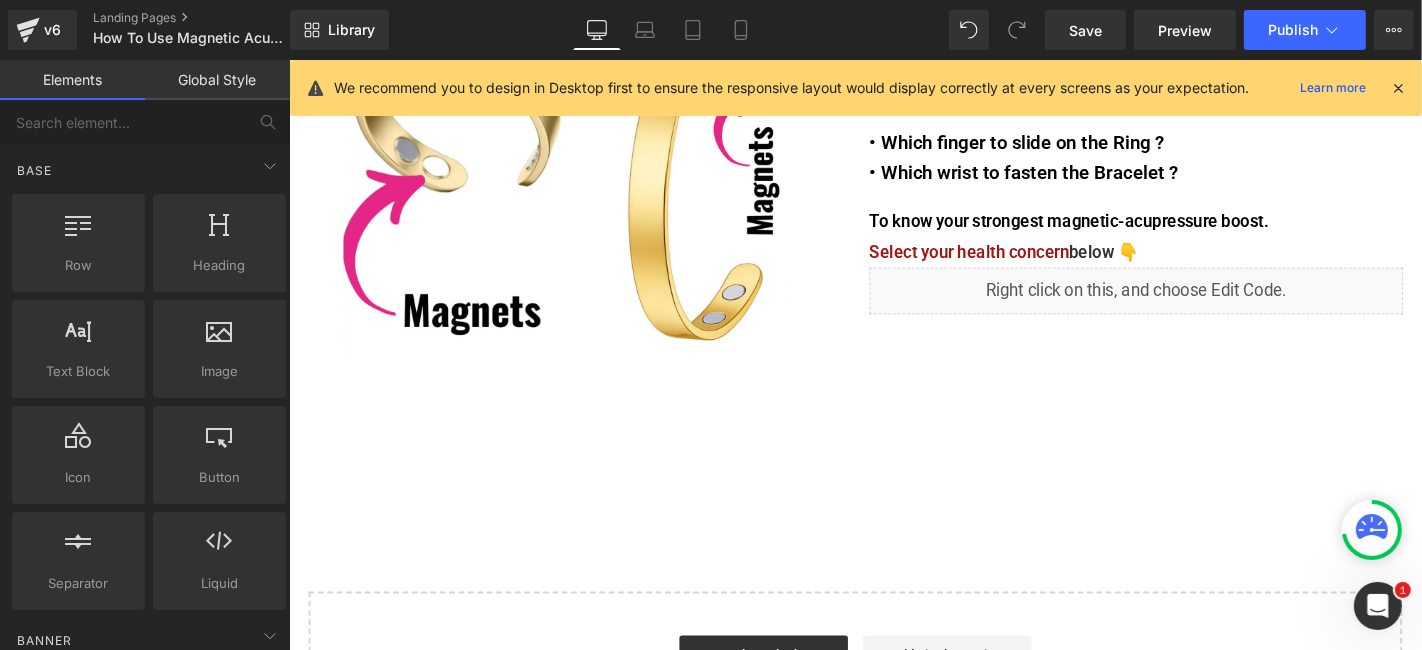 scroll, scrollTop: 143, scrollLeft: 0, axis: vertical 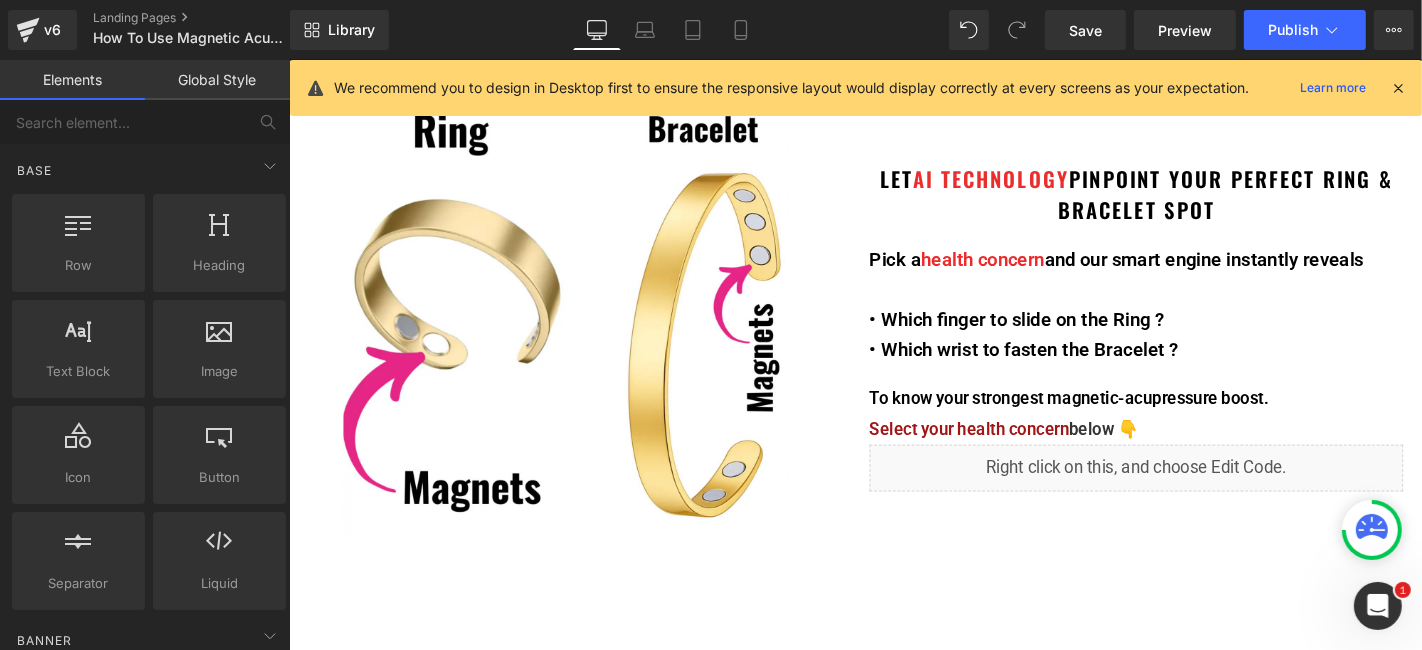 click on "Pick a  health concern  and our smart engine instantly reveals • Which finger to slide on the Ring ? • Which wrist to fasten the Bracelet ? Text Block" at bounding box center [1193, 320] 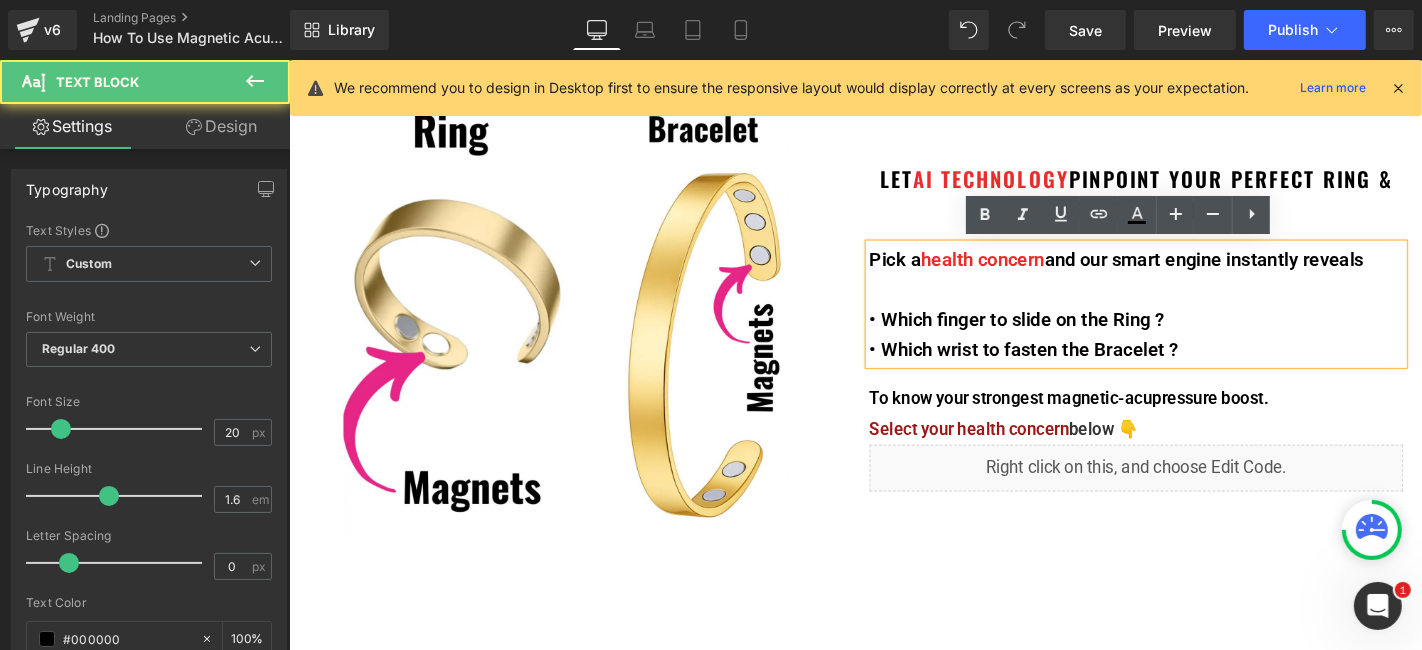 click on "• Which finger to slide on the Ring ?" at bounding box center [1193, 336] 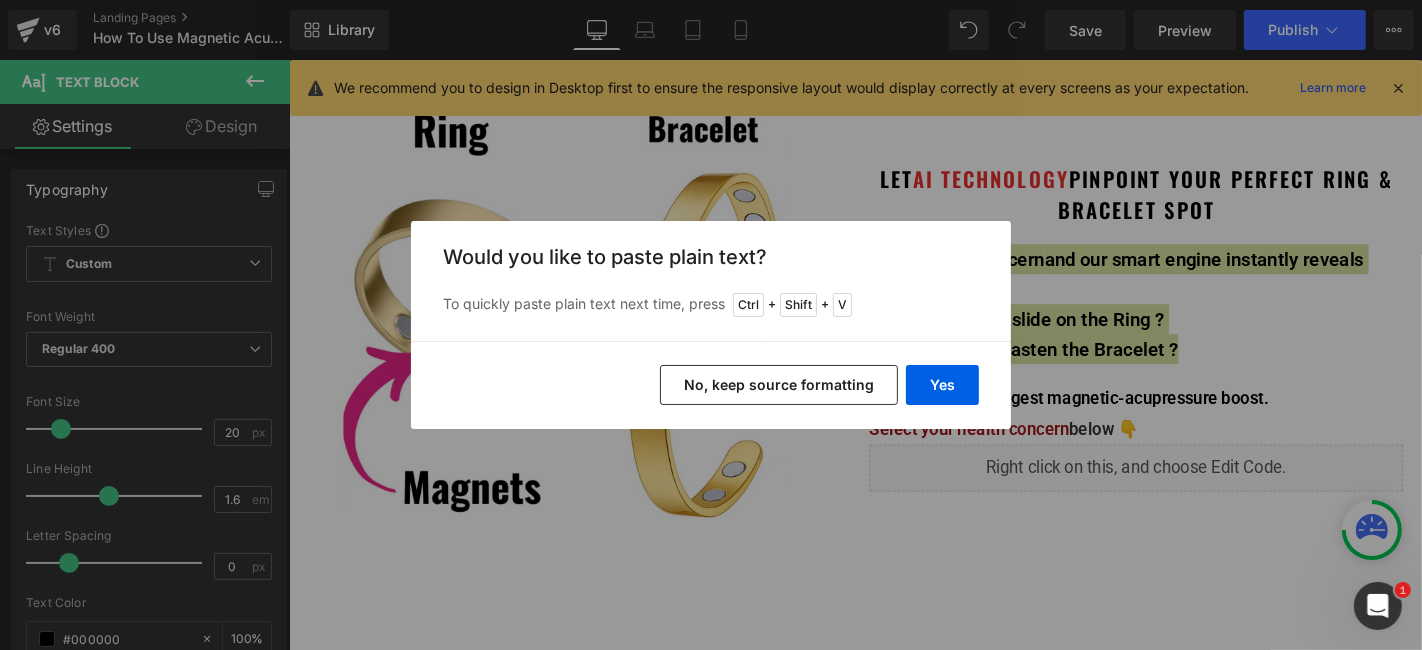 click on "No, keep source formatting" at bounding box center (779, 385) 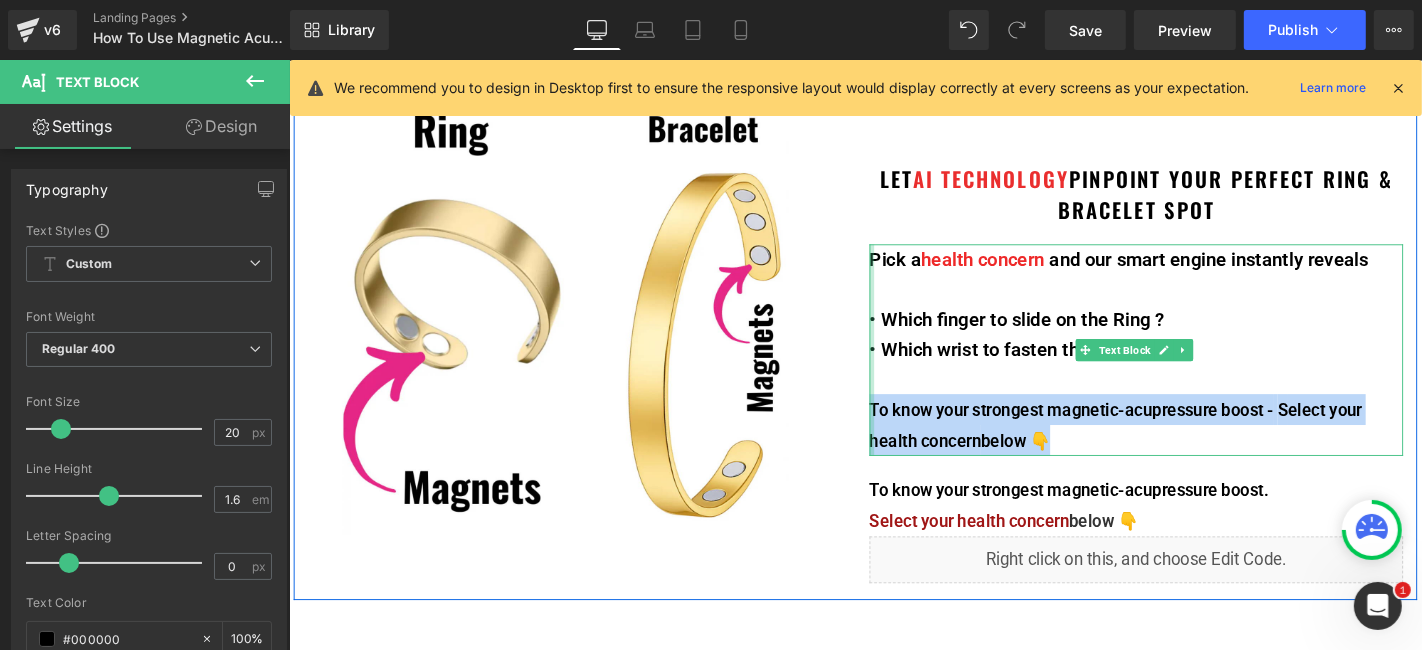 drag, startPoint x: 1100, startPoint y: 466, endPoint x: 903, endPoint y: 433, distance: 199.74484 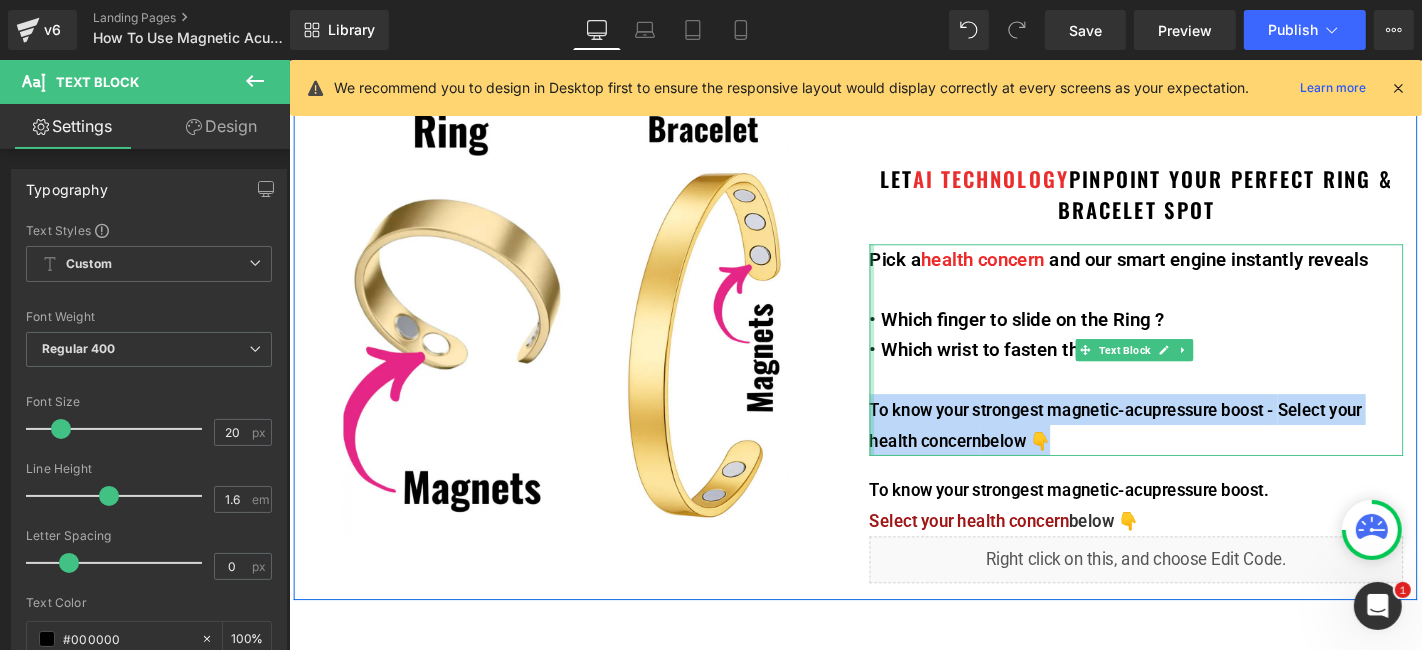 click on "Pick a  health concern   and our smart engine instantly reveals • Which finger to slide on the Ring ? • Which wrist to fasten the Bracelet ? To know your strongest magnetic-acupressure boost -   S elect your health concern  below 👇 Text Block" at bounding box center (1193, 369) 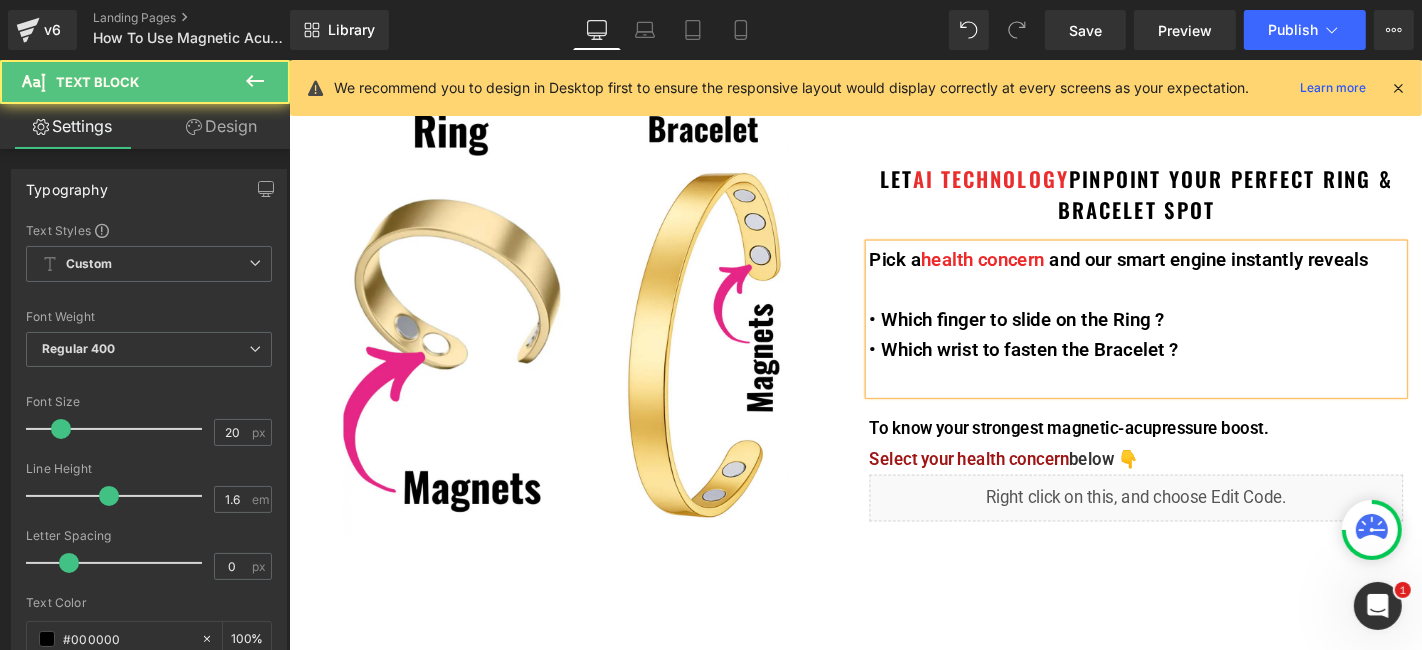 click at bounding box center (1193, 400) 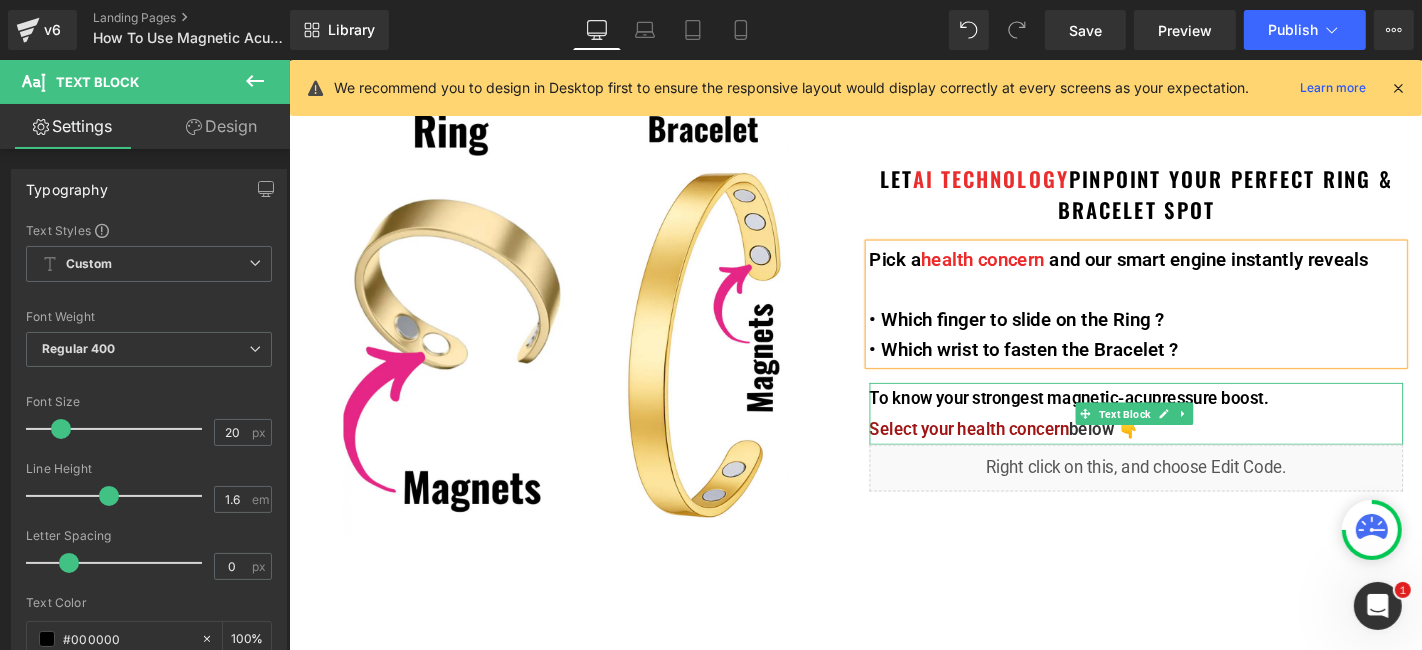 click on "Select your health concern  below 👇" at bounding box center [1193, 453] 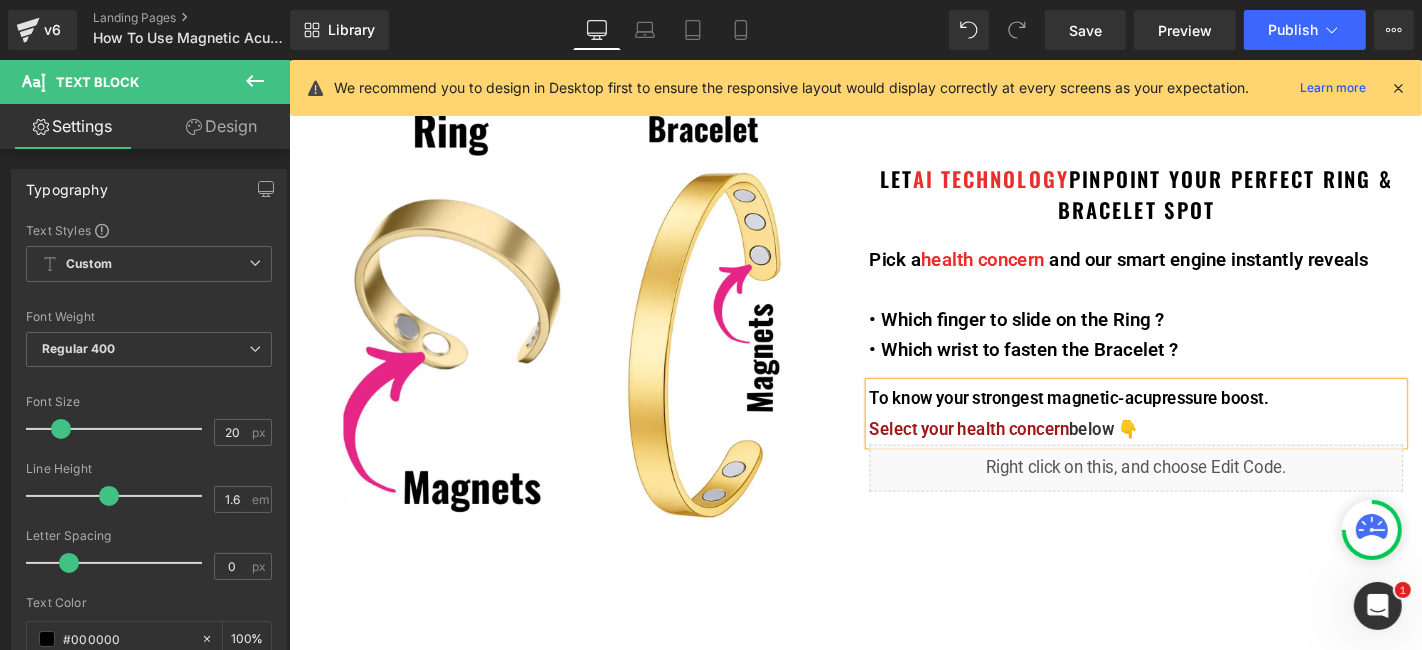 click on "Select your health concern  below 👇" at bounding box center (1193, 453) 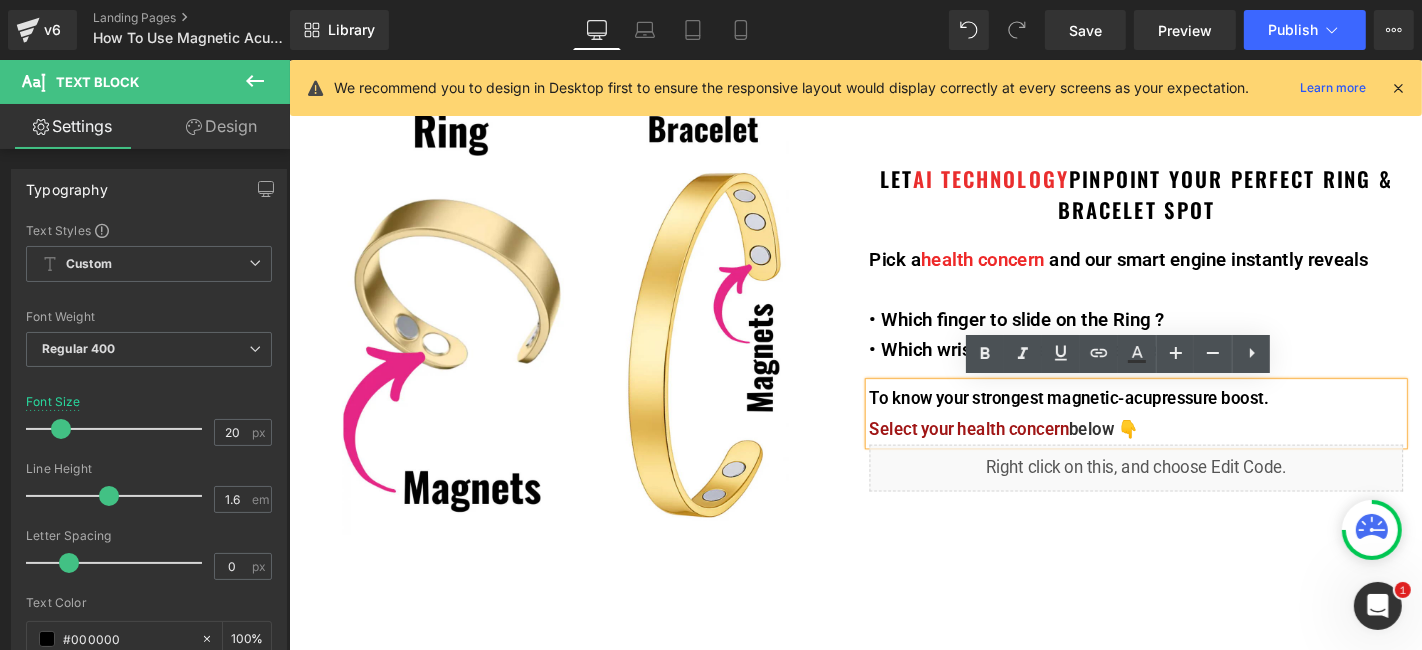 drag, startPoint x: 1222, startPoint y: 454, endPoint x: 903, endPoint y: 419, distance: 320.9143 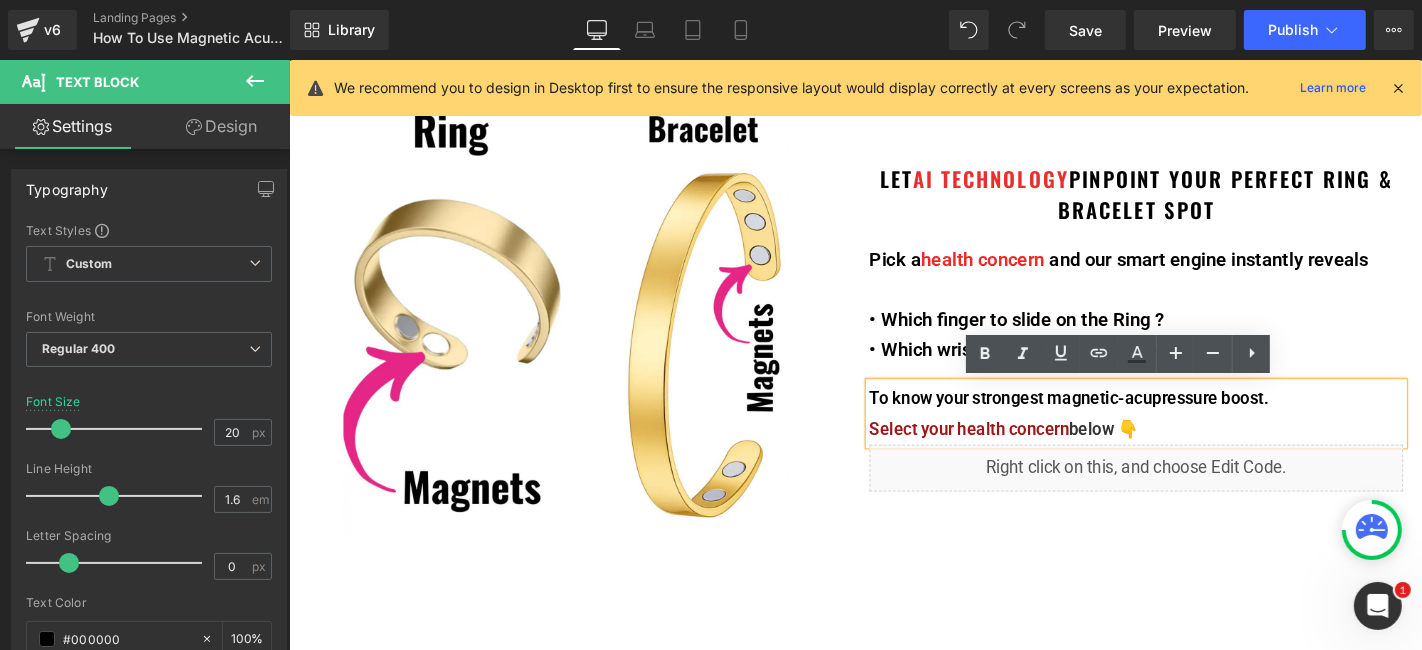 click on "To know your strongest magnetic-acupressure boost.  Select your health concern  below 👇" at bounding box center [1193, 437] 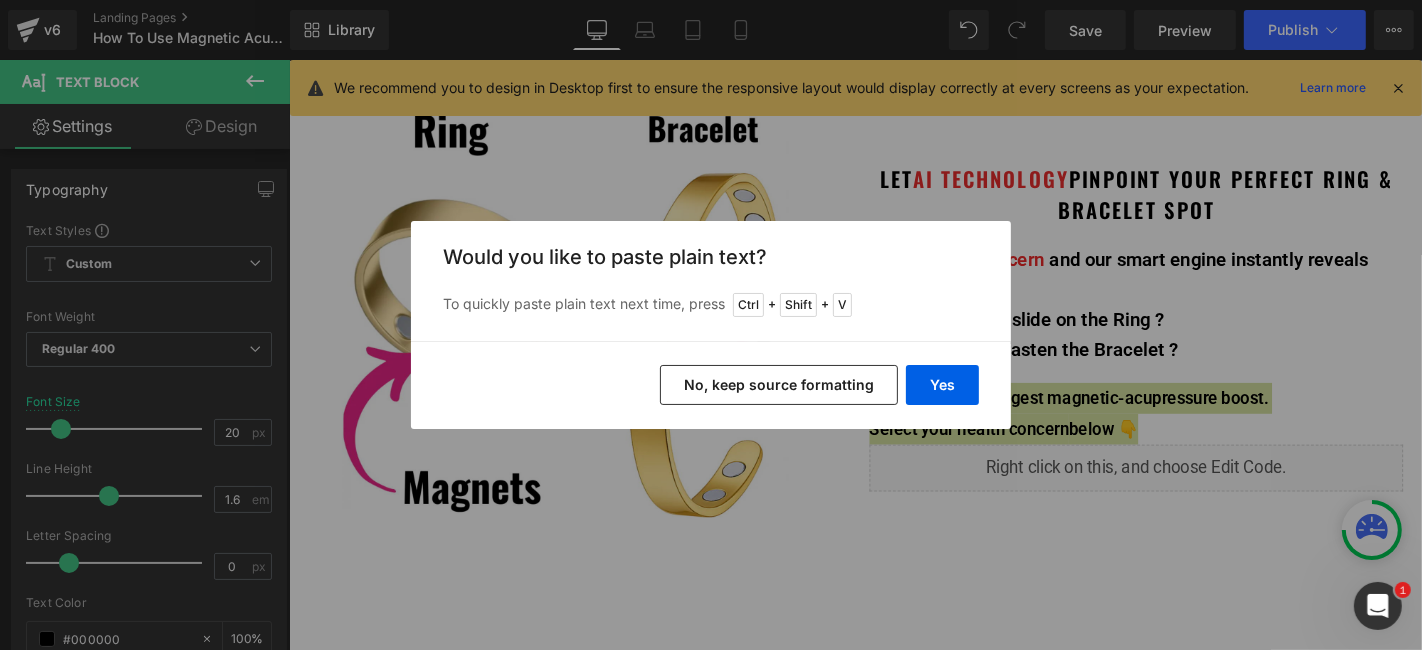 click on "No, keep source formatting" at bounding box center (779, 385) 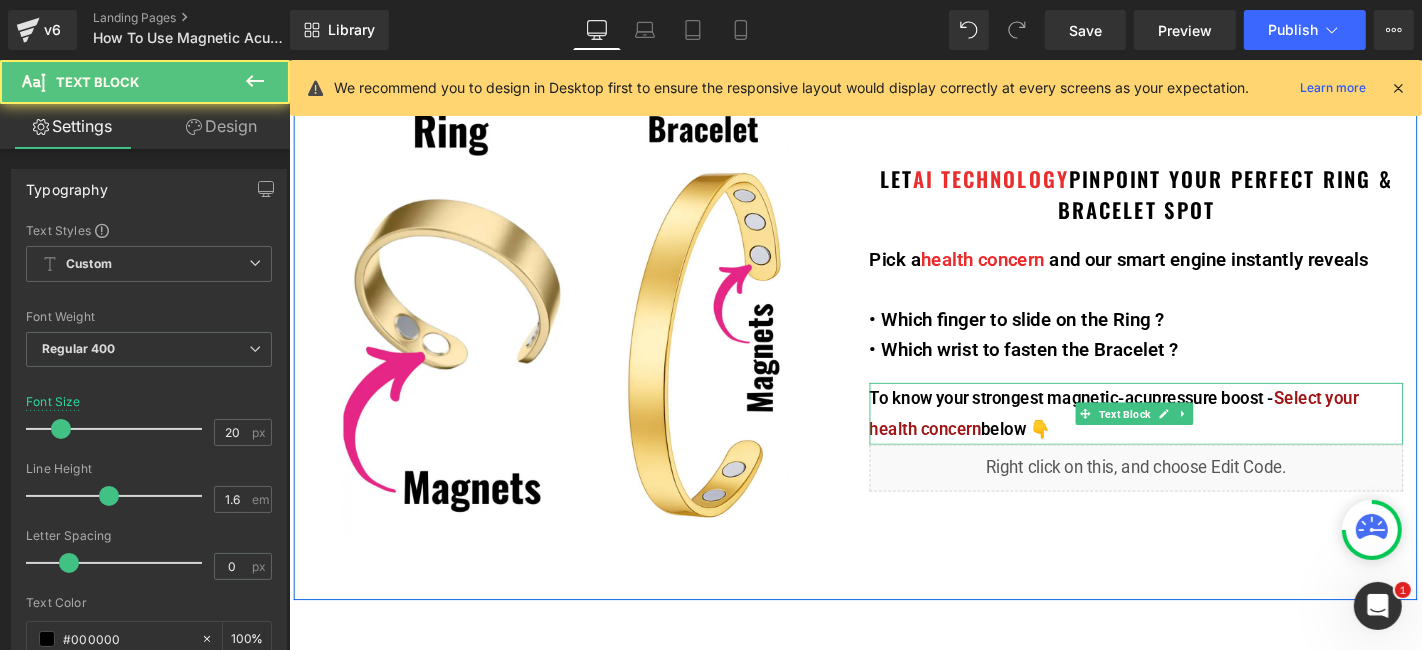 click on "To know your strongest magnetic-acupressure boost -" at bounding box center (1124, 420) 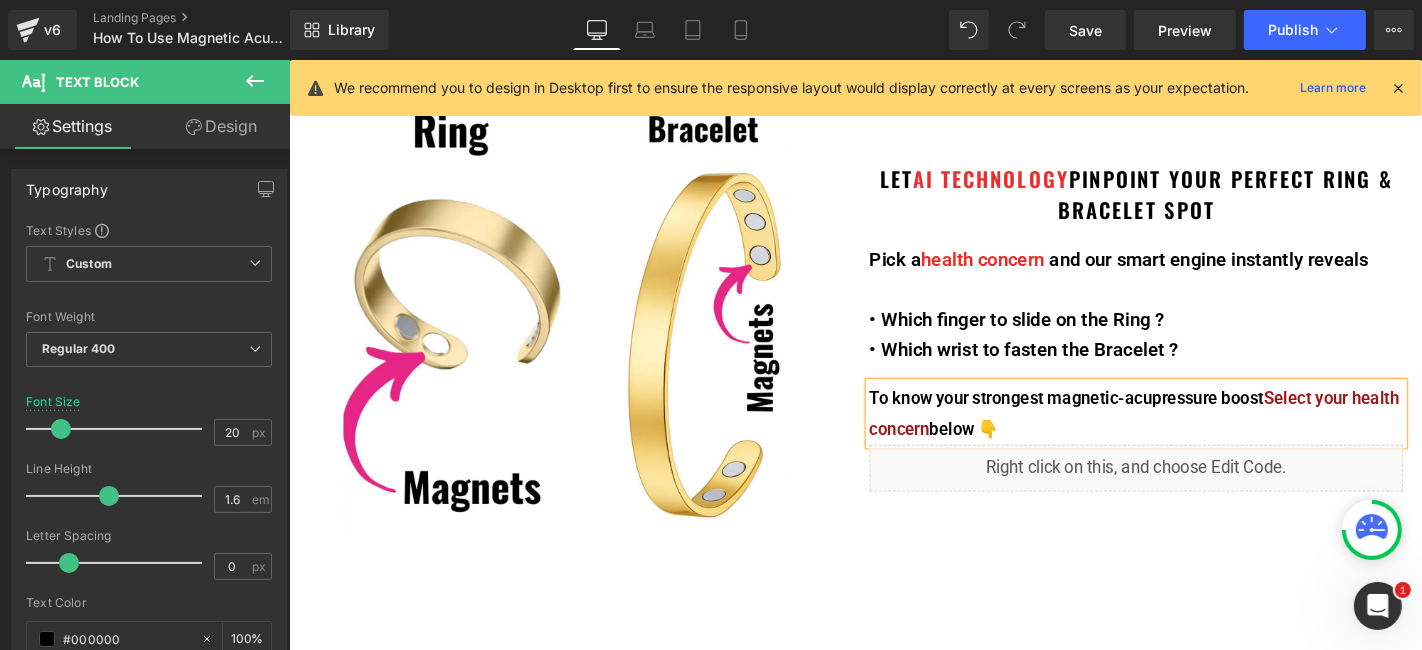 click on "S" at bounding box center (1334, 420) 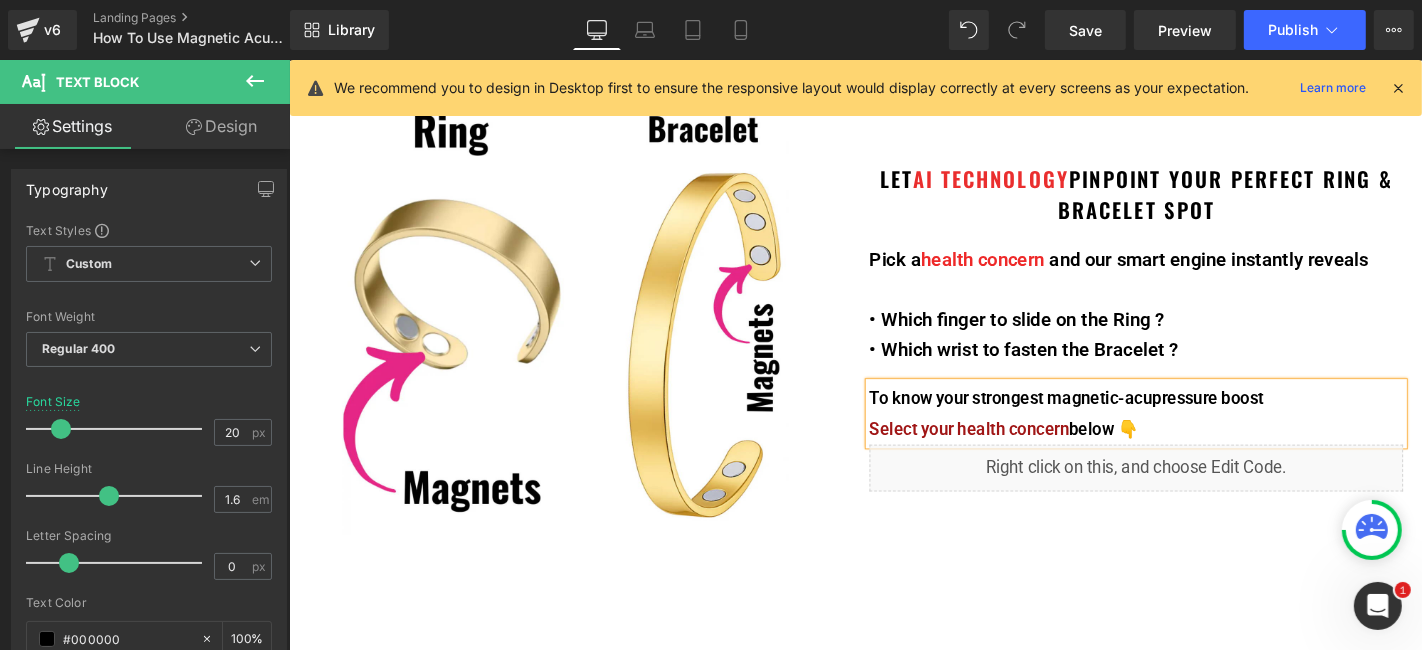 click on "Image         LET  AI TECHNOLOGY  PINPOINT YOUR PERFECT RING & BRACELET SPOT Heading         Pick a  health concern   and our smart engine instantly reveals • Which finger to slide on the Ring ? • Which wrist to fasten the Bracelet ? Text Block         To know your strongest magnetic-acupressure boost S elect your health concern  below 👇 Text Block         Liquid         Row" at bounding box center (893, 348) 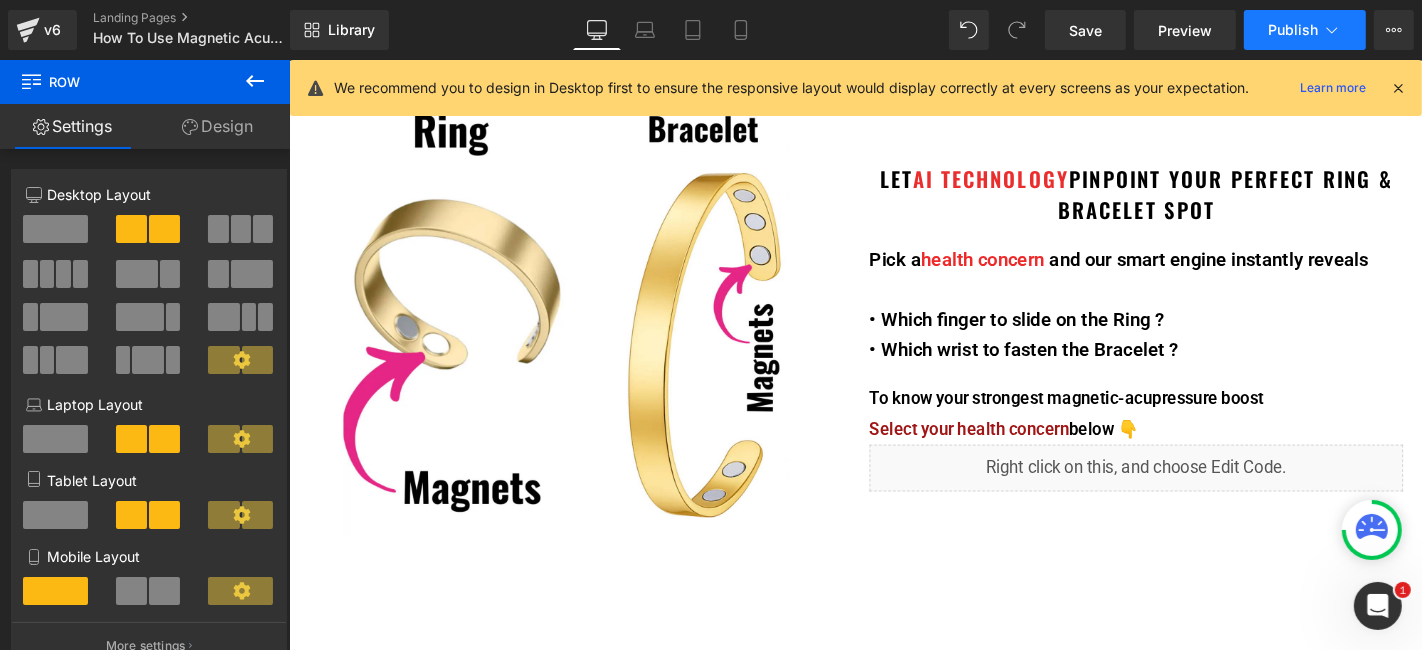 click on "Publish" at bounding box center [1305, 30] 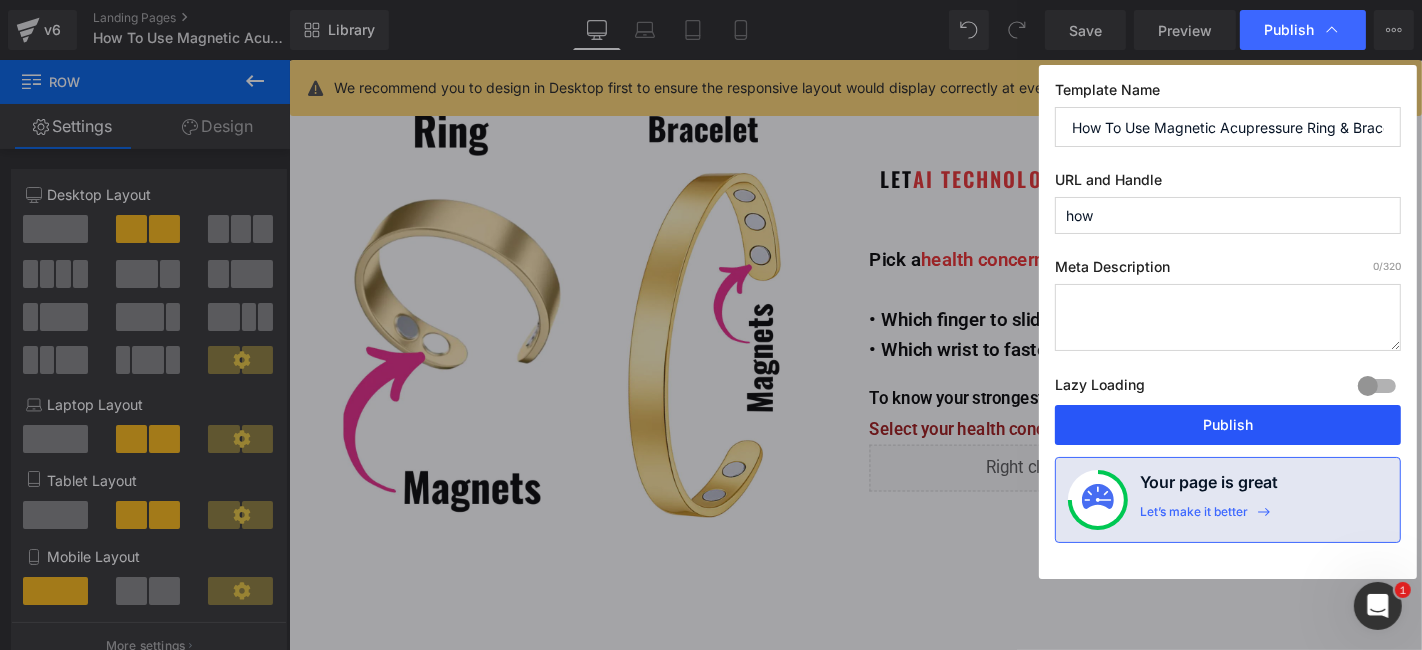 click on "Publish" at bounding box center (1228, 425) 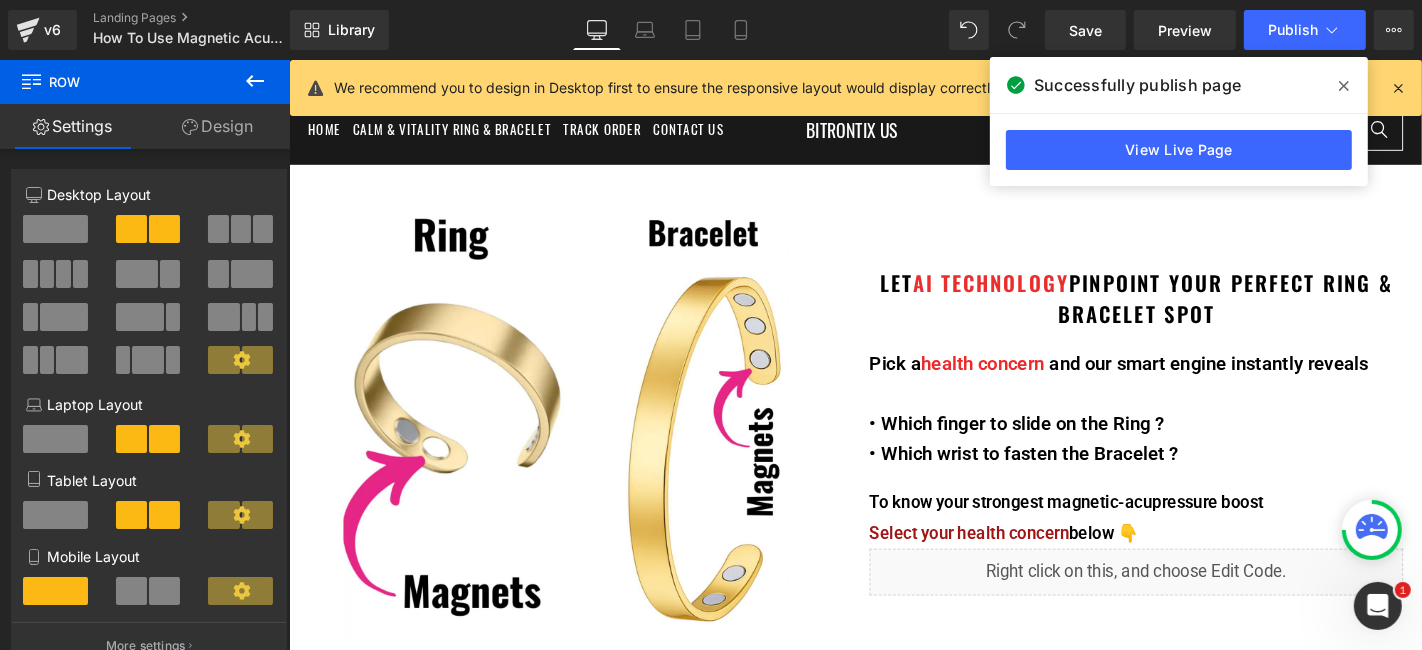 scroll, scrollTop: 0, scrollLeft: 0, axis: both 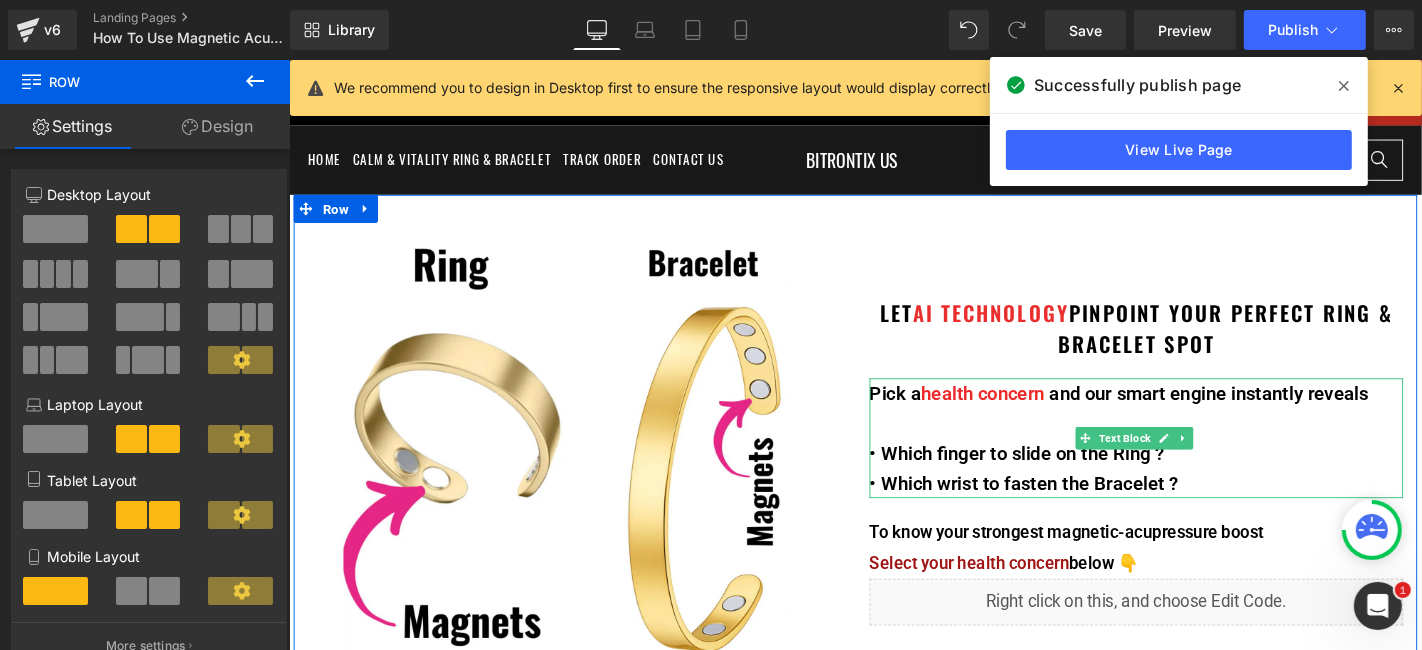 click on "health concern" at bounding box center (1029, 415) 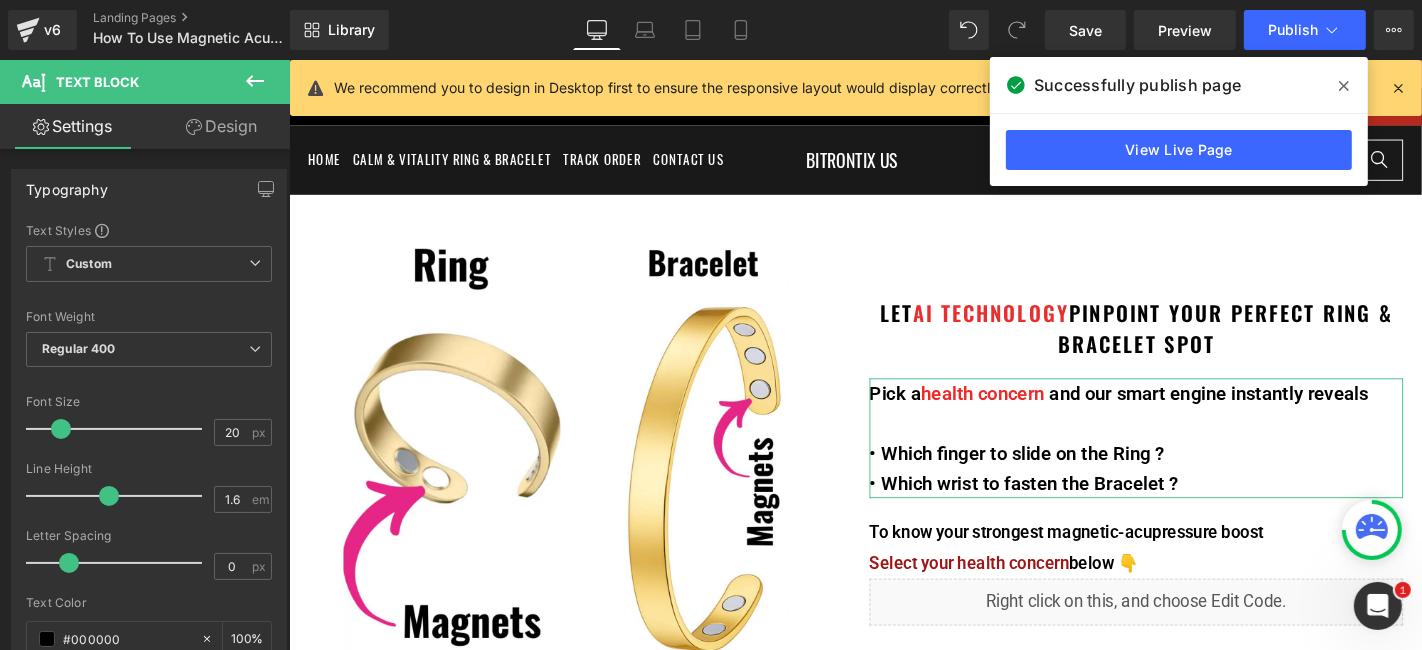 drag, startPoint x: 202, startPoint y: 124, endPoint x: 158, endPoint y: 242, distance: 125.93649 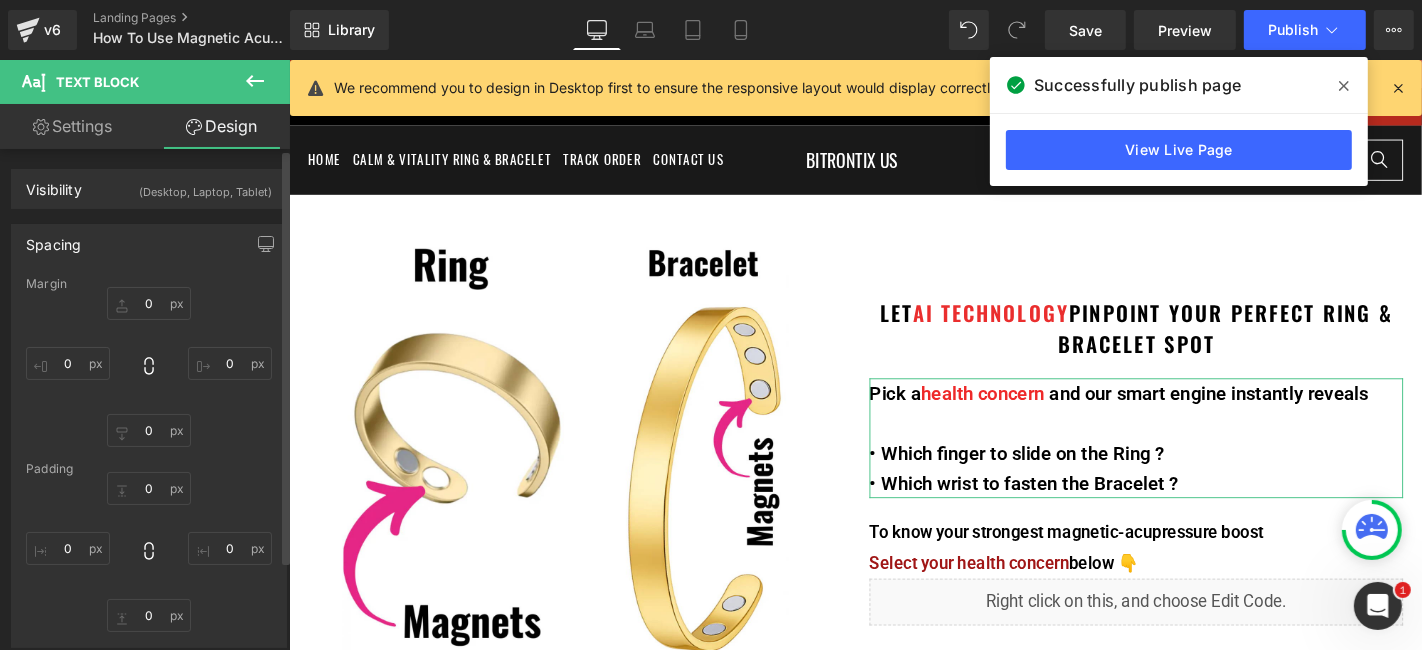 click on "Spacing" at bounding box center [149, 244] 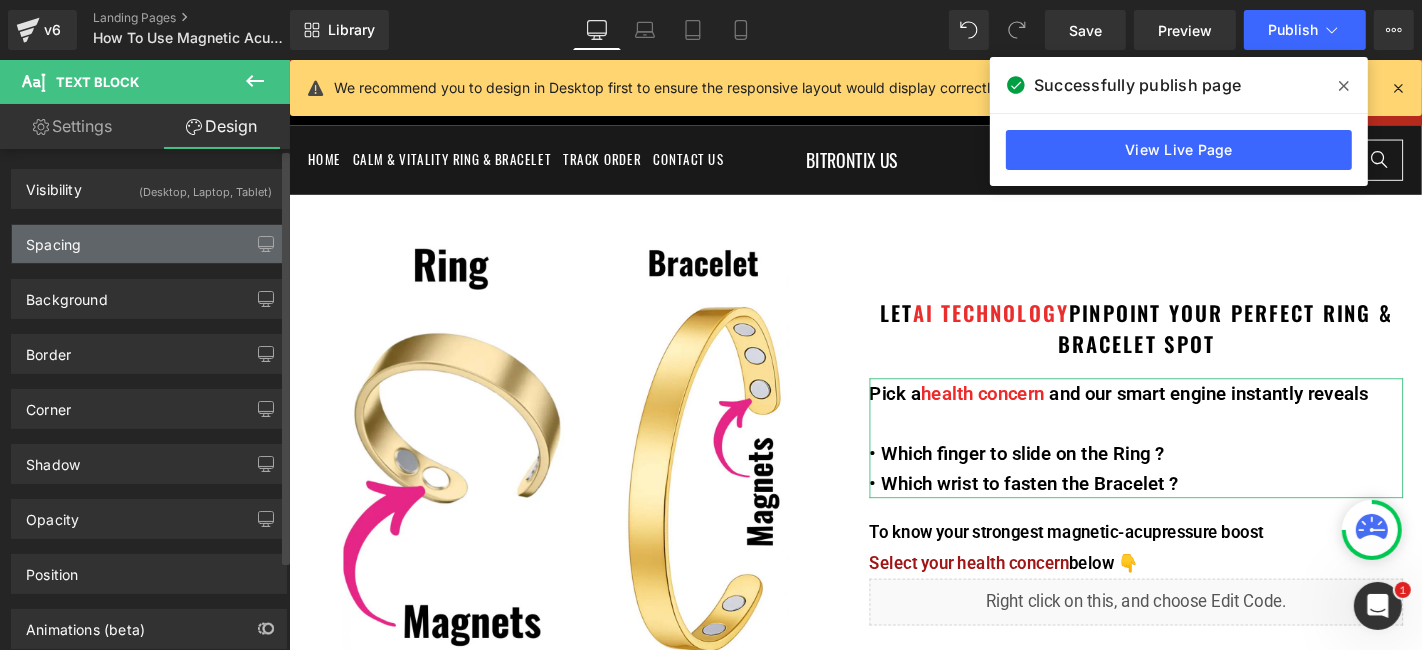 click on "Spacing" at bounding box center [149, 244] 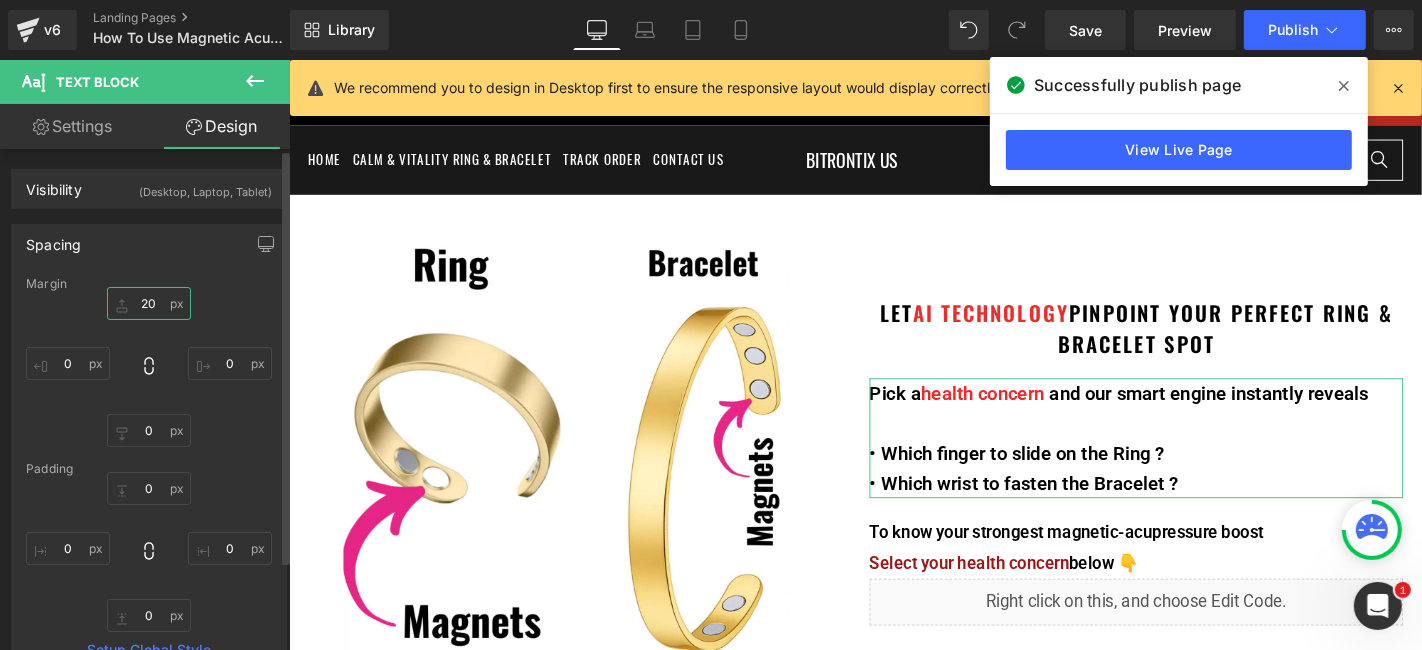 click on "20" at bounding box center [149, 303] 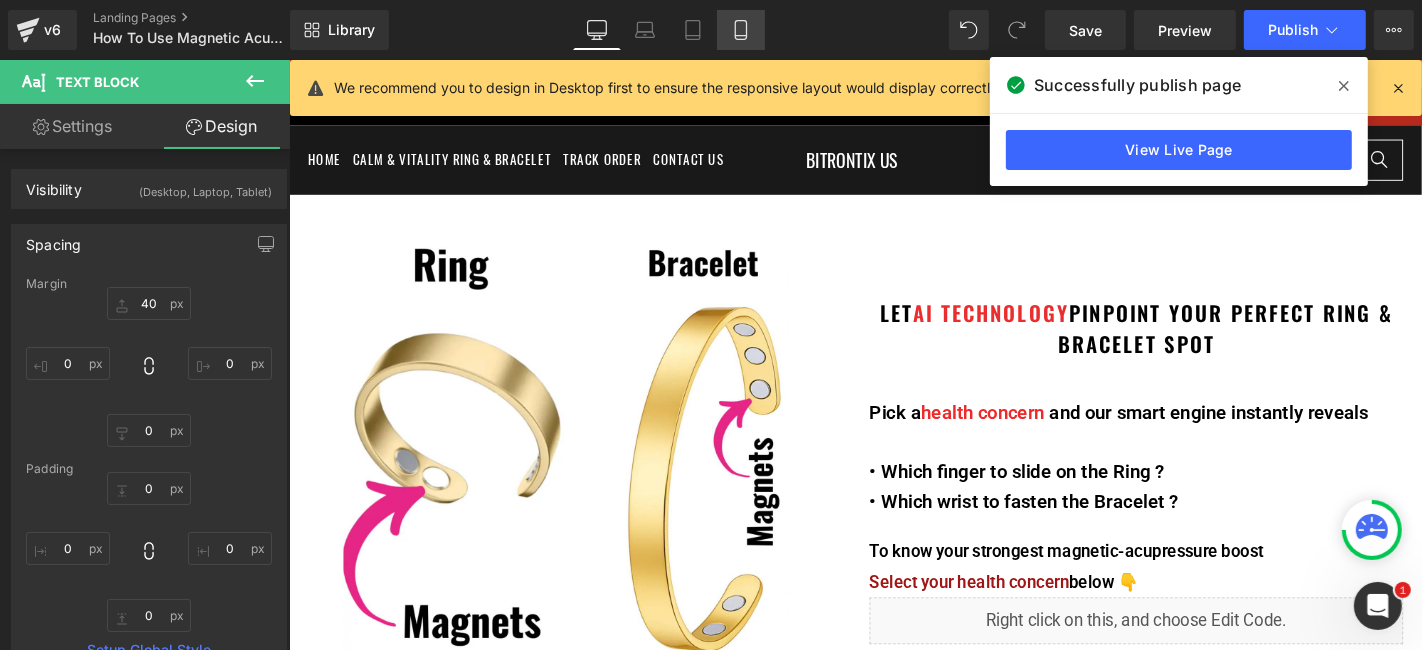click on "Mobile" at bounding box center [741, 30] 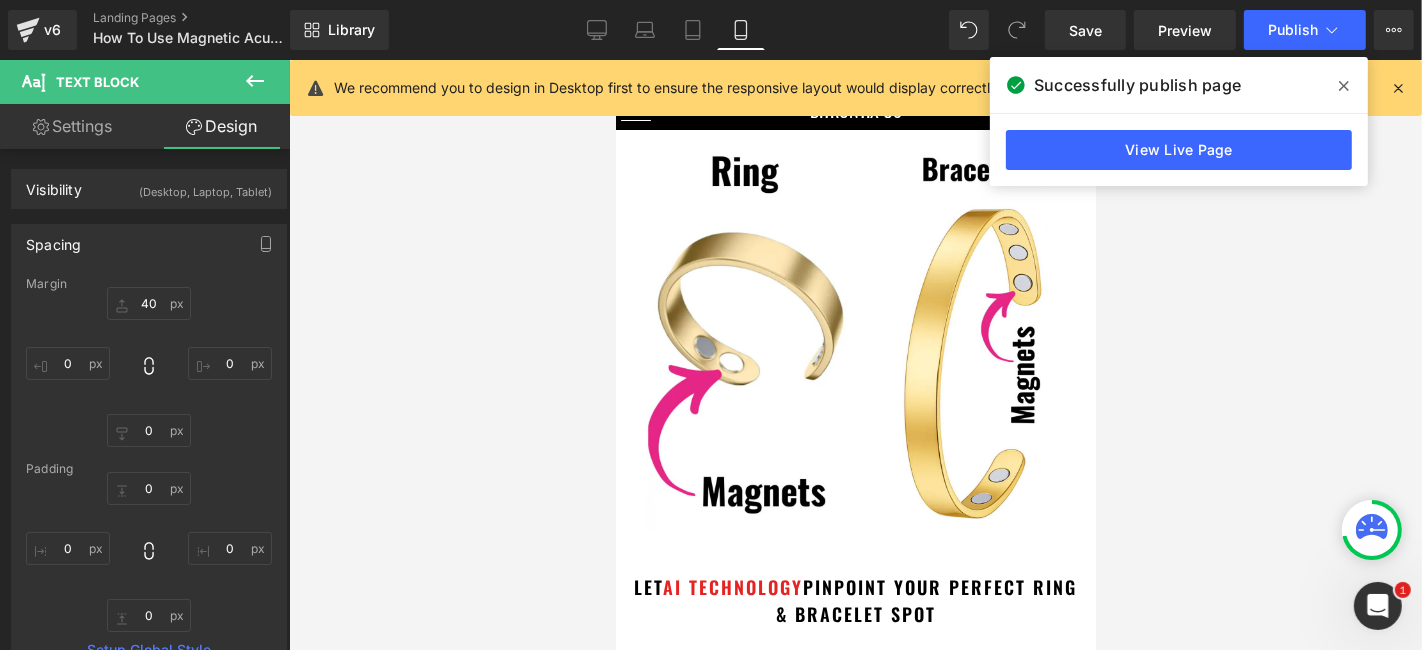 type on "40" 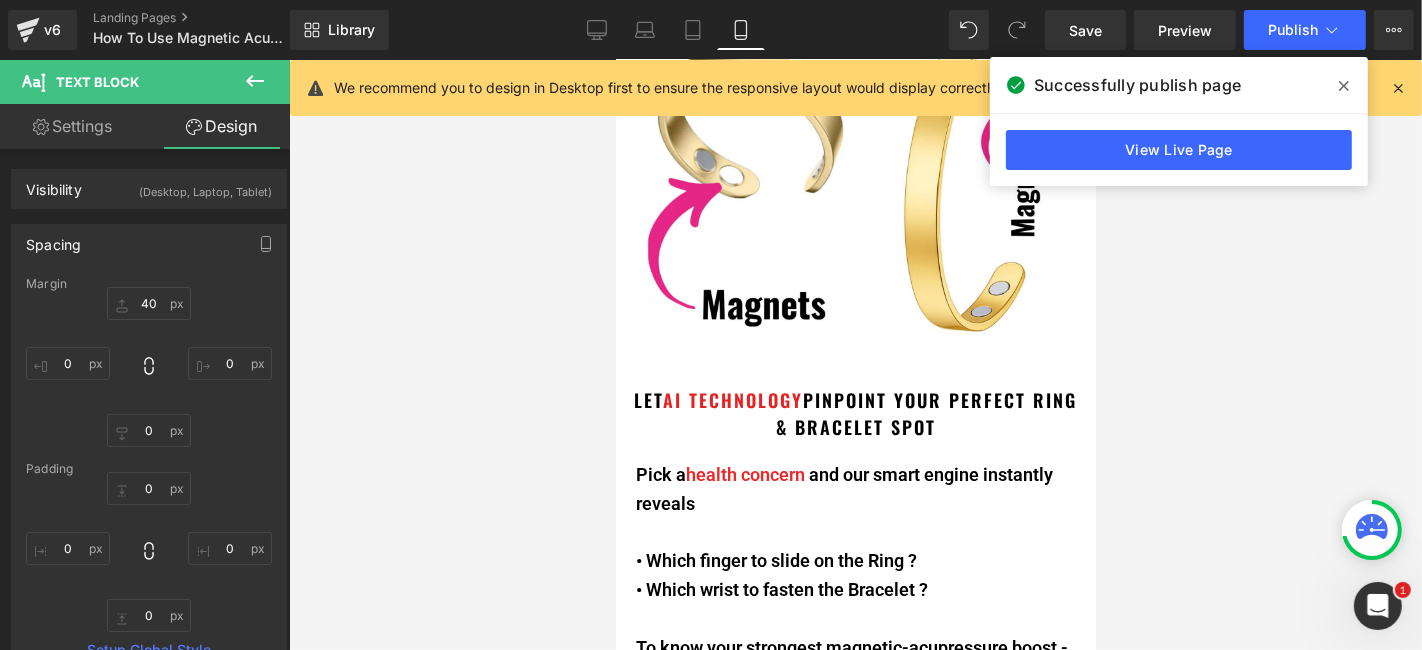 scroll, scrollTop: 222, scrollLeft: 0, axis: vertical 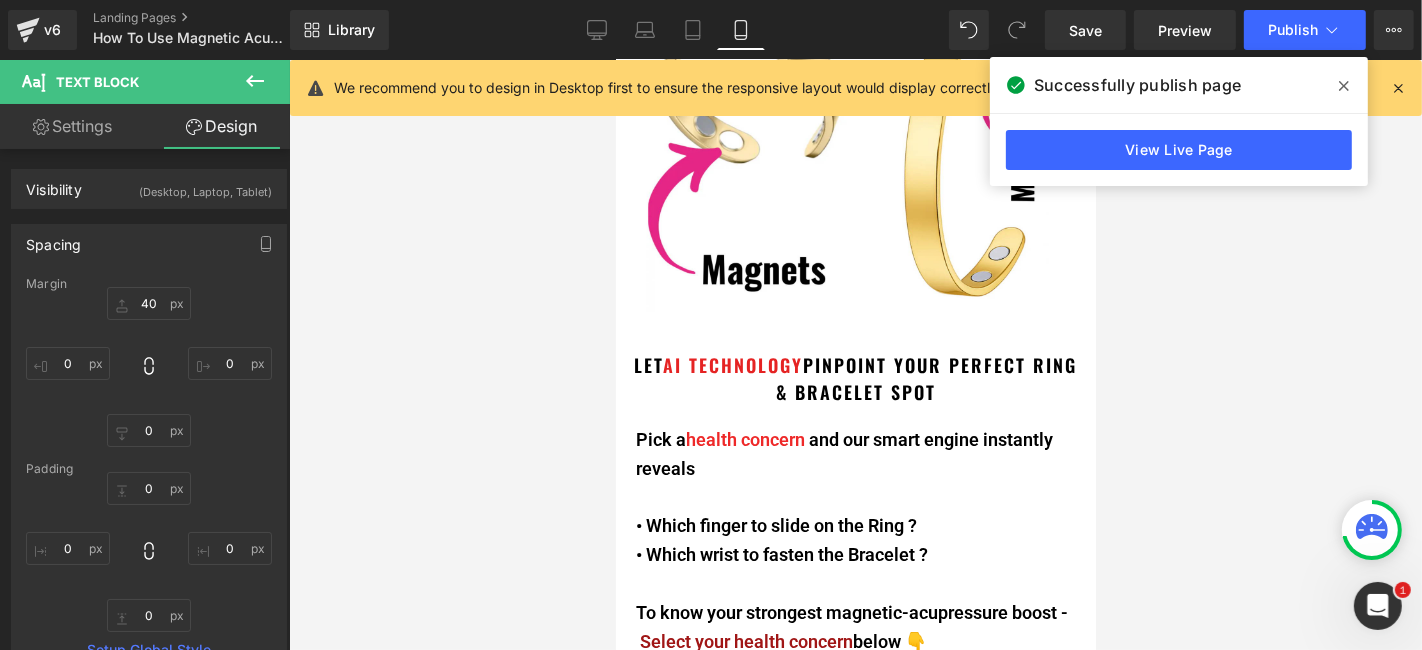 click on "• Which finger to slide on the Ring ?" at bounding box center [855, 525] 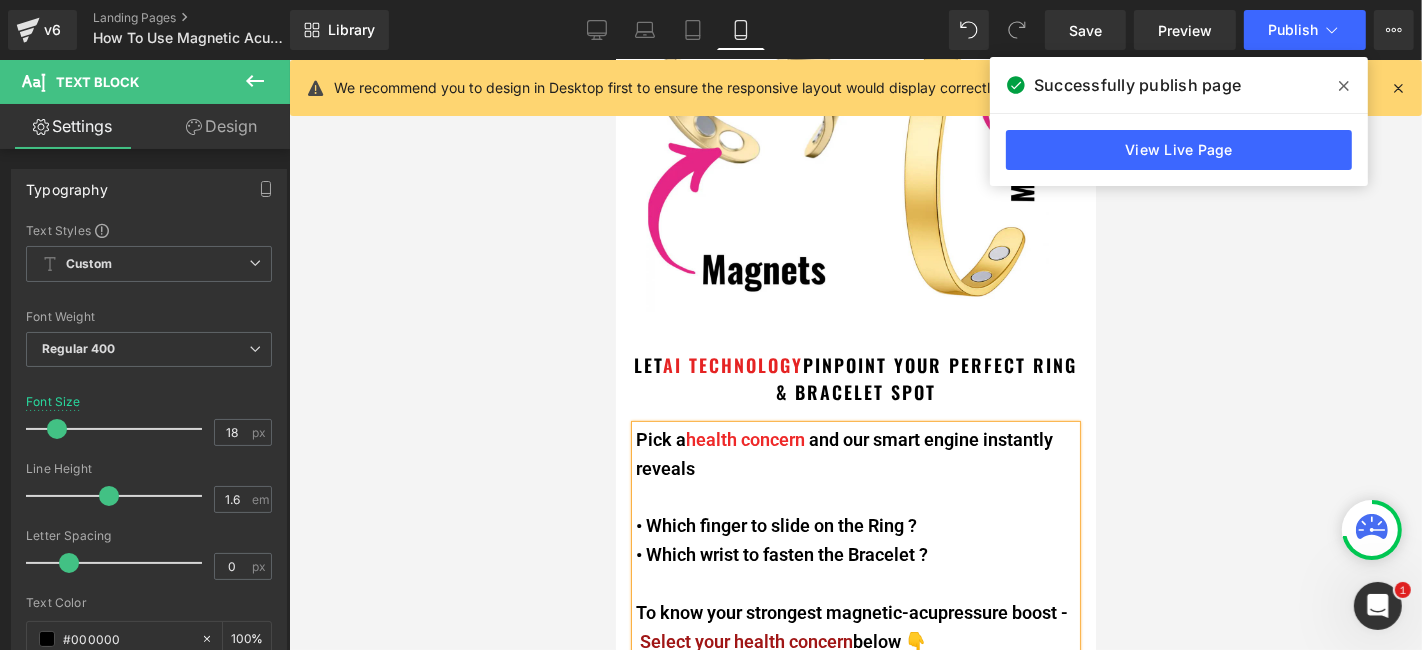 click on "Design" at bounding box center (221, 126) 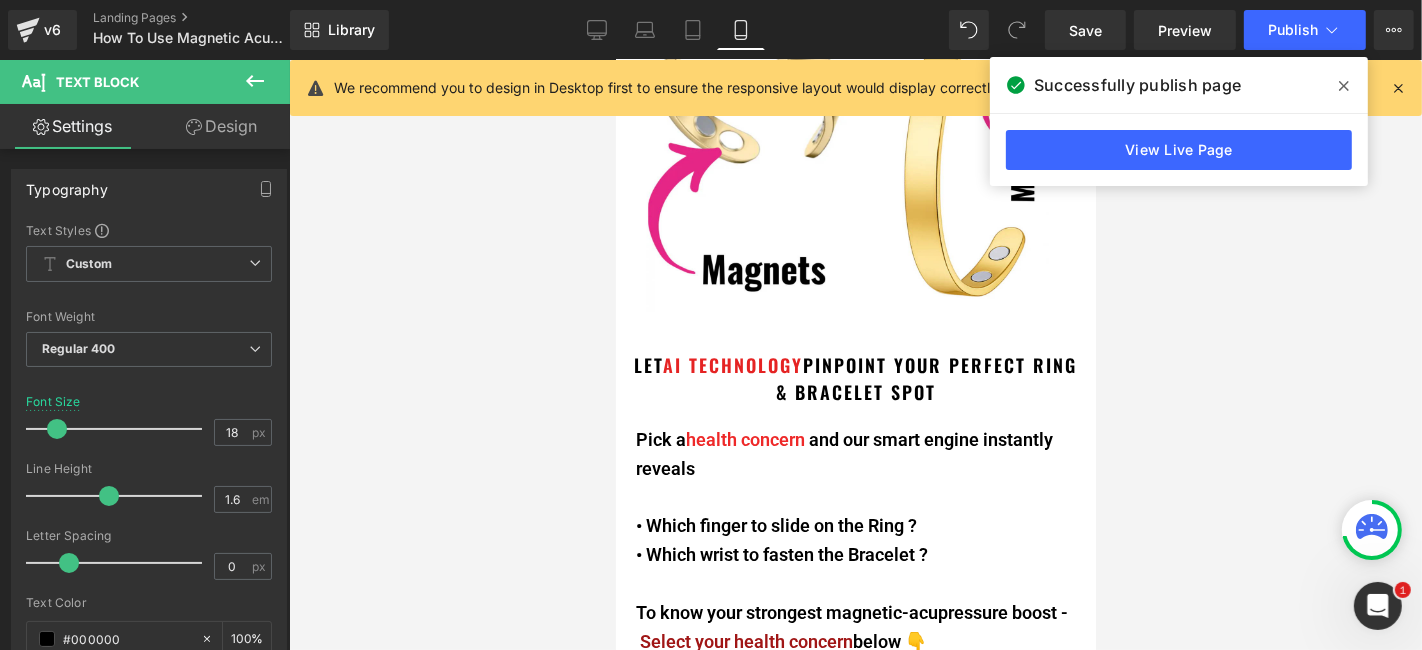 click on "Spacing" at bounding box center [0, 0] 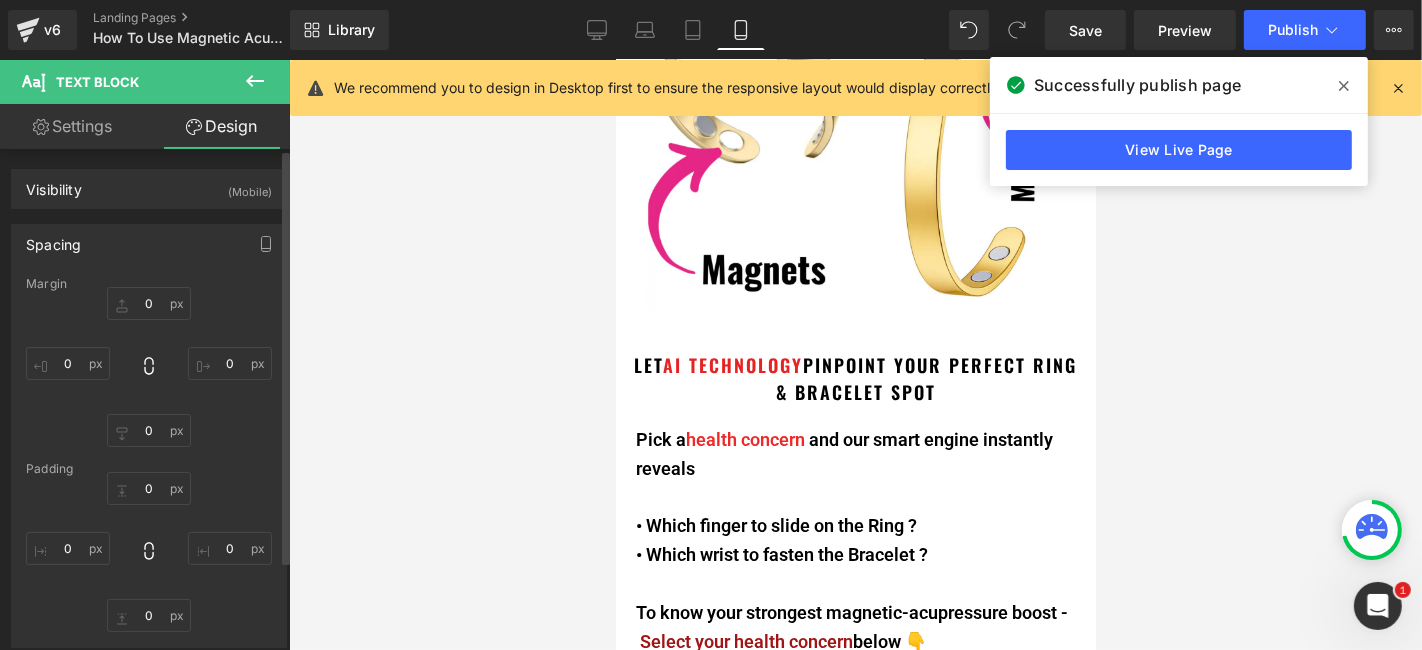 type on "20" 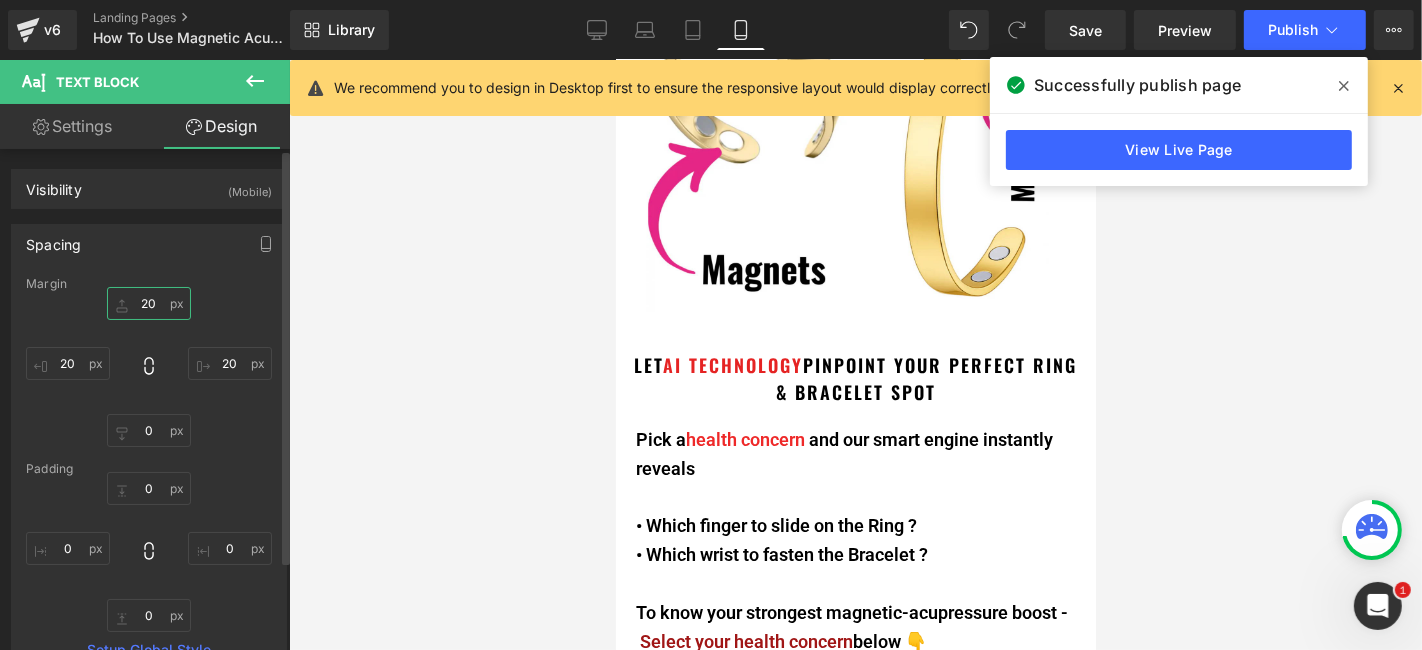 click on "20" at bounding box center [149, 303] 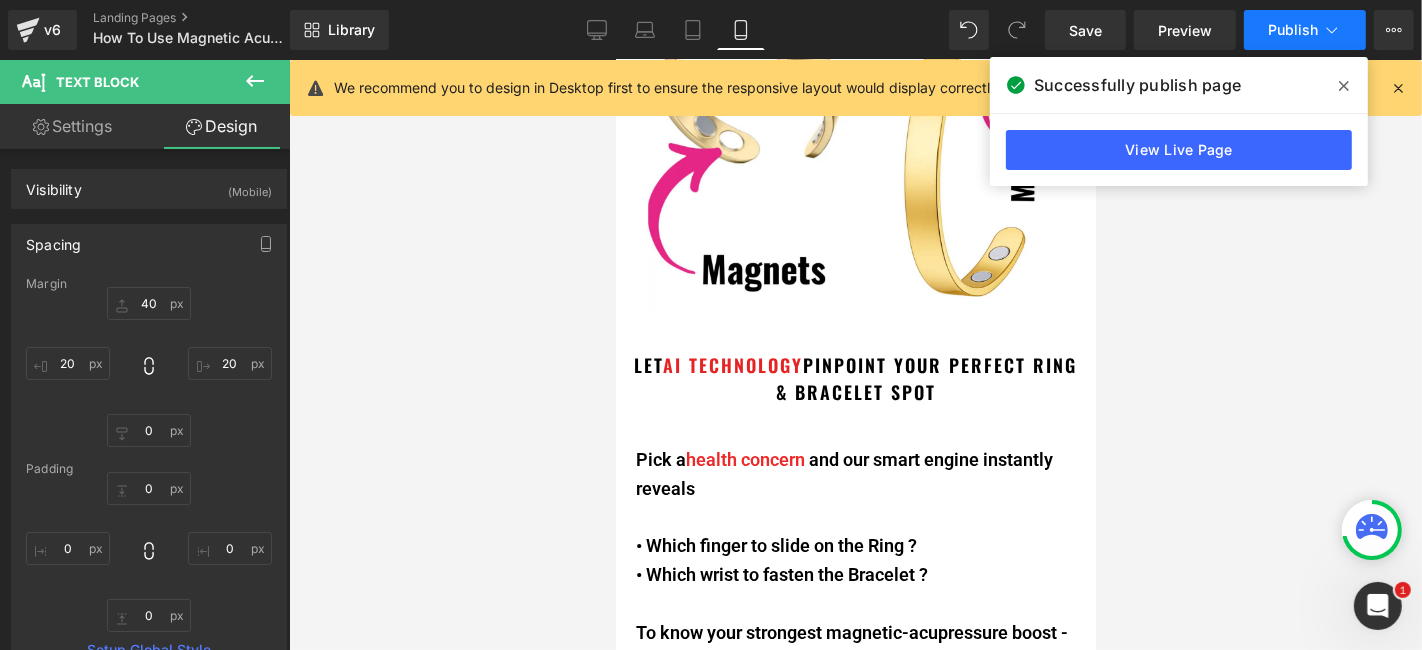 click on "Publish" at bounding box center (1293, 30) 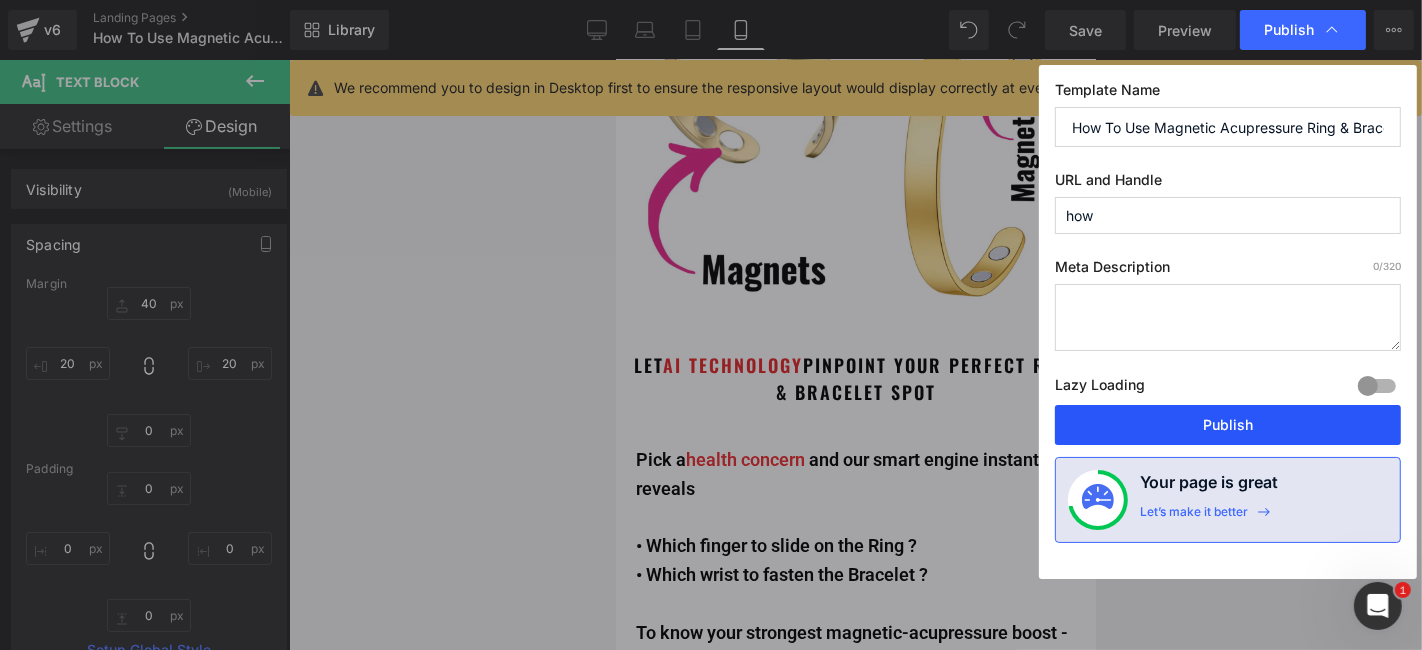 click on "Publish" at bounding box center (1228, 425) 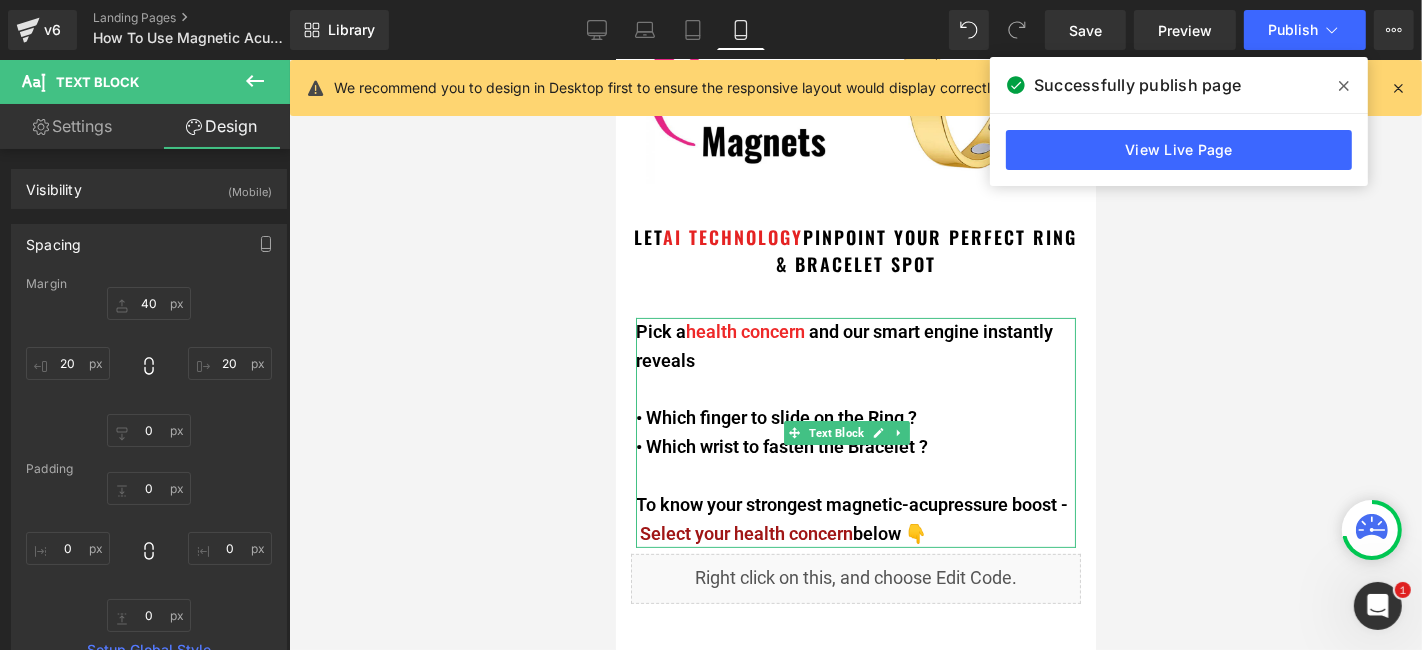scroll, scrollTop: 333, scrollLeft: 0, axis: vertical 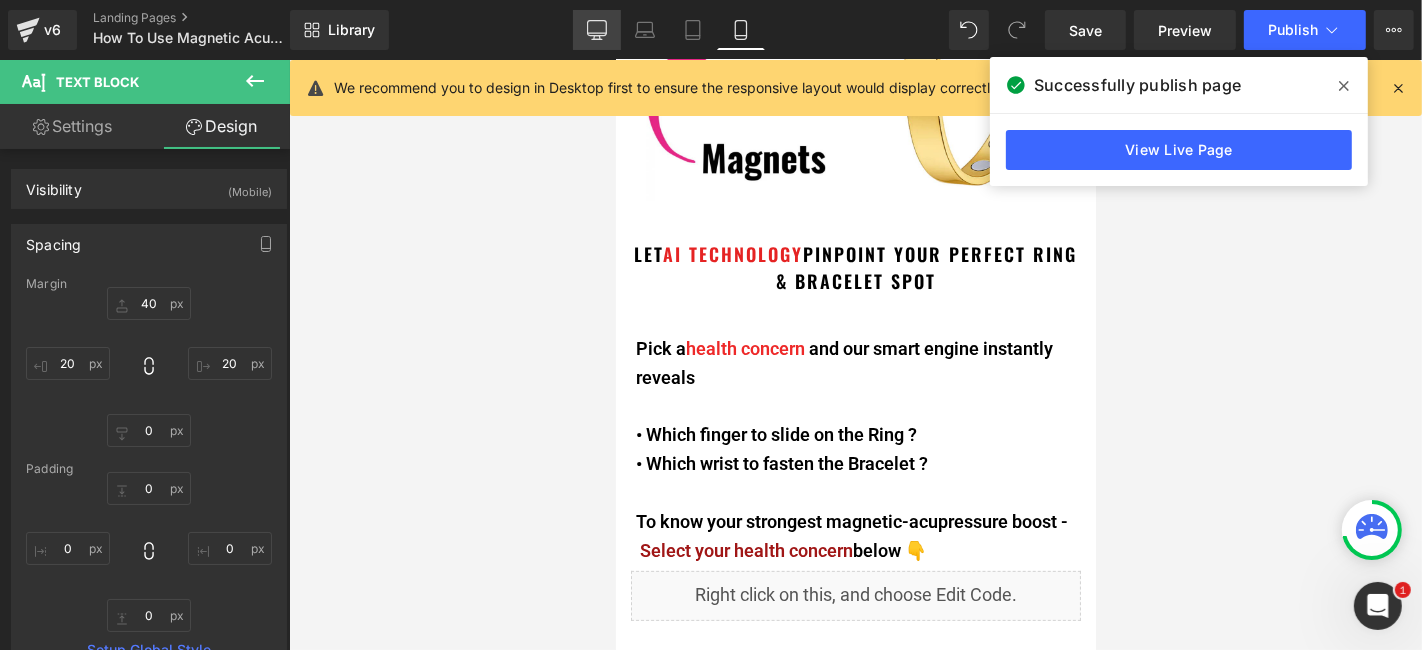 click 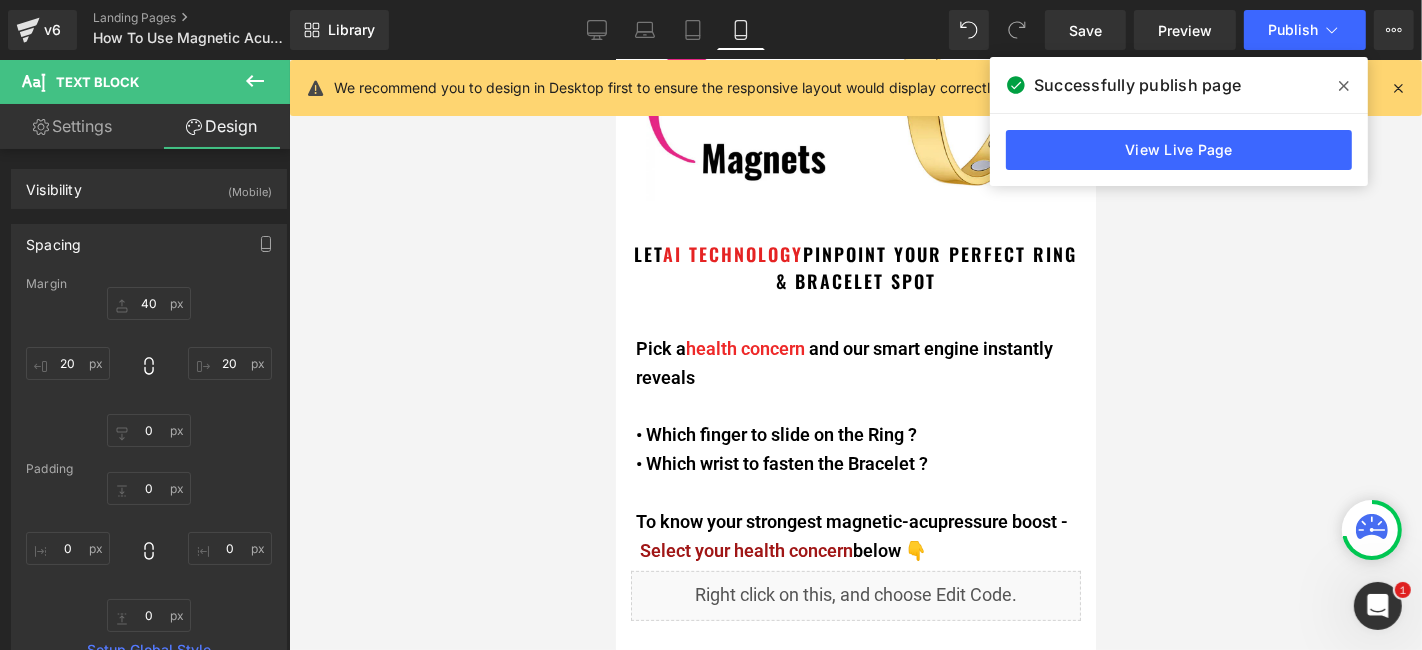 type on "20" 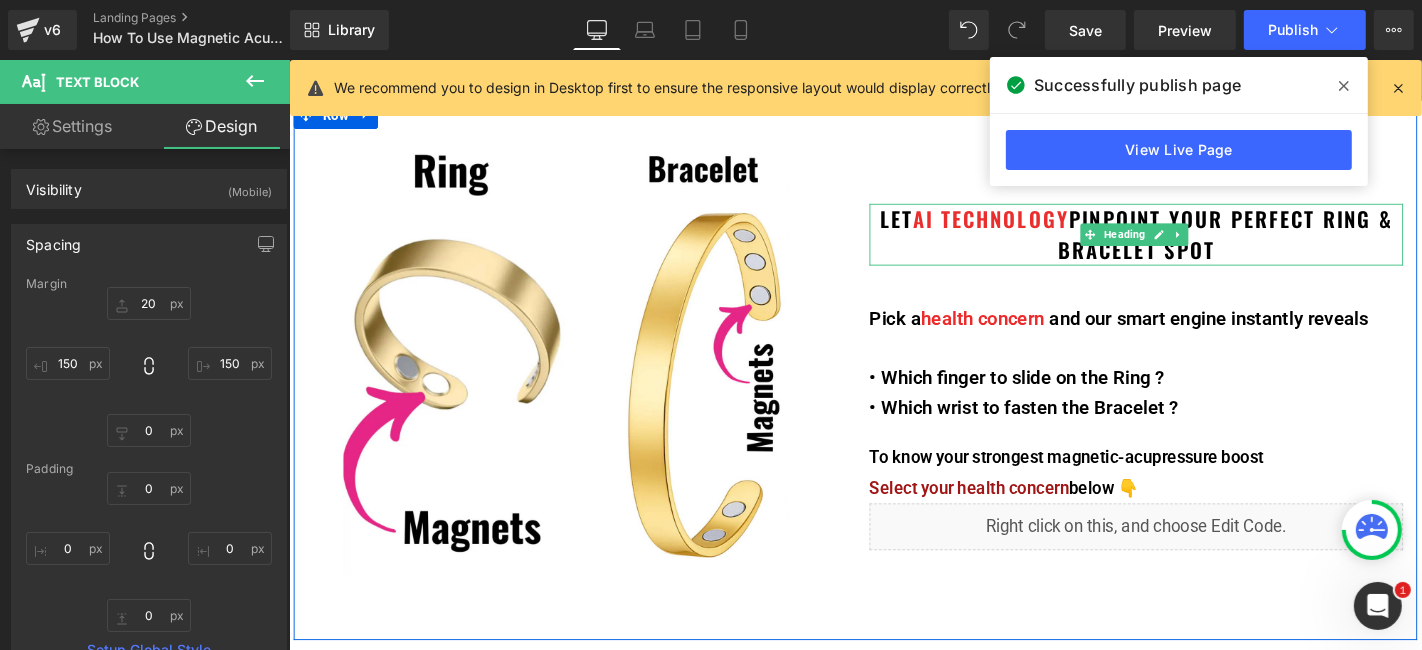 scroll, scrollTop: 111, scrollLeft: 0, axis: vertical 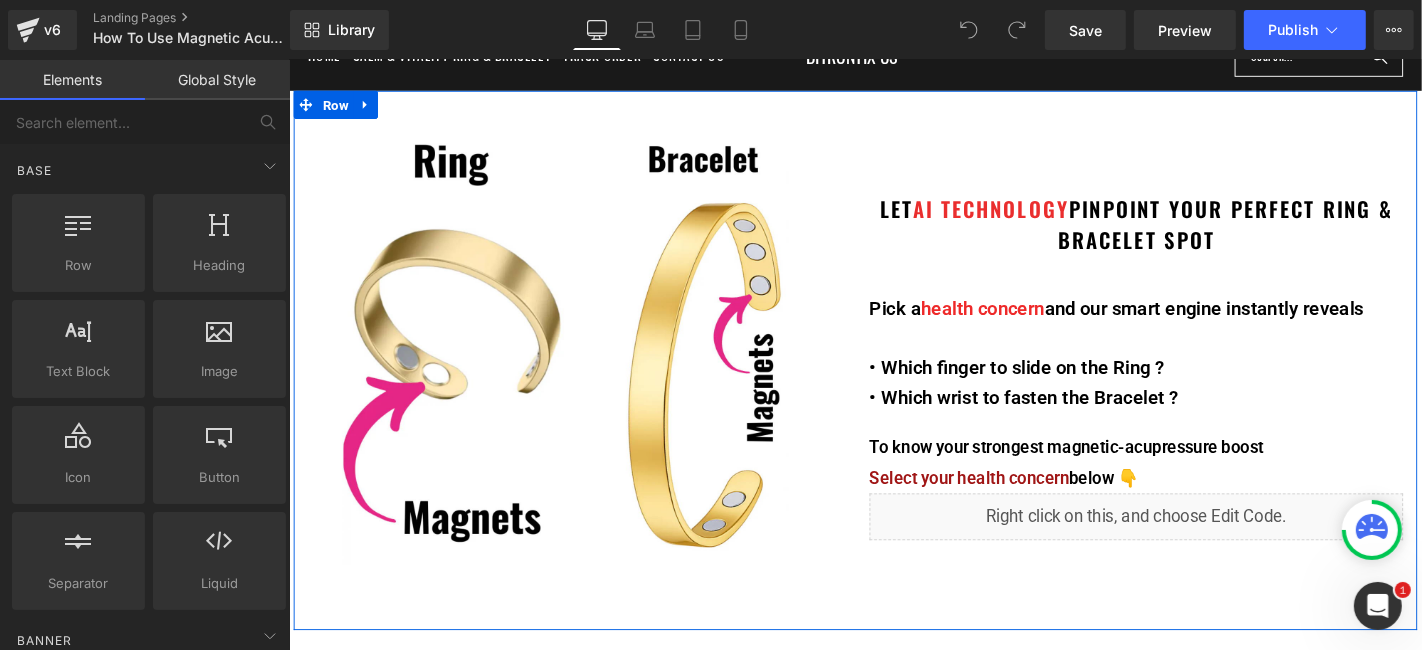 click on "• Which wrist to fasten the Bracelet ?" at bounding box center (1193, 420) 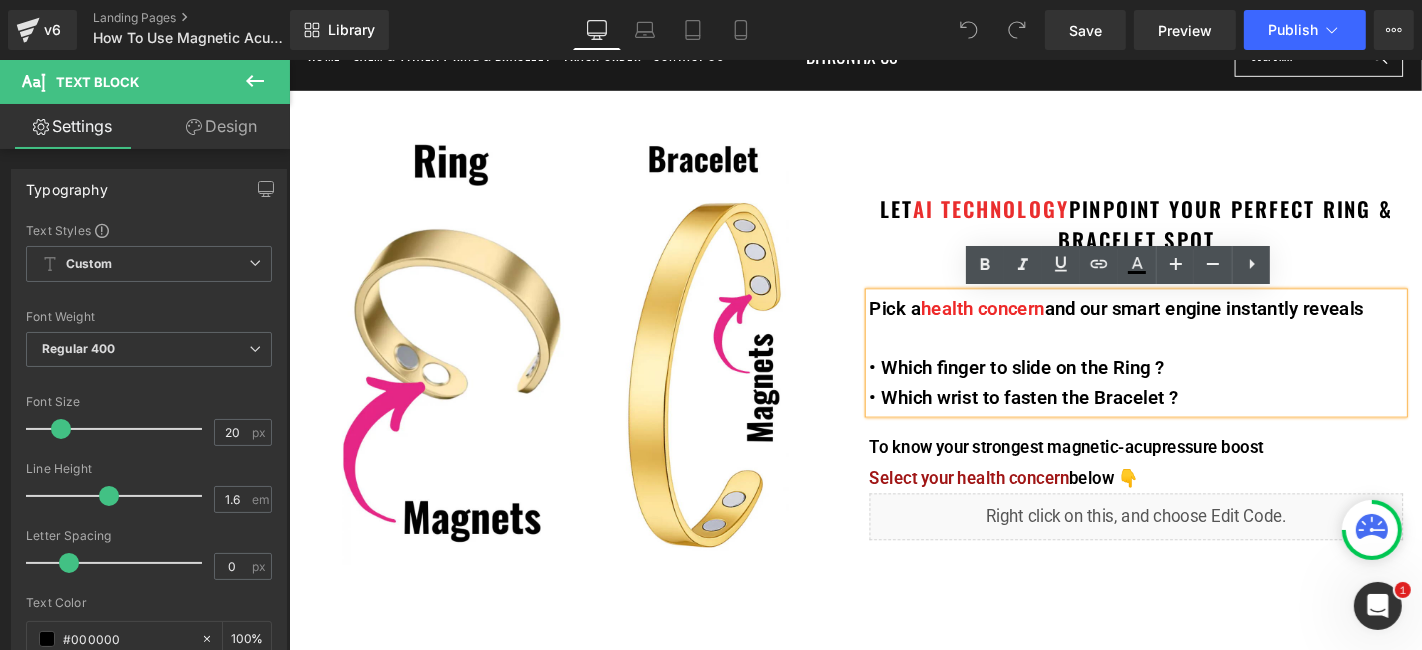 click on "• Which finger to slide on the Ring ?" at bounding box center (1193, 388) 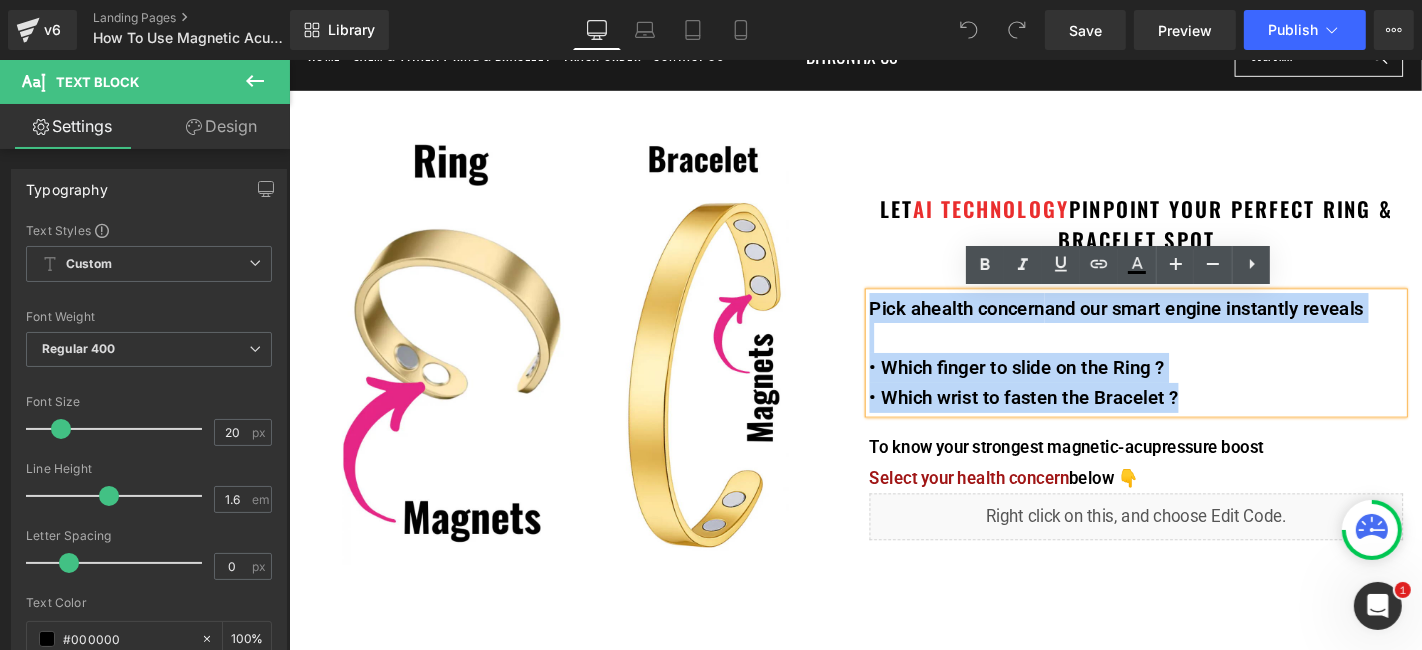 drag, startPoint x: 1256, startPoint y: 417, endPoint x: 899, endPoint y: 326, distance: 368.41553 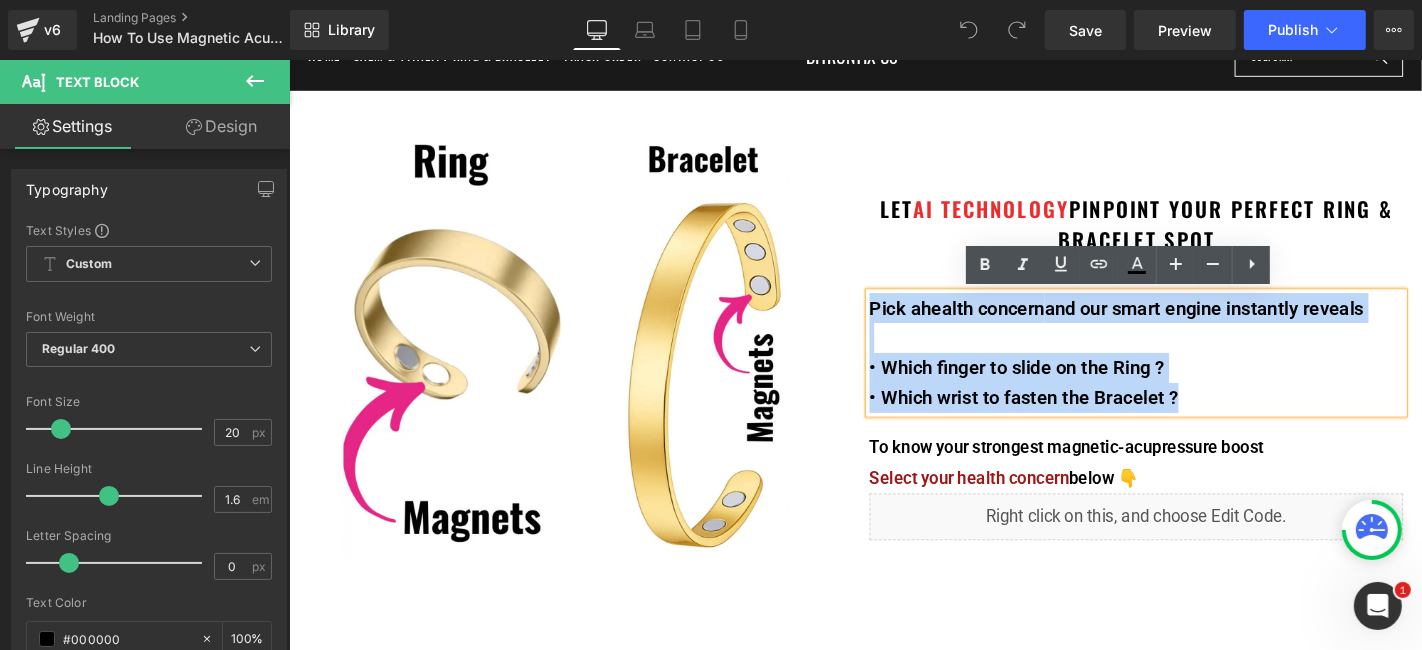 click on "Pick a  health concern  and our smart engine instantly reveals • Which finger to slide on the Ring ? • Which wrist to fasten the Bracelet ?" at bounding box center (1193, 372) 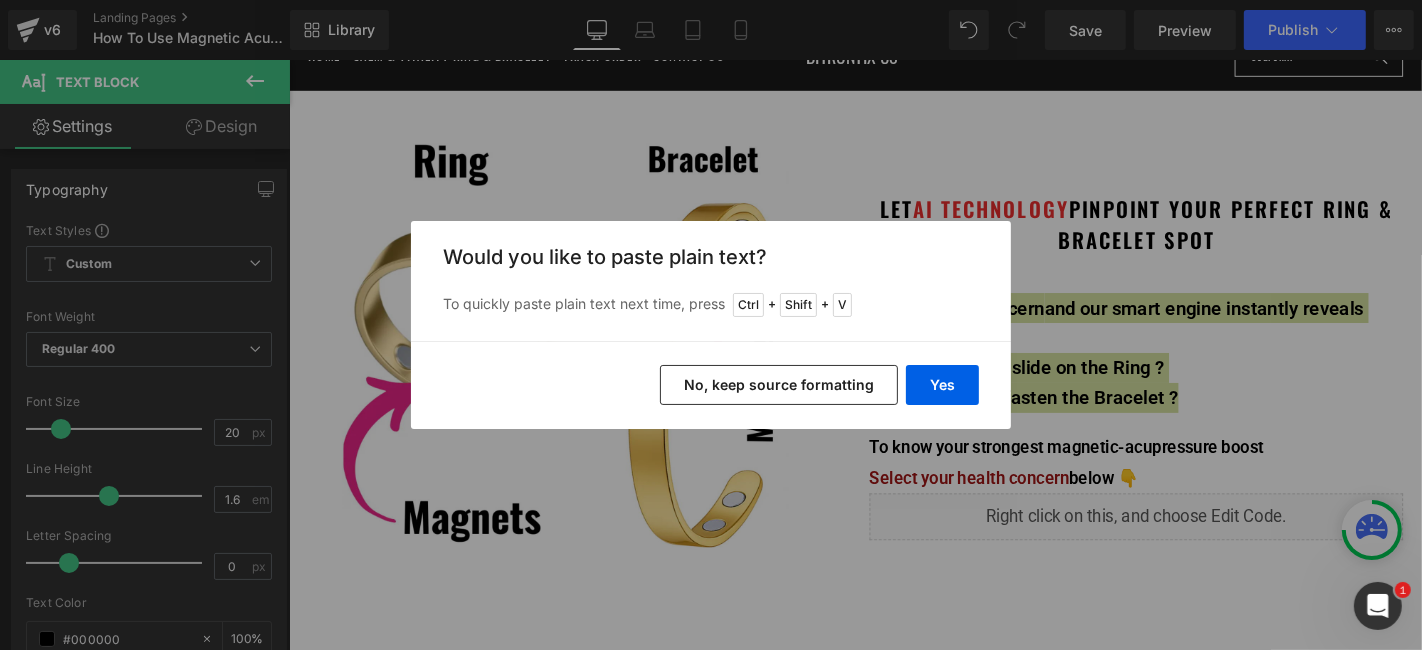 click on "No, keep source formatting" at bounding box center [779, 385] 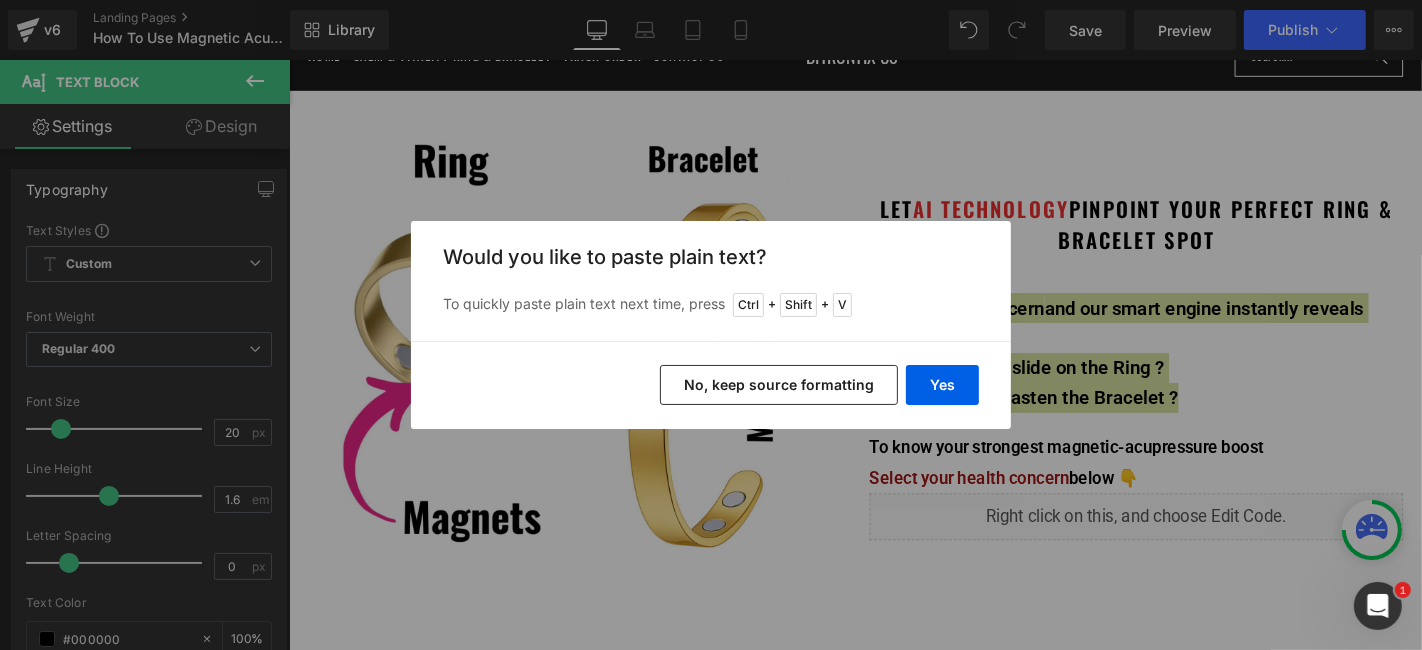 type 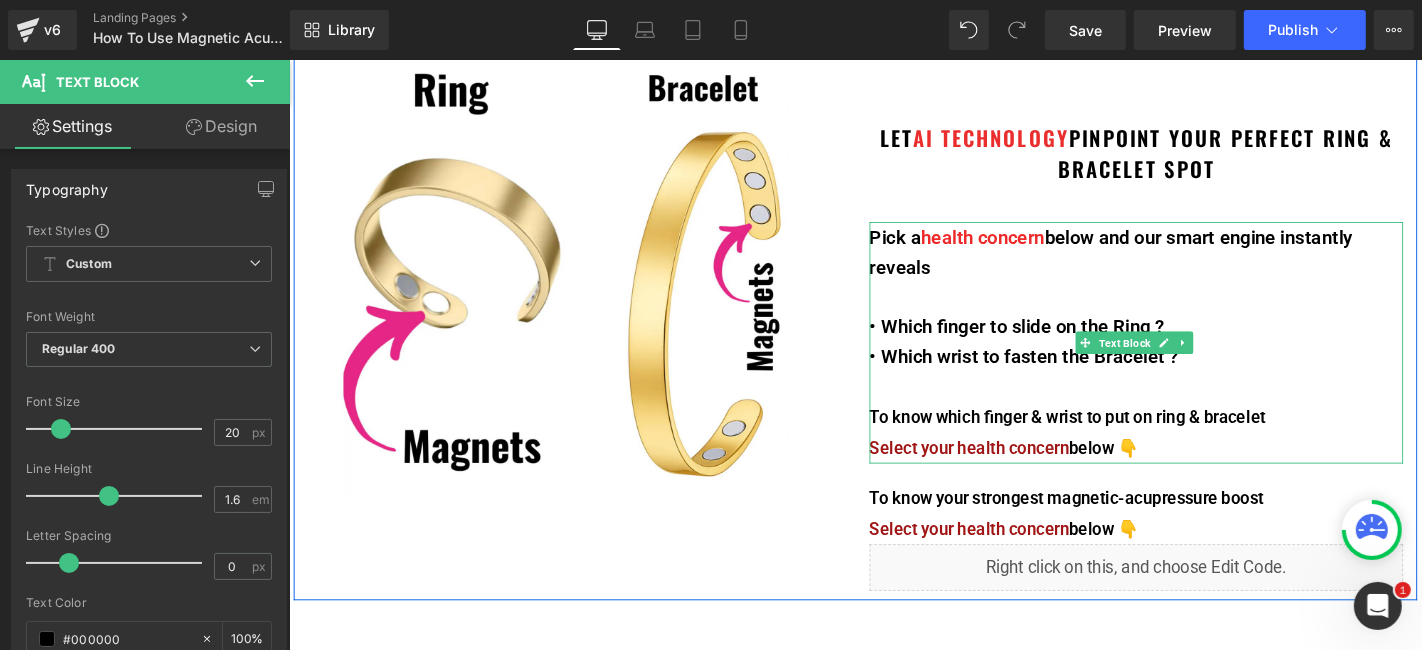 scroll, scrollTop: 222, scrollLeft: 0, axis: vertical 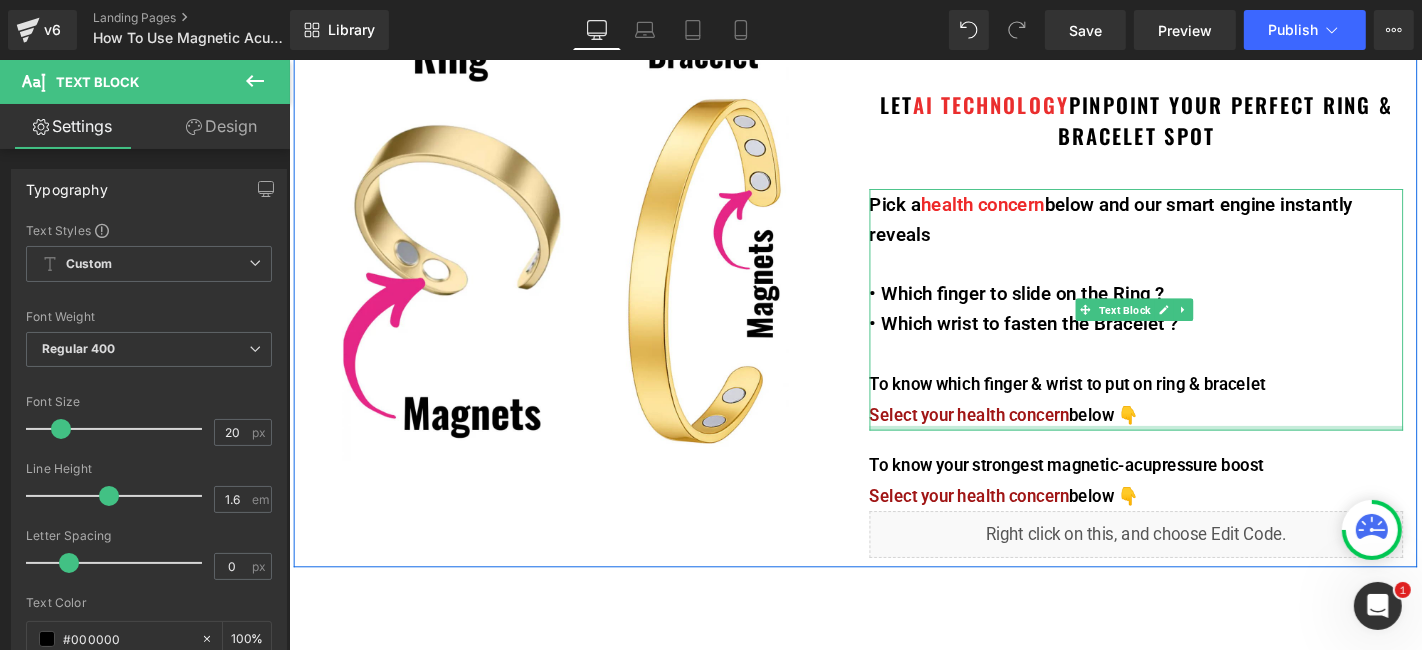drag, startPoint x: 1197, startPoint y: 447, endPoint x: 1009, endPoint y: 402, distance: 193.31064 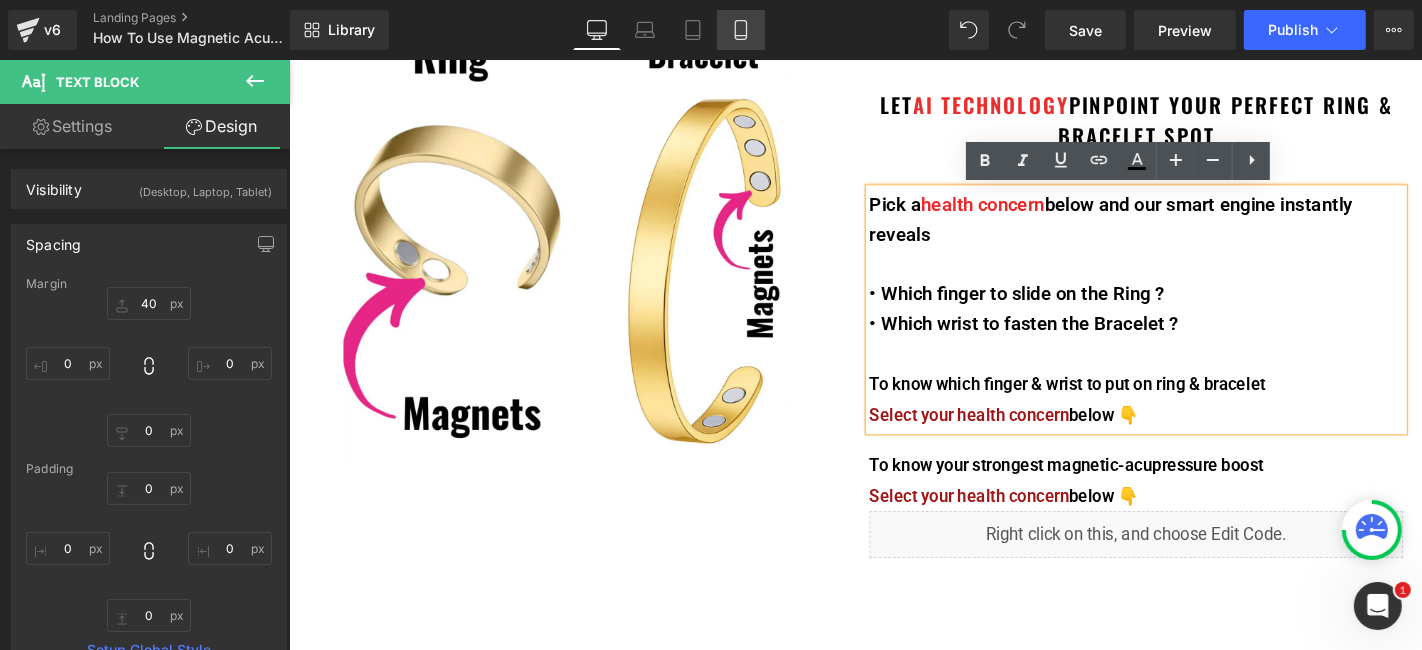 click on "Mobile" at bounding box center (741, 30) 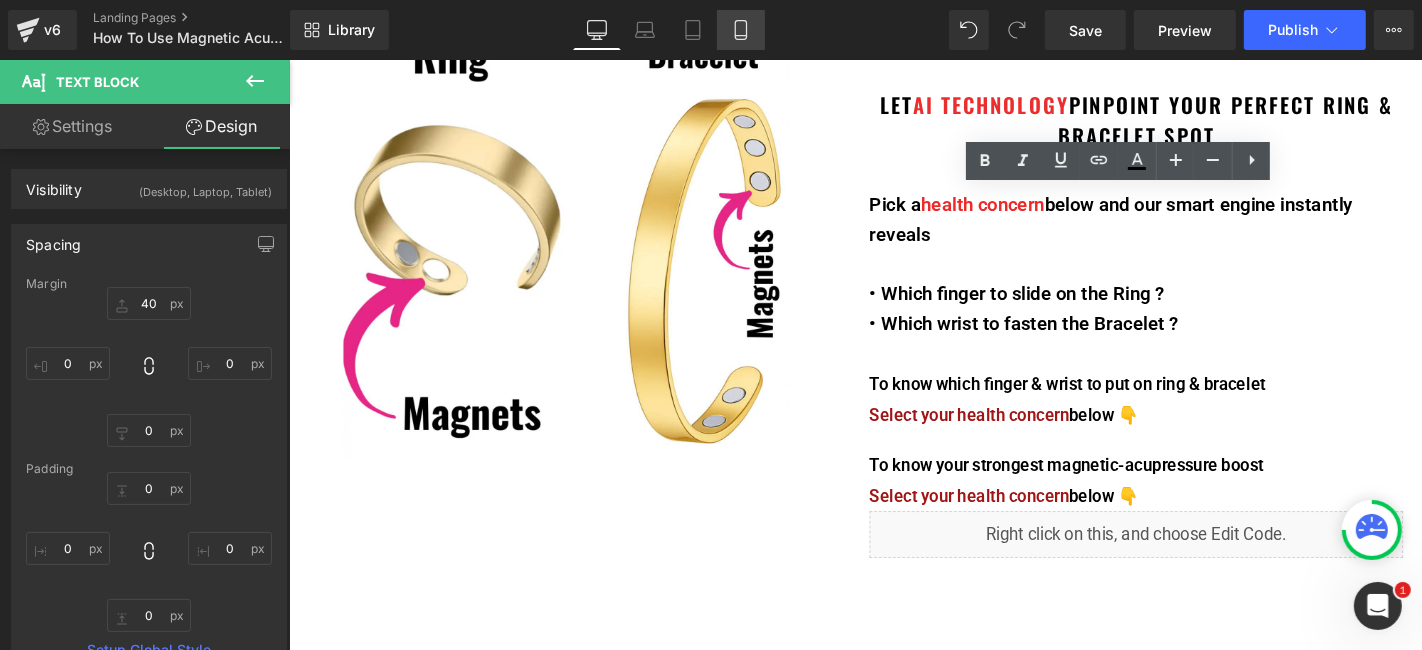 type on "40" 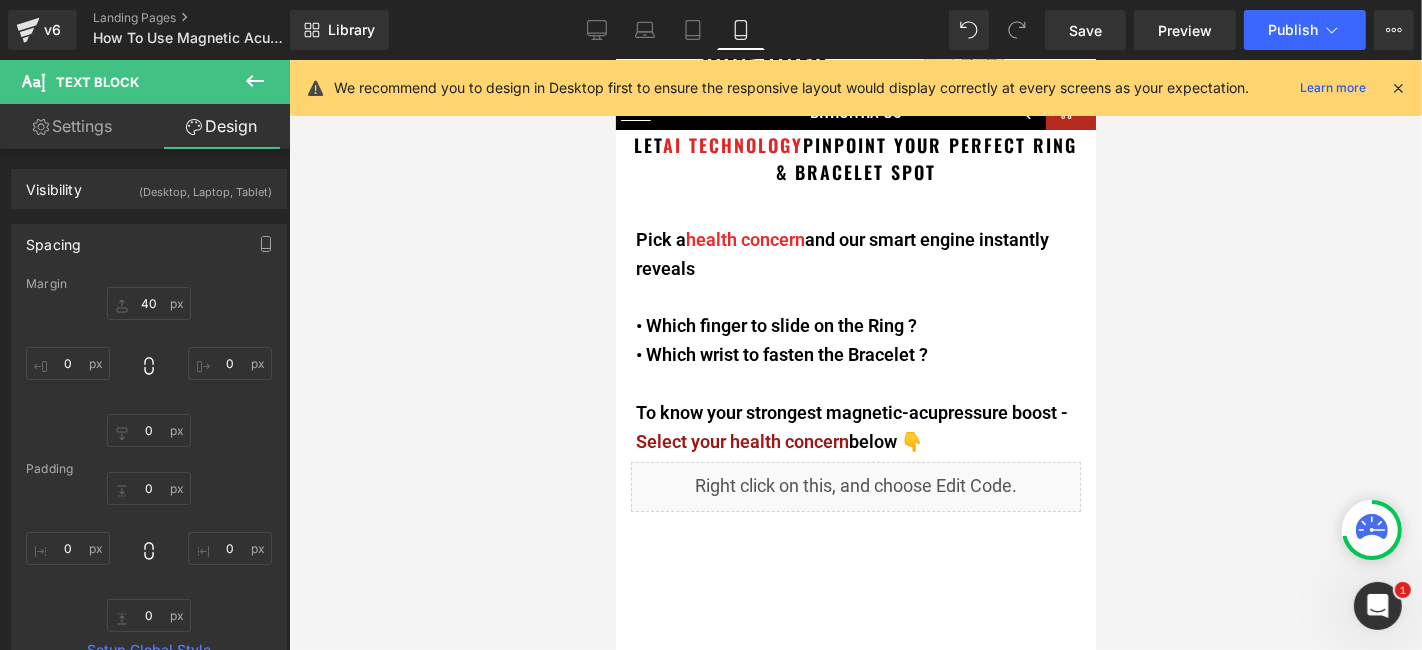 scroll, scrollTop: 444, scrollLeft: 0, axis: vertical 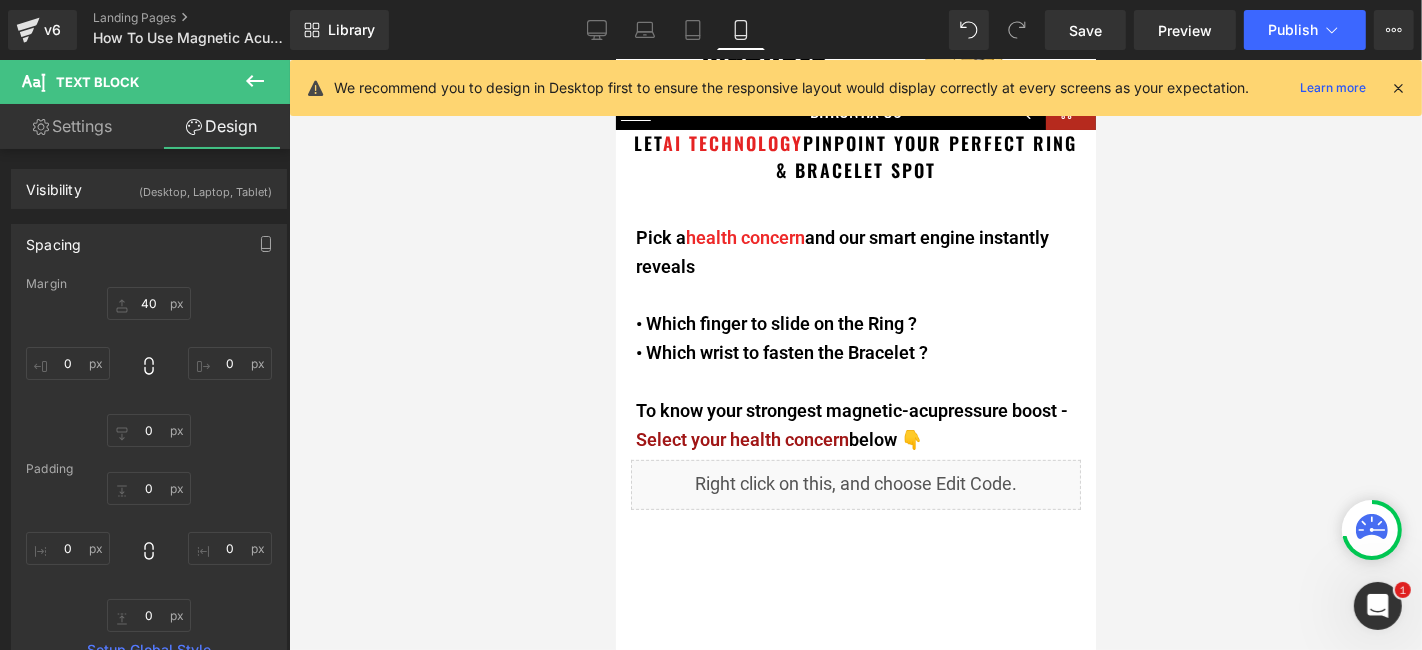 click at bounding box center [855, 381] 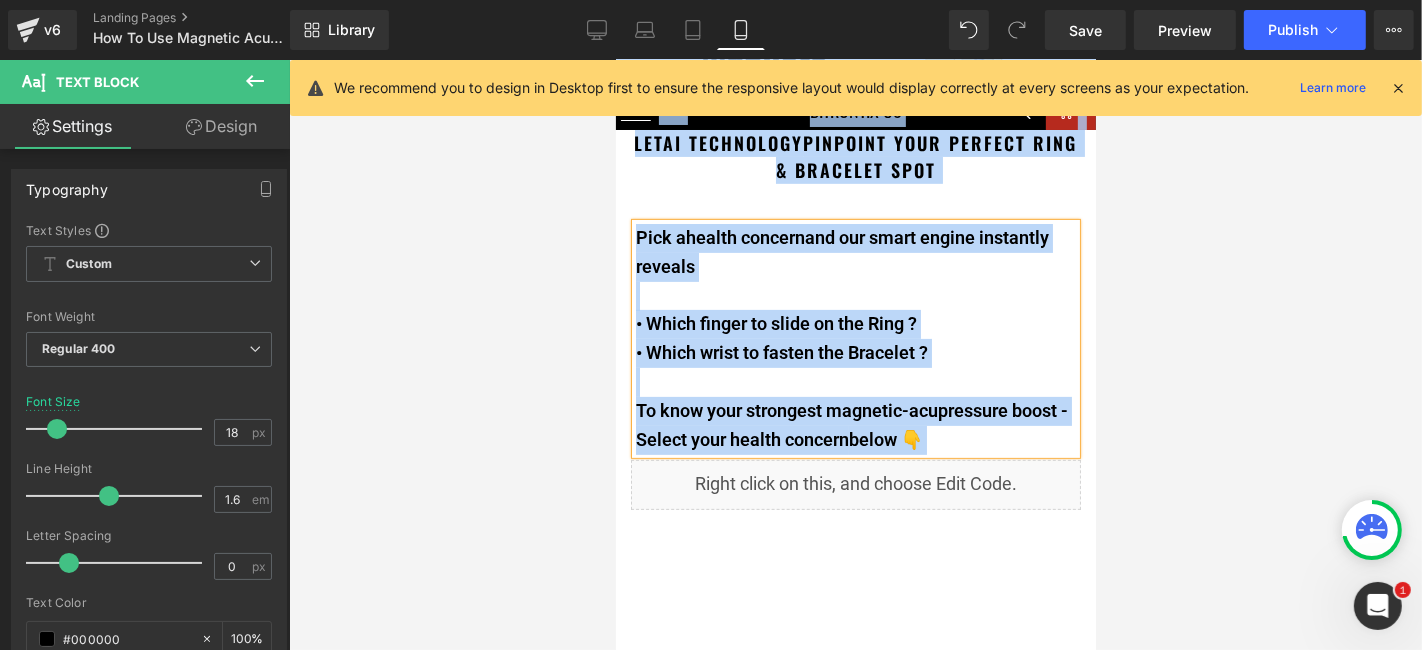 click at bounding box center [855, 381] 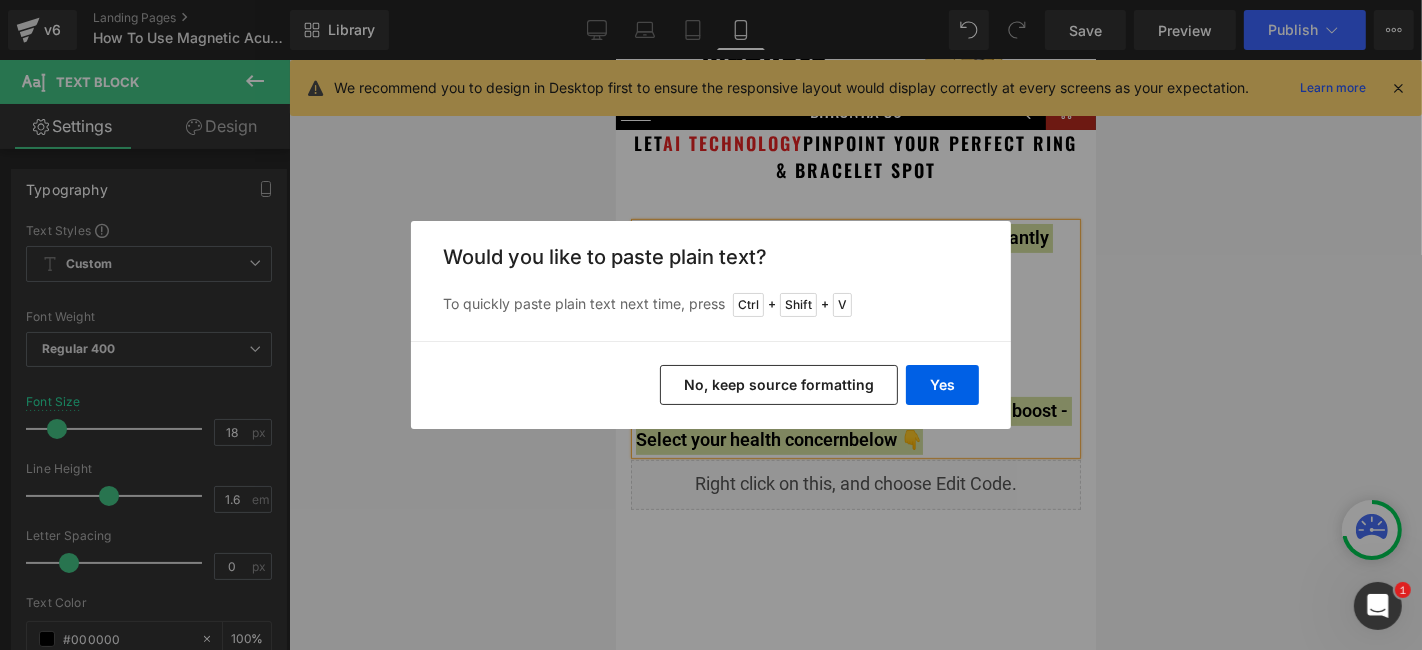 click on "No, keep source formatting" at bounding box center (779, 385) 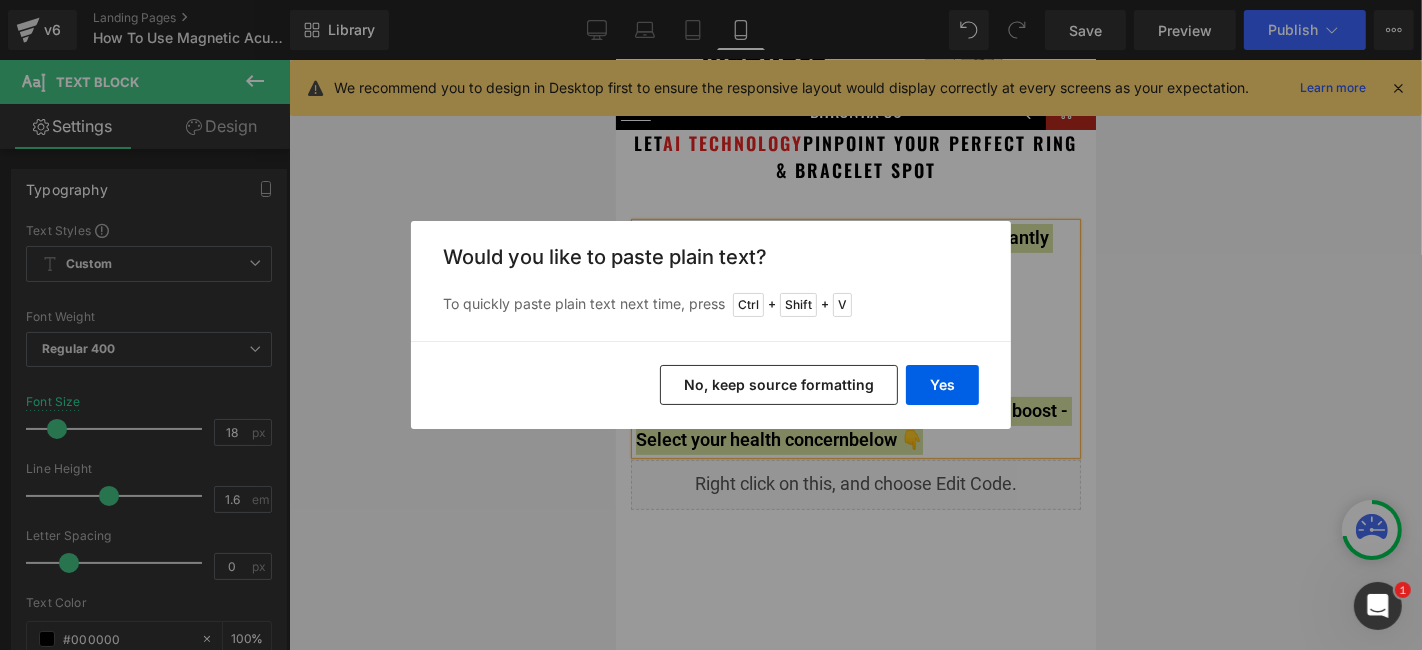 type 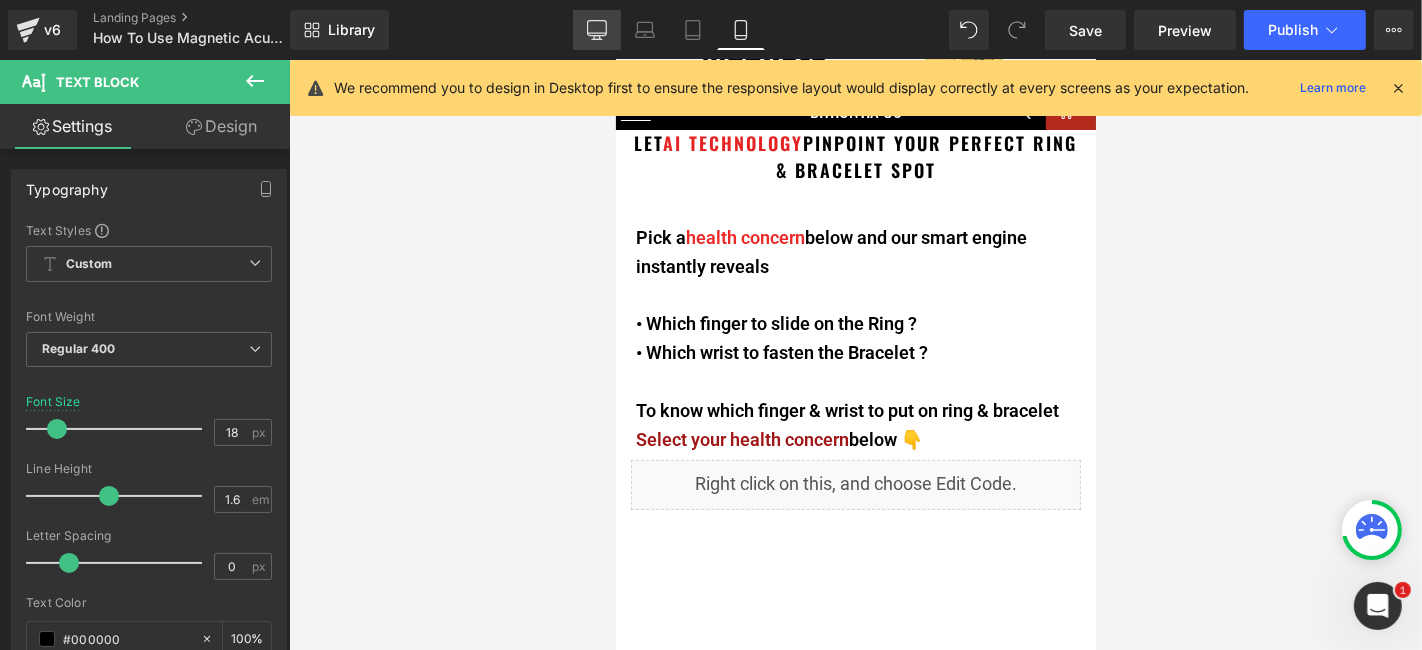 click on "Desktop" at bounding box center (597, 30) 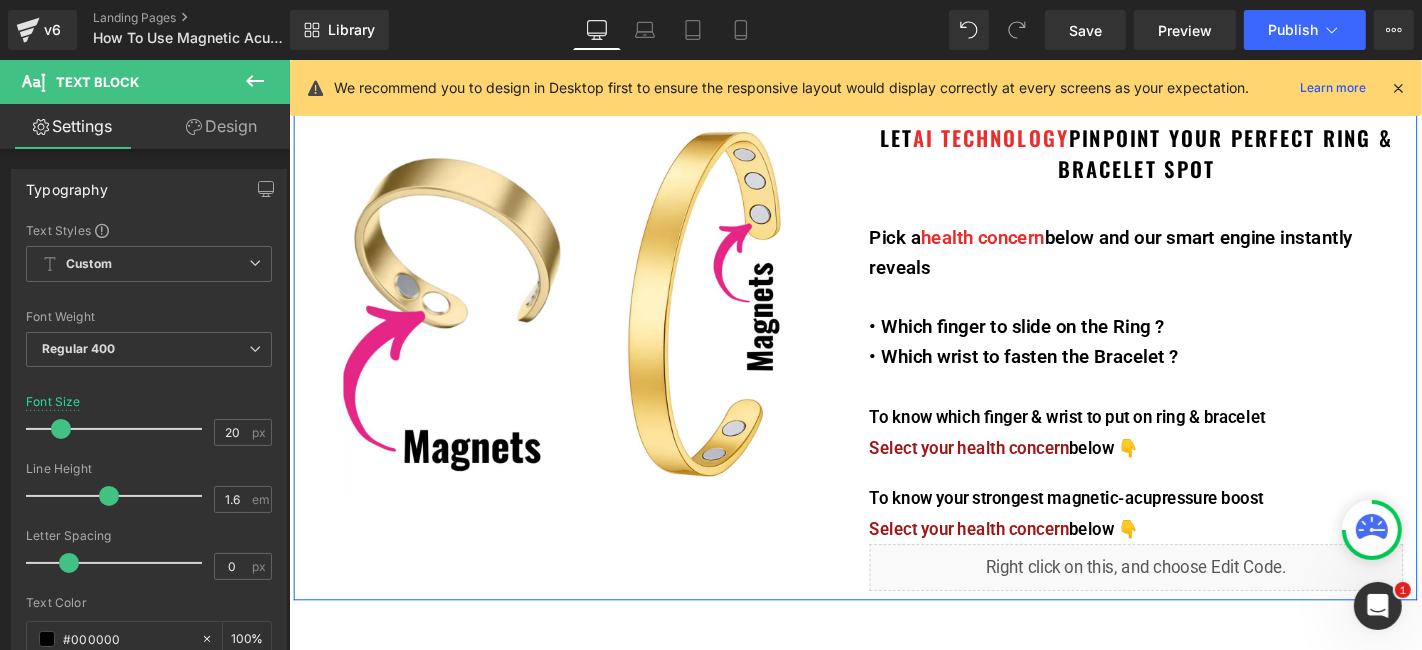 scroll, scrollTop: 222, scrollLeft: 0, axis: vertical 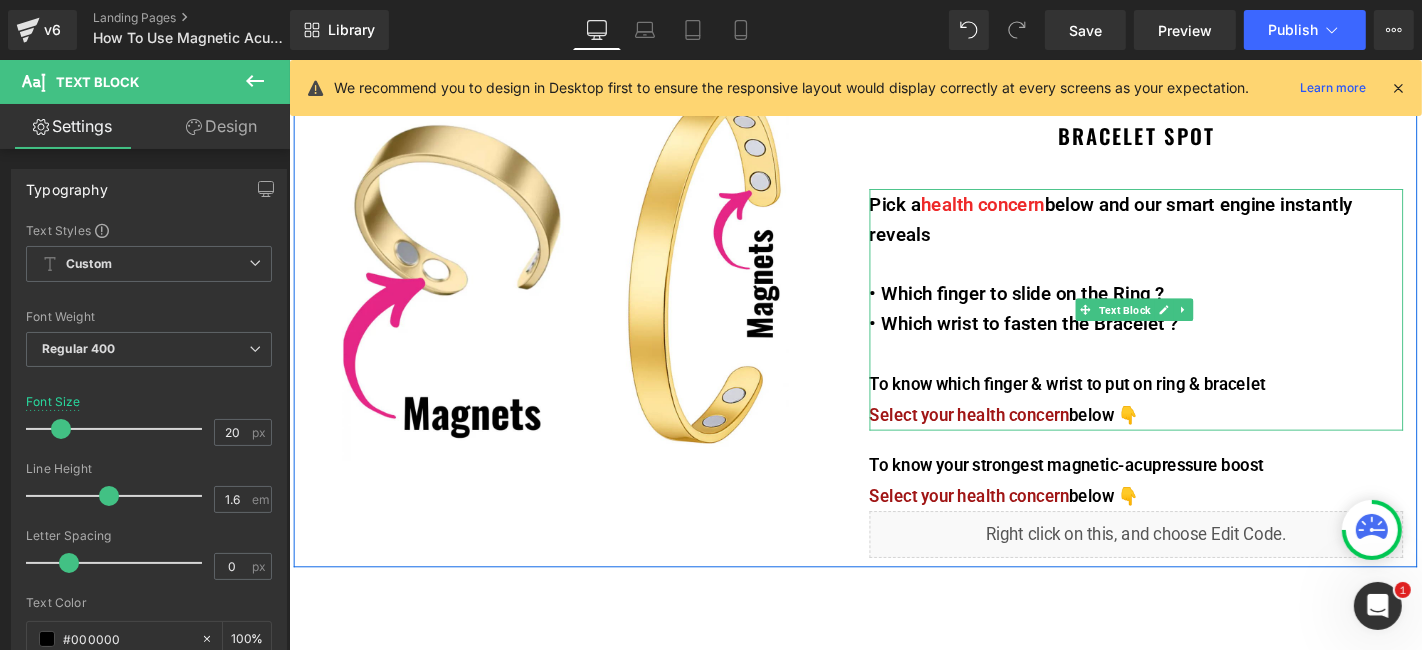 click on "To know which finger & wrist to put on ring & bracelet" at bounding box center (1193, 405) 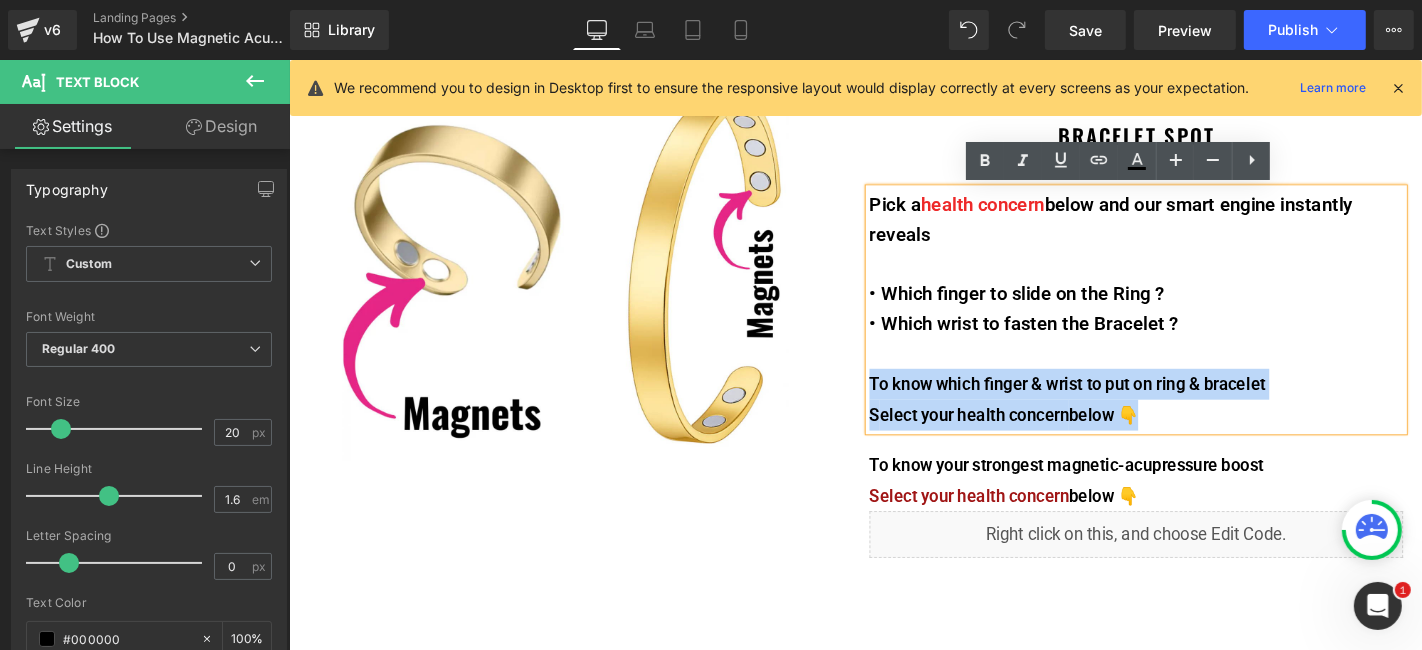 drag, startPoint x: 1216, startPoint y: 437, endPoint x: 899, endPoint y: 401, distance: 319.03763 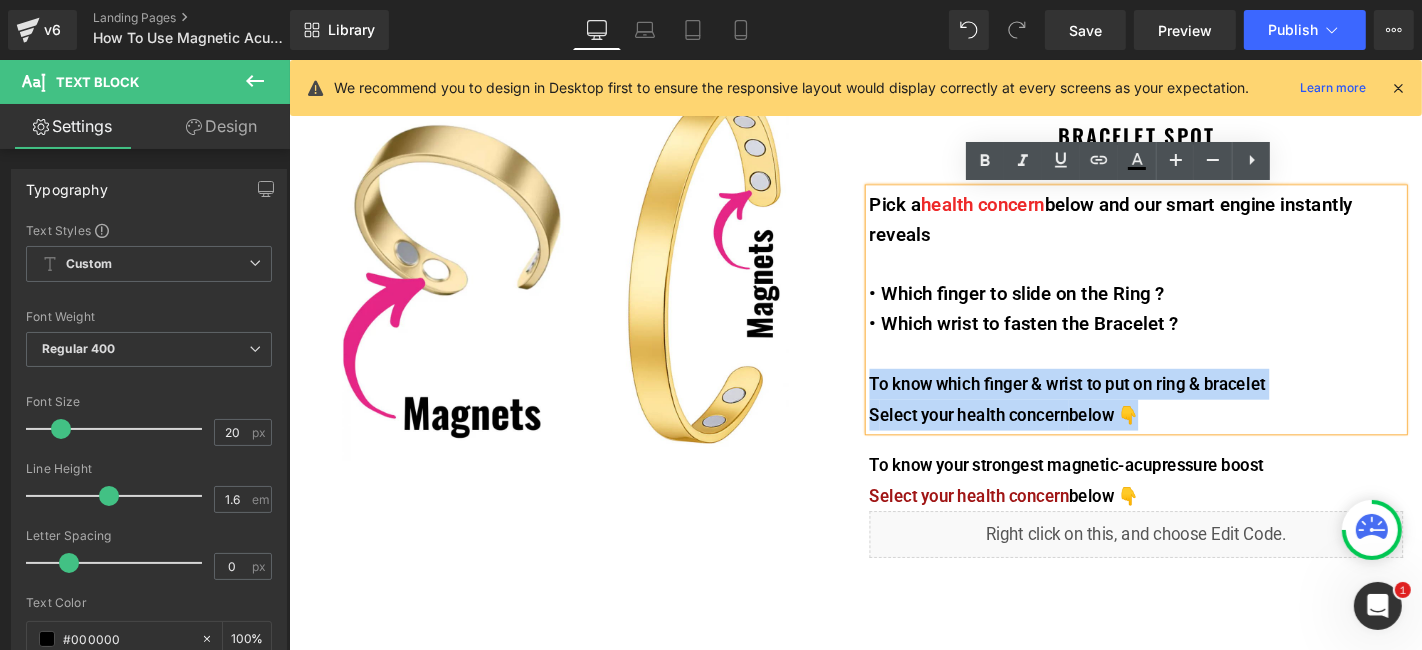 click on "Pick a  health concern  below and our smart engine instantly reveals • Which finger to slide on the Ring ? • Which wrist to fasten the Bracelet ? To know which finger & wrist to put on ring & bracelet S elect your health concern  below 👇" at bounding box center (1193, 326) 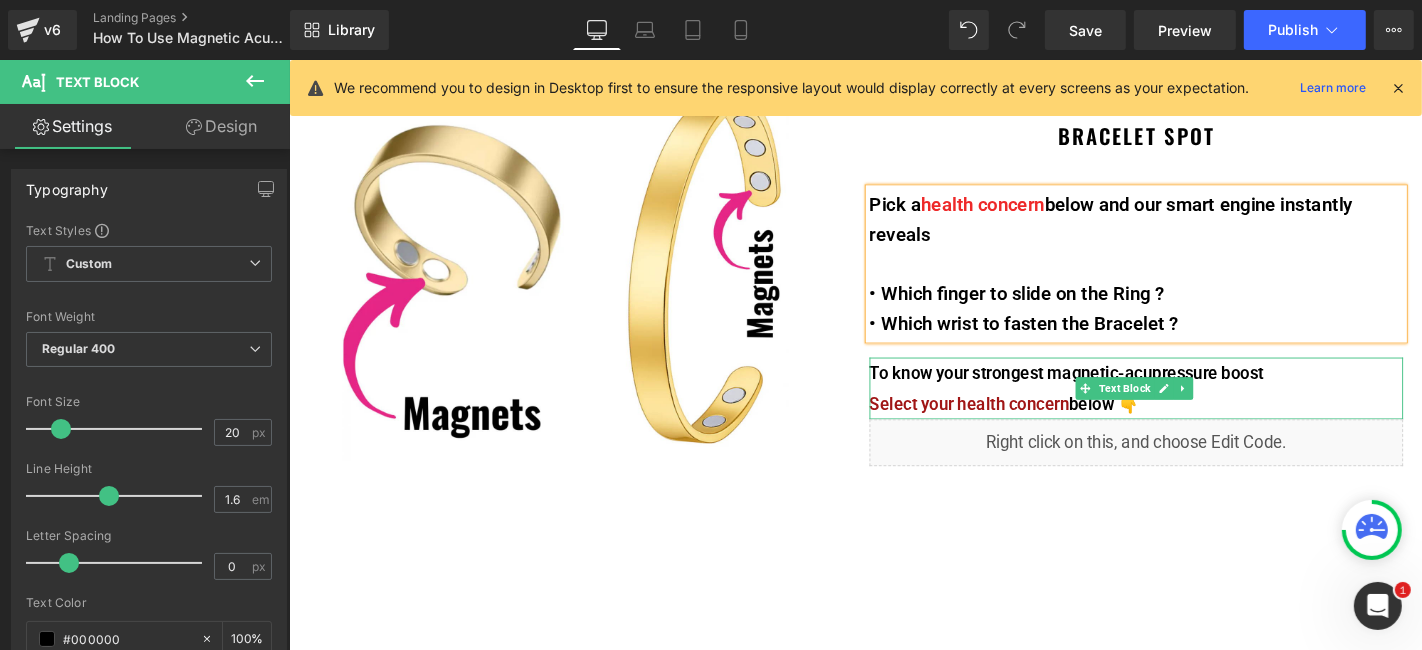 click on "elect your health concern" at bounding box center [1020, 426] 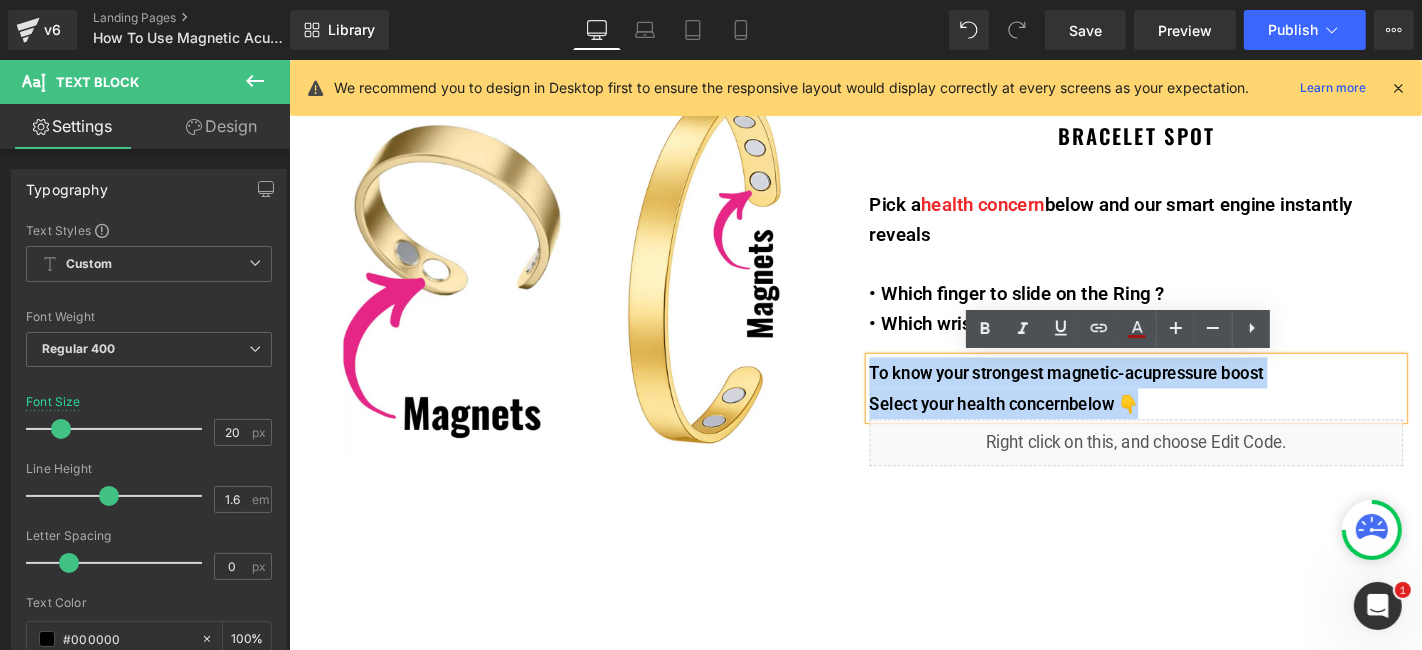 drag, startPoint x: 1210, startPoint y: 426, endPoint x: 903, endPoint y: 383, distance: 309.99677 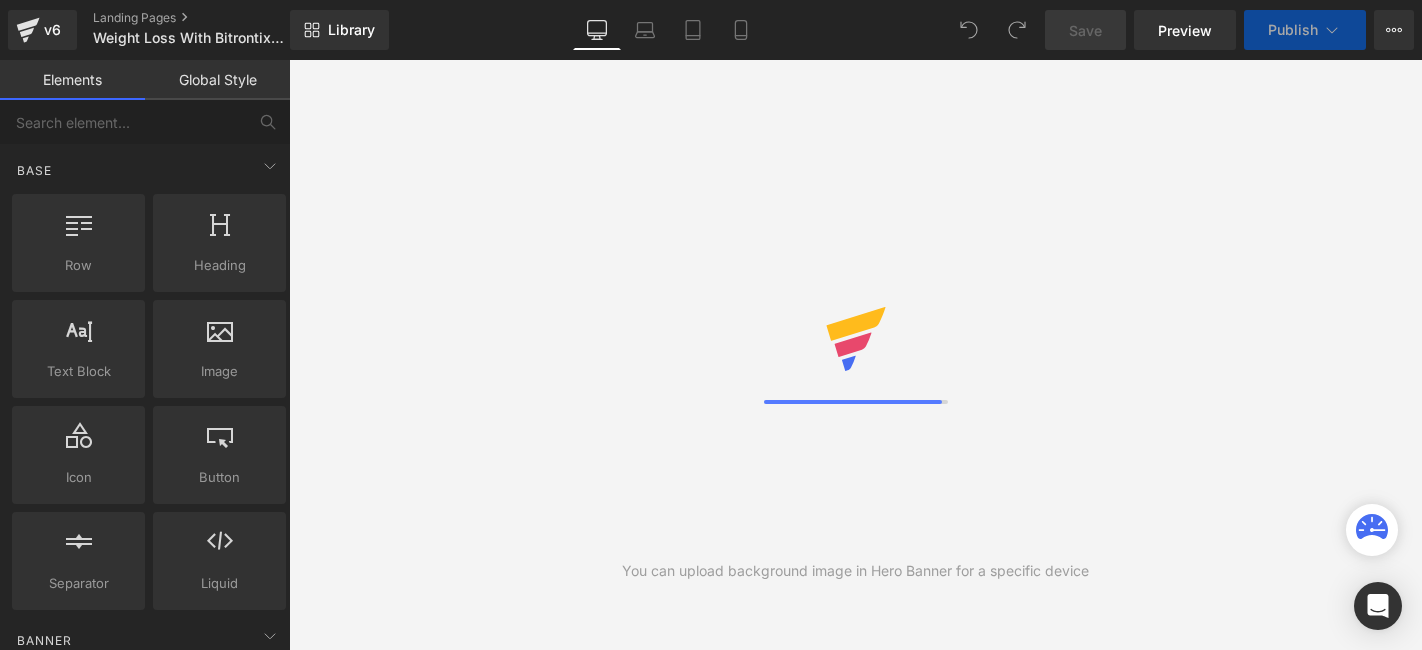 scroll, scrollTop: 0, scrollLeft: 0, axis: both 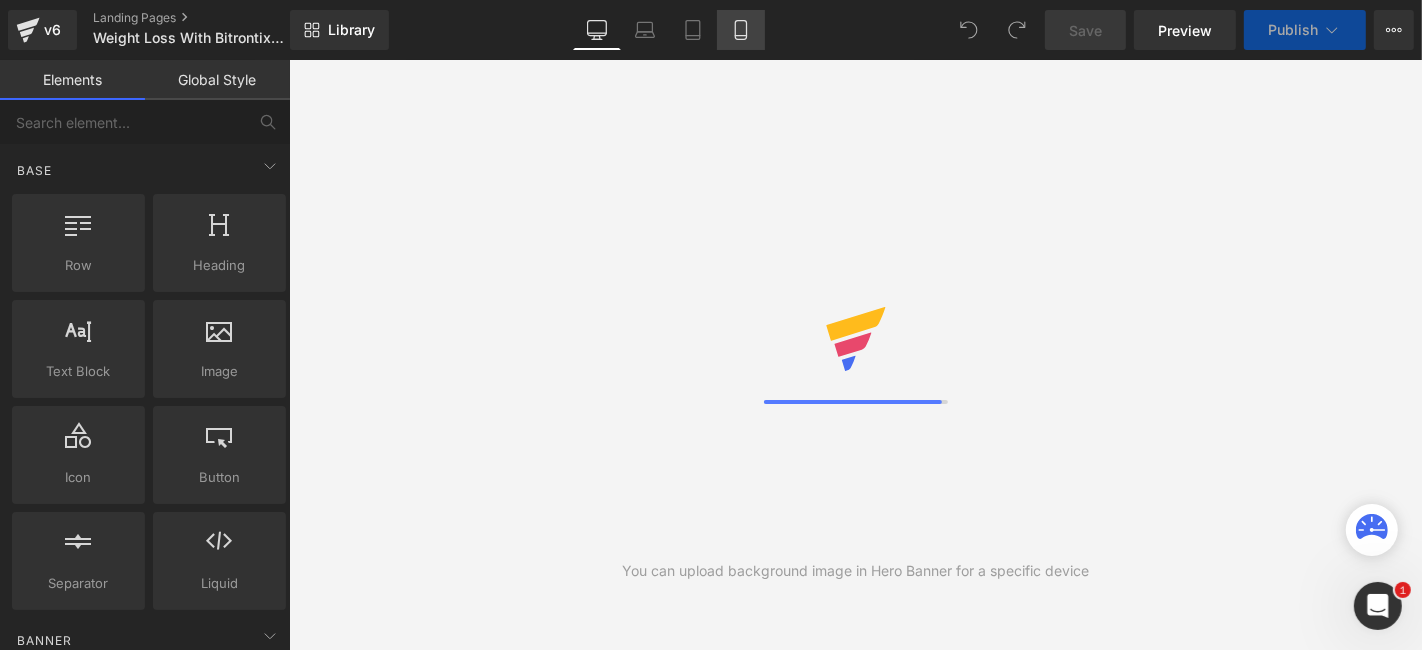 click 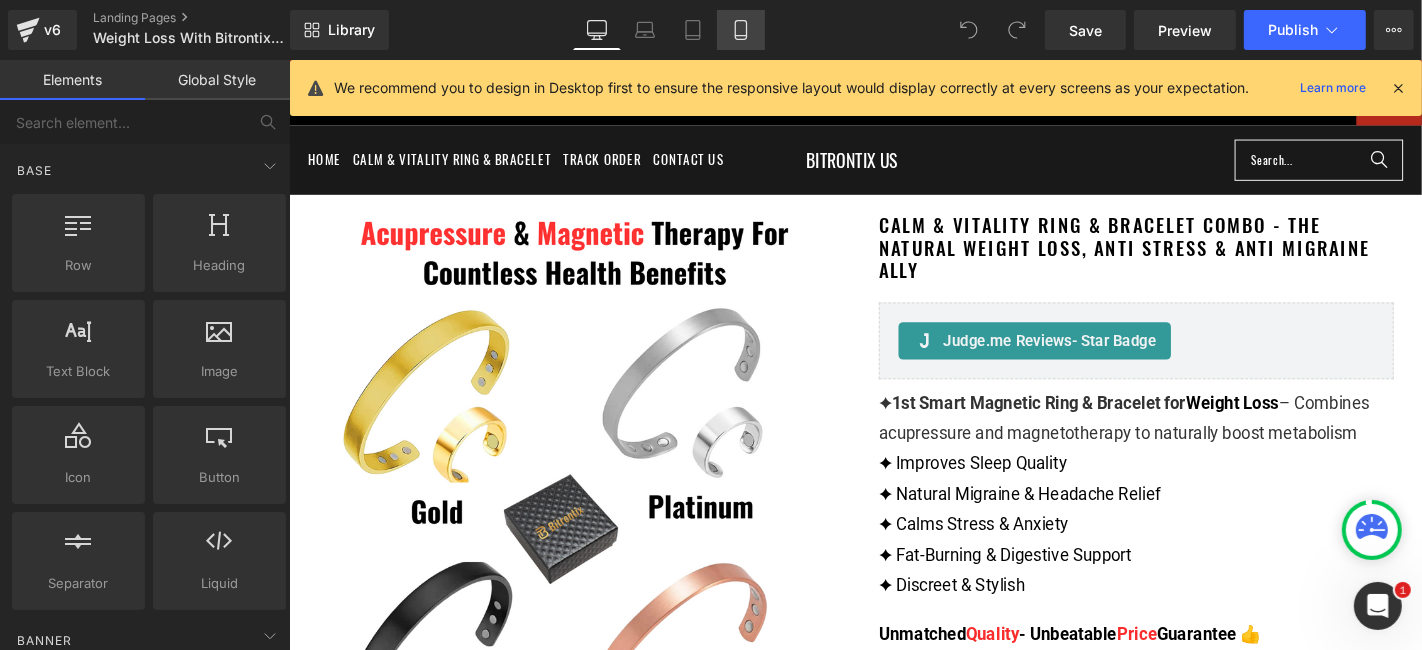 click 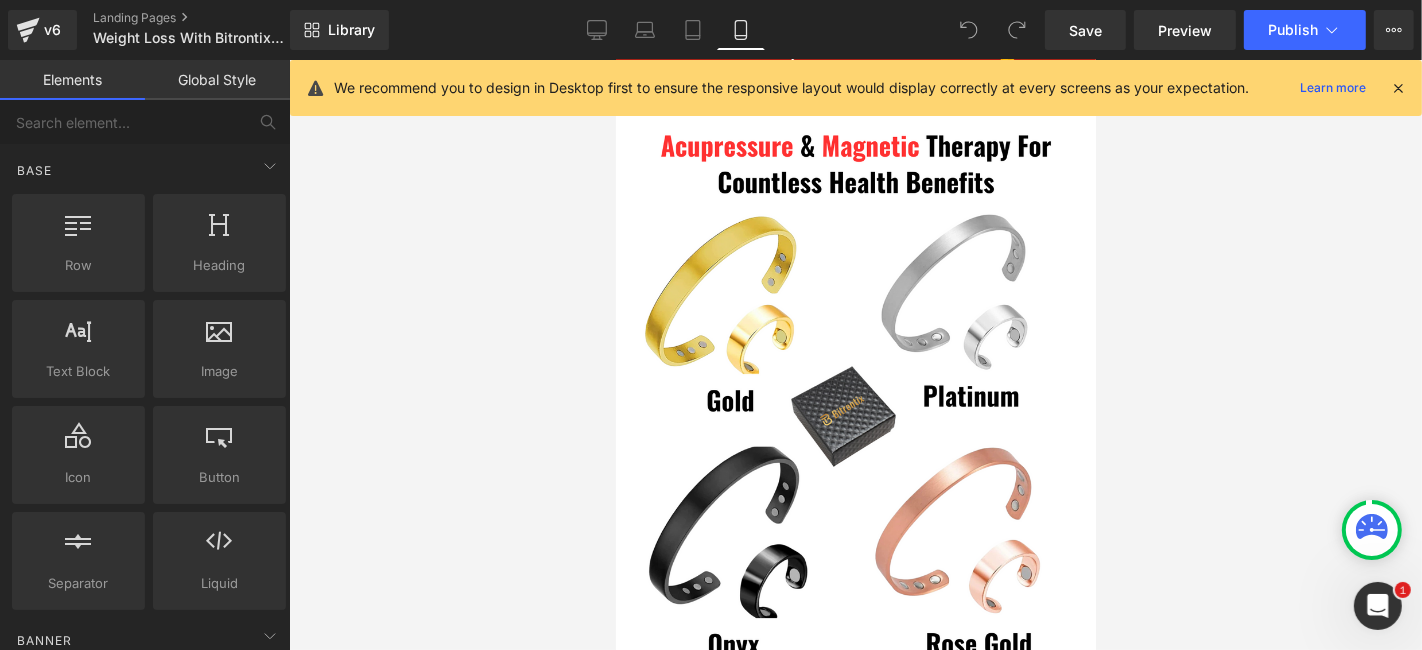 scroll, scrollTop: 0, scrollLeft: 0, axis: both 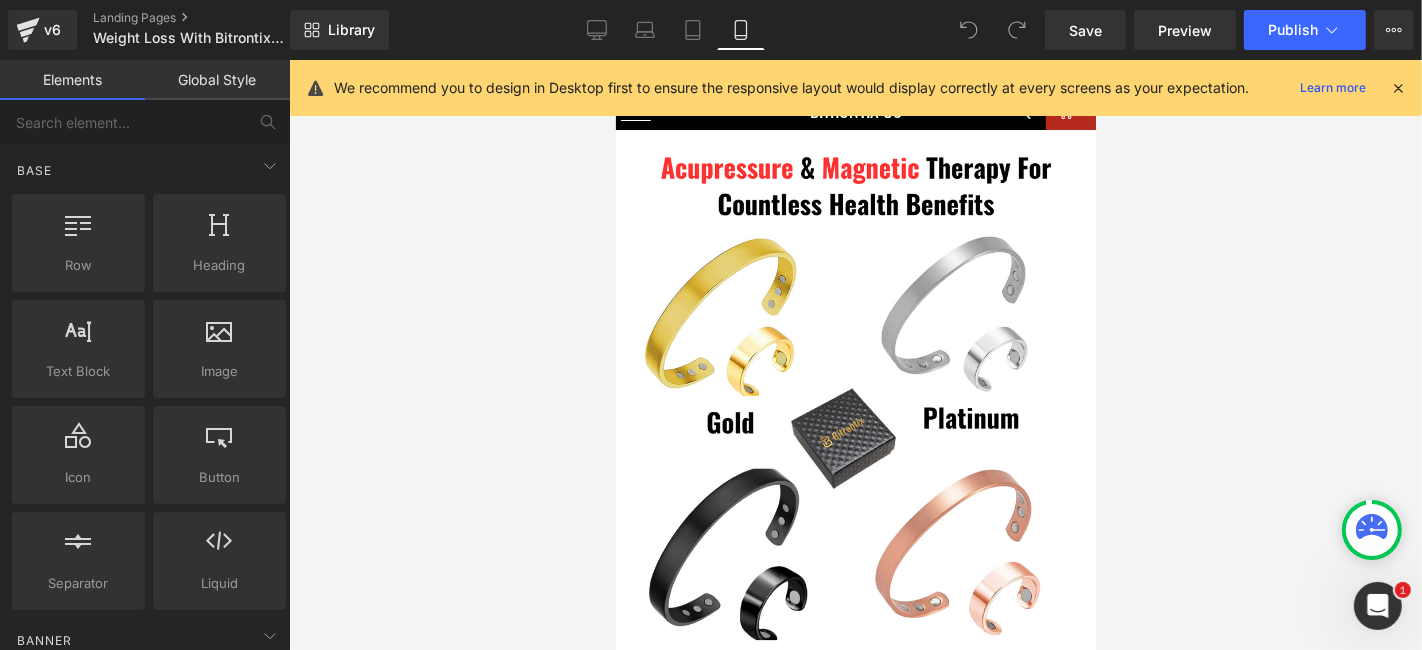 click at bounding box center [1398, 88] 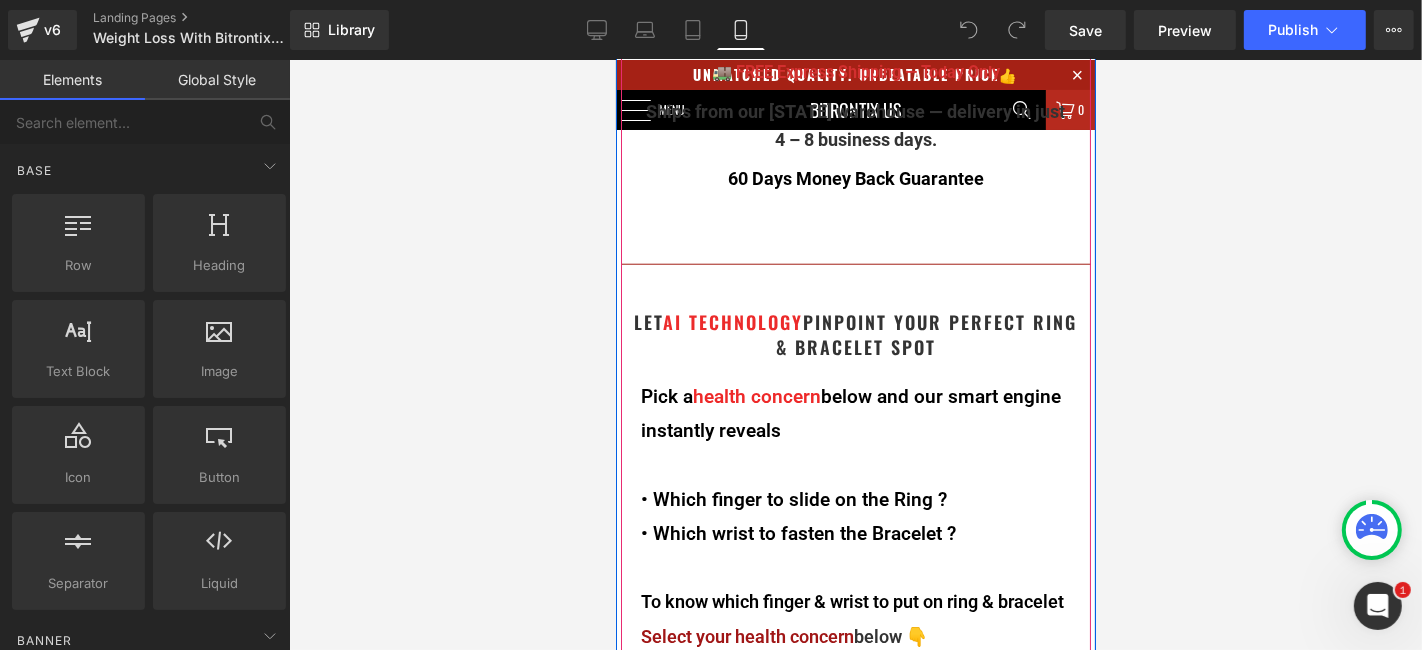 scroll, scrollTop: 1666, scrollLeft: 0, axis: vertical 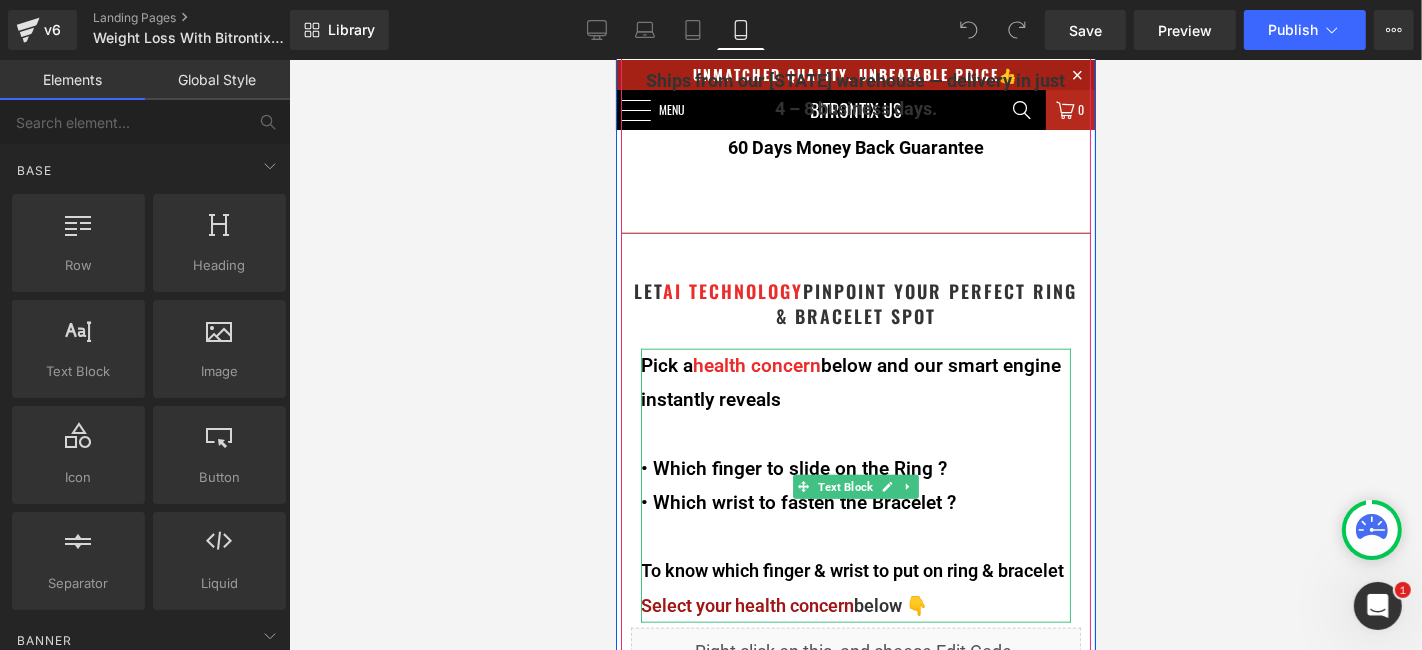 click on "Pick a  health concern  below and our smart engine instantly reveals" at bounding box center (855, 382) 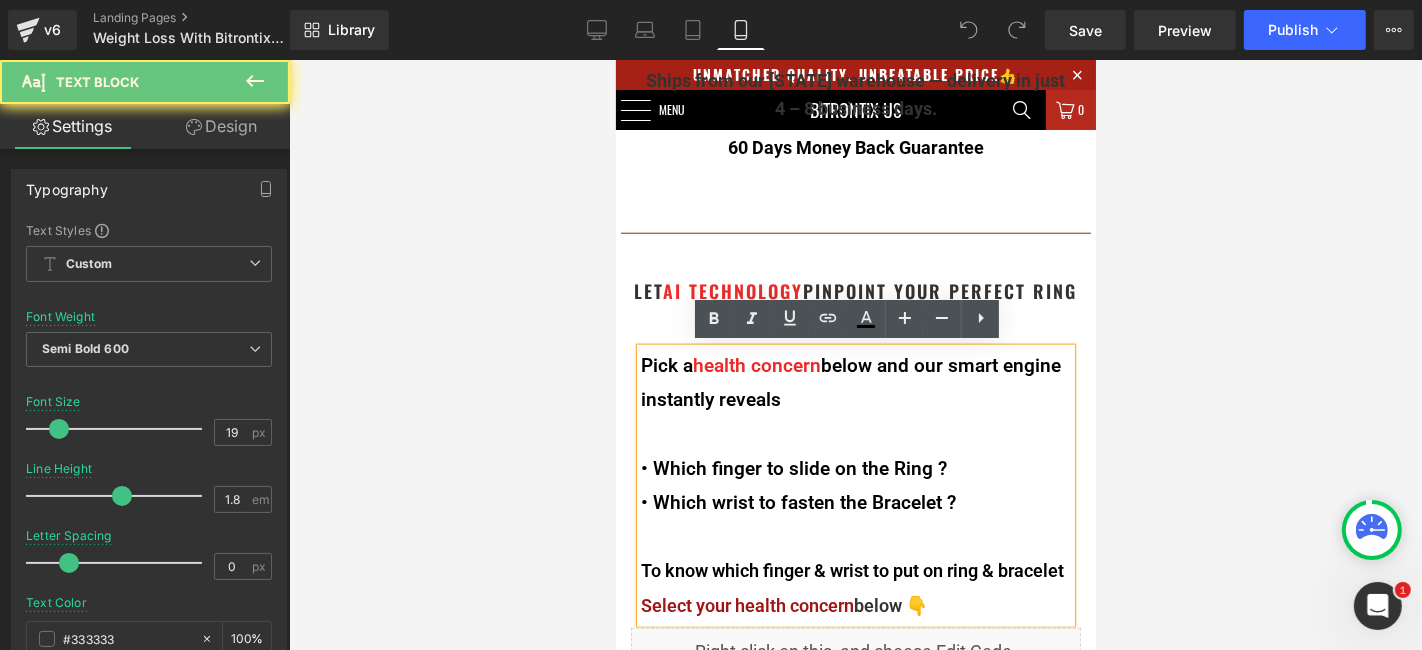click on "Pick a  health concern  below and our smart engine instantly reveals" at bounding box center (855, 382) 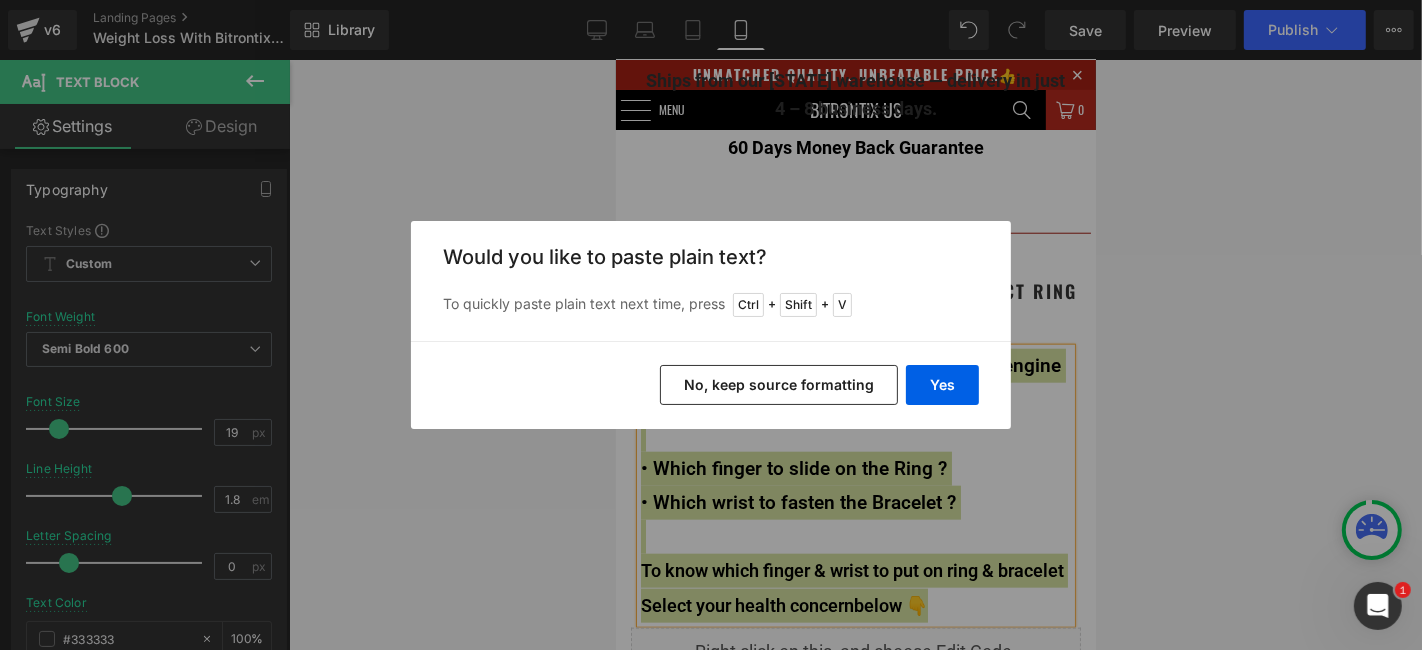 click on "No, keep source formatting" at bounding box center (779, 385) 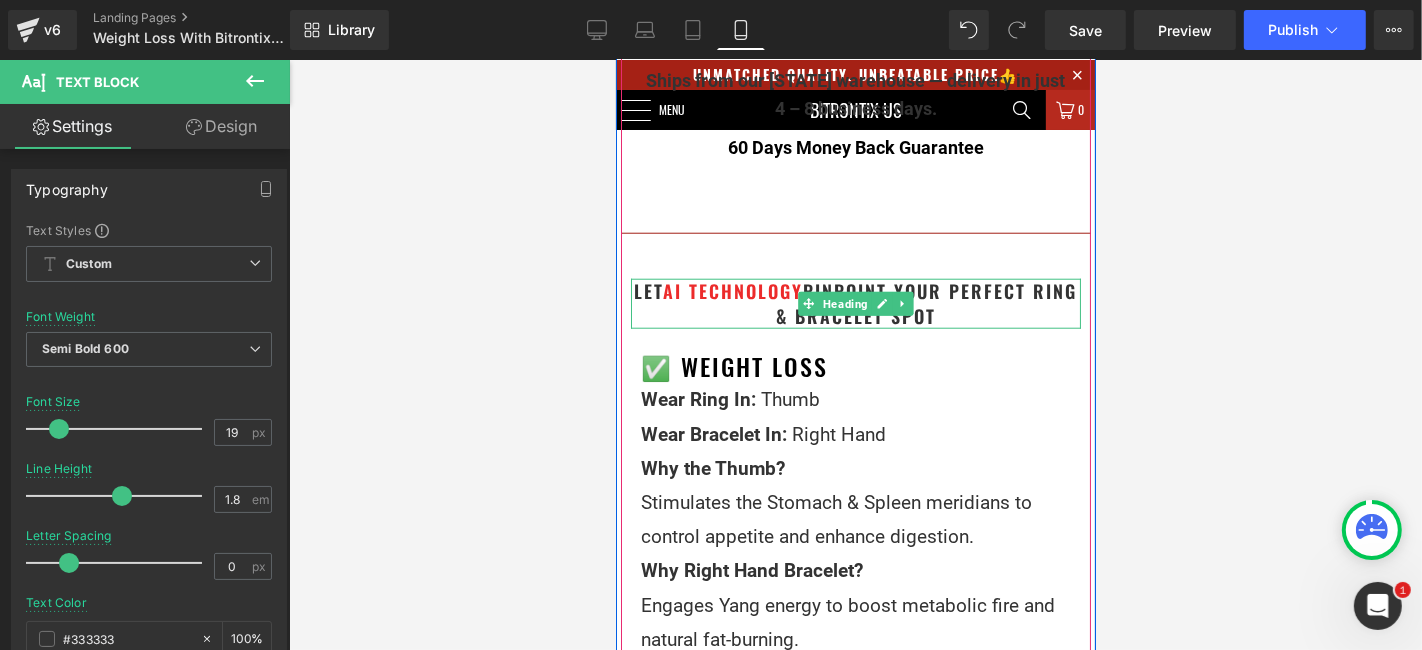 click on "LET  AI TECHNOLOGY  PINPOINT YOUR PERFECT RING & BRACELET SPOT" at bounding box center (855, 303) 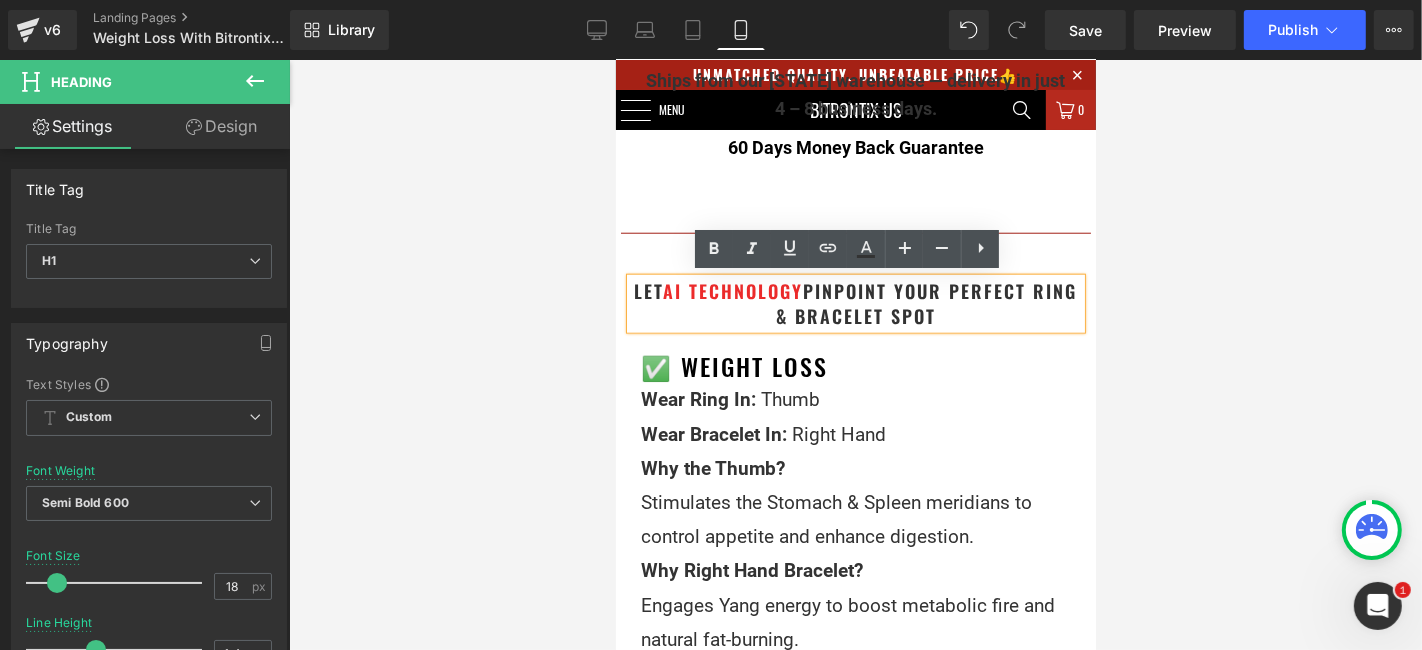 drag, startPoint x: 977, startPoint y: 309, endPoint x: 631, endPoint y: 295, distance: 346.2831 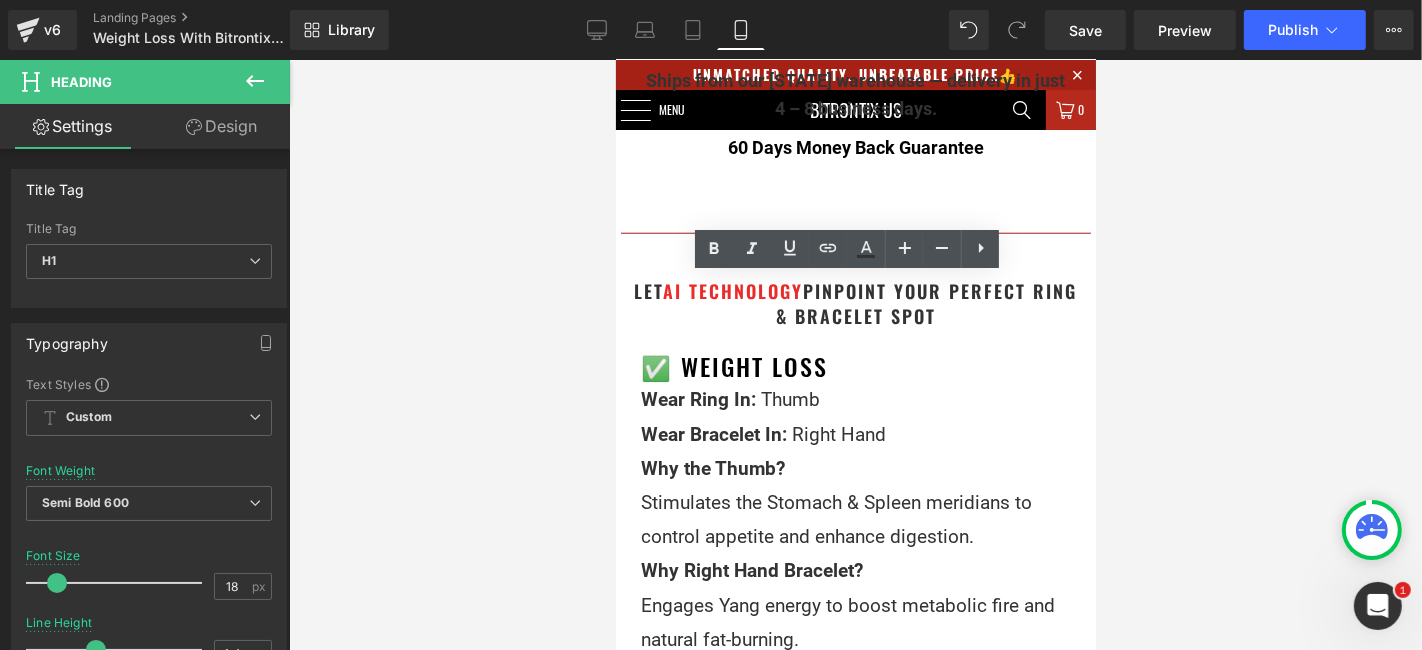 click at bounding box center [855, 355] 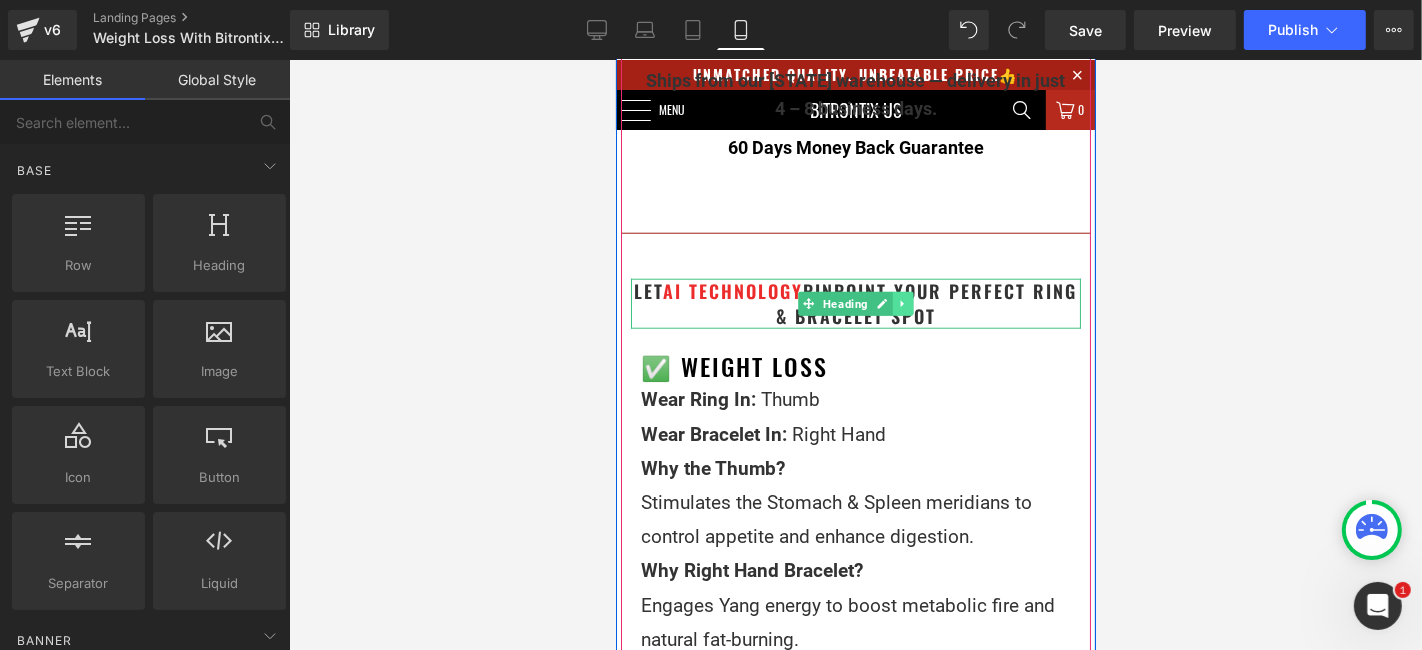 click 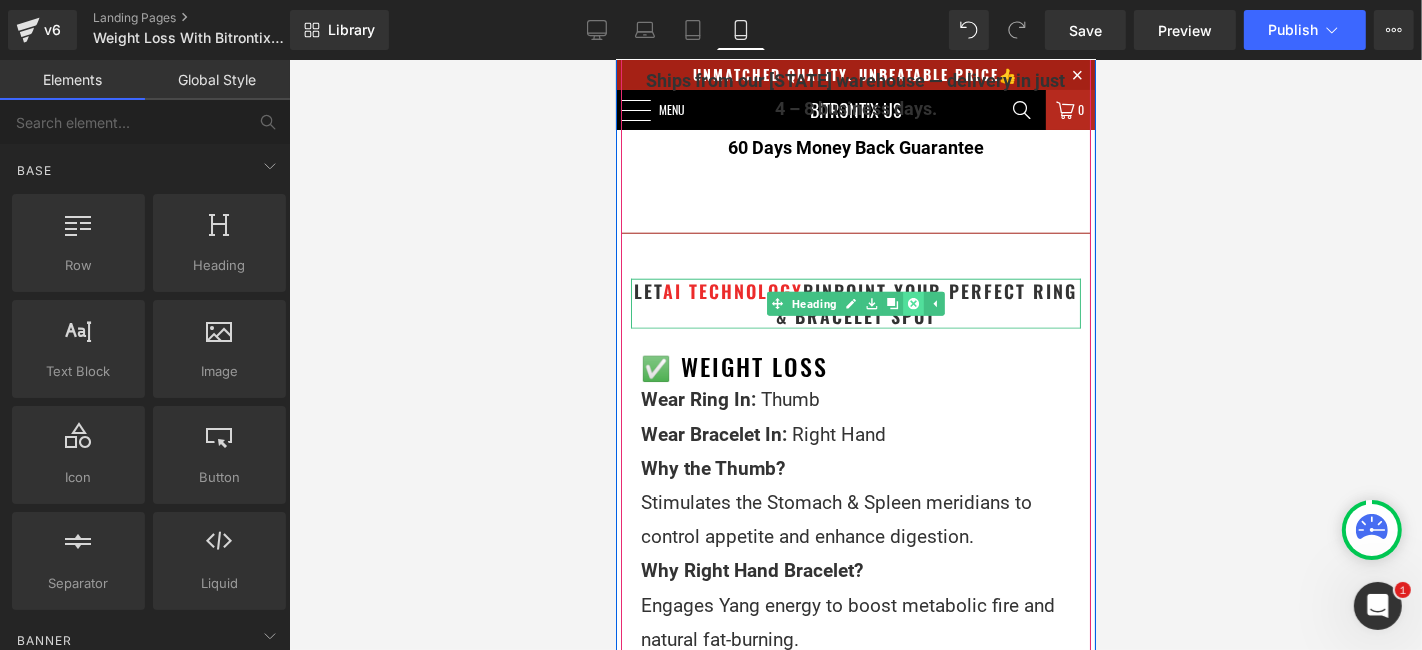 click 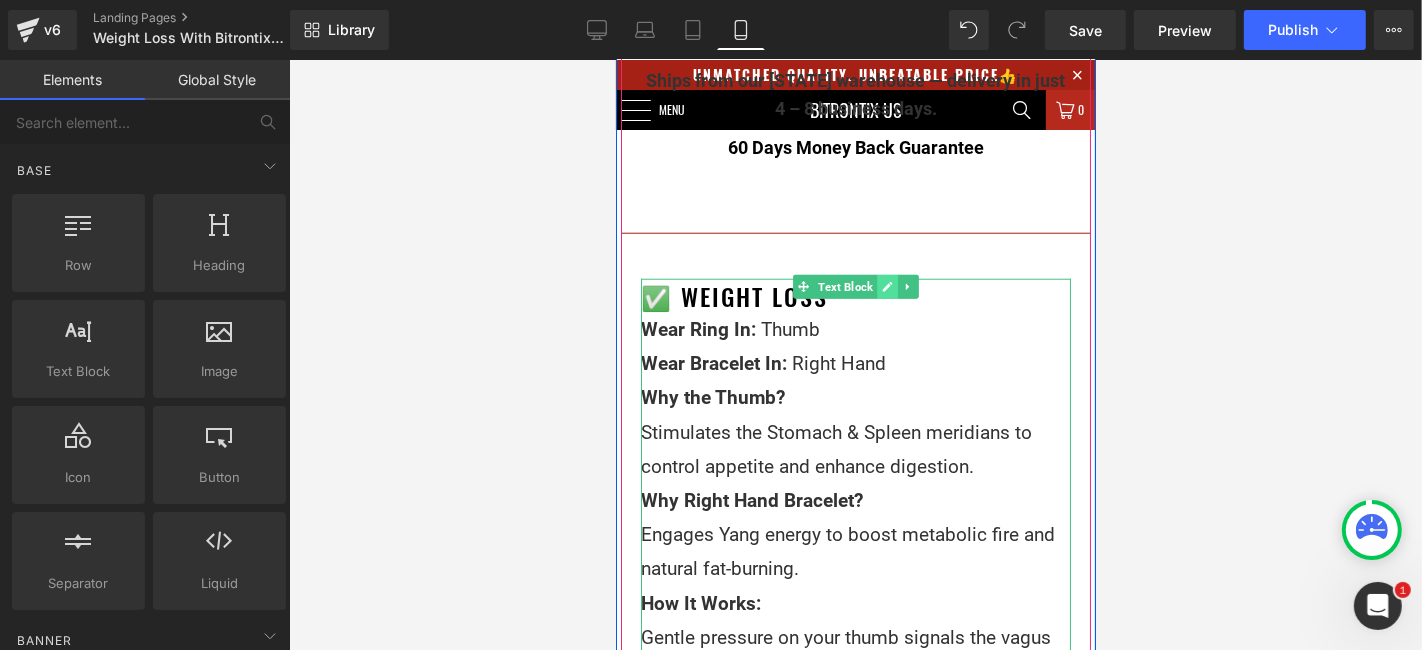 click at bounding box center (886, 286) 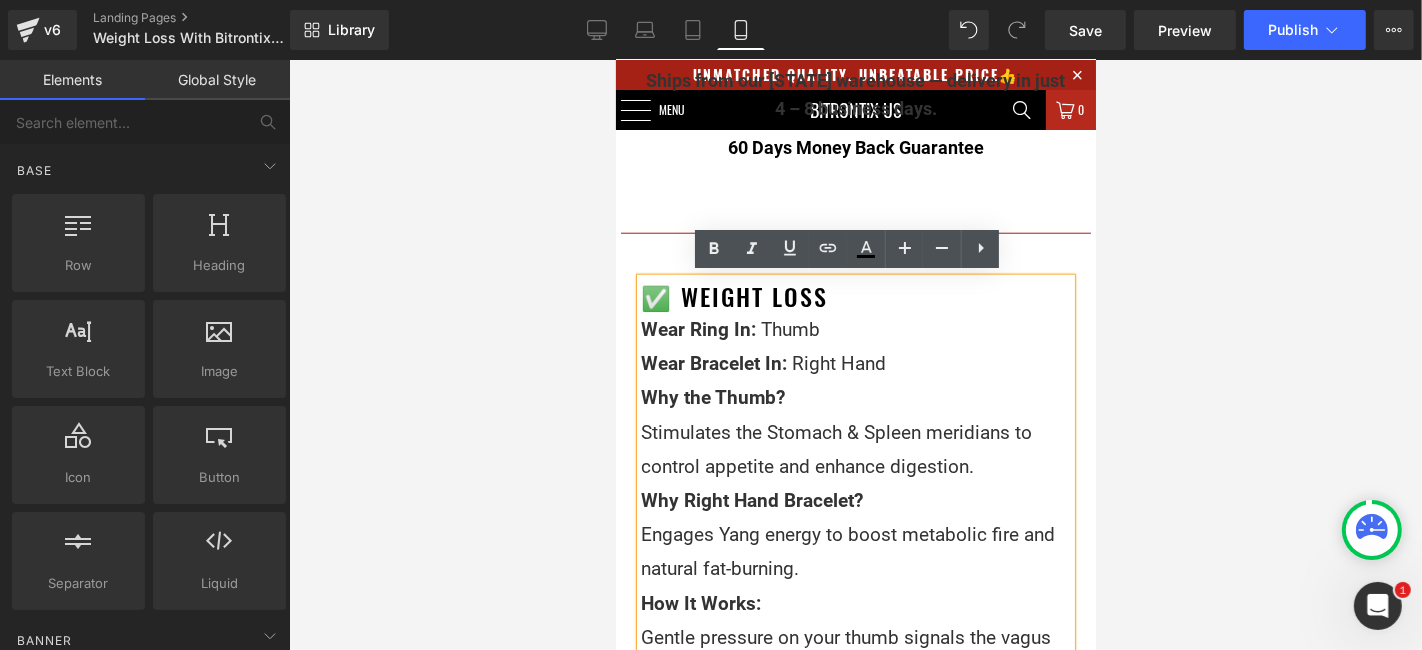 click on "Wear Ring In:   Thumb Wear Bracelet In:   Right Hand" at bounding box center (855, 346) 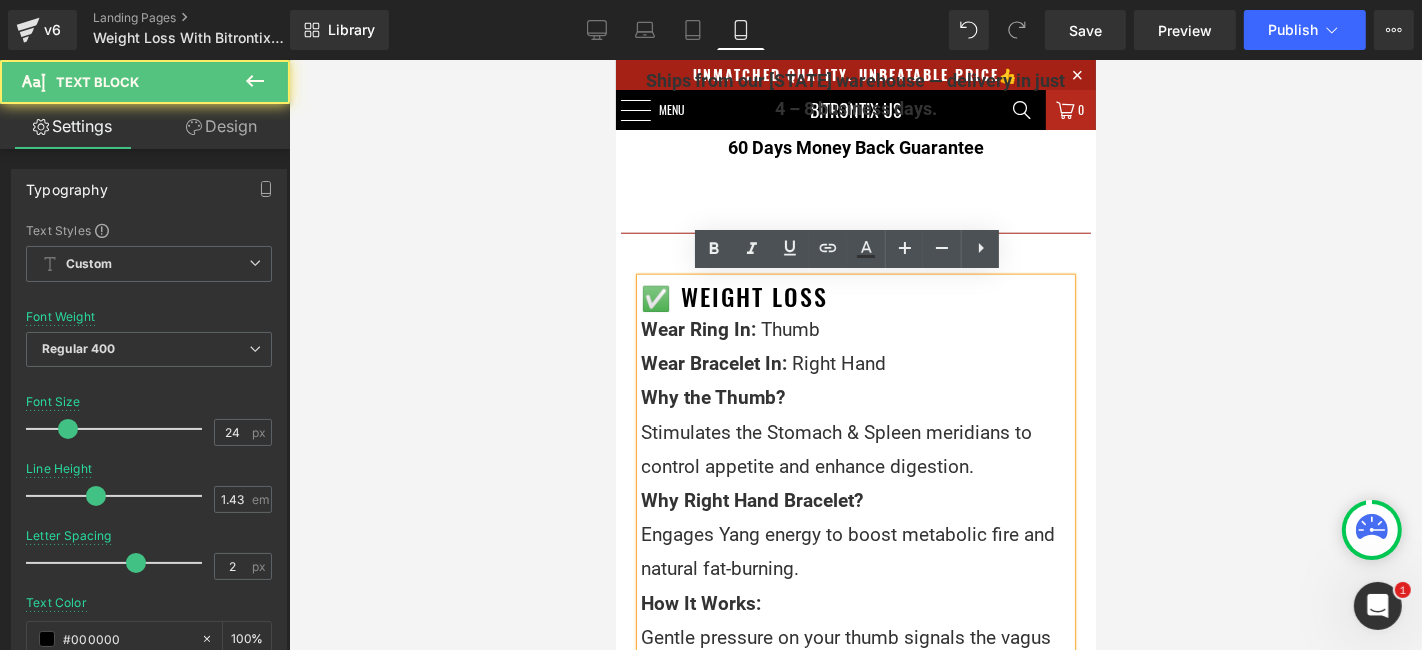 click on "✅ Weight Loss" at bounding box center [855, 295] 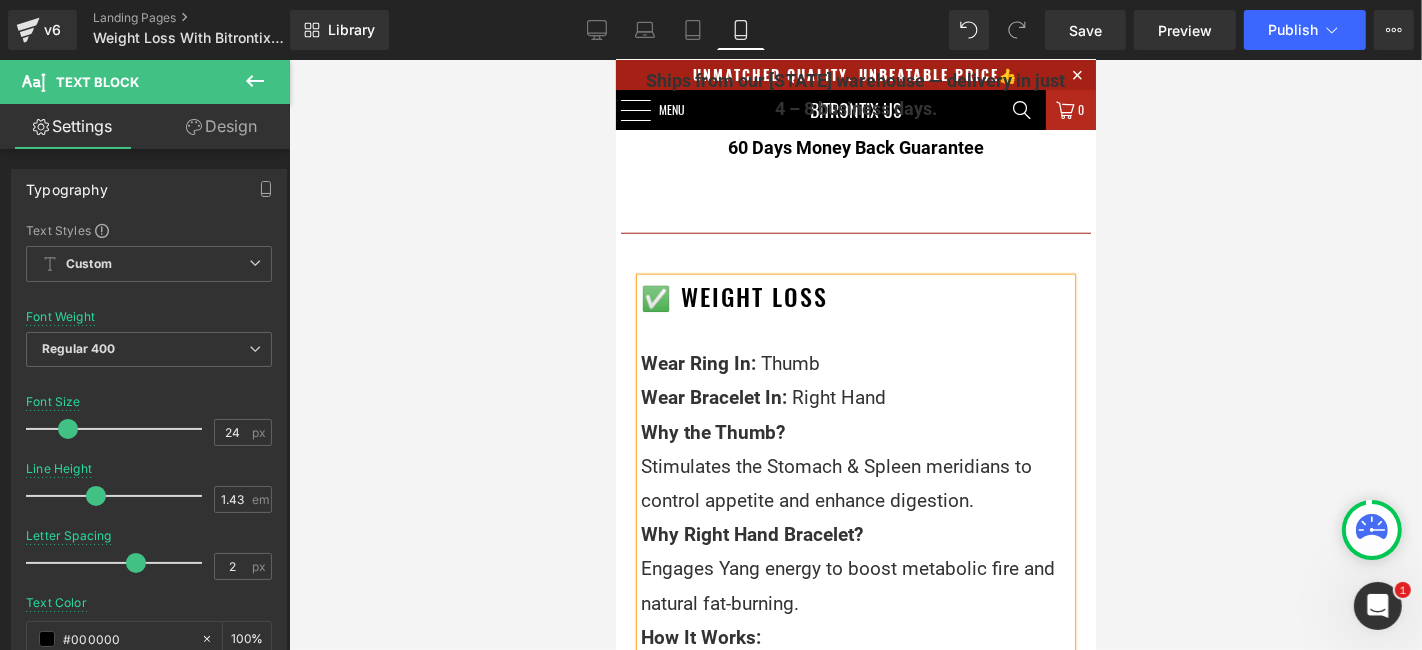 click on "Wear Ring In:   Thumb Wear Bracelet In:   Right Hand" at bounding box center (855, 380) 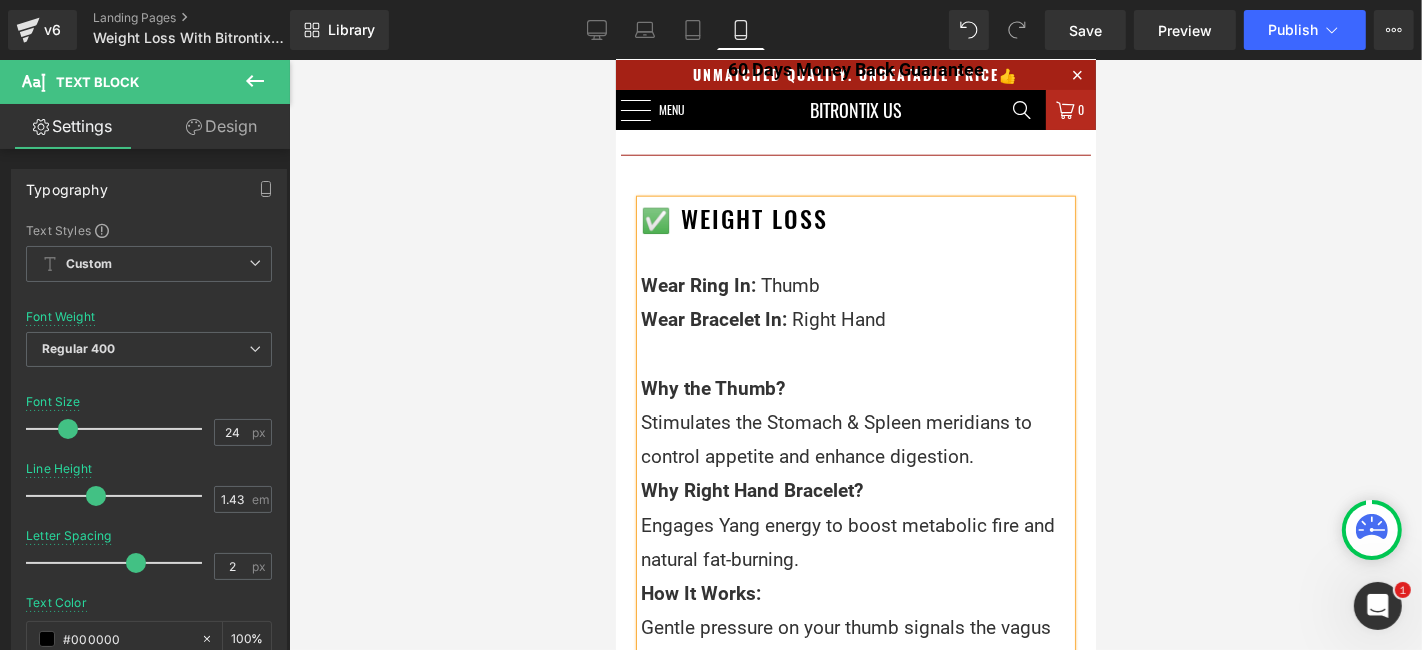 scroll, scrollTop: 1777, scrollLeft: 0, axis: vertical 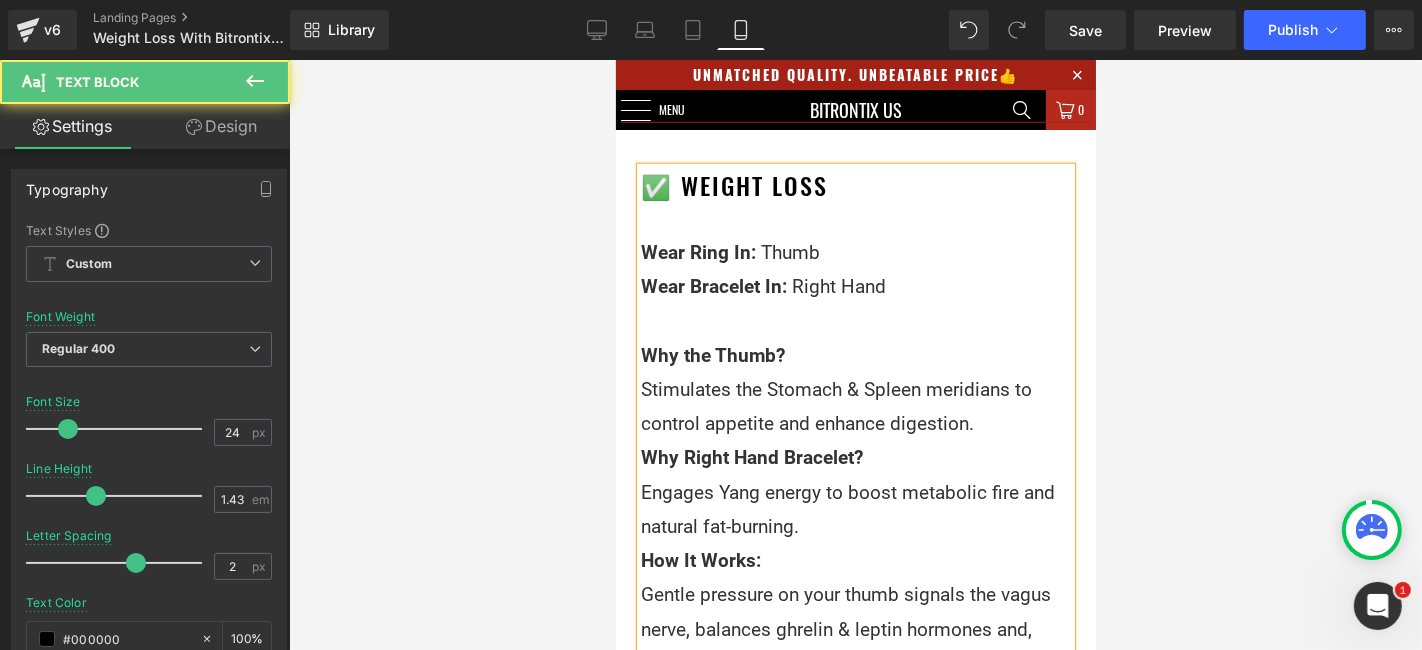 click on "Why the Thumb? Stimulates the Stomach & Spleen meridians to control appetite and enhance digestion." at bounding box center (855, 389) 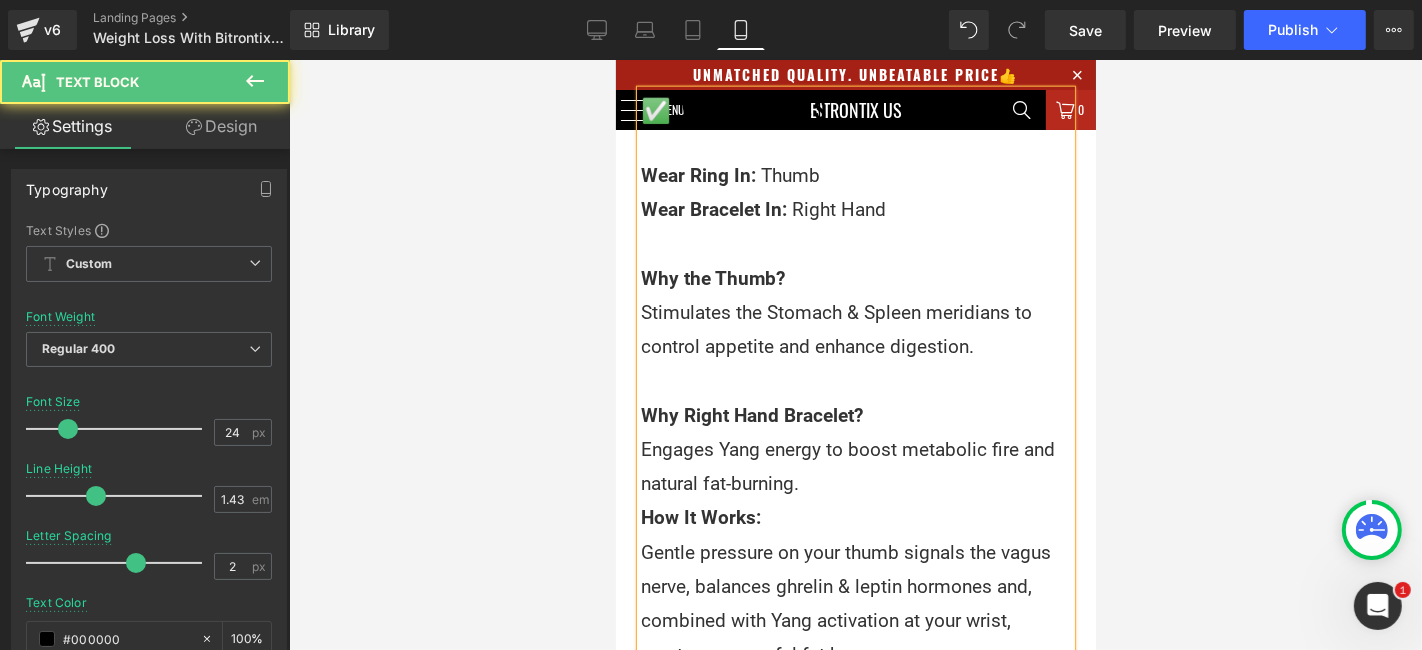 scroll, scrollTop: 1888, scrollLeft: 0, axis: vertical 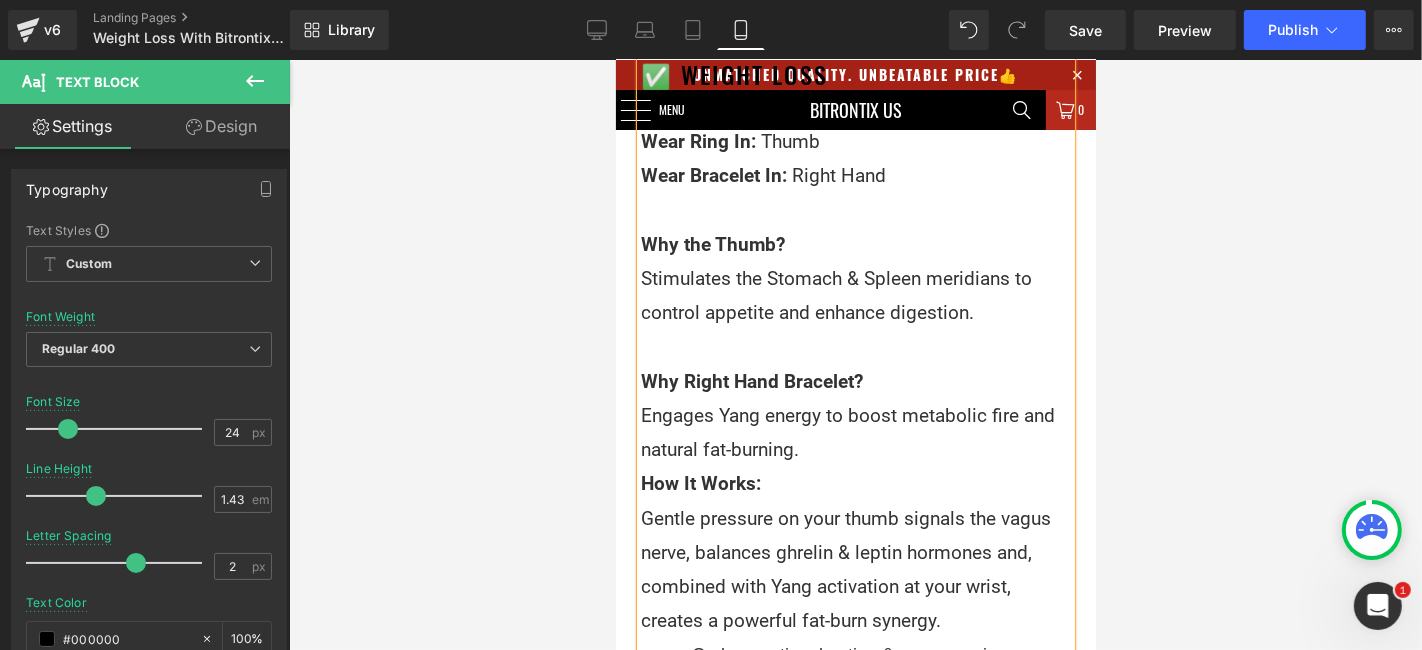 click on "Why Right Hand Bracelet? Engages Yang energy to boost metabolic fire and natural fat-burning." at bounding box center (855, 415) 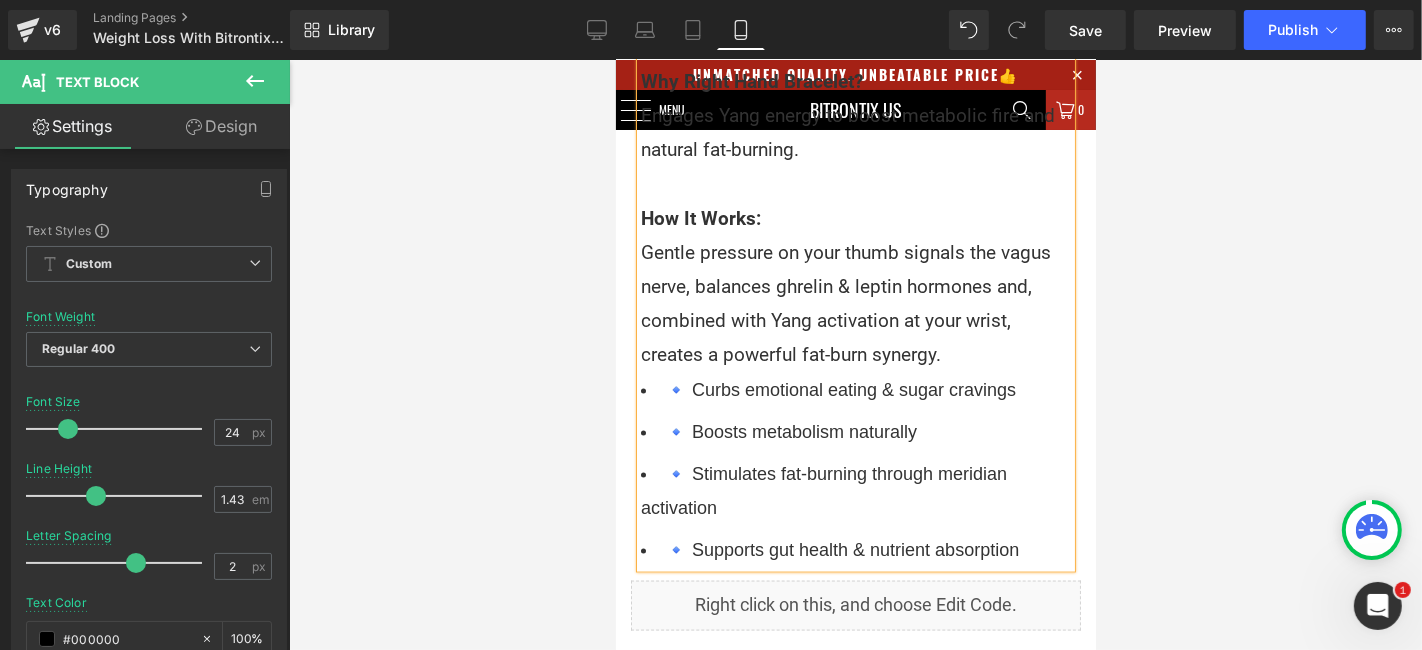 scroll, scrollTop: 2222, scrollLeft: 0, axis: vertical 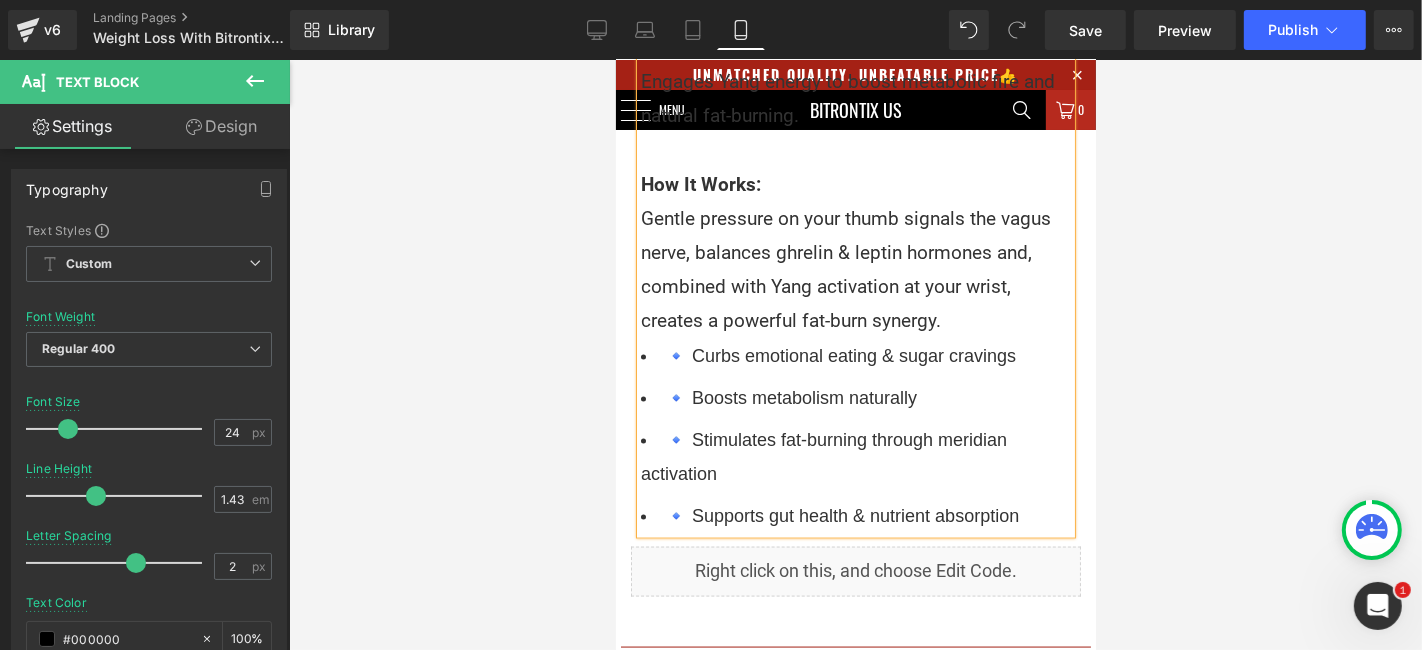 click on "How It Works: Gentle pressure on your thumb signals the vagus nerve, balances ghrelin & leptin hormones and, combined with Yang activation at your wrist, creates a powerful fat-burn synergy." at bounding box center [855, 252] 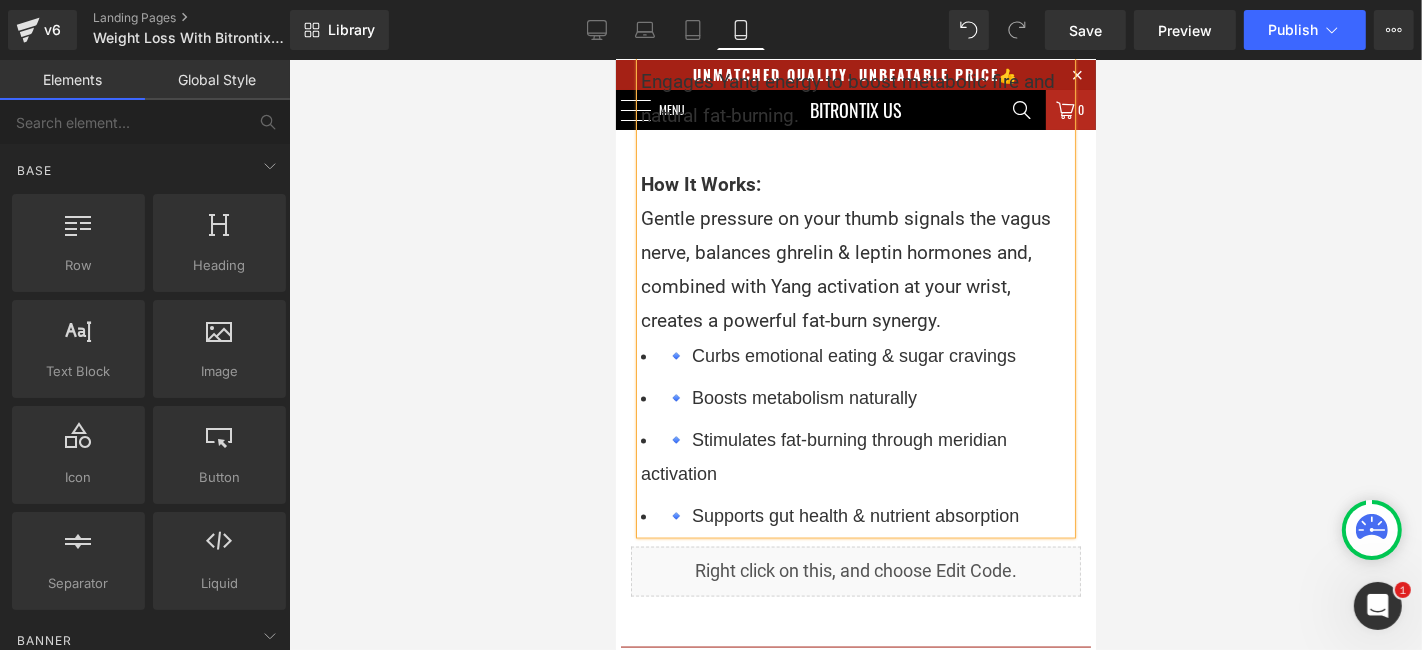 click at bounding box center [855, 355] 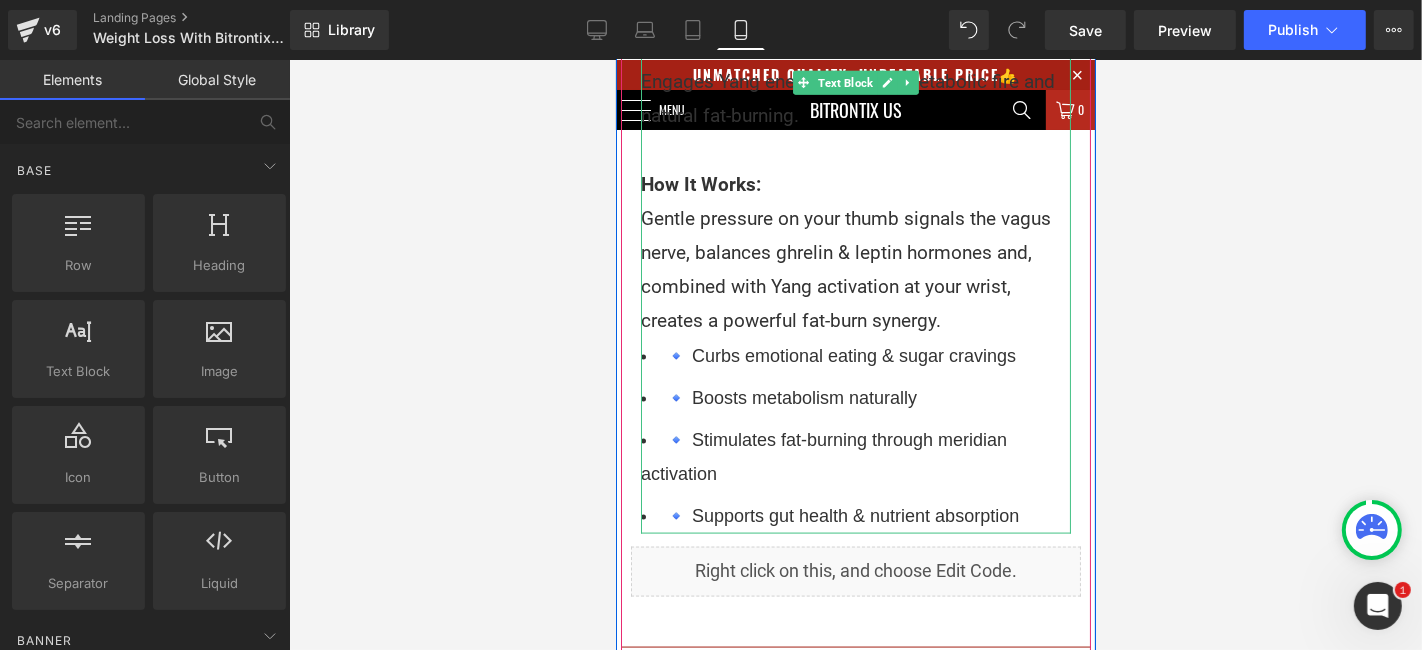click on "How It Works: Gentle pressure on your thumb signals the vagus nerve, balances ghrelin & leptin hormones and, combined with Yang activation at your wrist, creates a powerful fat-burn synergy." at bounding box center (855, 252) 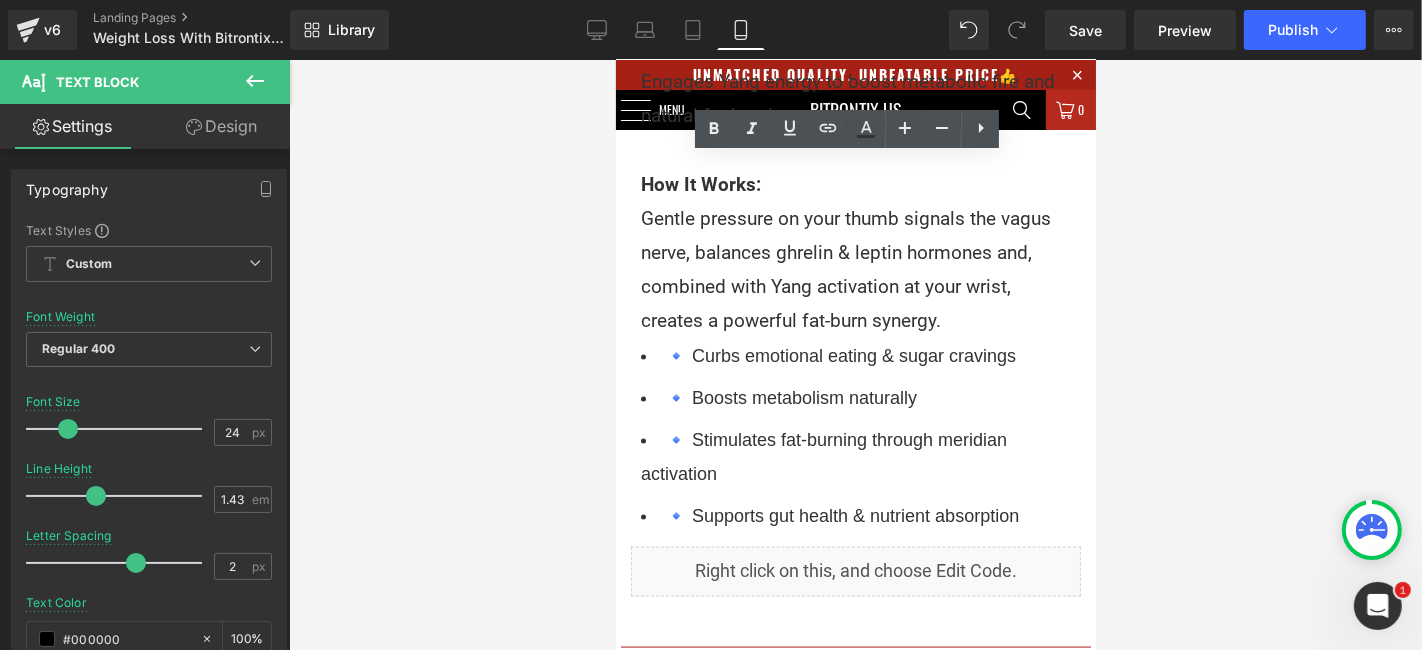 click at bounding box center [855, 355] 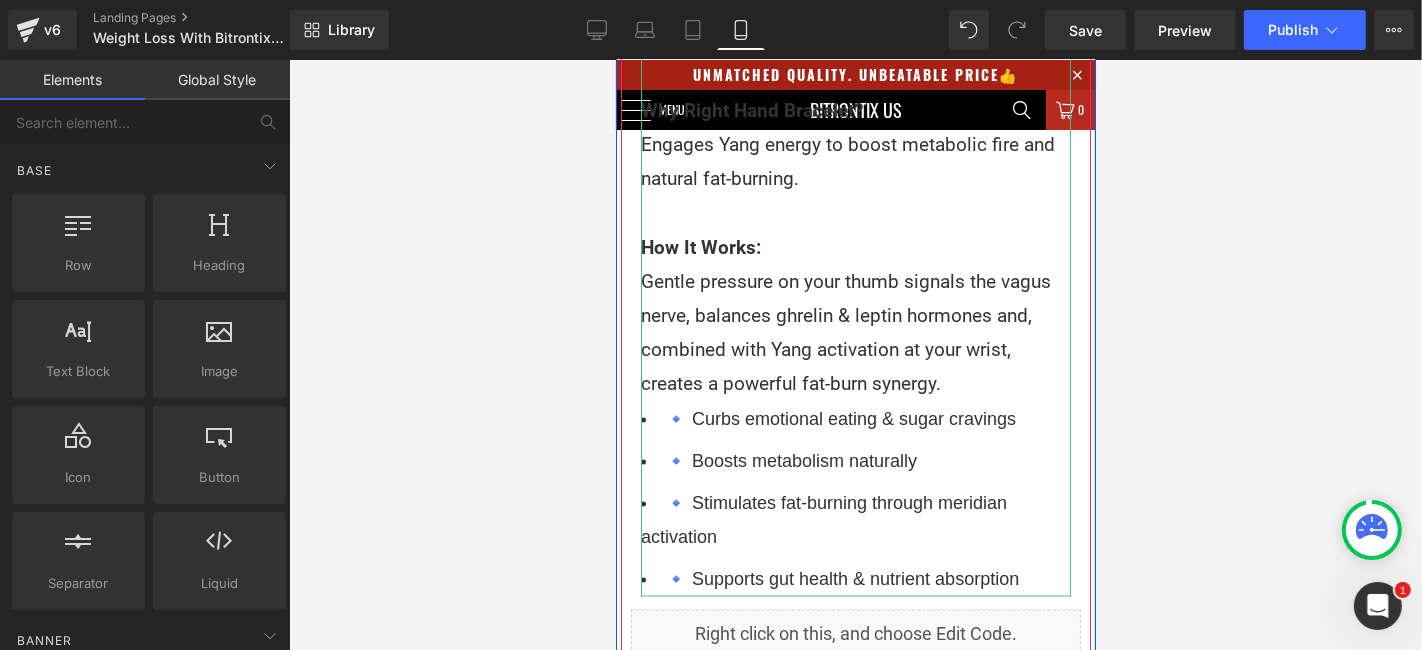 scroll, scrollTop: 2111, scrollLeft: 0, axis: vertical 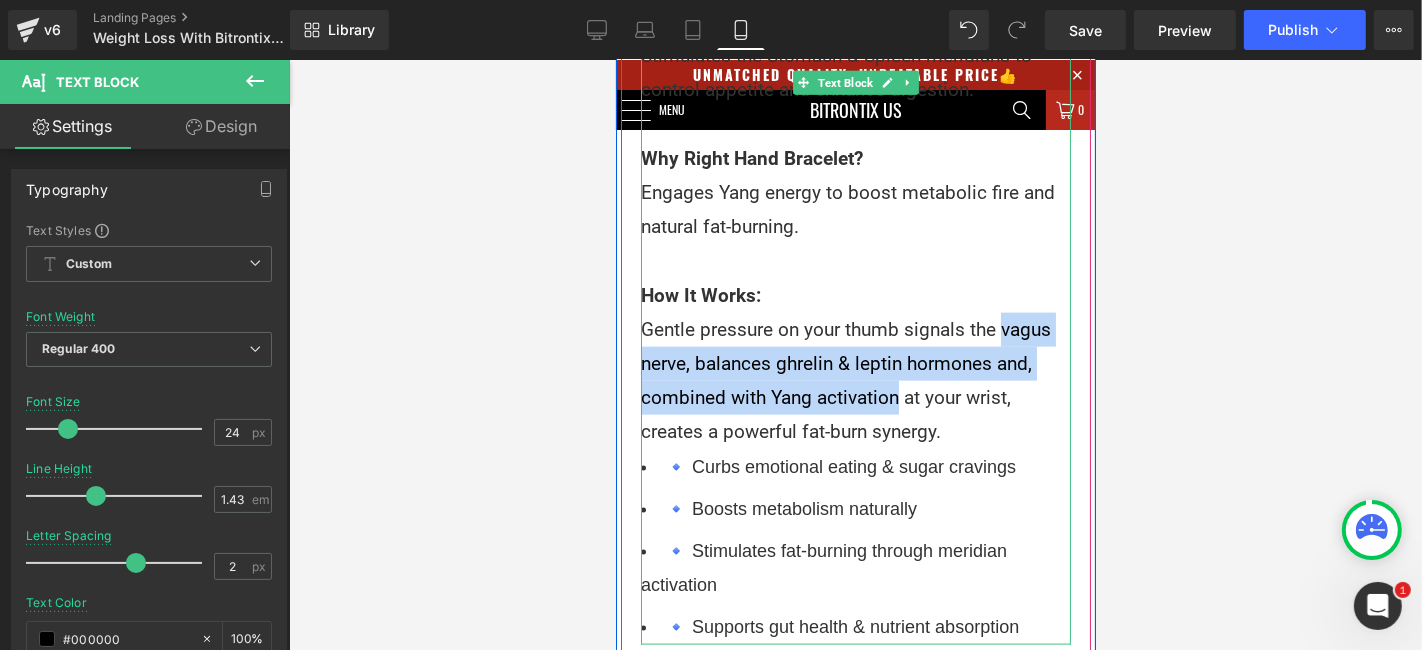 drag, startPoint x: 989, startPoint y: 329, endPoint x: 890, endPoint y: 404, distance: 124.20145 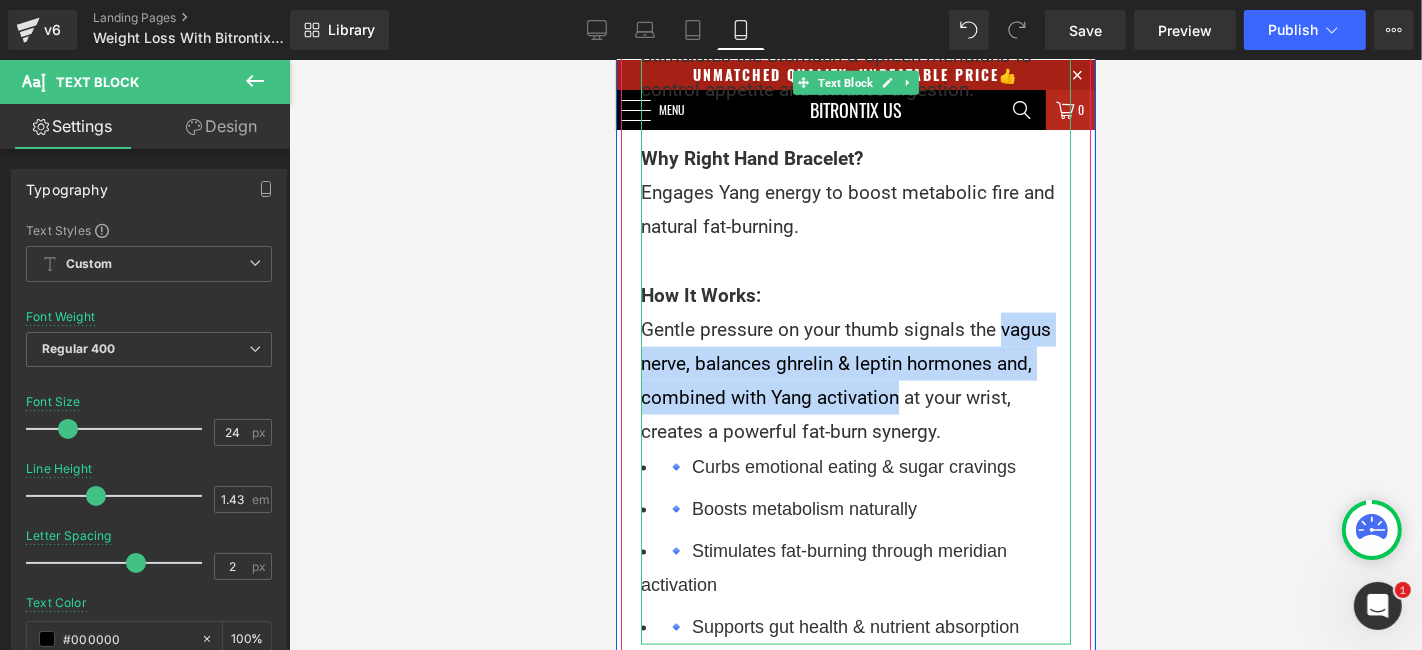 click on "How It Works: Gentle pressure on your thumb signals the vagus nerve, balances ghrelin & leptin hormones and, combined with Yang activation at your wrist, creates a powerful fat-burn synergy." at bounding box center (855, 363) 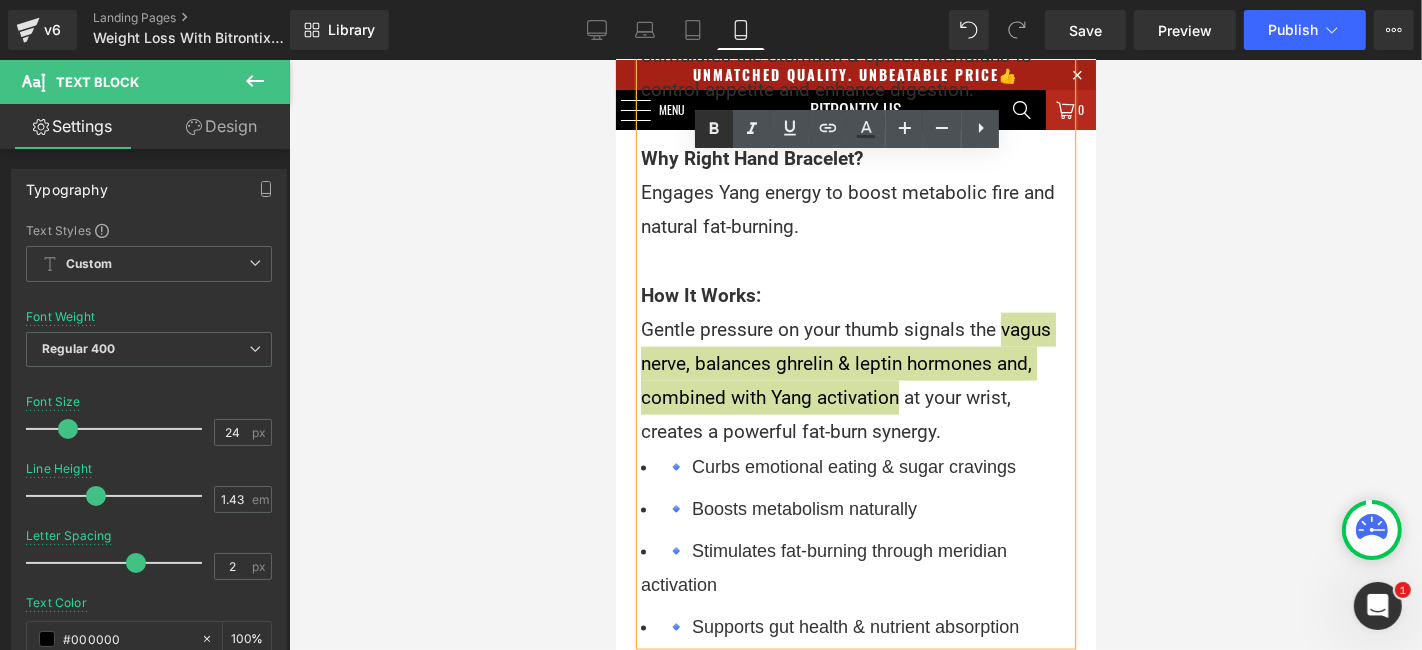 click 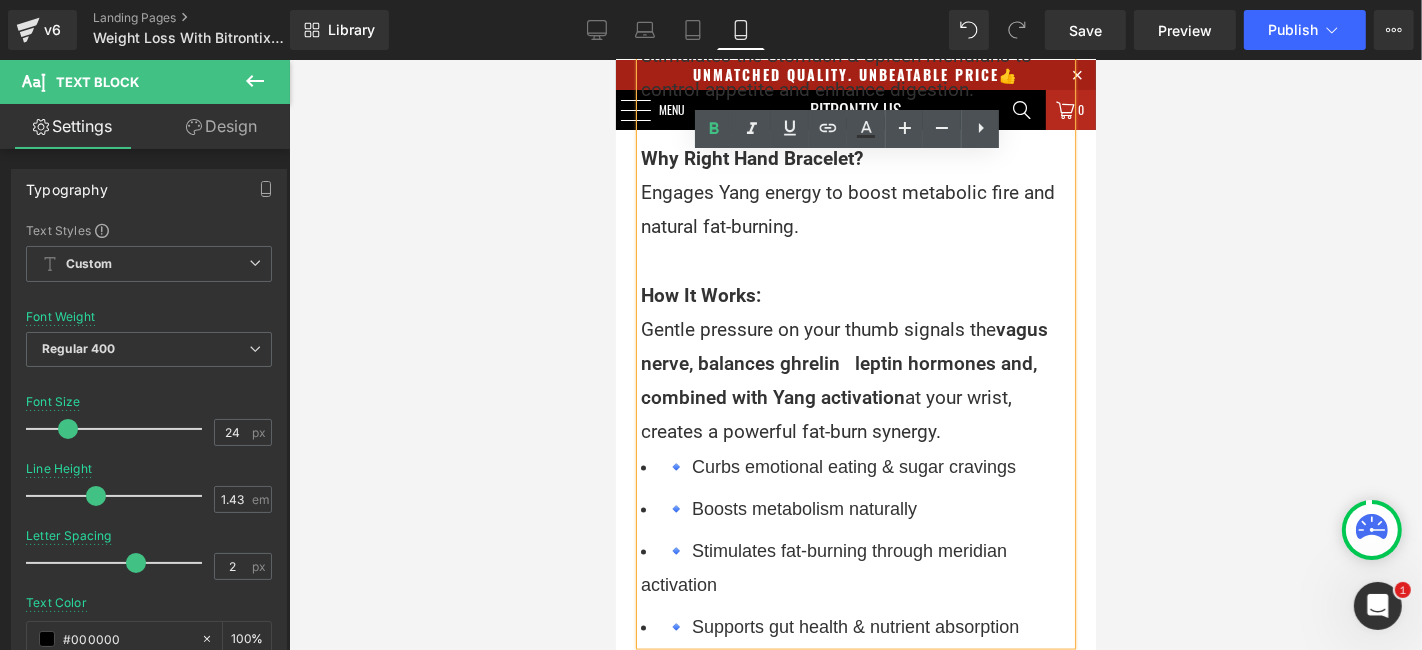 click on "How It Works: Gentle pressure on your thumb signals the  vagus nerve, balances ghrelin & leptin hormones and, combined with Yang activation  at your wrist, creates a powerful fat-burn synergy." at bounding box center [855, 363] 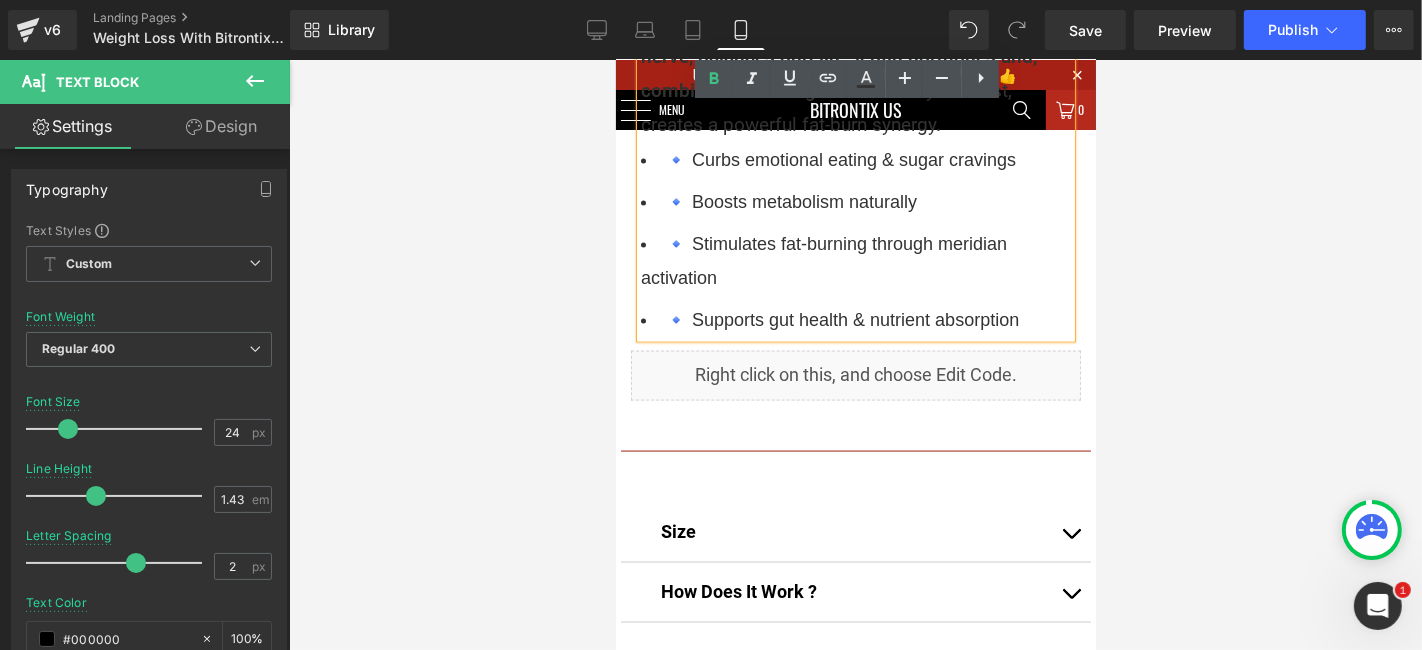scroll, scrollTop: 2444, scrollLeft: 0, axis: vertical 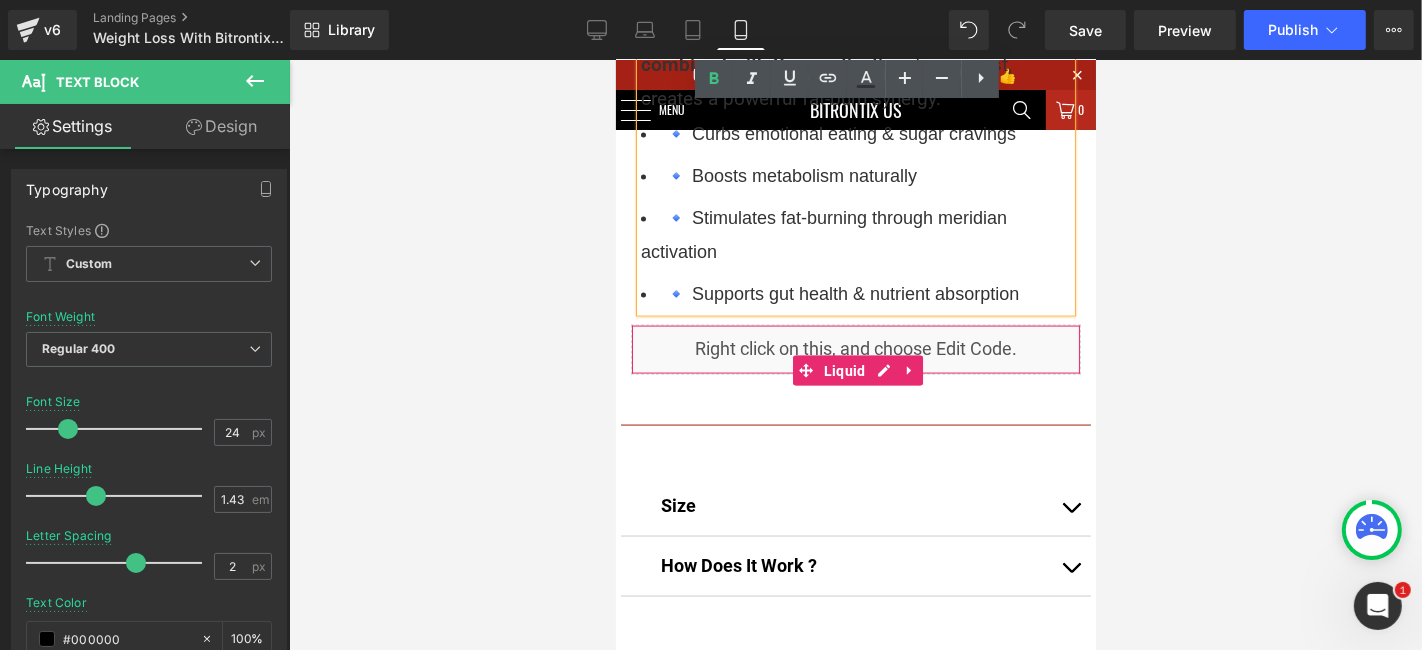 click on "Liquid" at bounding box center (844, 370) 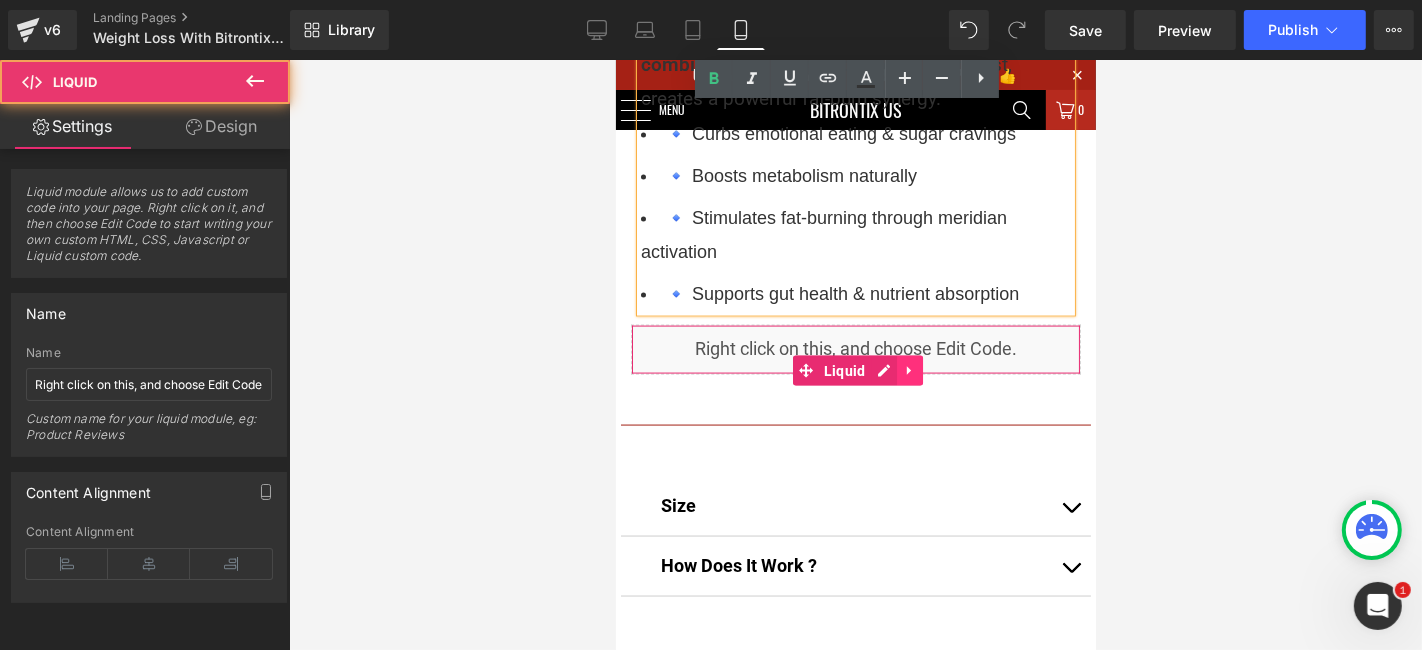click at bounding box center [909, 370] 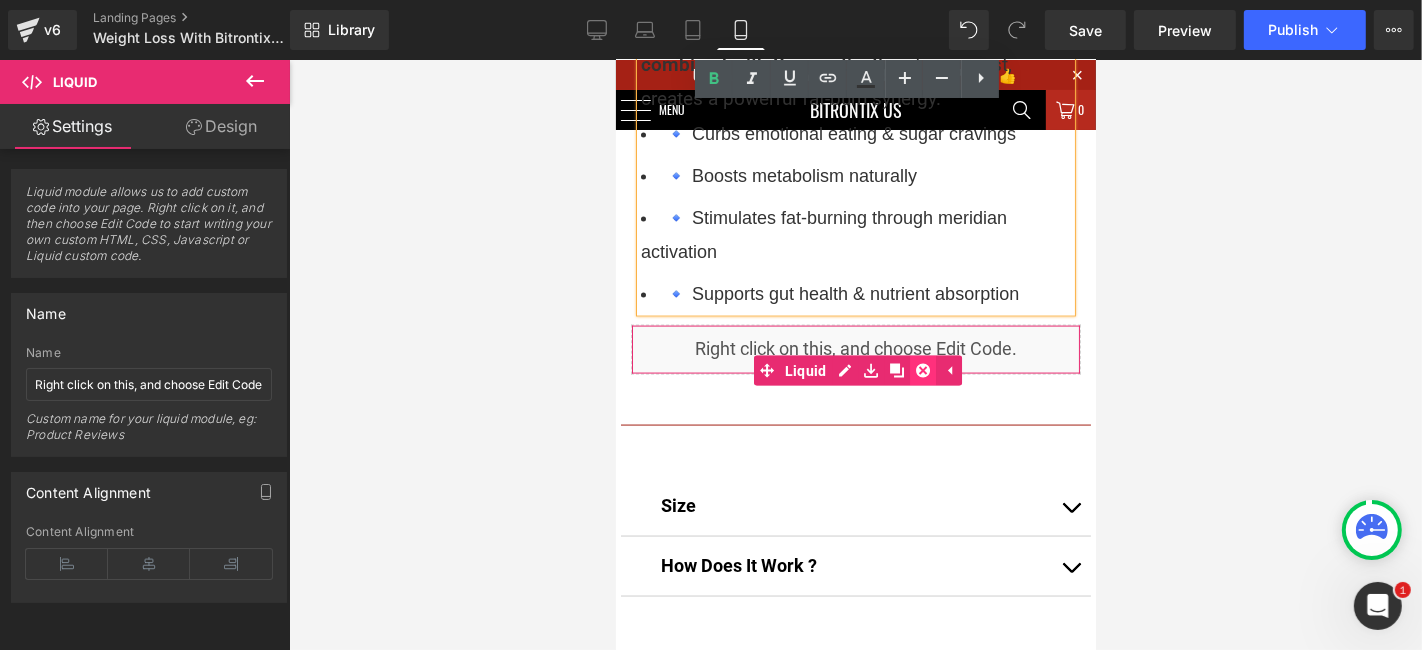 click 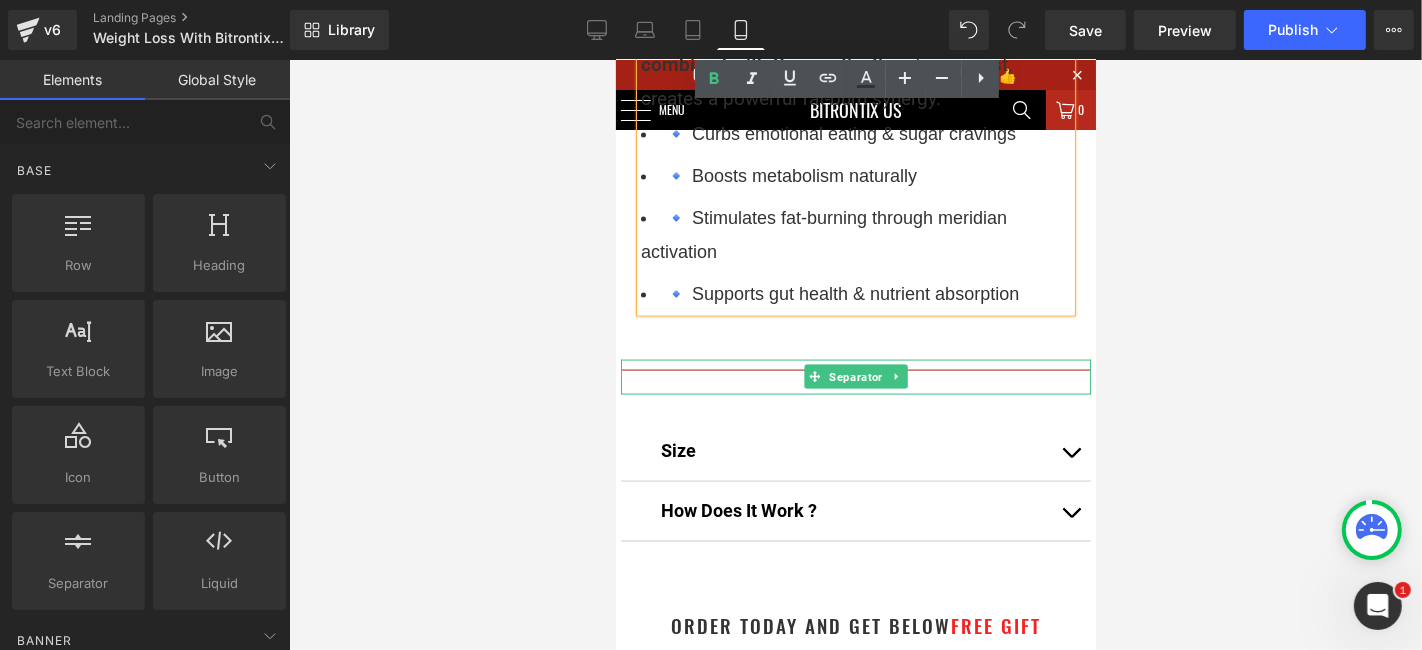 click at bounding box center [896, 376] 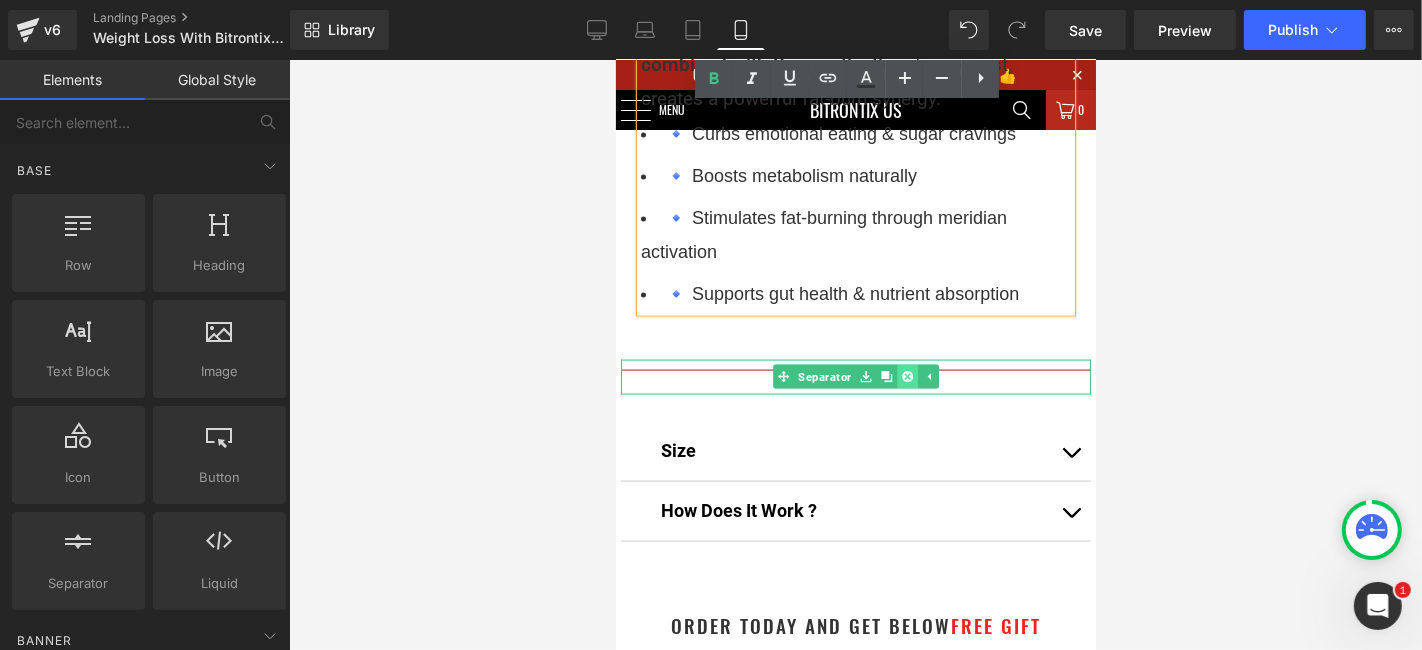 click 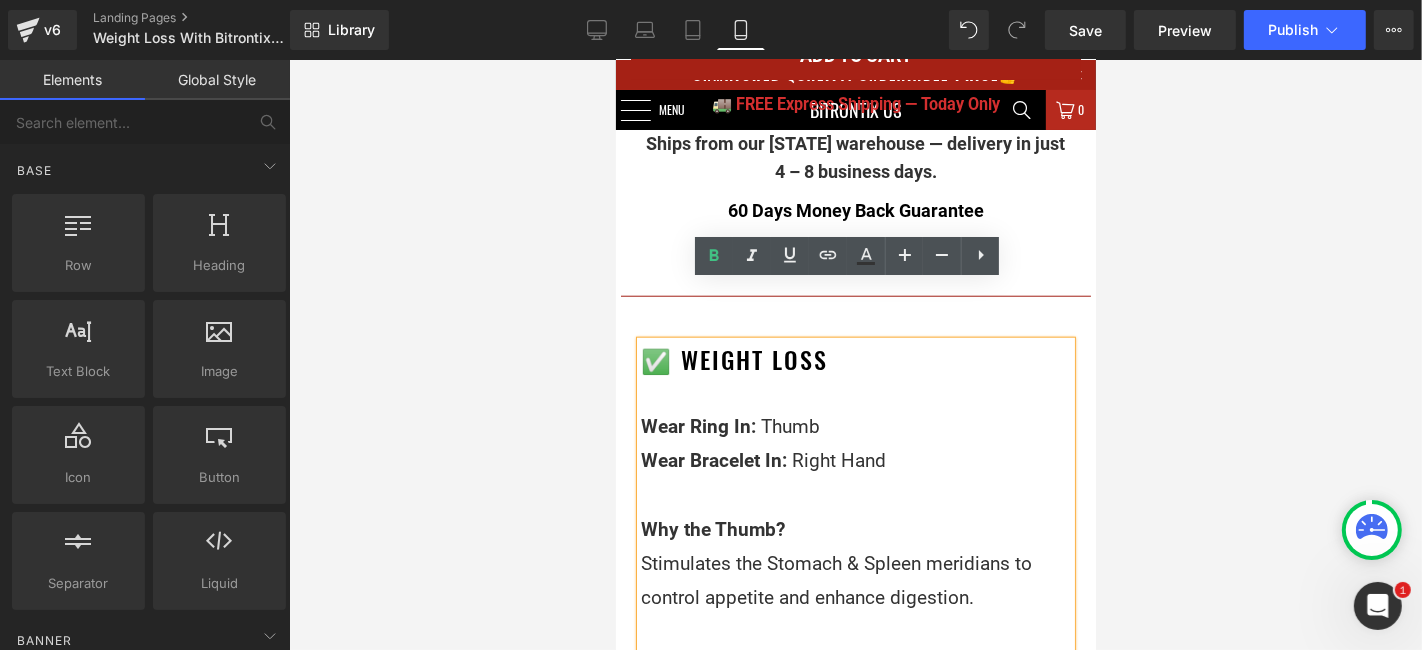 scroll, scrollTop: 1555, scrollLeft: 0, axis: vertical 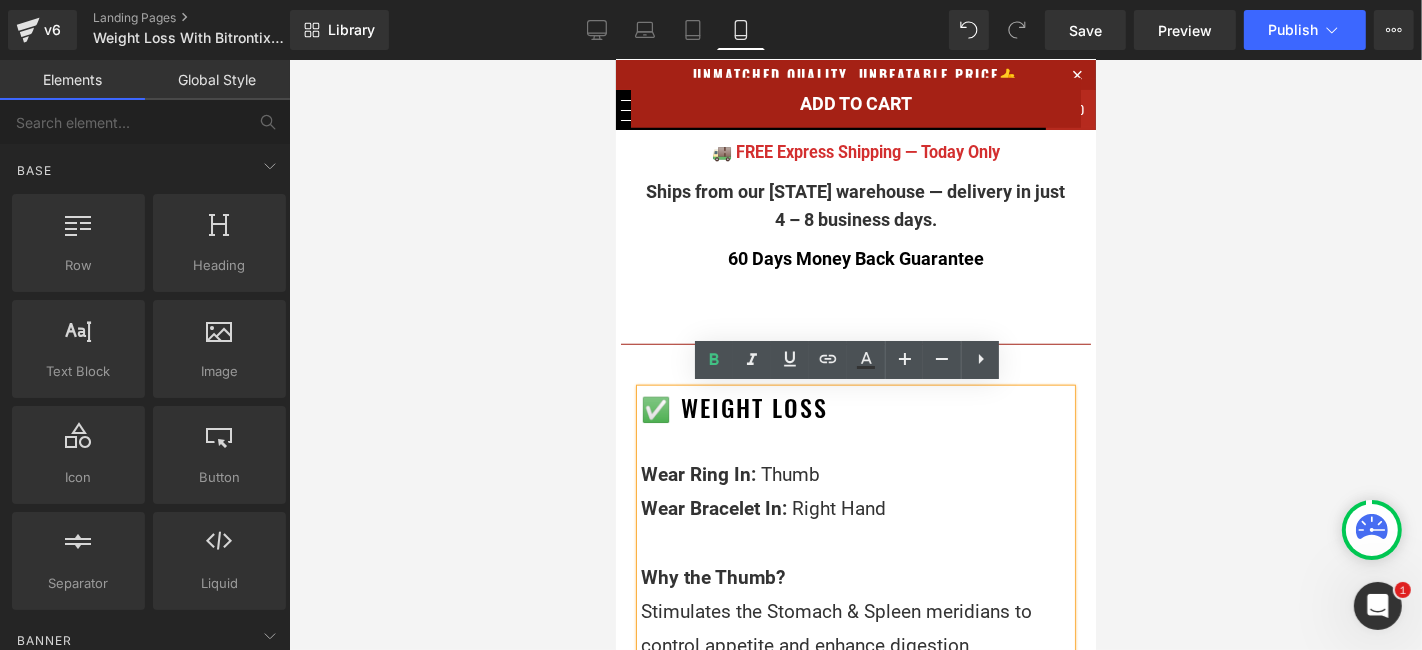 click on "✅ Weight Loss" at bounding box center (855, 406) 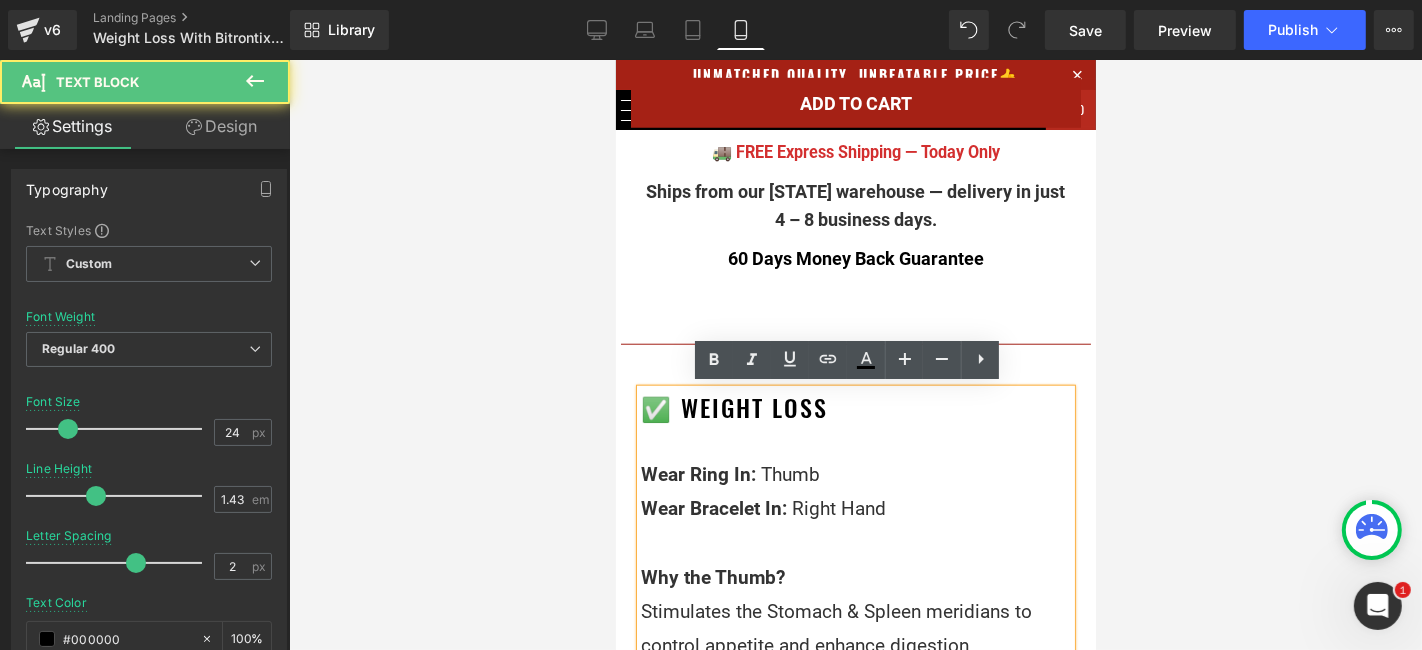 click on "✅ Weight Loss" at bounding box center (855, 406) 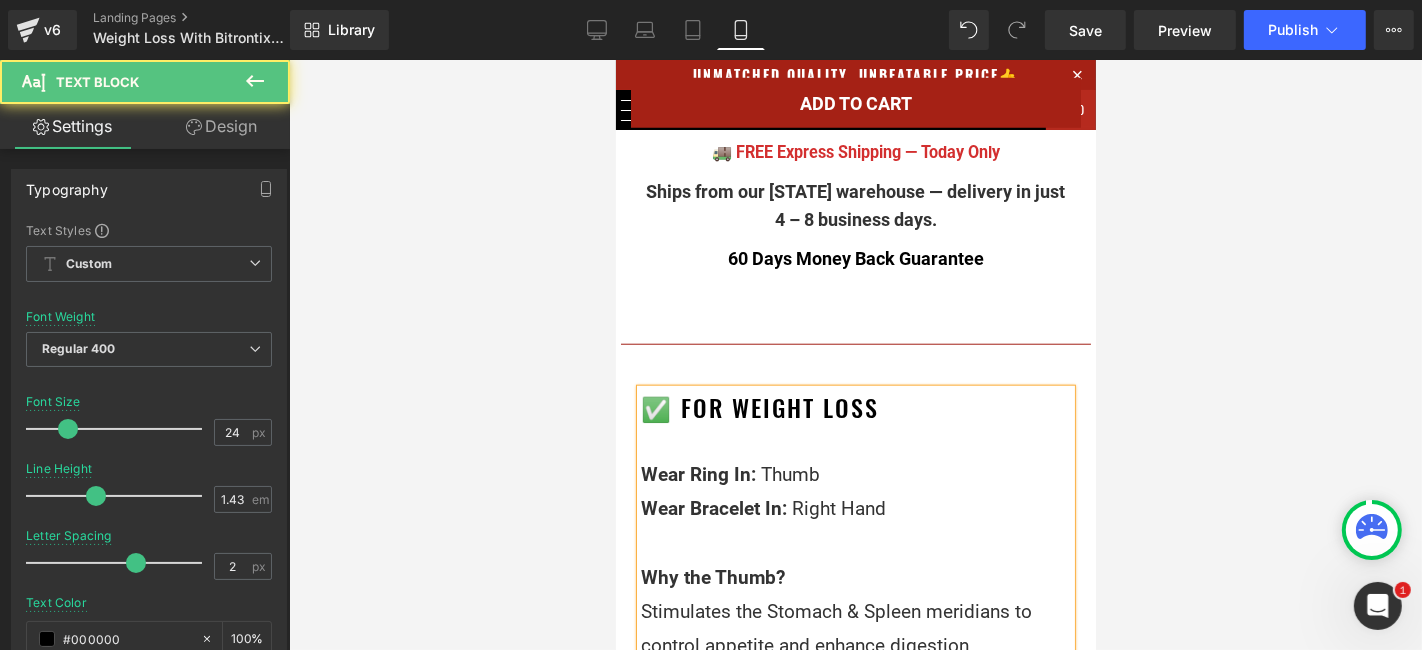 click on "✅ For Weight Loss" at bounding box center [855, 406] 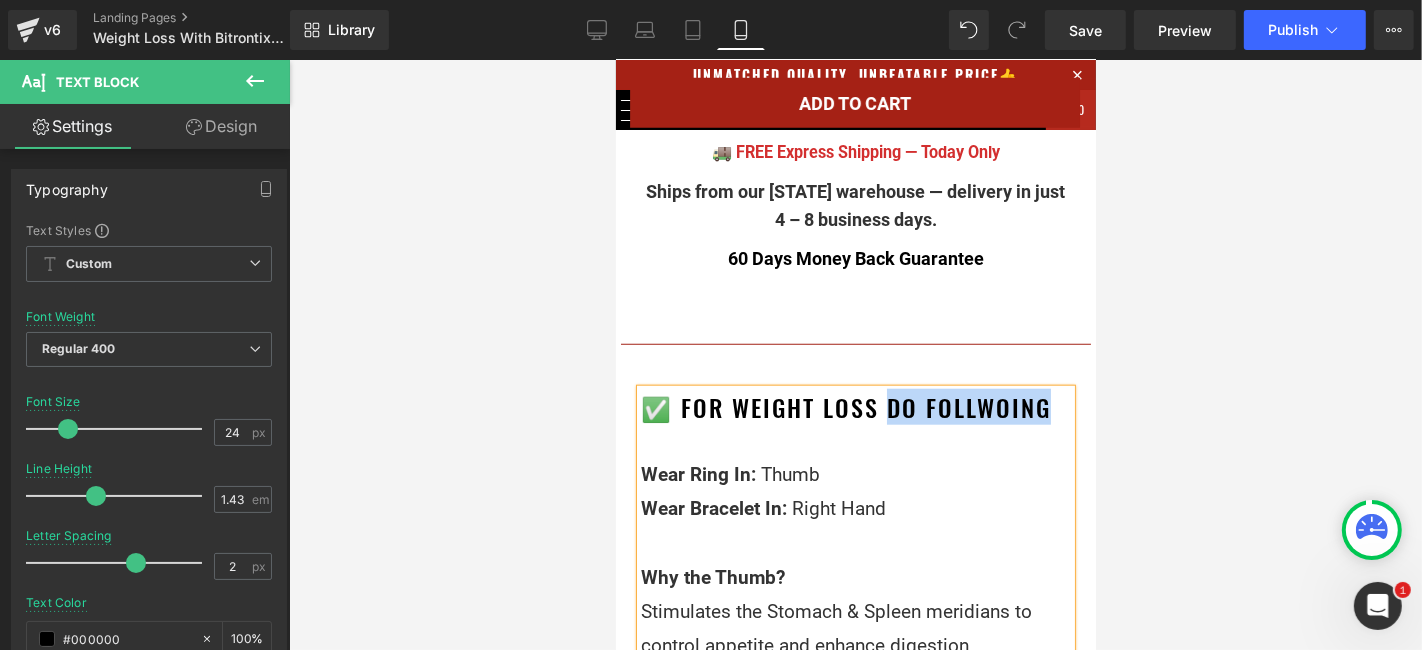 drag, startPoint x: 1046, startPoint y: 406, endPoint x: 882, endPoint y: 398, distance: 164.195 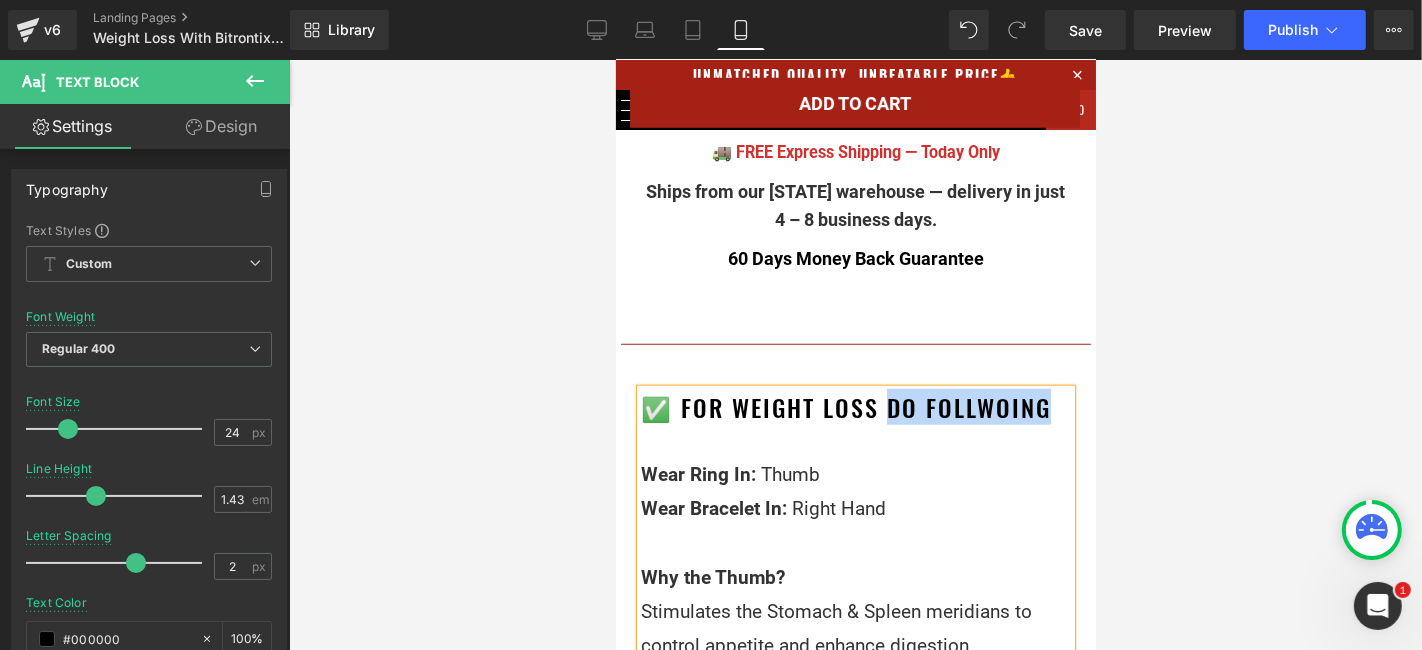 click on "✅ For Weight Loss Do Follwoing" at bounding box center [855, 406] 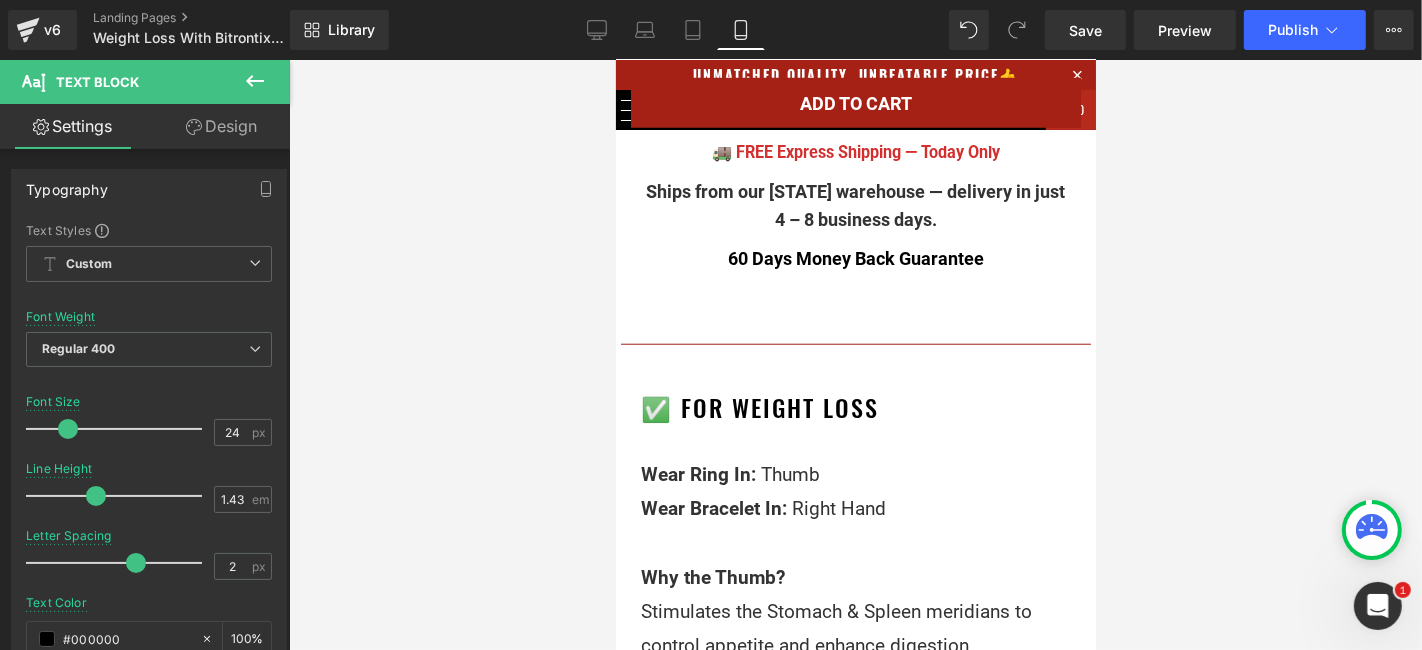 click at bounding box center (855, 355) 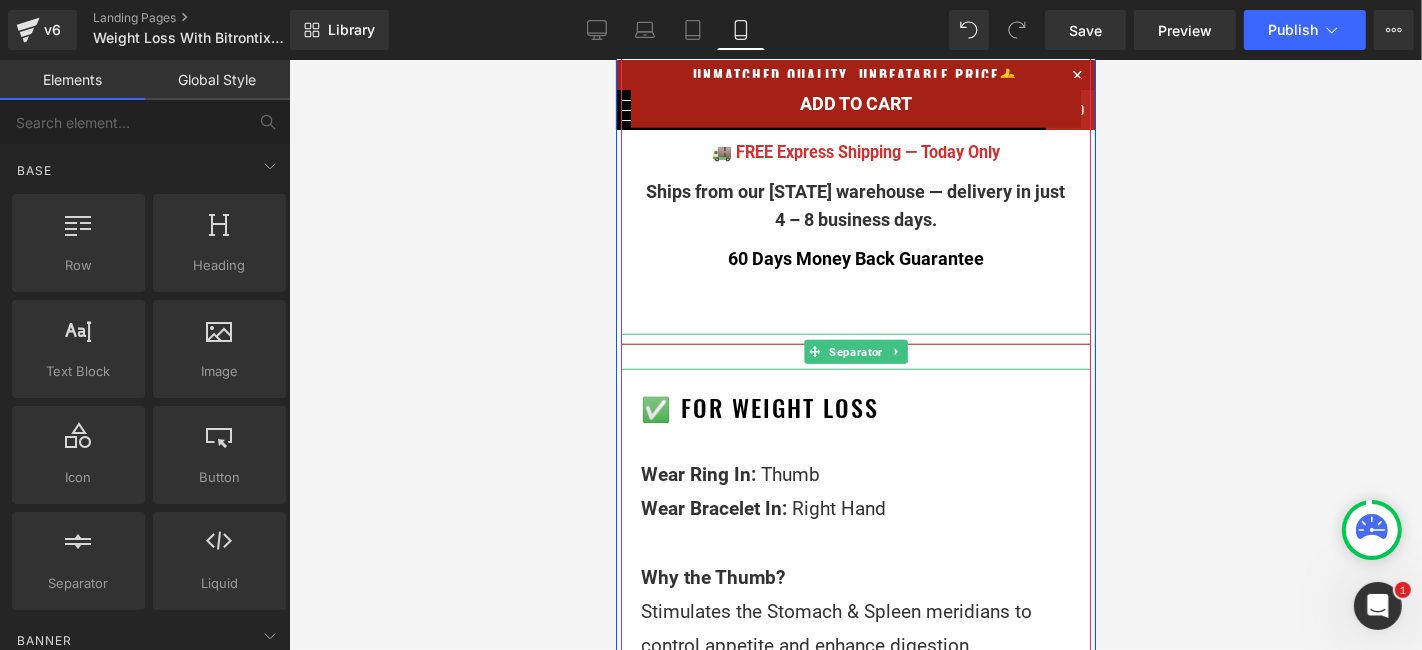 click at bounding box center [855, 348] 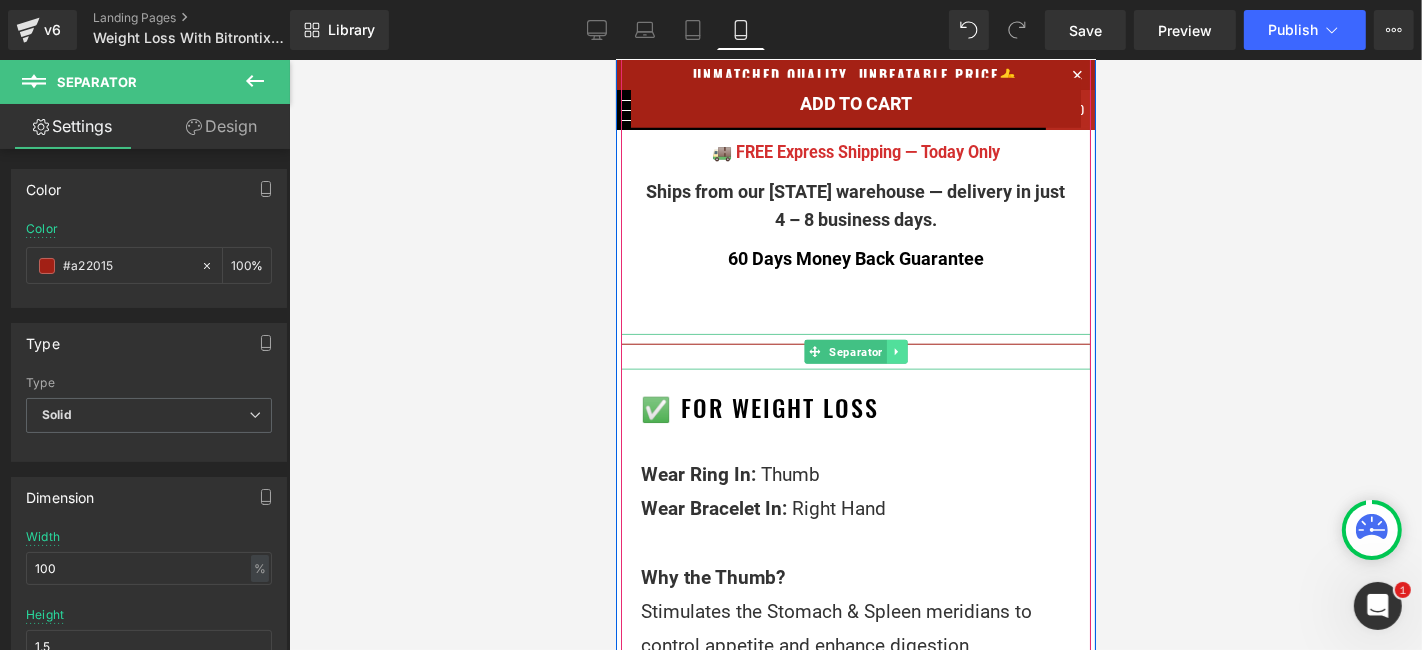 click 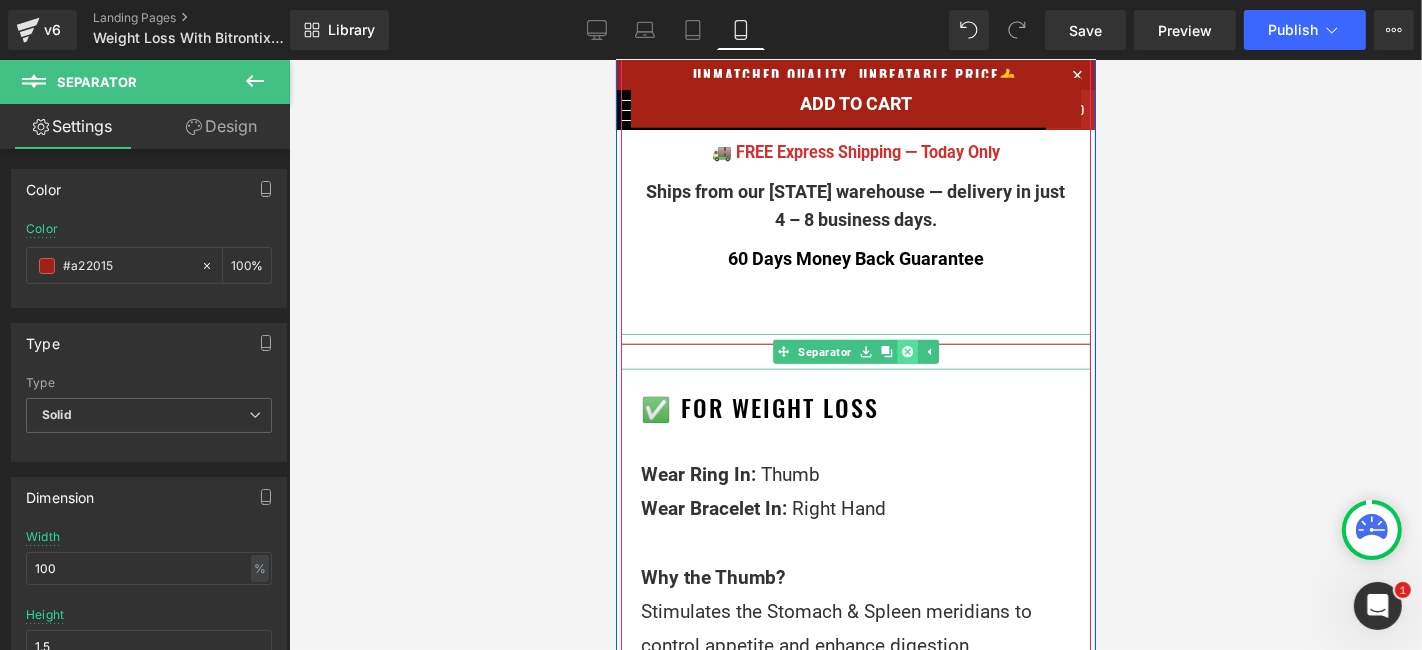 click 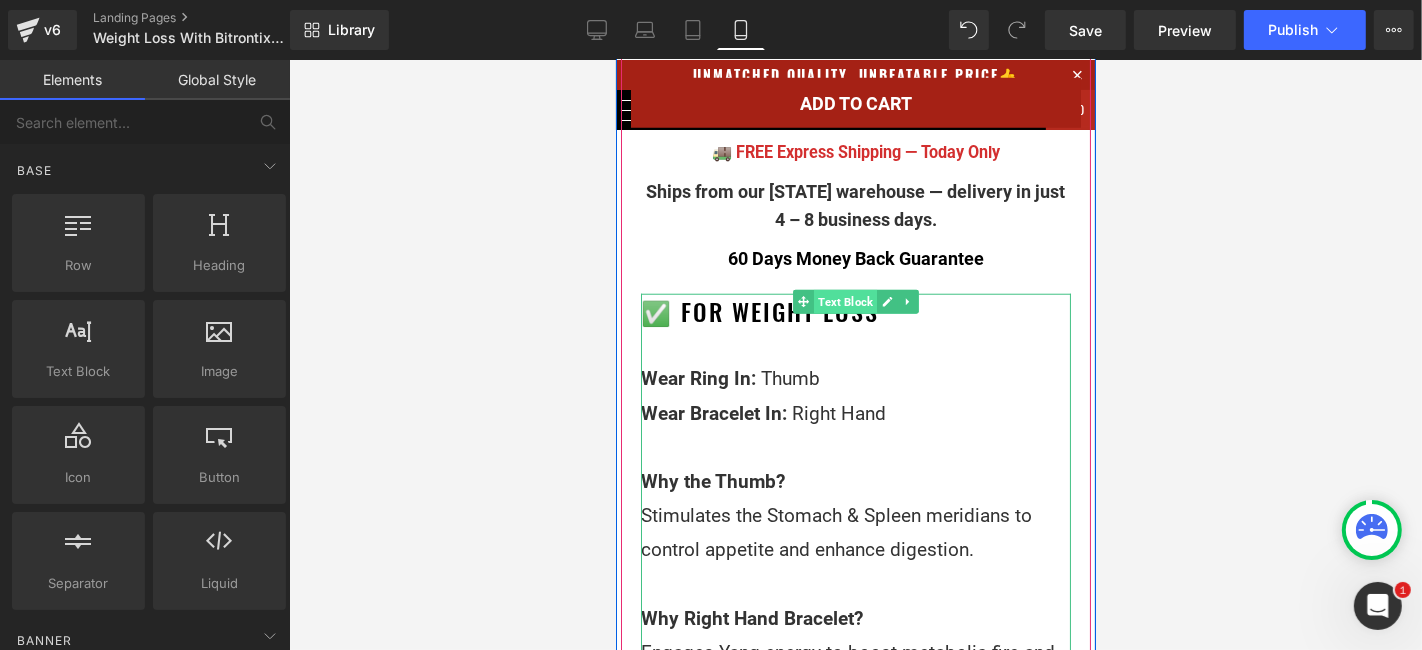 click on "Text Block" at bounding box center (844, 301) 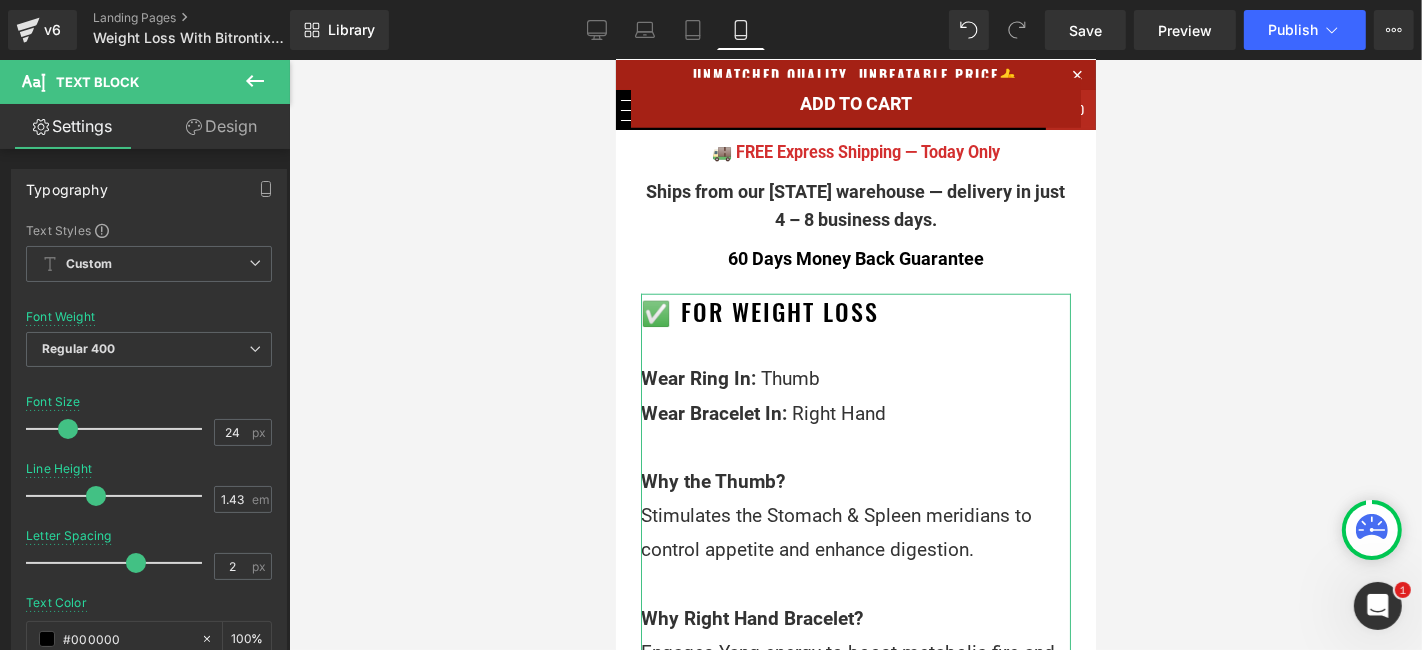 click on "Design" at bounding box center [221, 126] 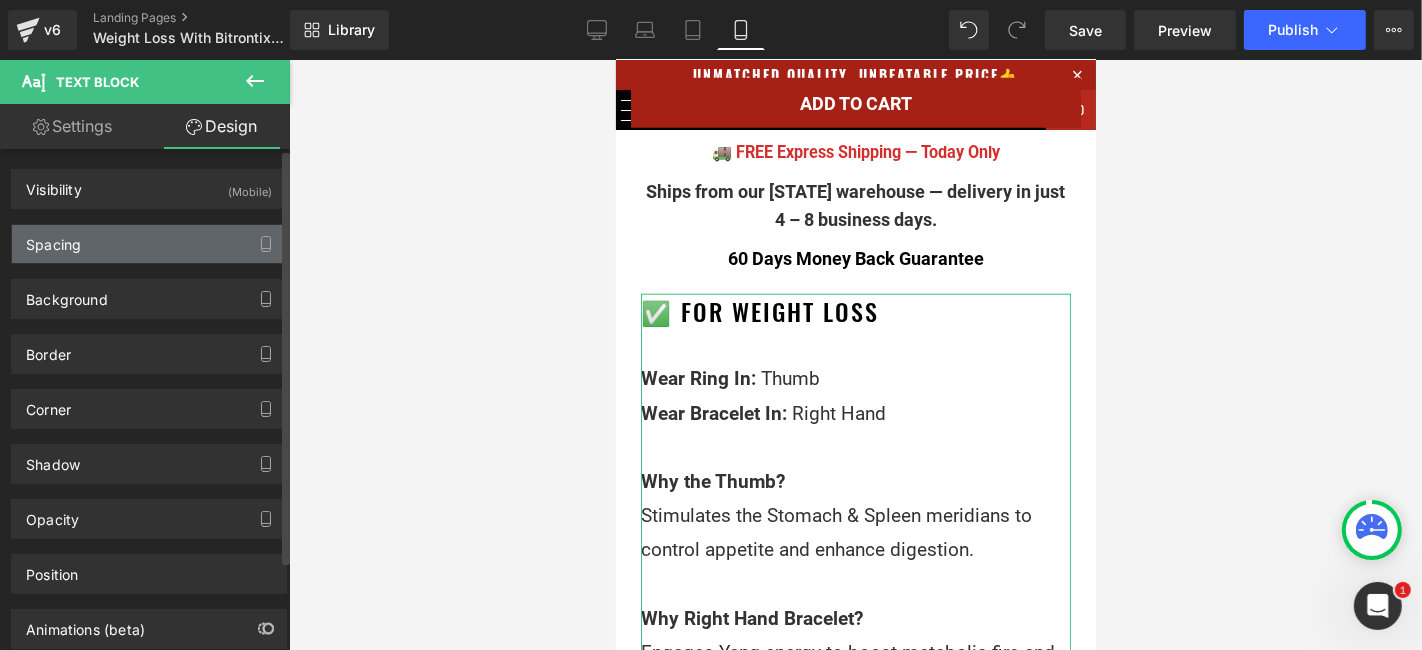 click on "Spacing" at bounding box center (149, 244) 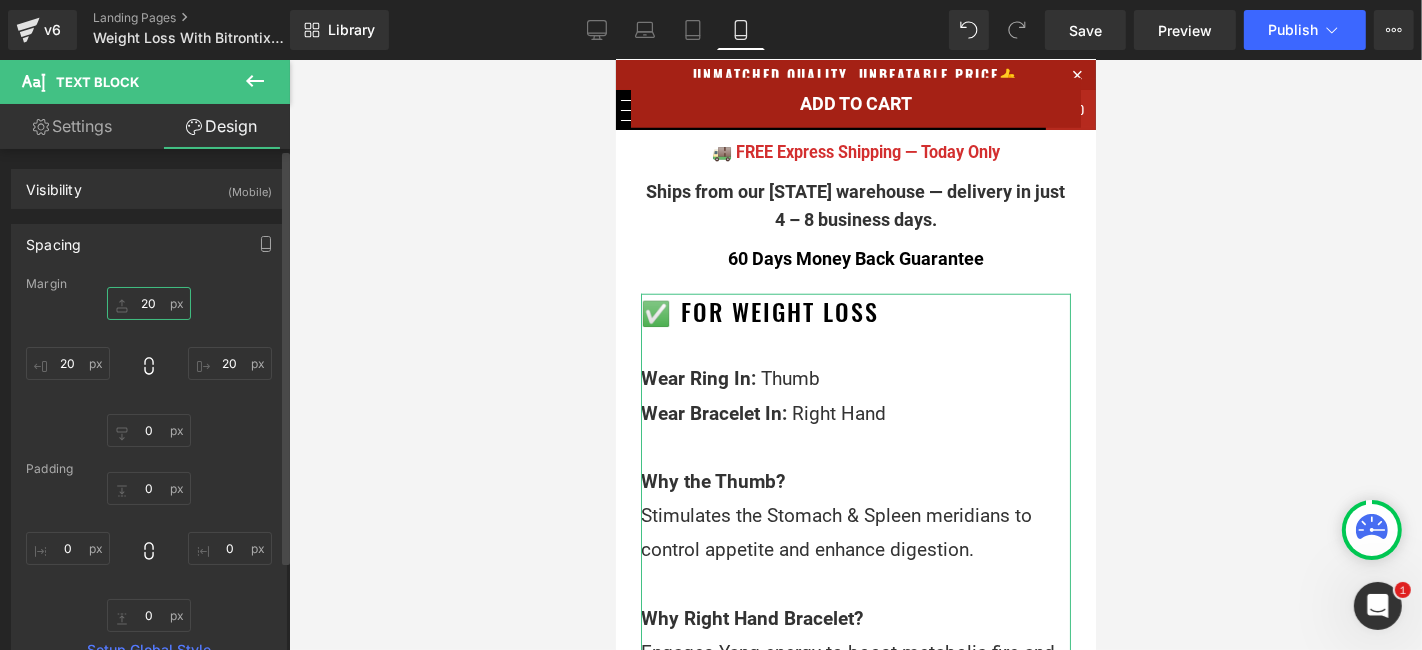 click on "20" at bounding box center (149, 303) 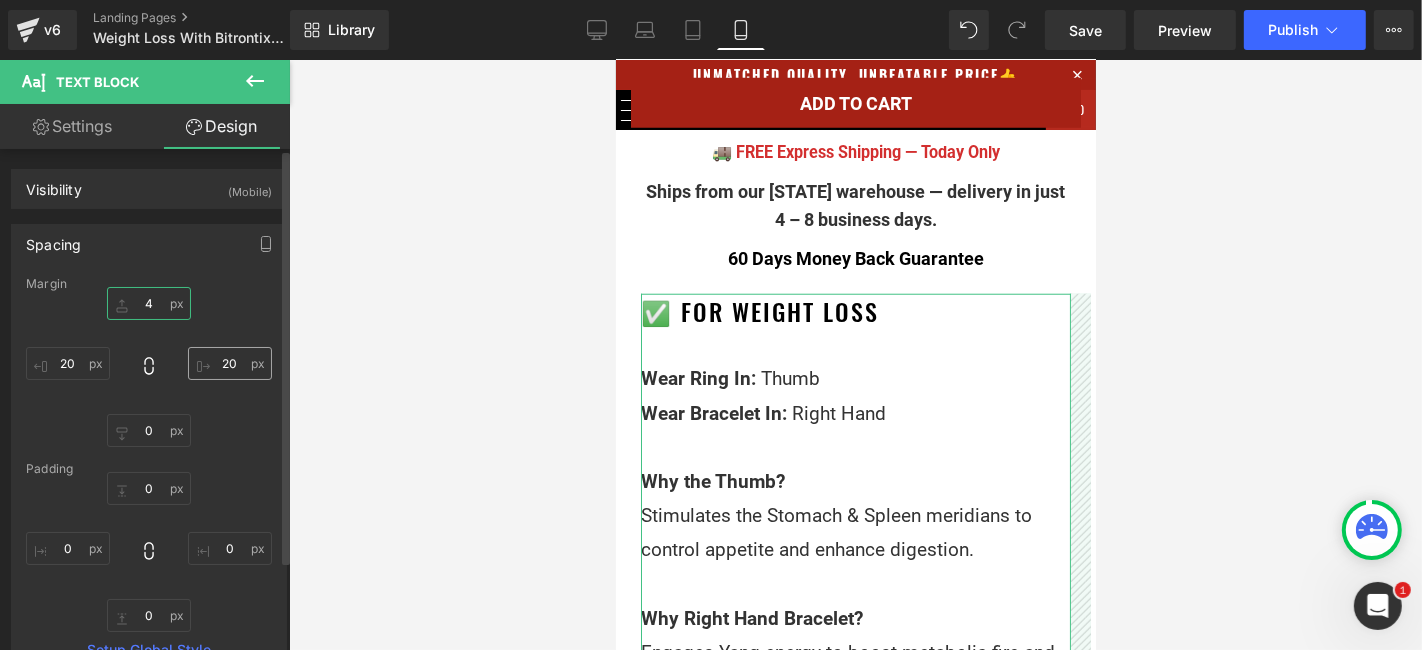 type on "40" 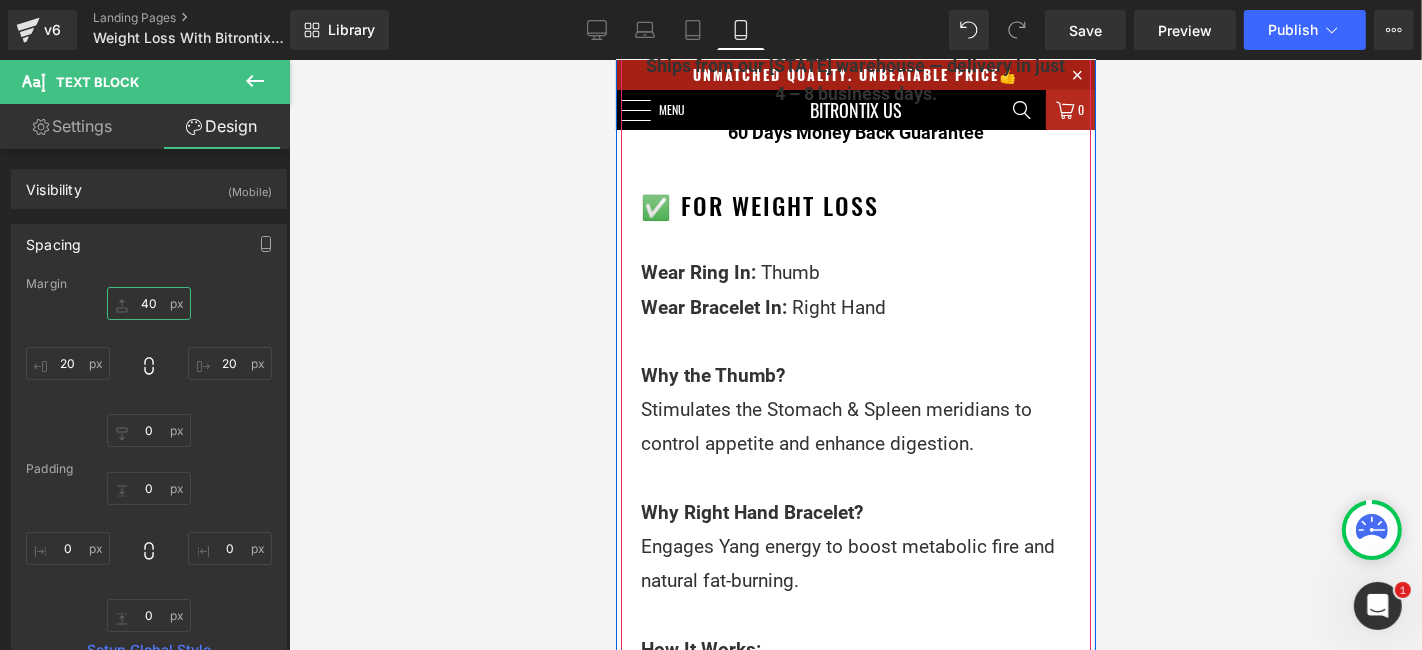 scroll, scrollTop: 1777, scrollLeft: 0, axis: vertical 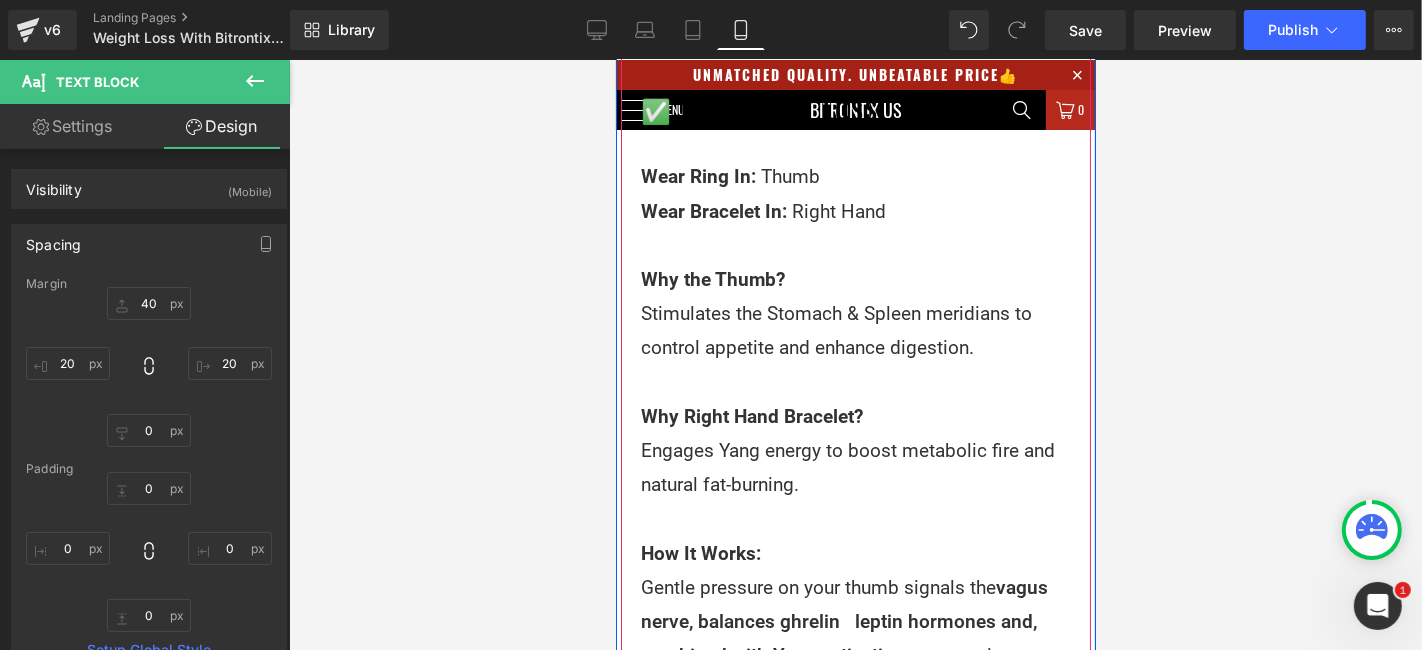 click on "Why the Thumb? Stimulates the Stomach & Spleen meridians to control appetite and enhance digestion." at bounding box center [855, 313] 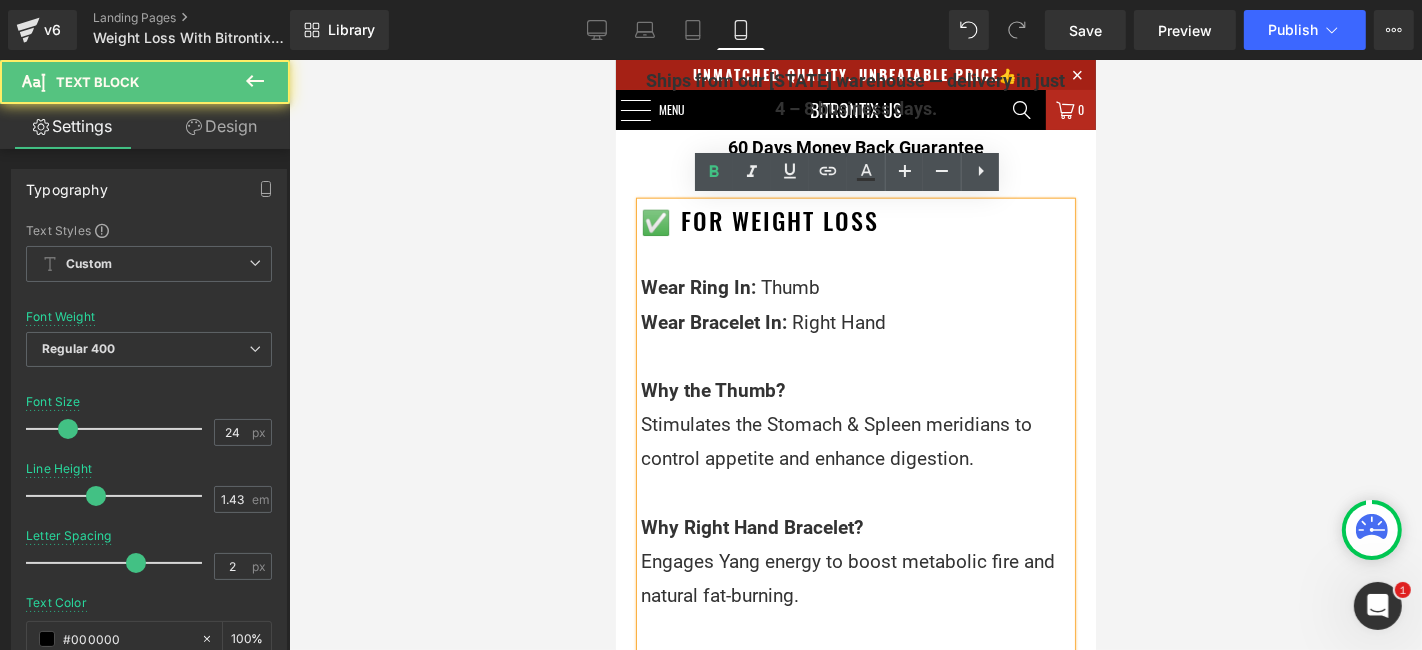 scroll, scrollTop: 1555, scrollLeft: 0, axis: vertical 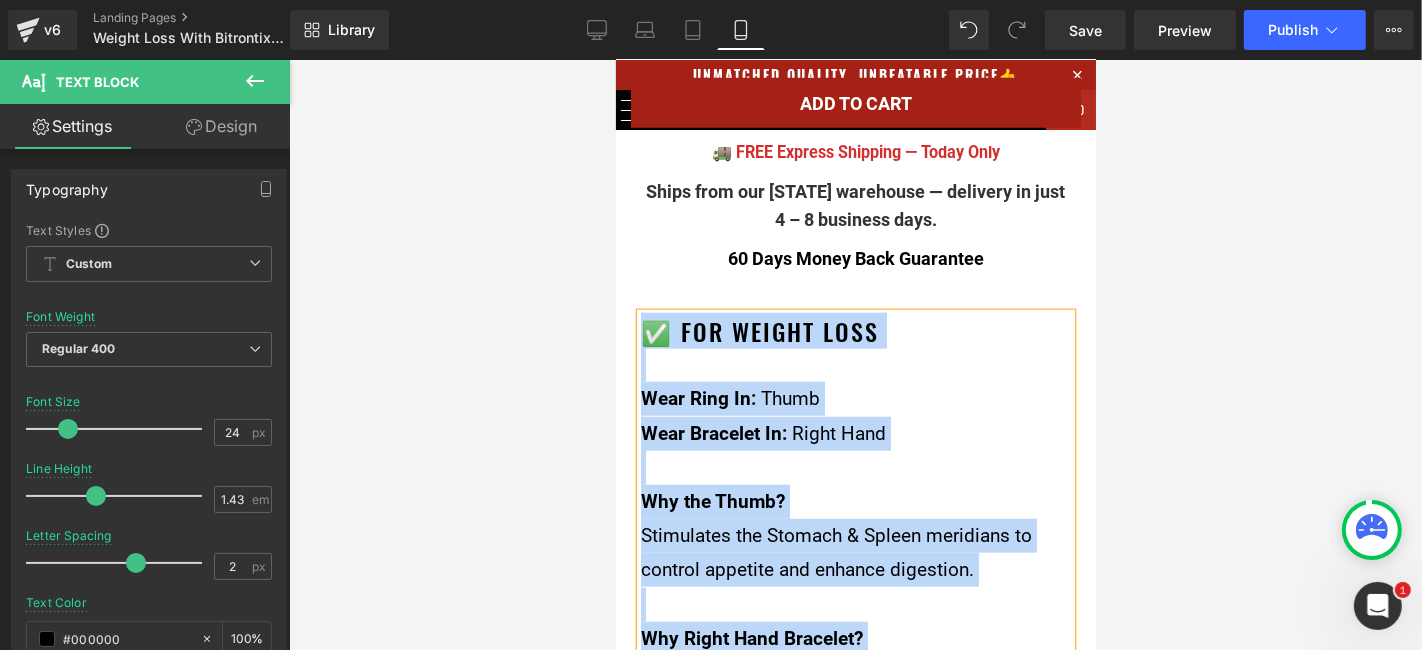 copy on "✅ For Weight Loss Wear Ring In:   Thumb Wear Bracelet In:   Right Hand Why the Thumb? Stimulates the Stomach & Spleen meridians to control appetite and enhance digestion. Why Right Hand Bracelet? Engages Yang energy to boost metabolic fire and natural fat-burning. How It Works: Gentle pressure on your thumb signals the  vagus nerve, balances ghrelin & leptin hormones and, combined with Yang activation  at your wrist, creates a powerful fat-burn synergy. 🔹 Curbs emotional eating & sugar cravings 🔹 Boosts metabolism naturally 🔹 Stimulates fat-burning through meridian activation 🔹 Supports gut health & nutrient absorption" 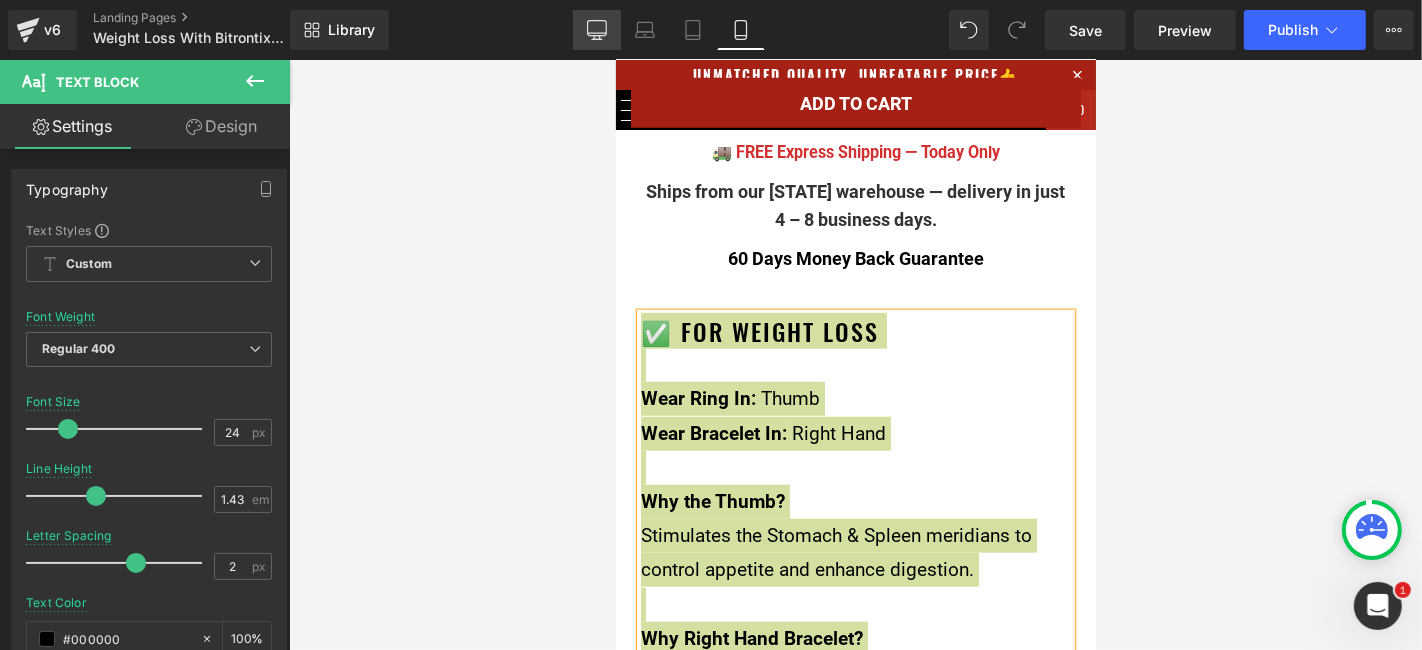 click on "Desktop" at bounding box center [597, 30] 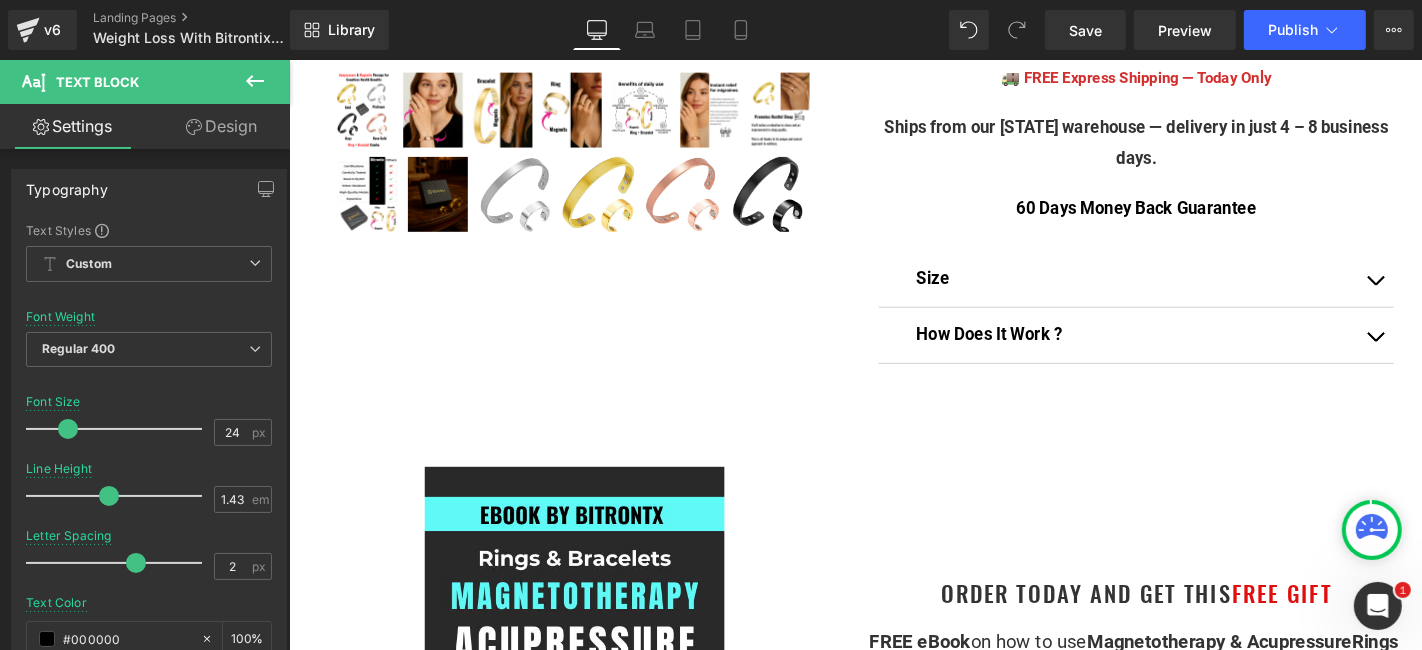 scroll, scrollTop: 888, scrollLeft: 0, axis: vertical 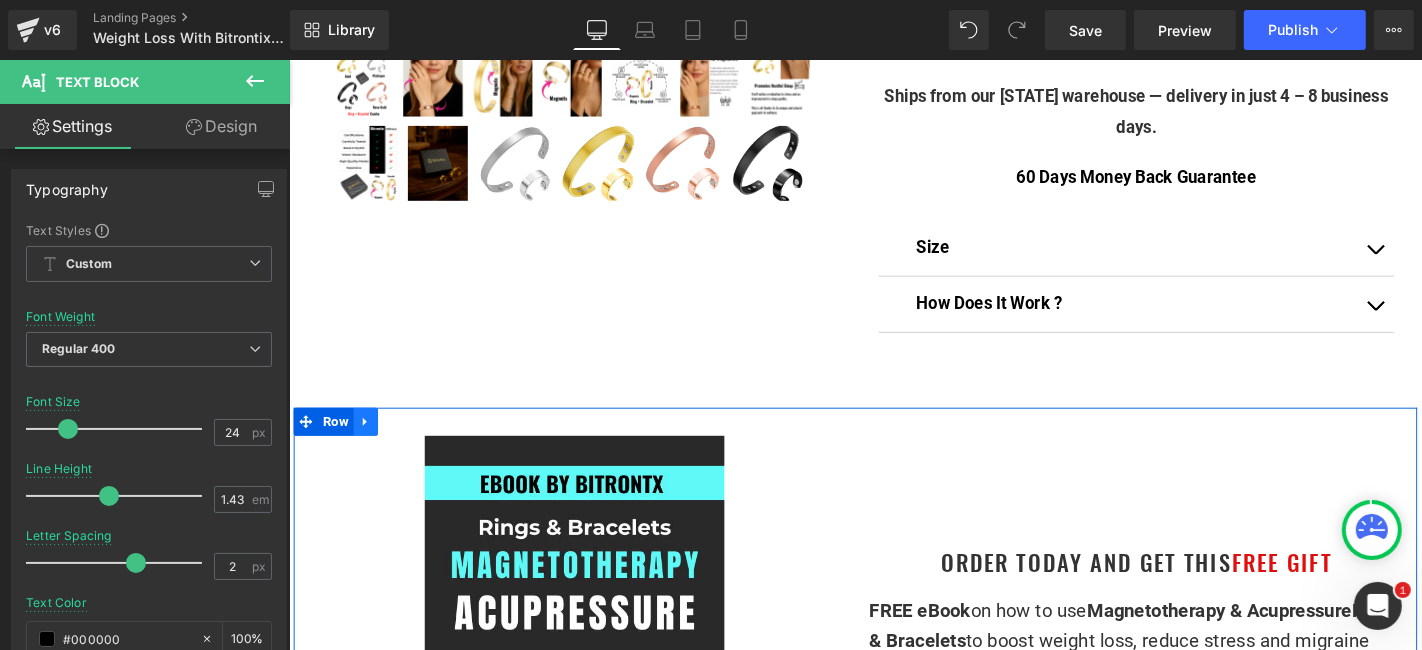 click at bounding box center [370, 445] 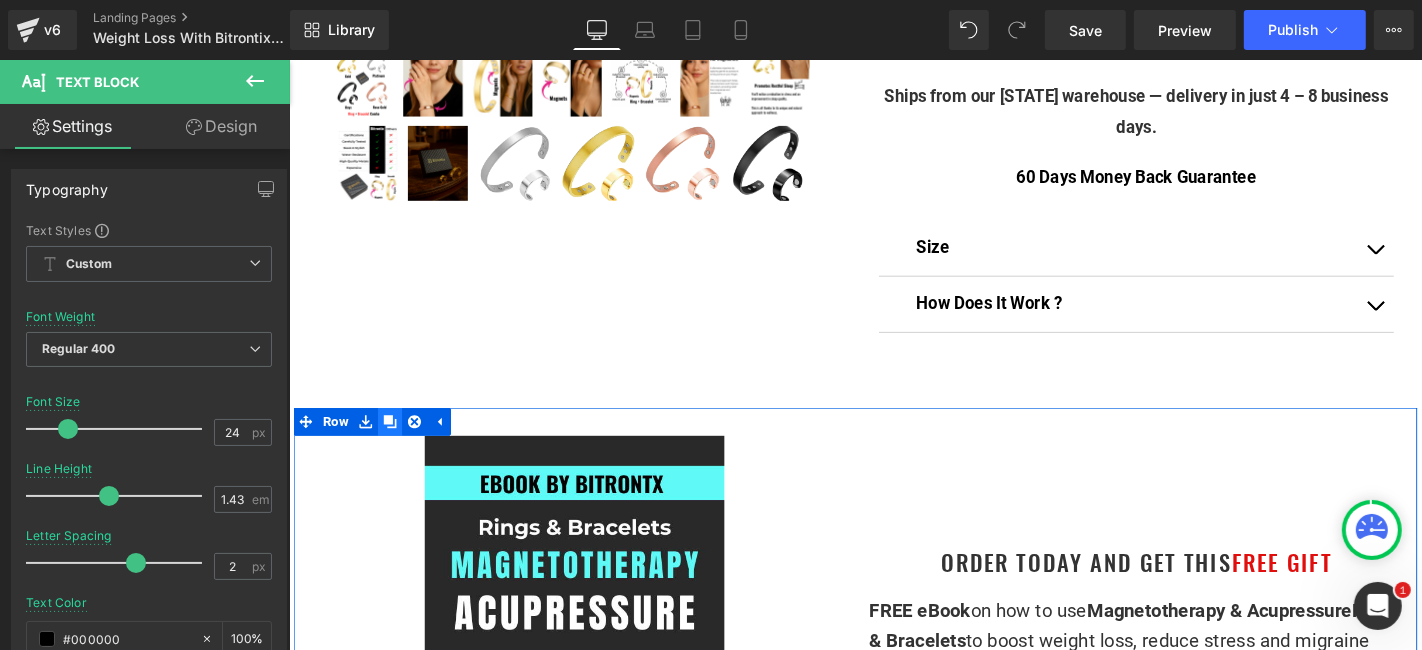 click 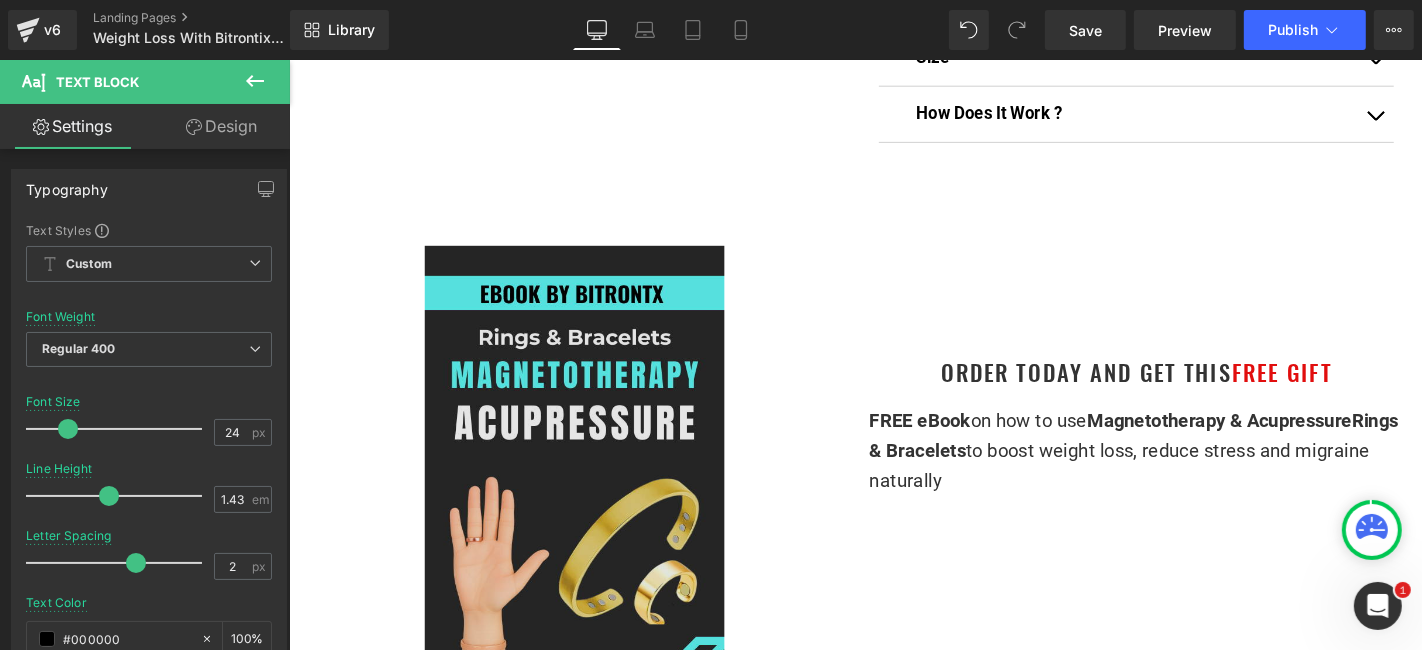 scroll, scrollTop: 1088, scrollLeft: 0, axis: vertical 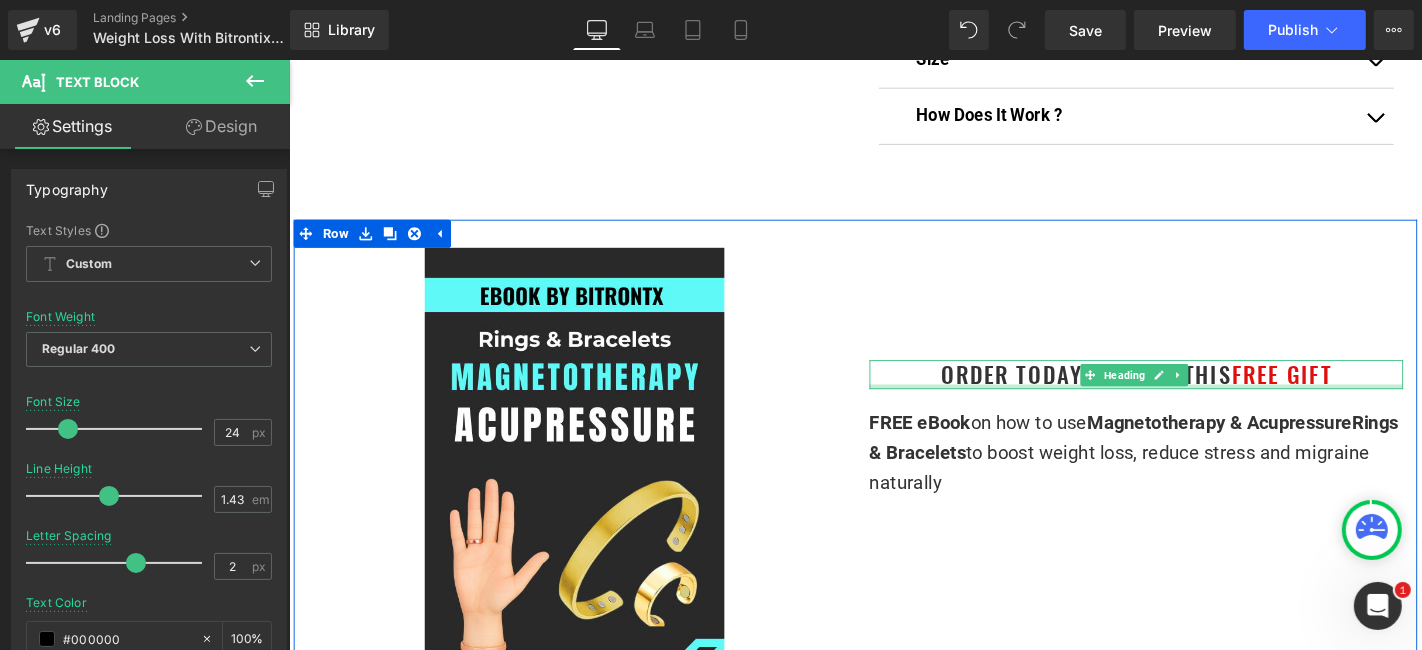click at bounding box center [1193, 408] 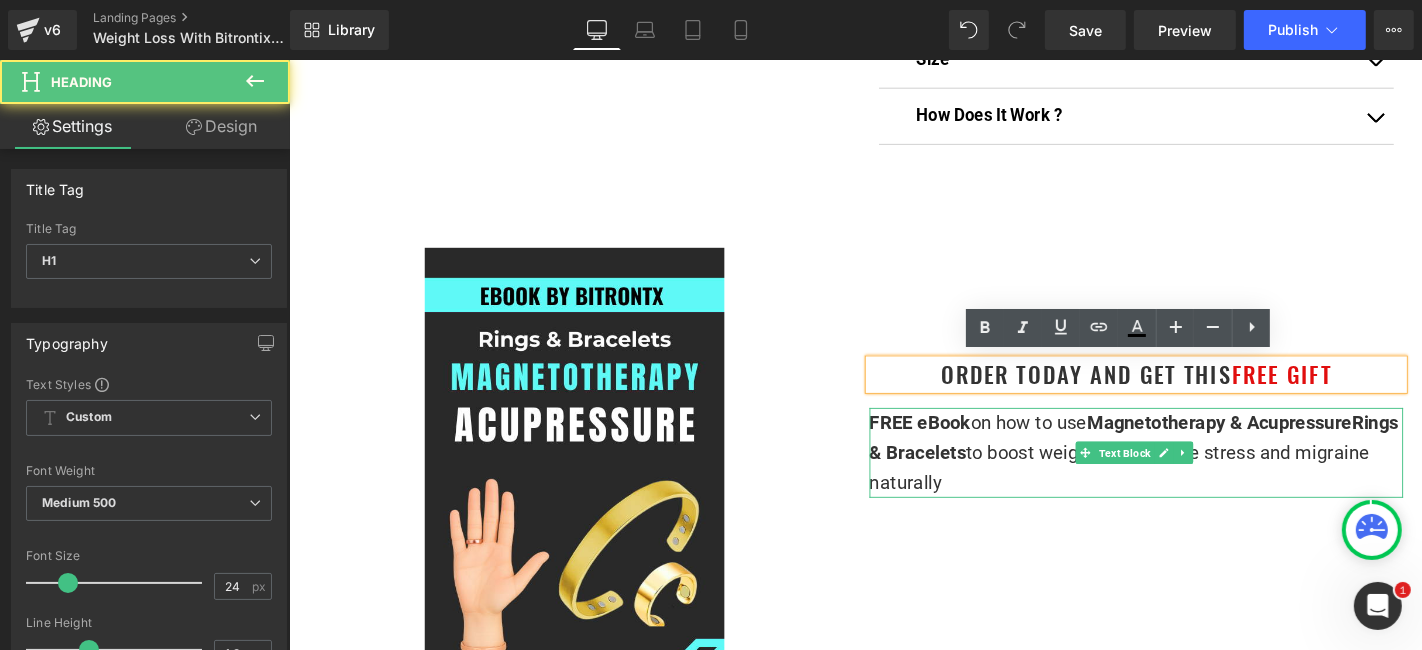 click on "Rings & Bracelets" at bounding box center [1190, 463] 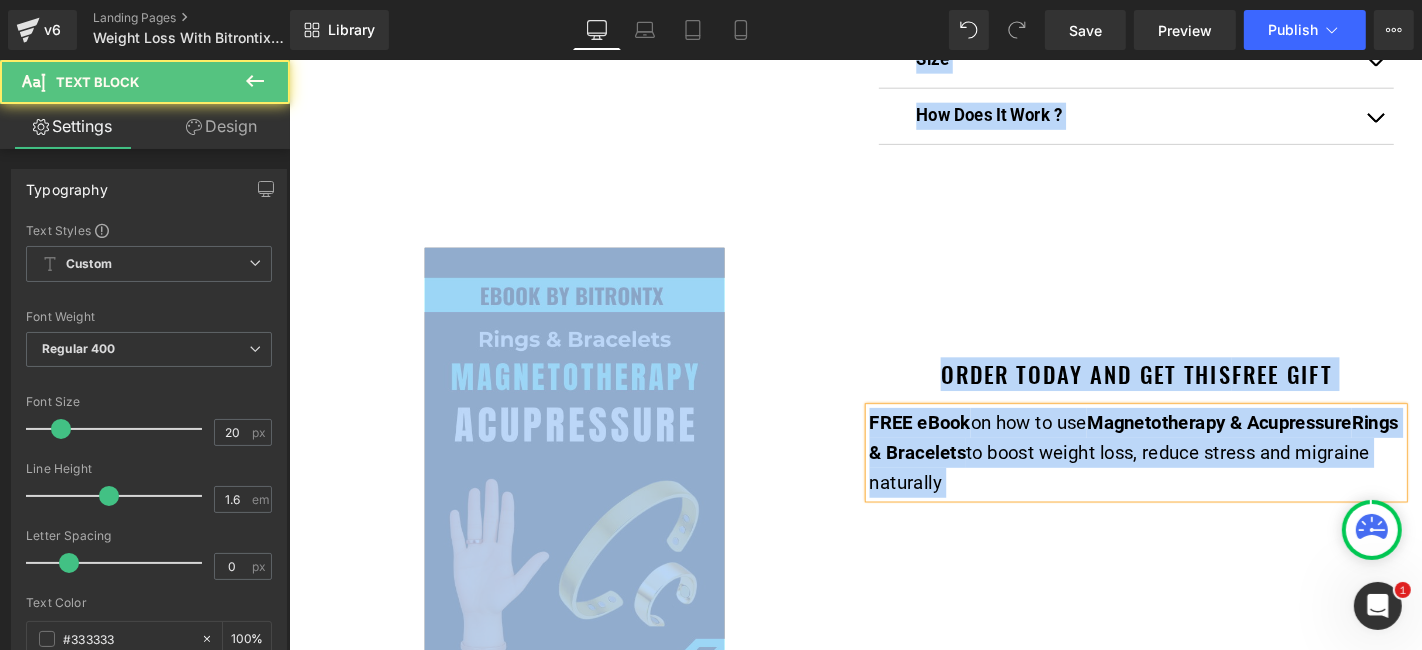 click on "Rings & Bracelets" at bounding box center [1190, 463] 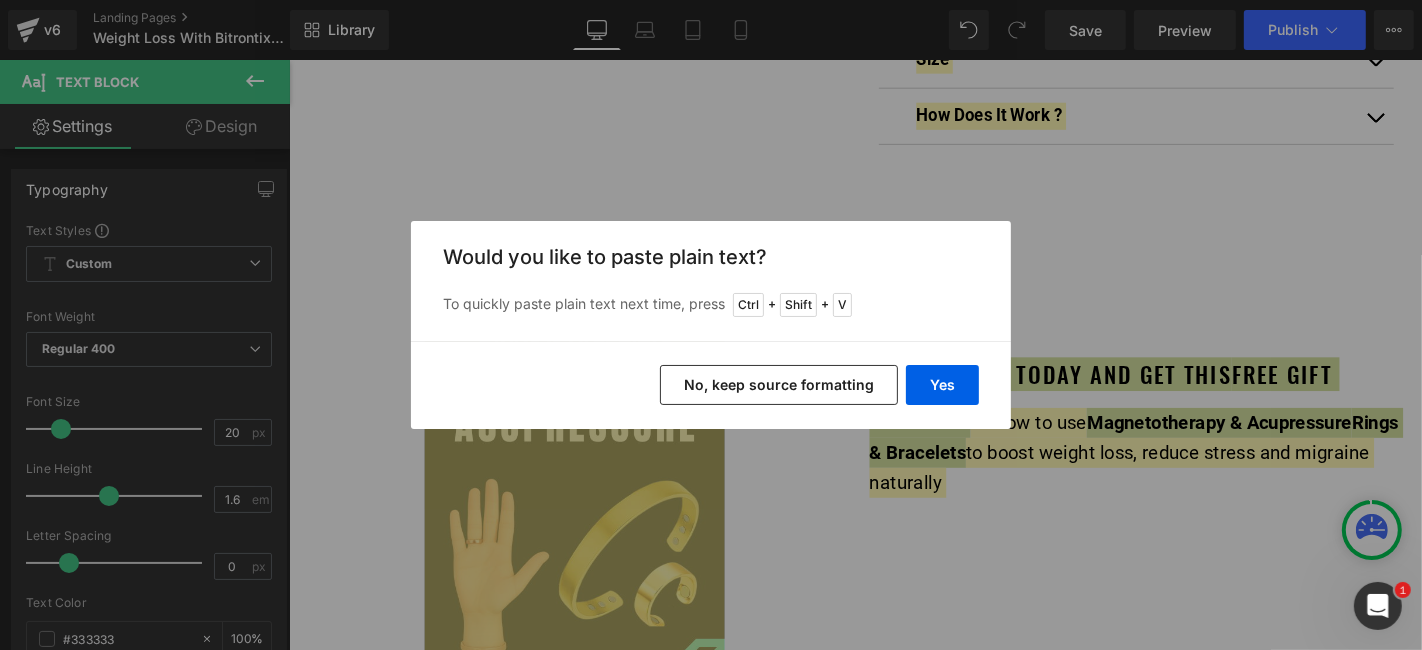 click on "No, keep source formatting" at bounding box center (779, 385) 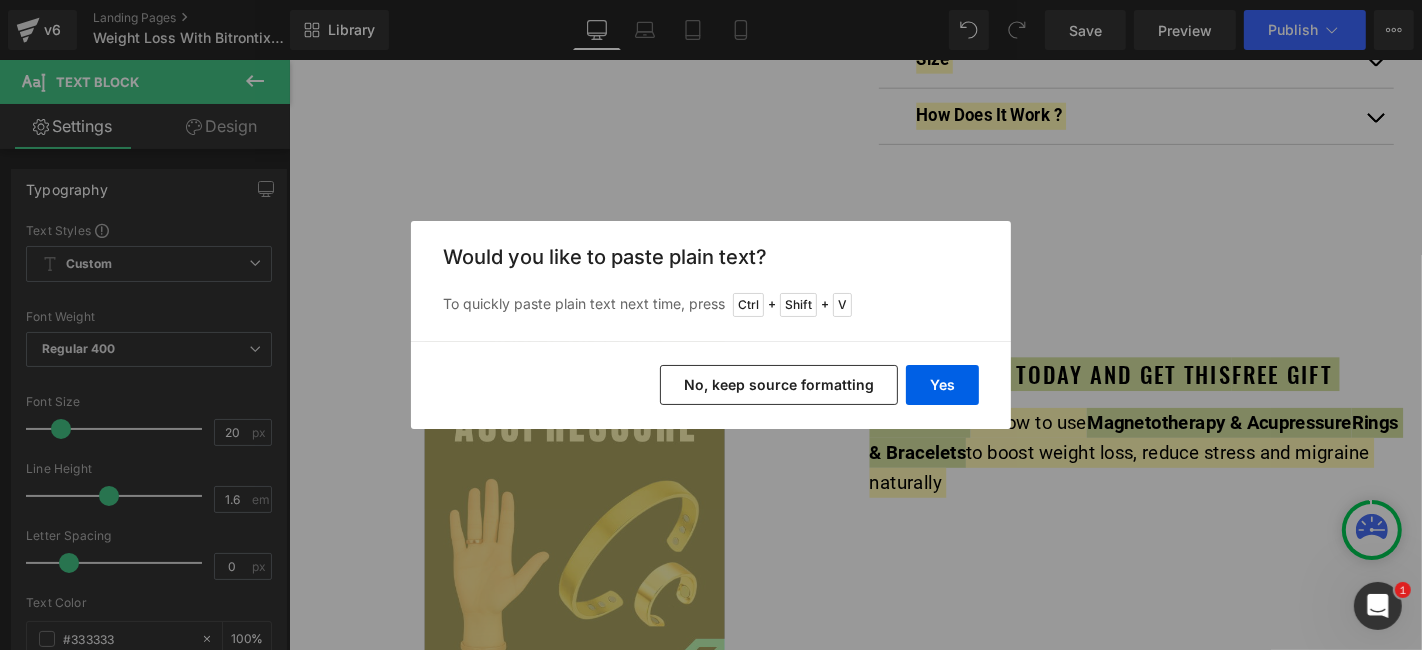 type 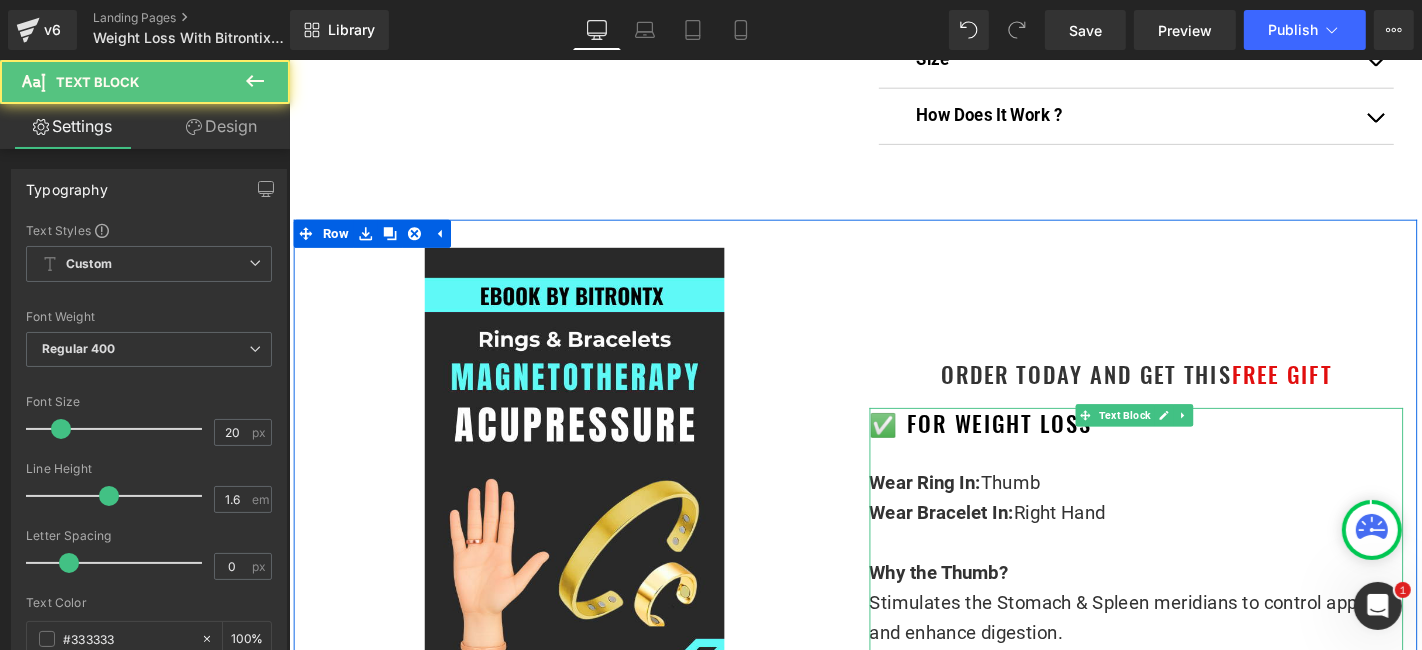 click at bounding box center (1193, 479) 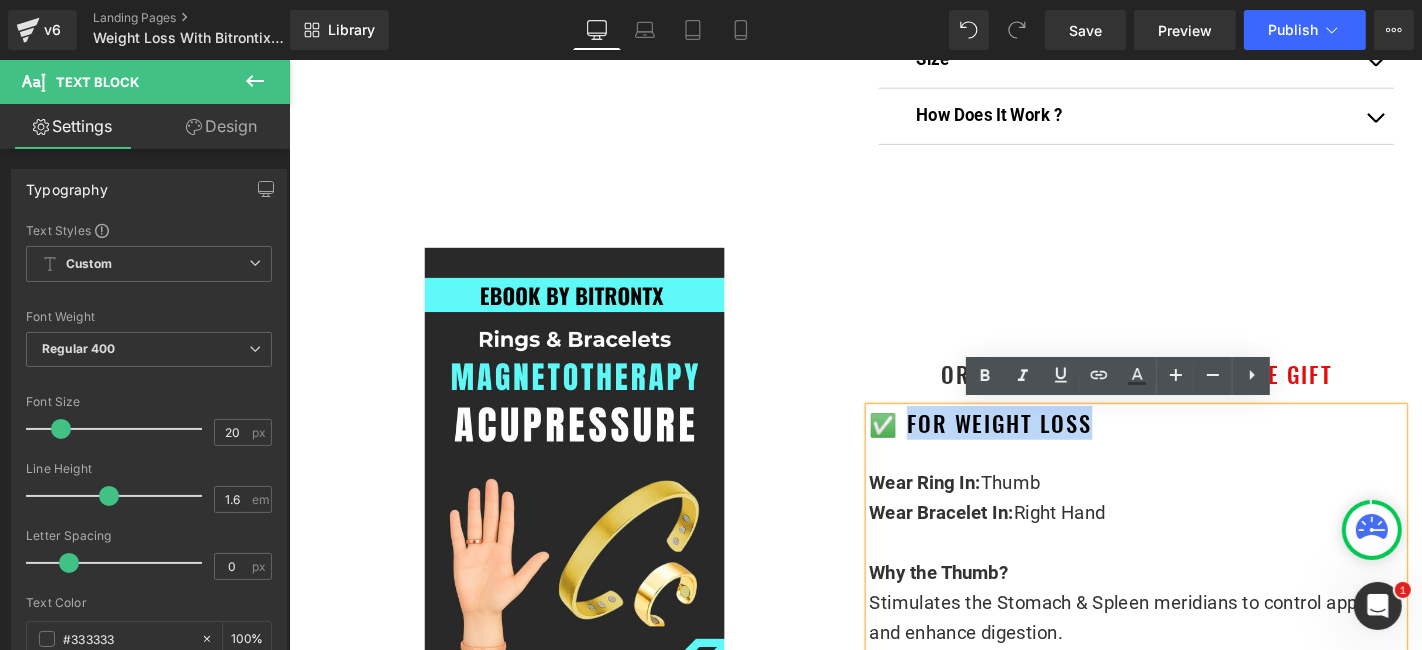 drag, startPoint x: 1161, startPoint y: 448, endPoint x: 941, endPoint y: 434, distance: 220.445 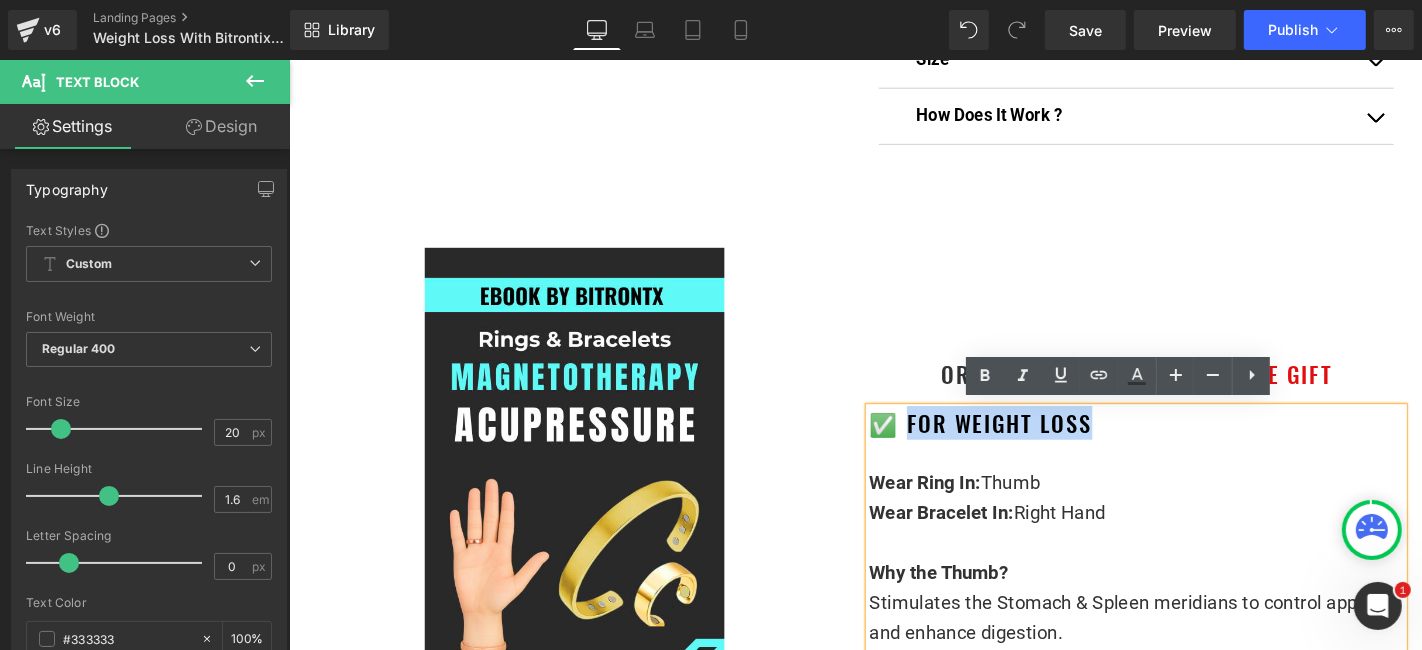 click on "✅ For Weight Loss" at bounding box center (1193, 447) 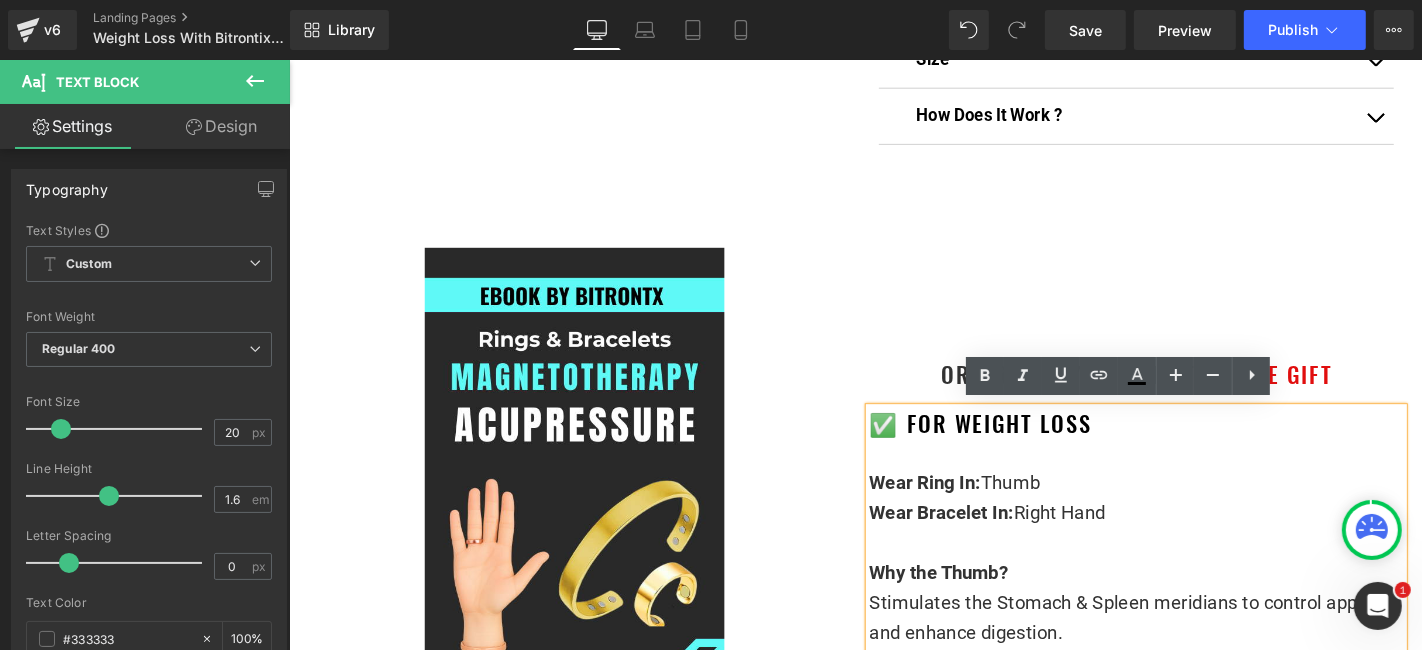 click at bounding box center [1193, 479] 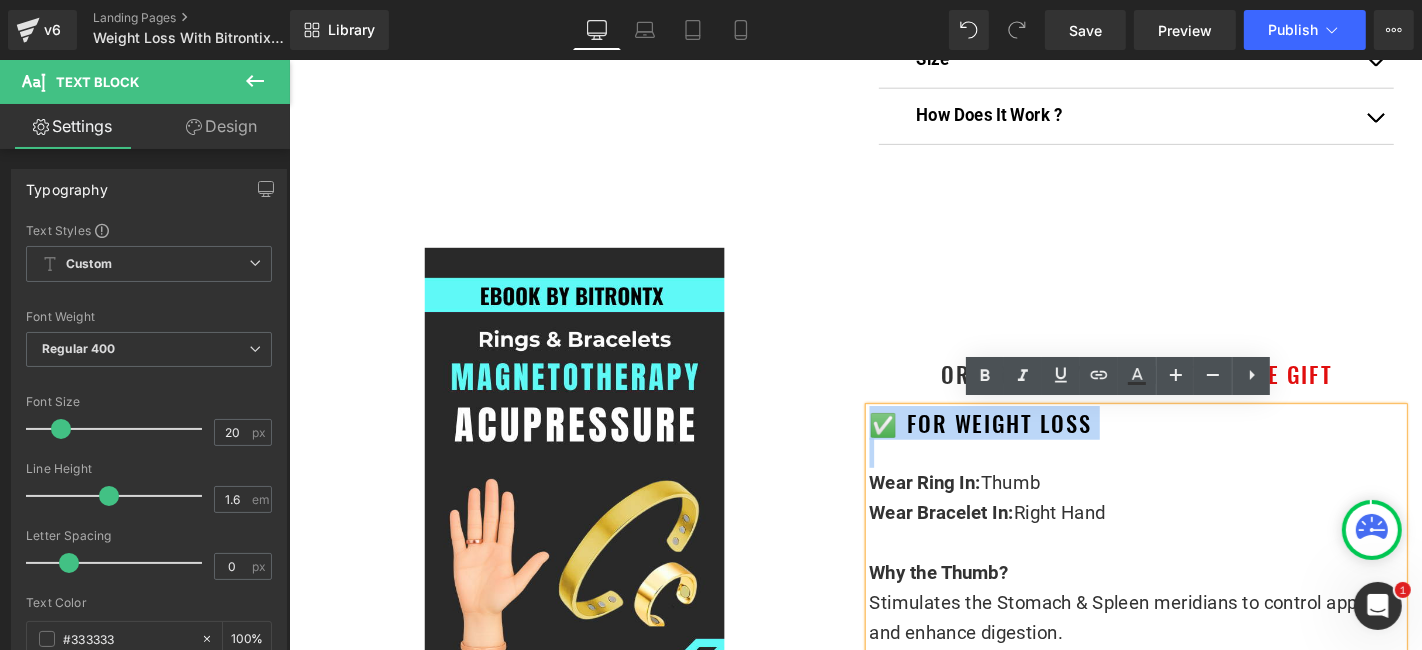 drag, startPoint x: 1167, startPoint y: 458, endPoint x: 844, endPoint y: 432, distance: 324.04474 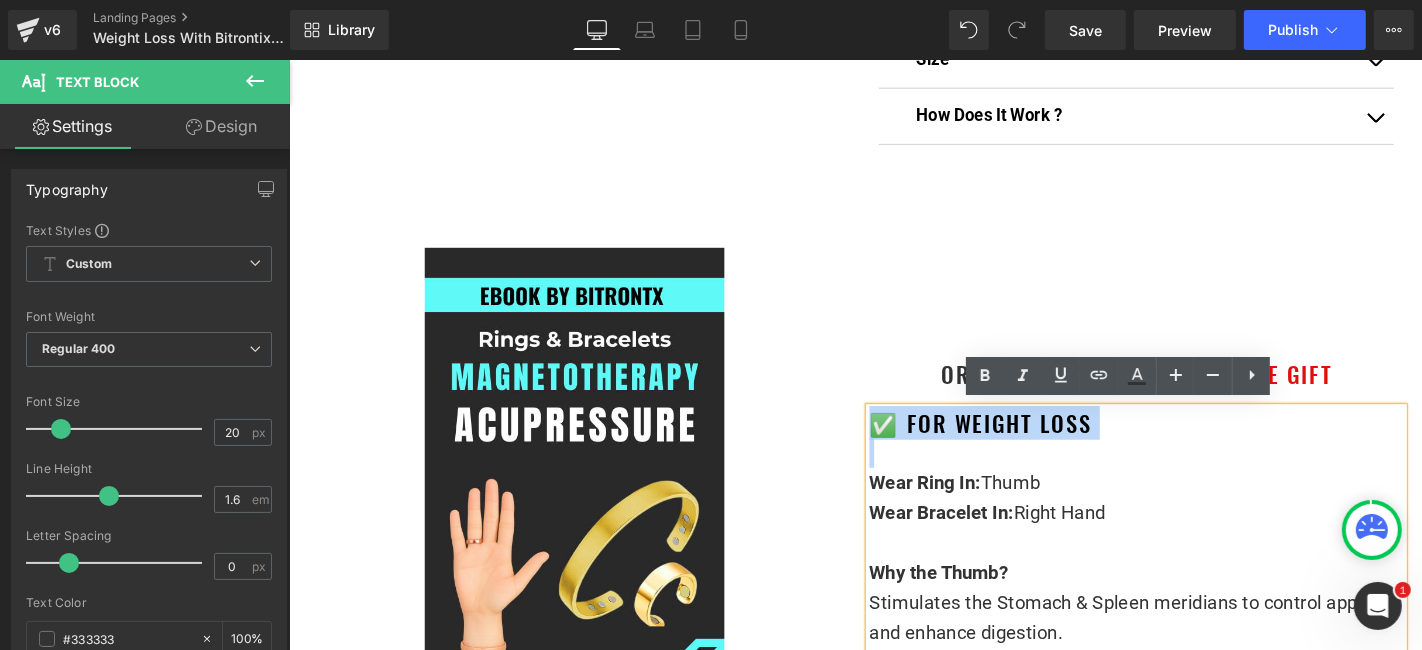 click on "Image         Order today and get This  FREE gift Heading         ✅ For Weight Loss Wear Ring In:  Thumb Wear Bracelet In:  Right Hand Why the Thumb? Stimulates the Stomach & Spleen meridians to control appetite and enhance digestion. Why Right Hand Bracelet? Engages Yang energy to boost metabolic fire and natural fat-burning. How It Works: Gentle pressure on your thumb signals the   vagus nerve, balances ghrelin & leptin hormones and, combined with Yang activation   at your wrist, creates a powerful fat-burn synergy. 🔹 Curbs emotional eating & sugar cravings 🔹 Boosts metabolism naturally 🔹 Stimulates fat-burning through meridian activation 🔹 Supports gut health & nutrient absorption Text Block         Row" at bounding box center [893, 687] 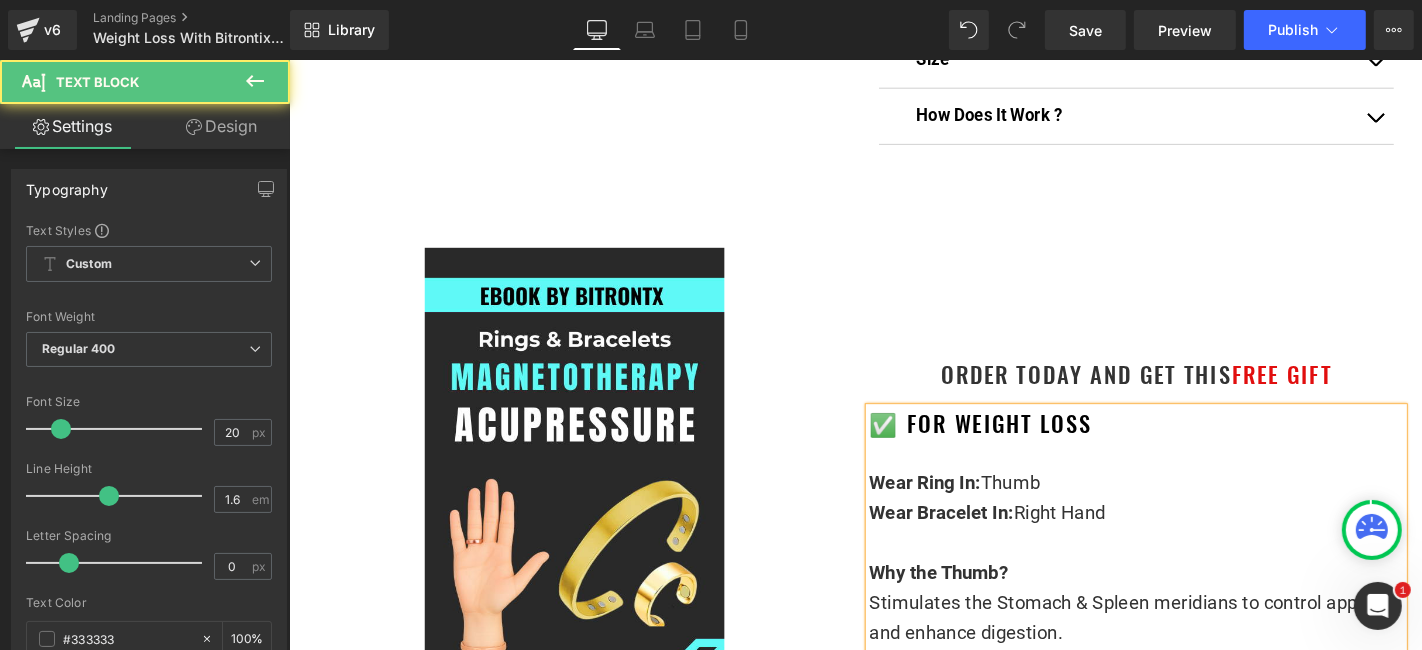 click on "Wear Ring In:" at bounding box center [967, 511] 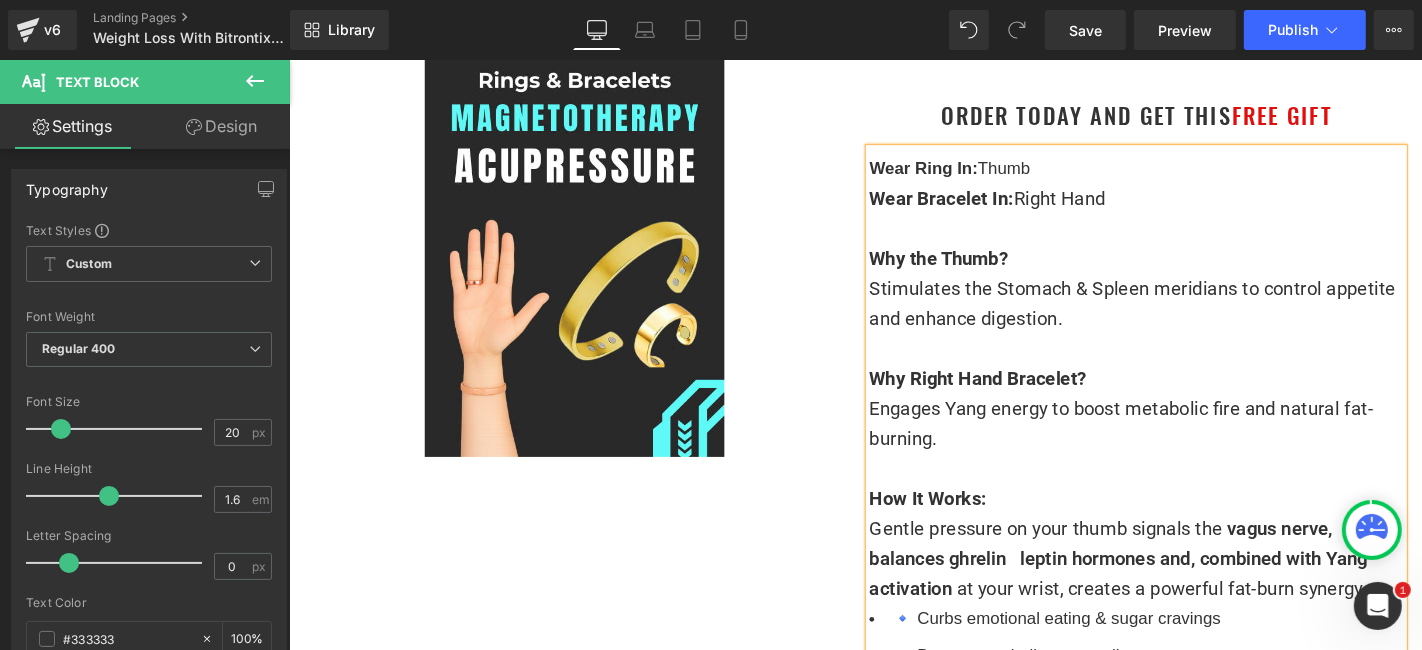 scroll, scrollTop: 1088, scrollLeft: 0, axis: vertical 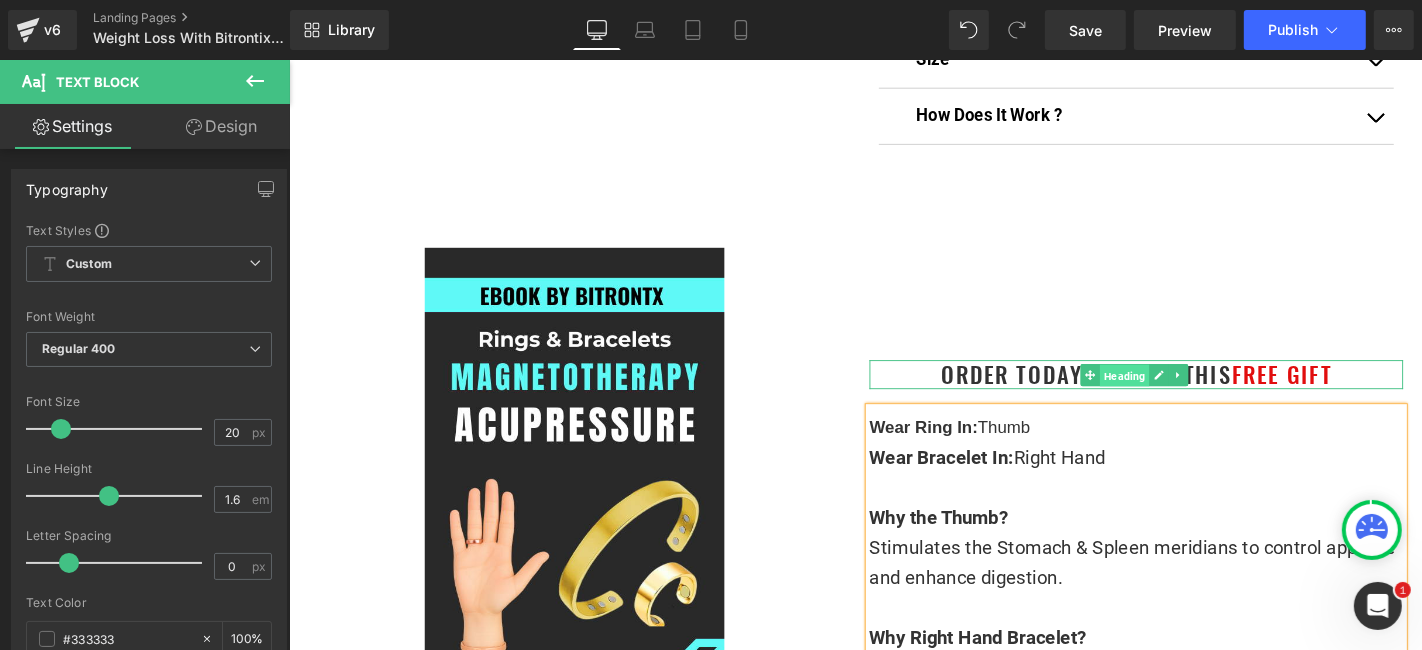 click on "Heading" at bounding box center [1180, 396] 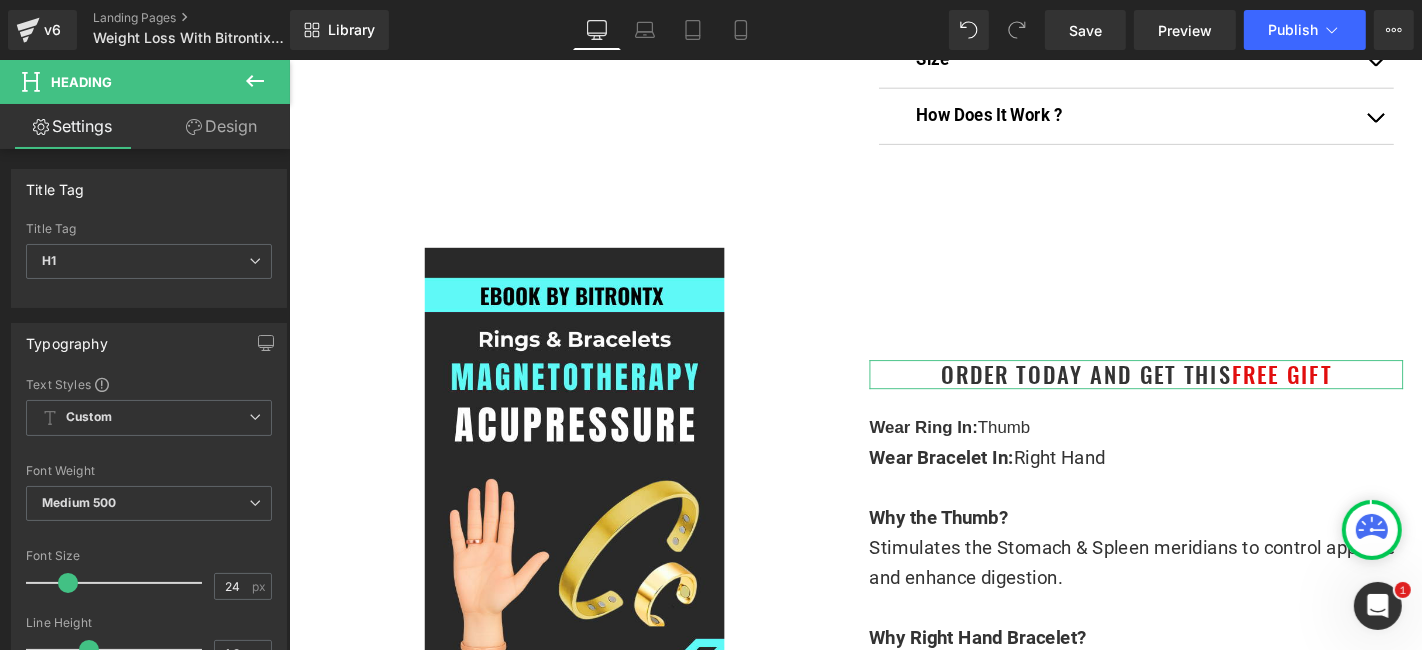 click on "Design" at bounding box center (221, 126) 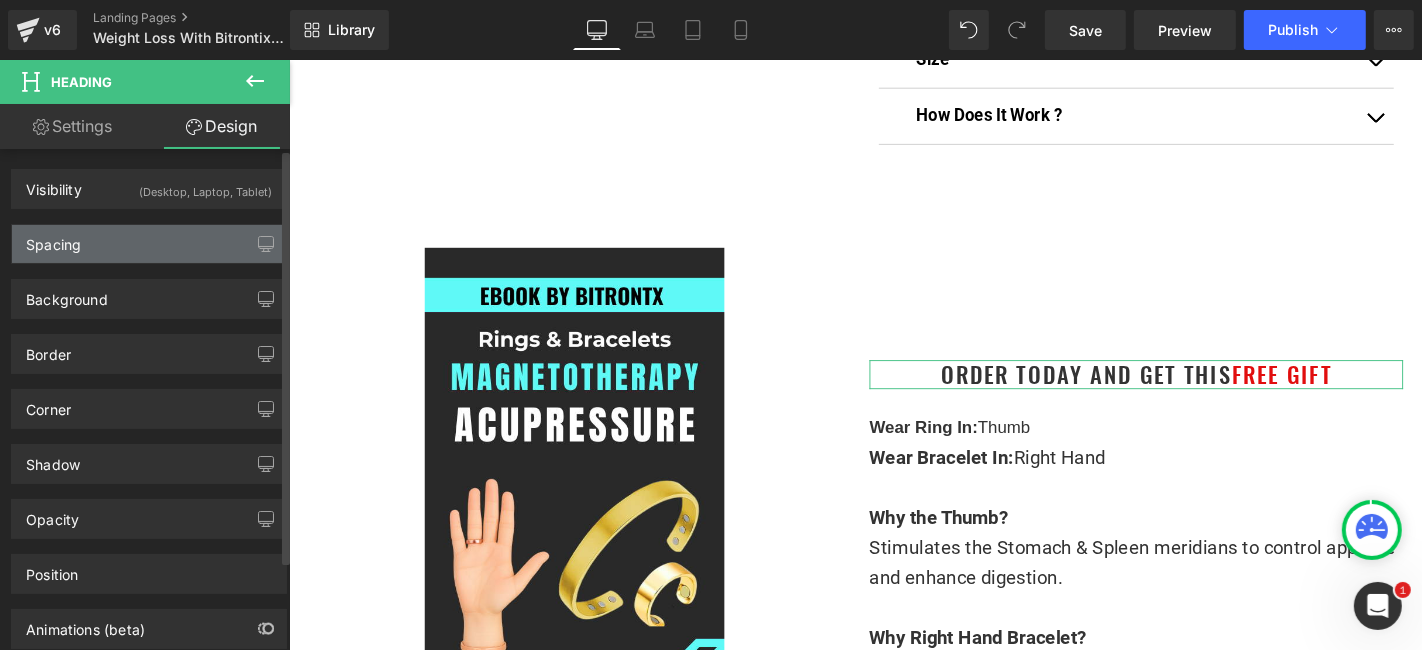 click on "Spacing" at bounding box center [149, 244] 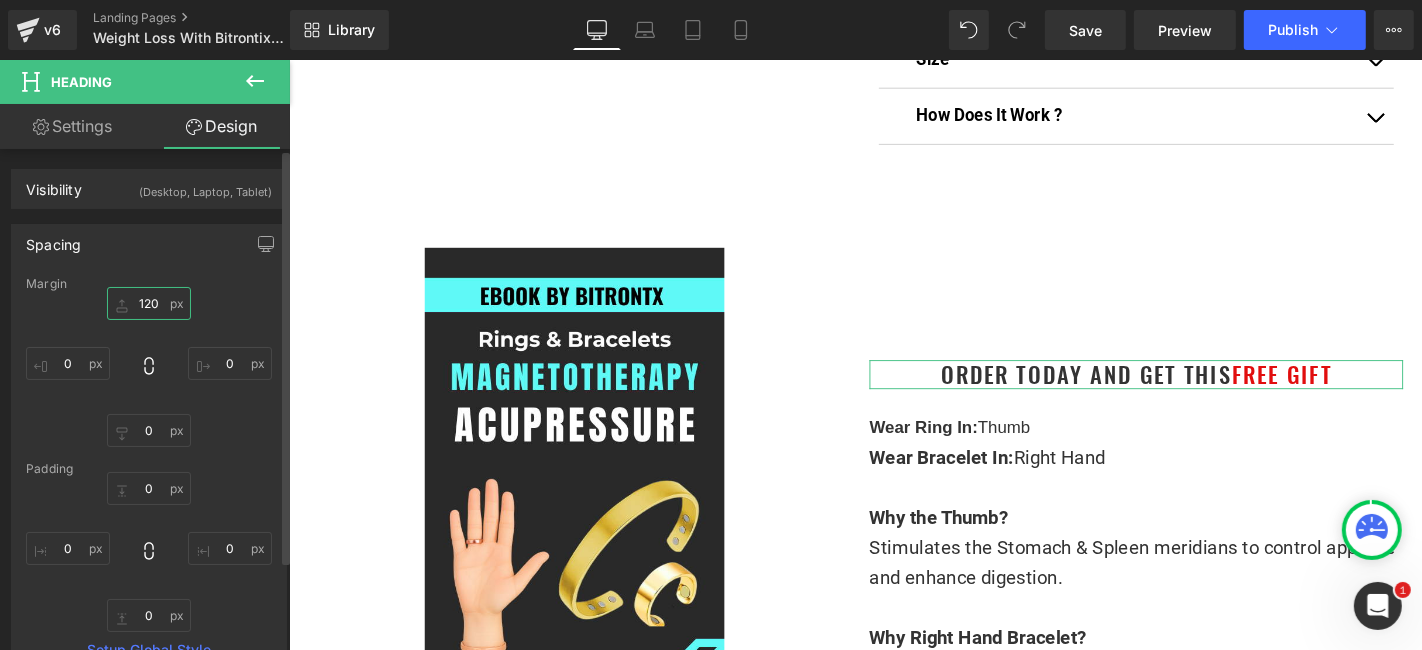 click on "120" at bounding box center (149, 303) 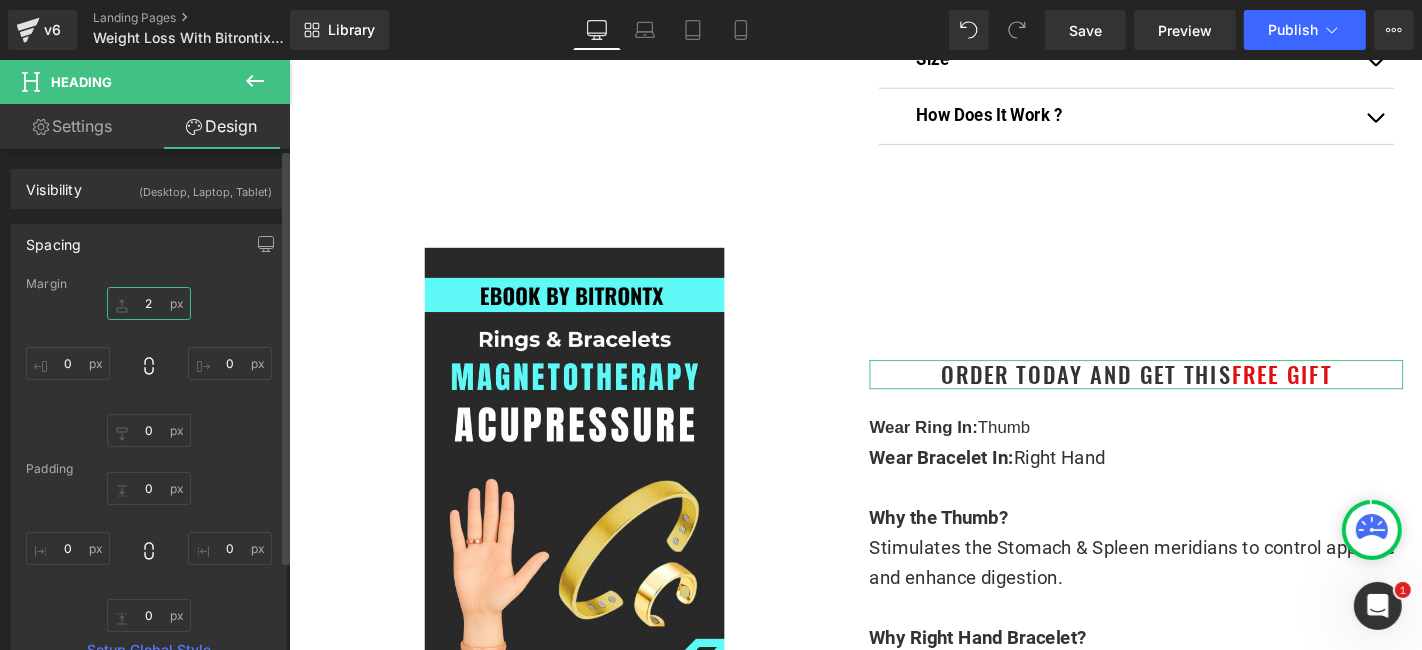 type on "20" 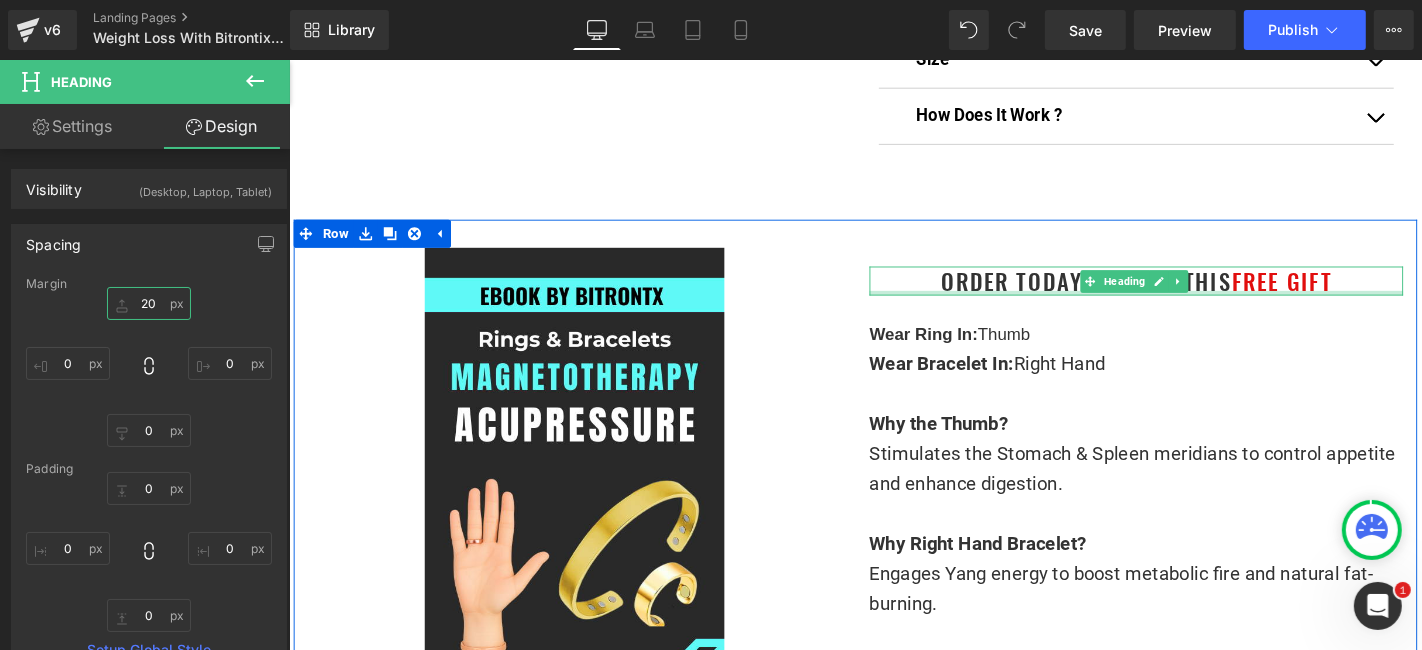 click at bounding box center (1193, 308) 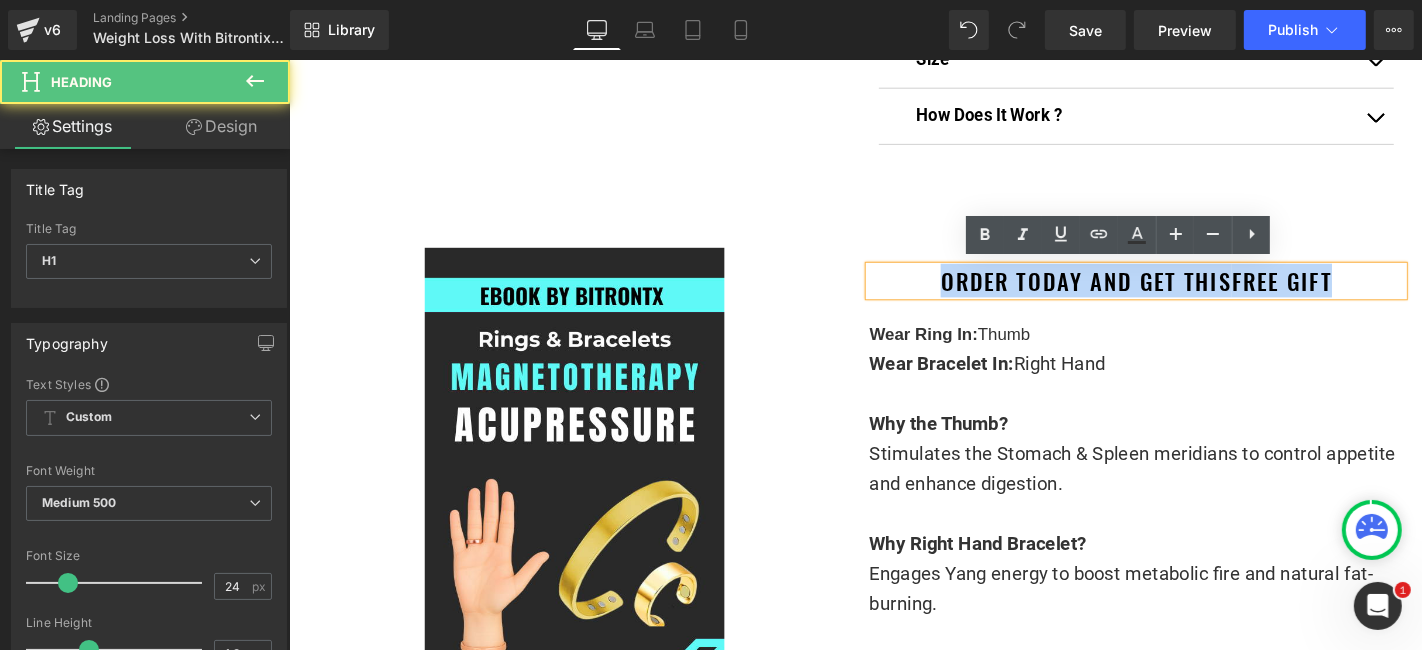drag, startPoint x: 1403, startPoint y: 295, endPoint x: 948, endPoint y: 286, distance: 455.089 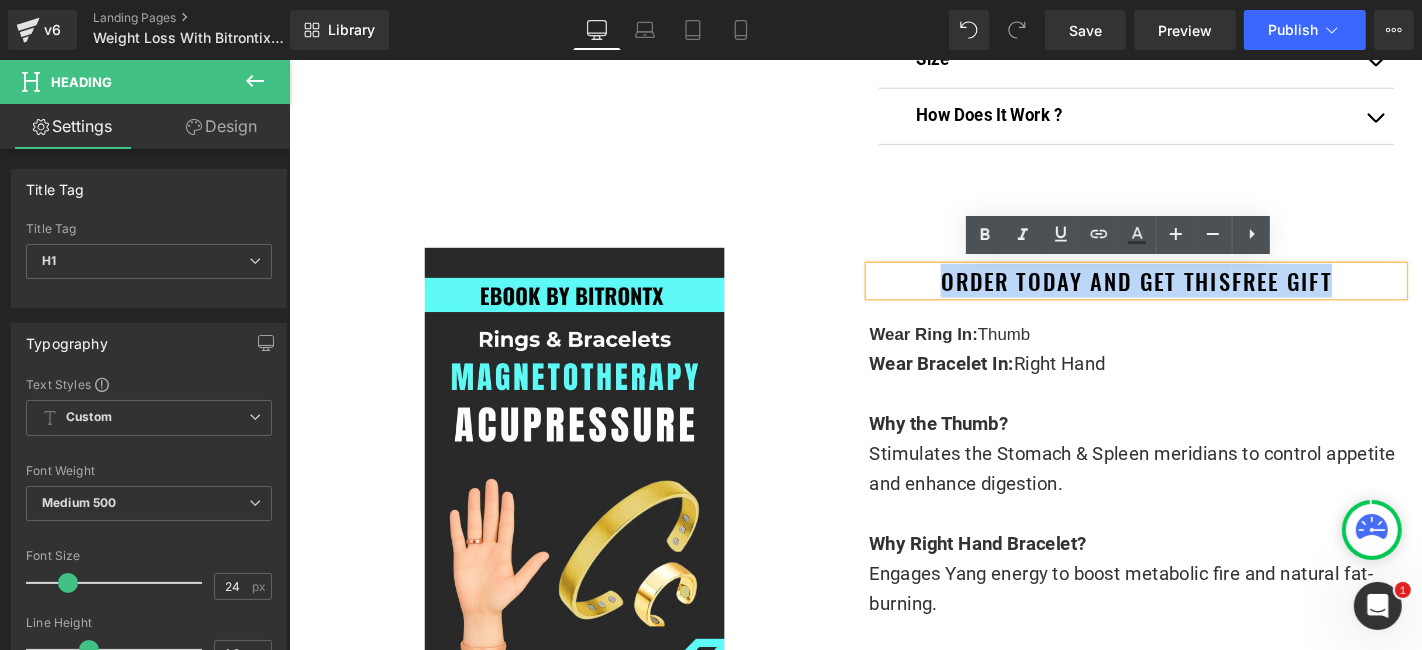 type 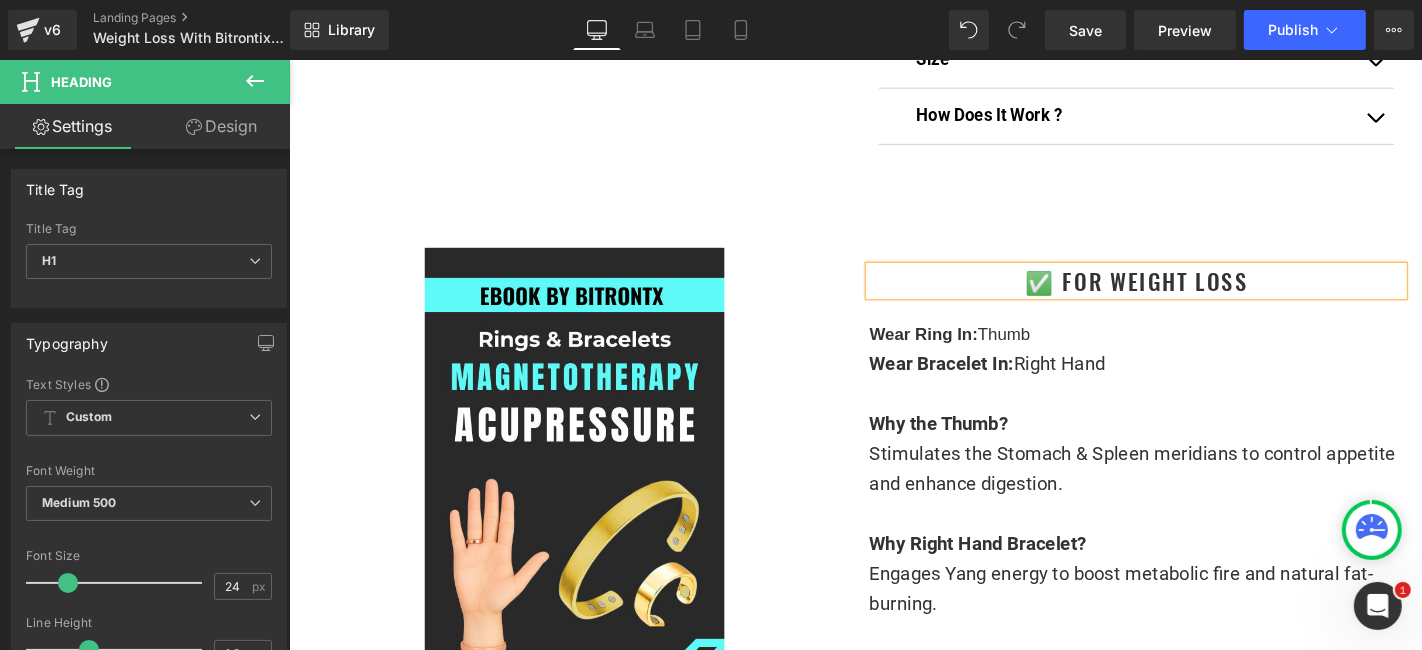 click on "Sale Off
(P) Image" at bounding box center (893, 3753) 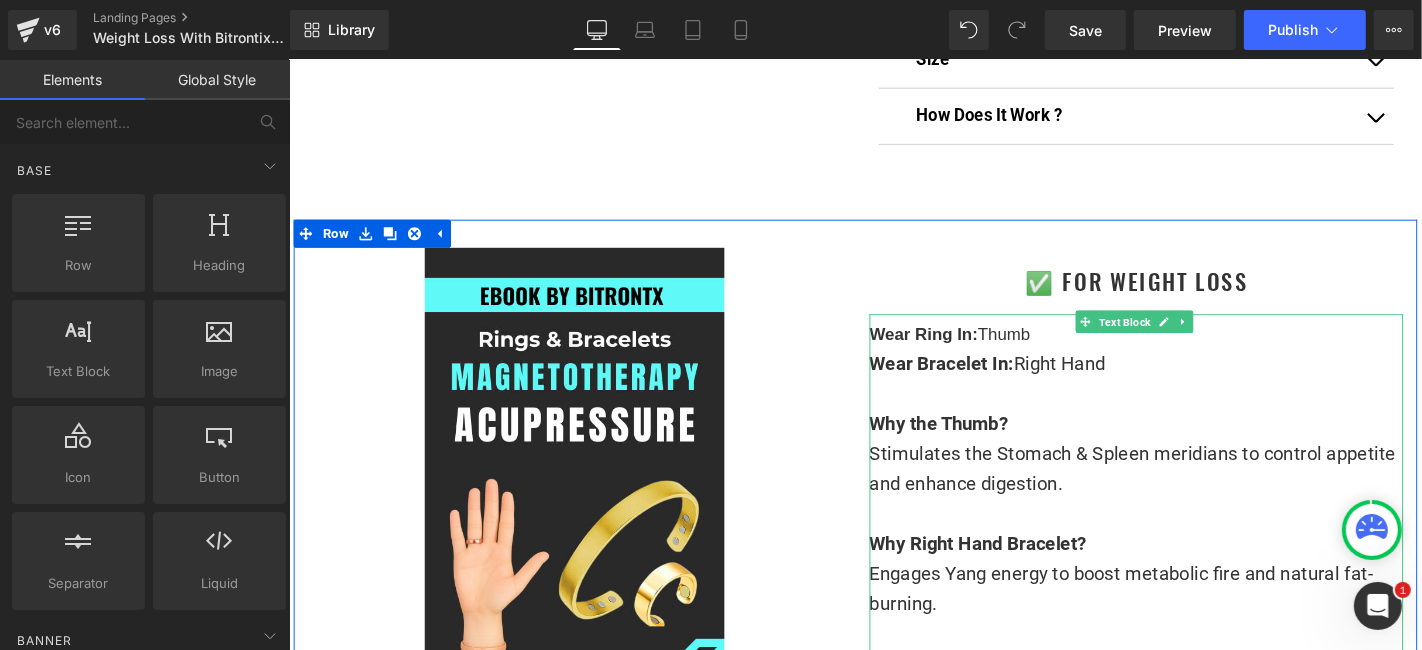 click on "Wear Ring In:" at bounding box center (966, 352) 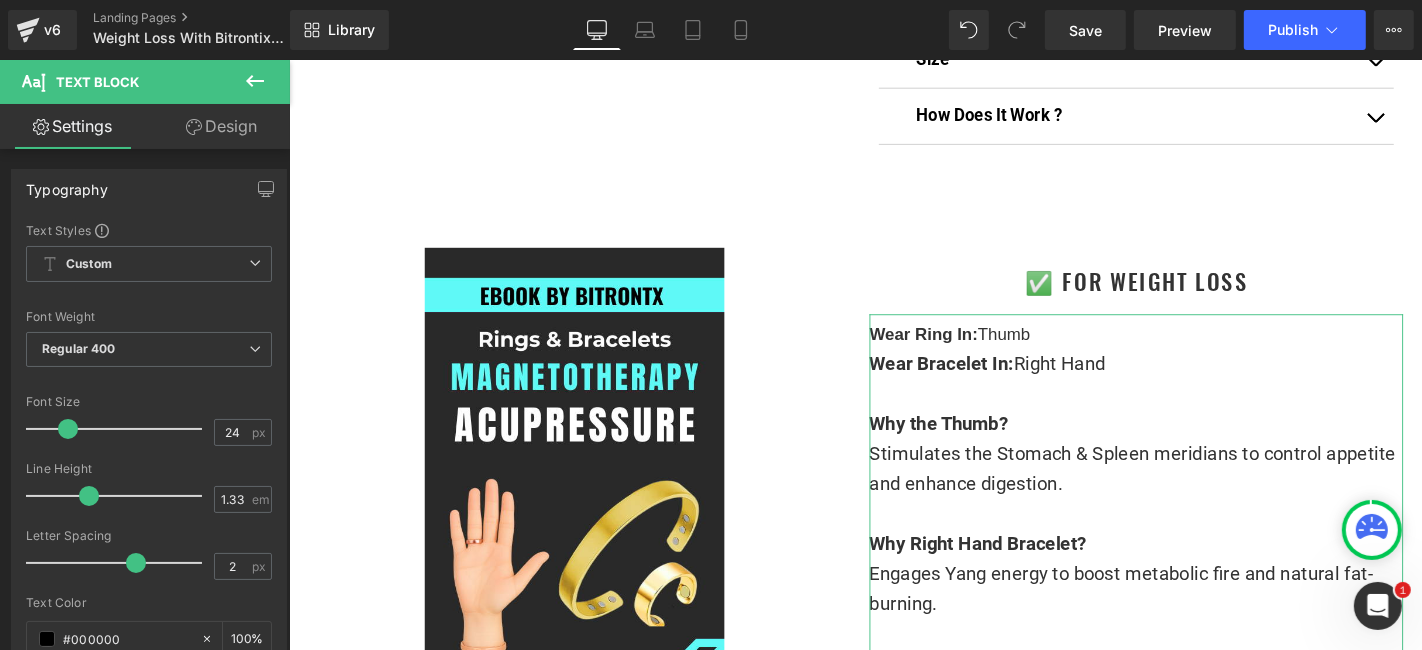 click on "Design" at bounding box center [221, 126] 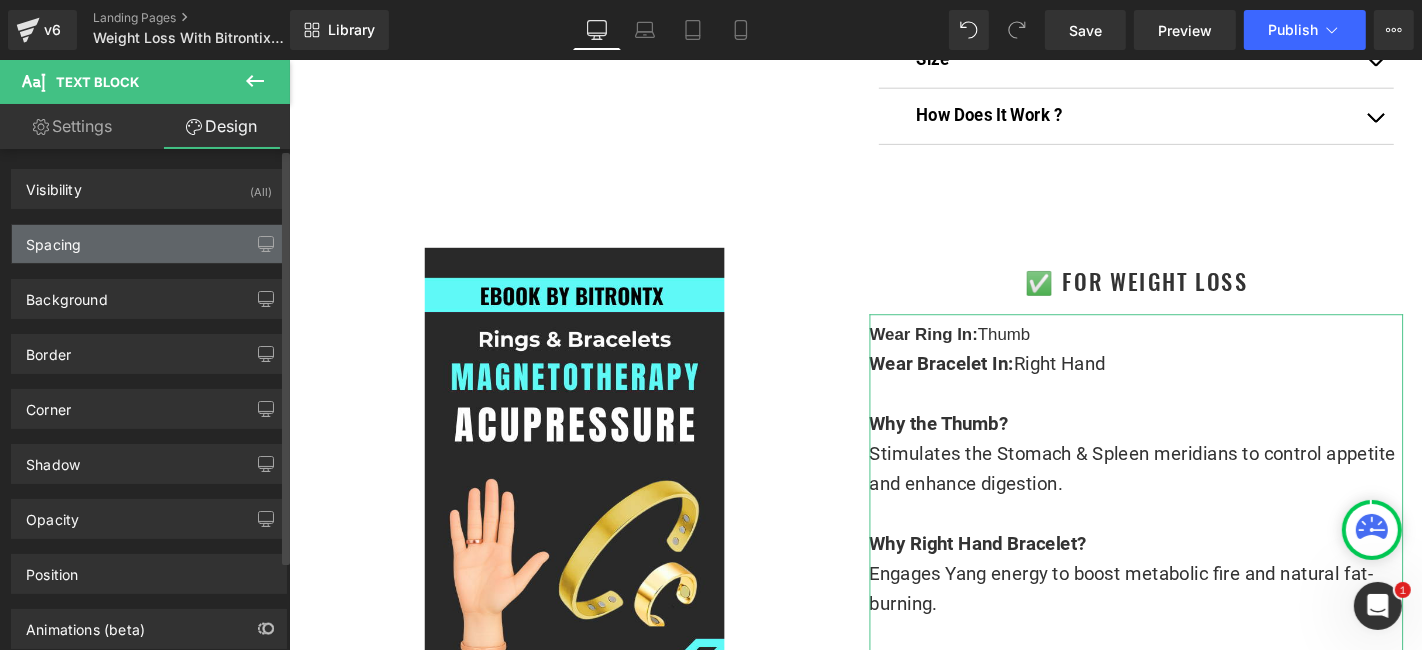click on "Spacing" at bounding box center [149, 244] 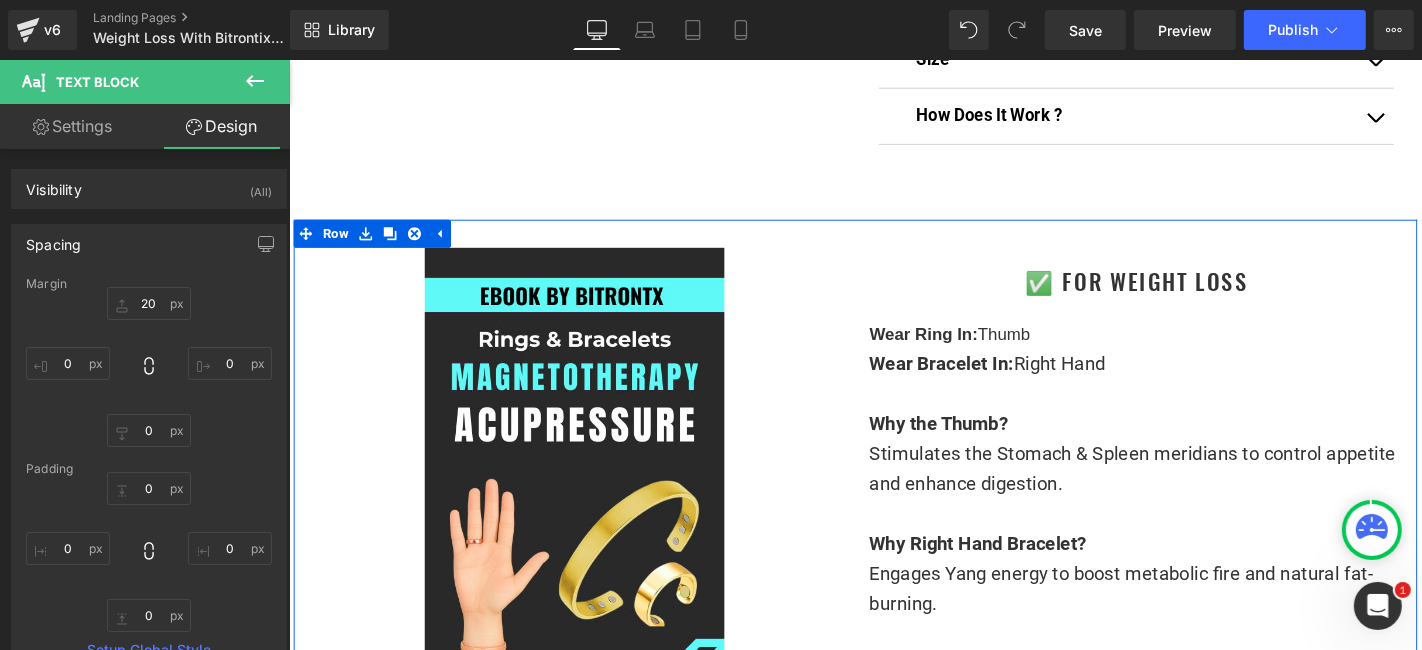 click on "Image         ✅ For Weight Loss Heading         Wear Ring In:  Thumb Wear Bracelet In:  Right Hand Why the Thumb? Stimulates the Stomach & Spleen meridians to control appetite and enhance digestion. Why Right Hand Bracelet? Engages Yang energy to boost metabolic fire and natural fat-burning. How It Works: Gentle pressure on your thumb signals the   vagus nerve, balances ghrelin & leptin hormones and, combined with Yang activation   at your wrist, creates a powerful fat-burn synergy. 🔹 Curbs emotional eating & sugar cravings 🔹 Boosts metabolism naturally 🔹 Stimulates fat-burning through meridian activation 🔹 Supports gut health & nutrient absorption Text Block         Row" at bounding box center [893, 608] 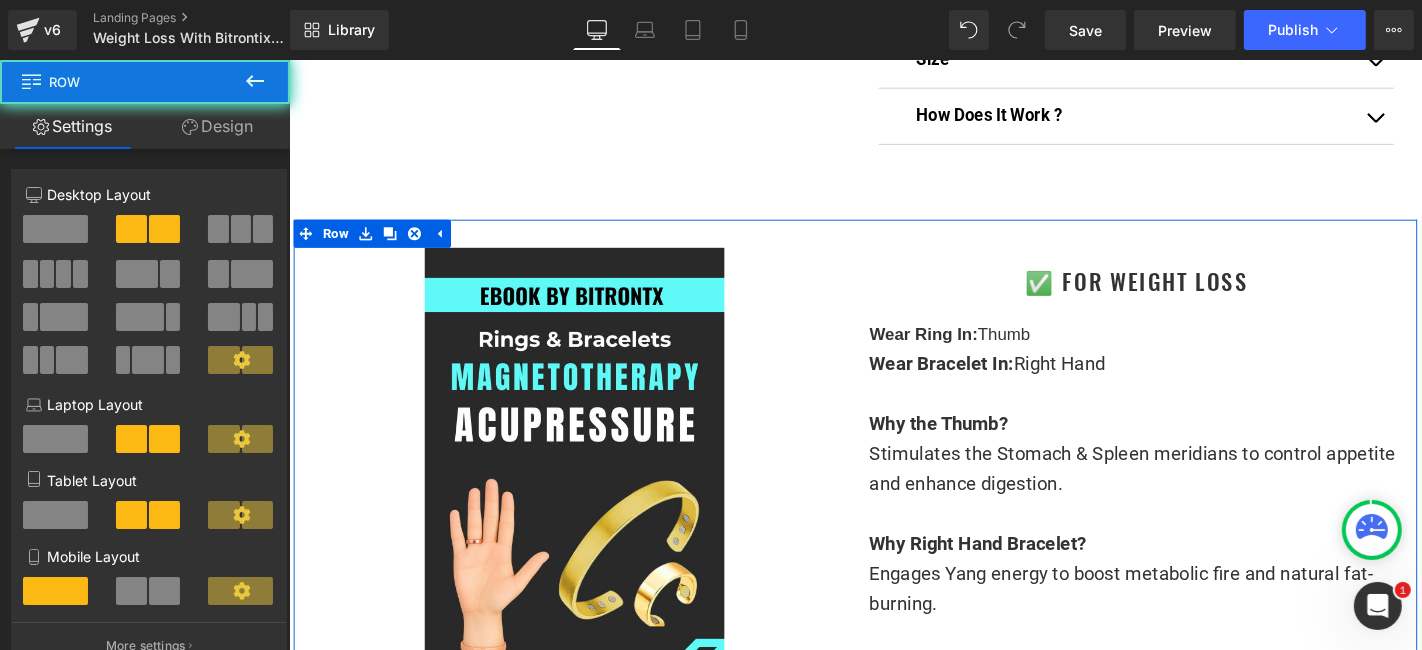 click on "✅ For Weight Loss Heading         Wear Ring In:  Thumb Wear Bracelet In:  Right Hand Why the Thumb? Stimulates the Stomach & Spleen meridians to control appetite and enhance digestion. Why Right Hand Bracelet? Engages Yang energy to boost metabolic fire and natural fat-burning. How It Works: Gentle pressure on your thumb signals the   vagus nerve, balances ghrelin & leptin hormones and, combined with Yang activation   at your wrist, creates a powerful fat-burn synergy. 🔹 Curbs emotional eating & sugar cravings 🔹 Boosts metabolism naturally 🔹 Stimulates fat-burning through meridian activation 🔹 Supports gut health & nutrient absorption Text Block" at bounding box center (1193, 618) 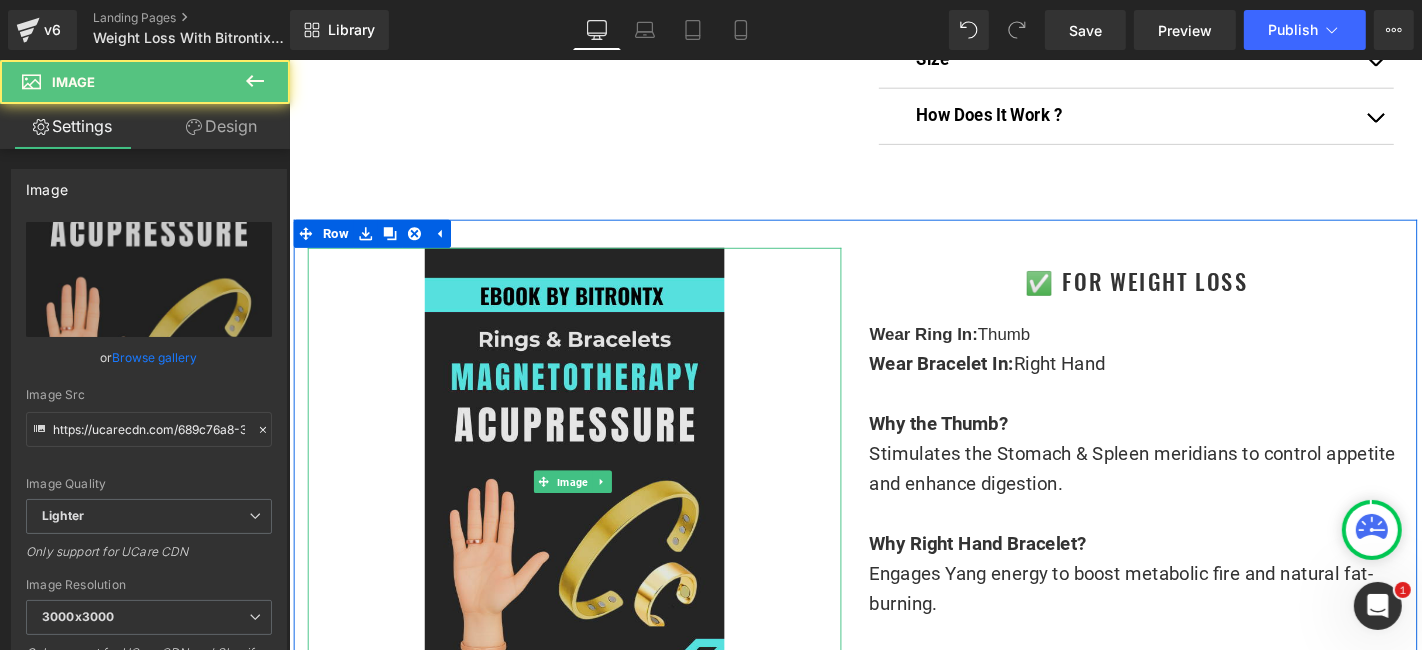 click at bounding box center (593, 510) 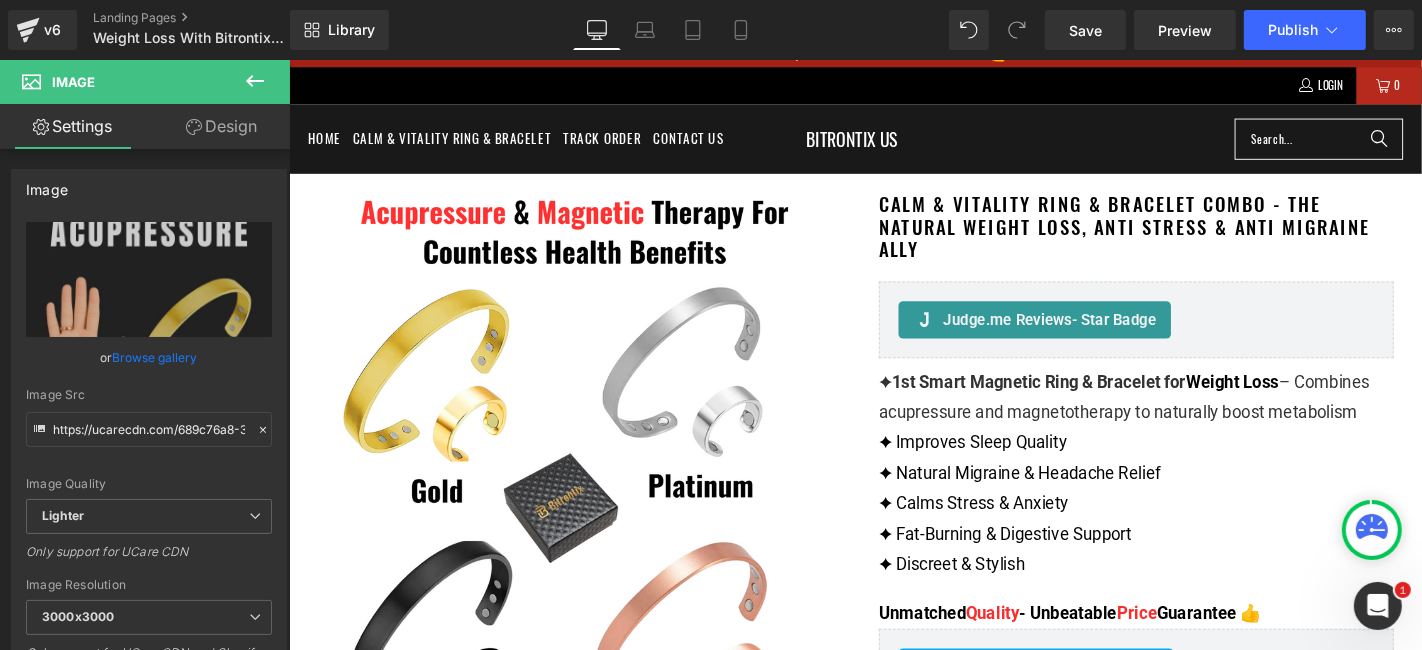 scroll, scrollTop: 0, scrollLeft: 0, axis: both 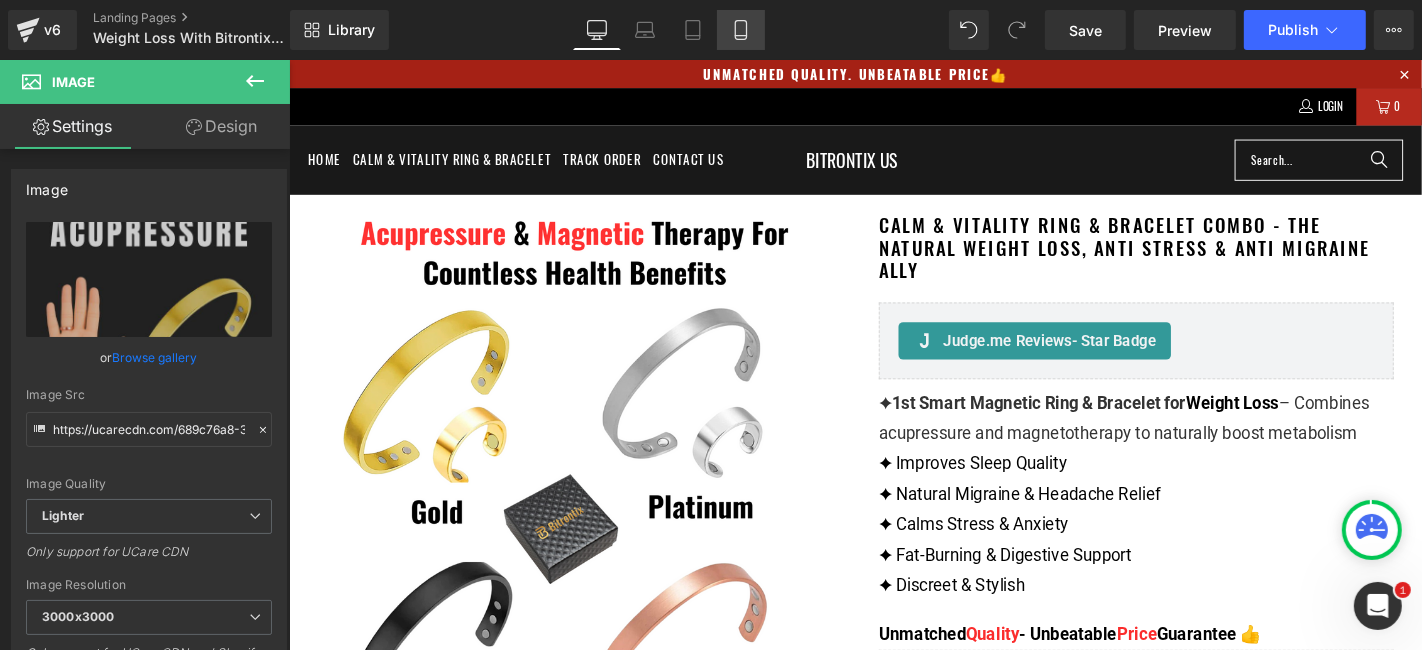 click on "Mobile" at bounding box center (741, 30) 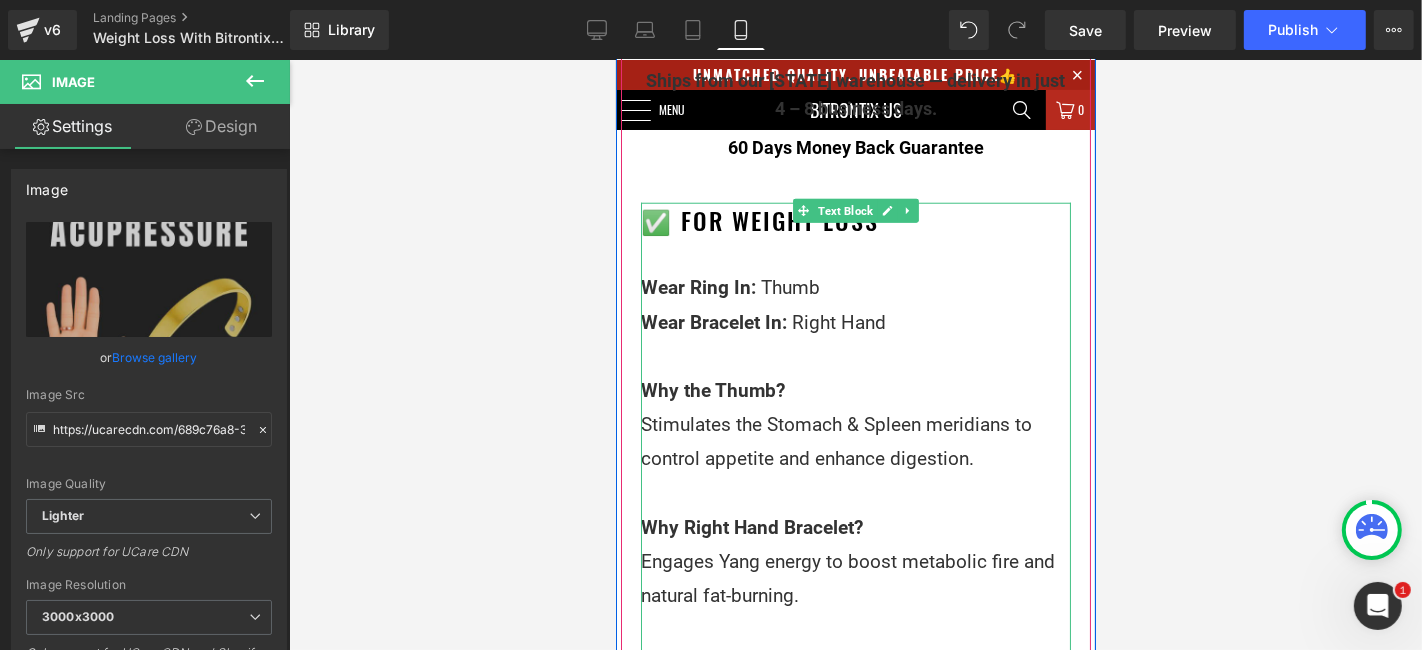scroll, scrollTop: 1555, scrollLeft: 0, axis: vertical 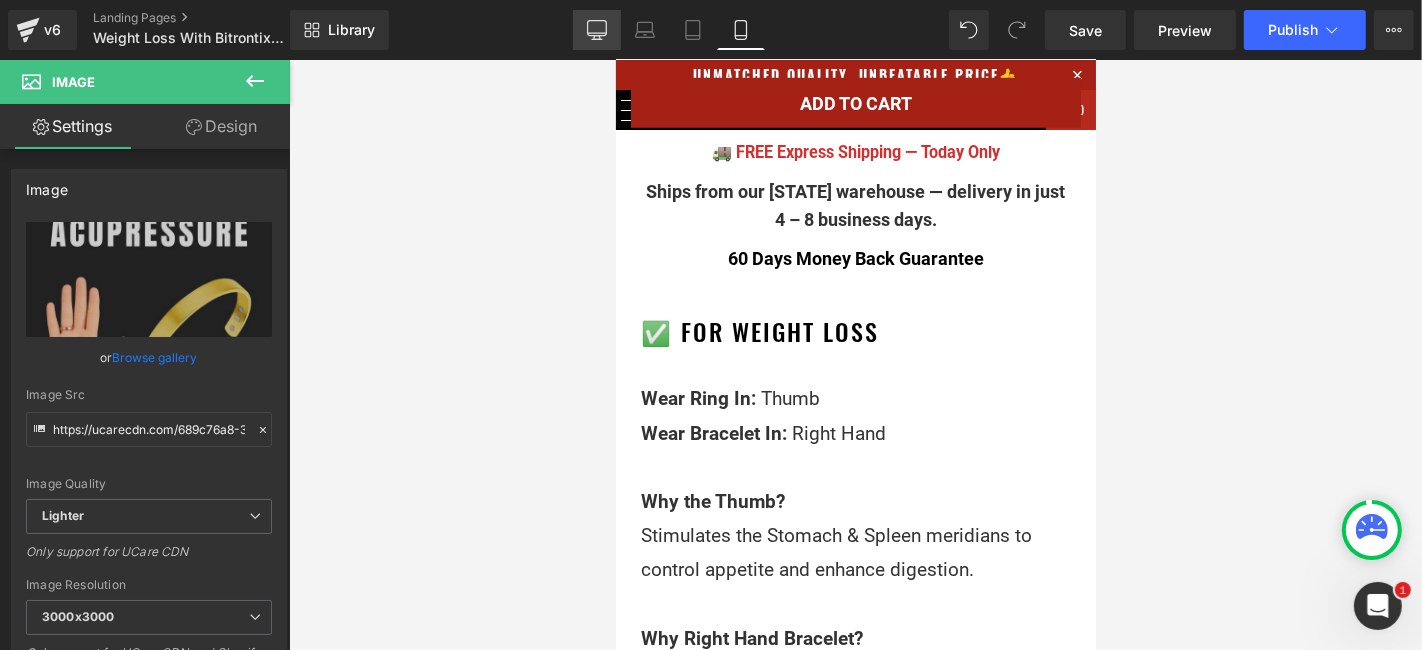 click 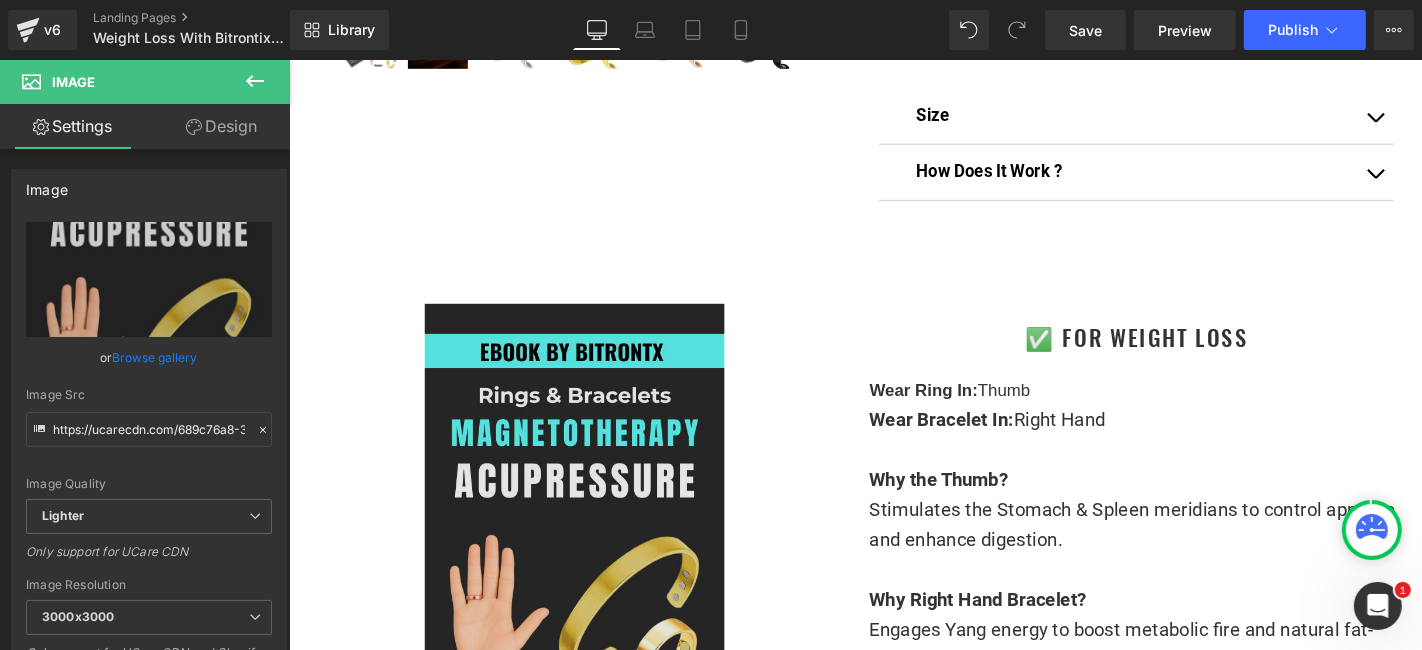 scroll, scrollTop: 1084, scrollLeft: 0, axis: vertical 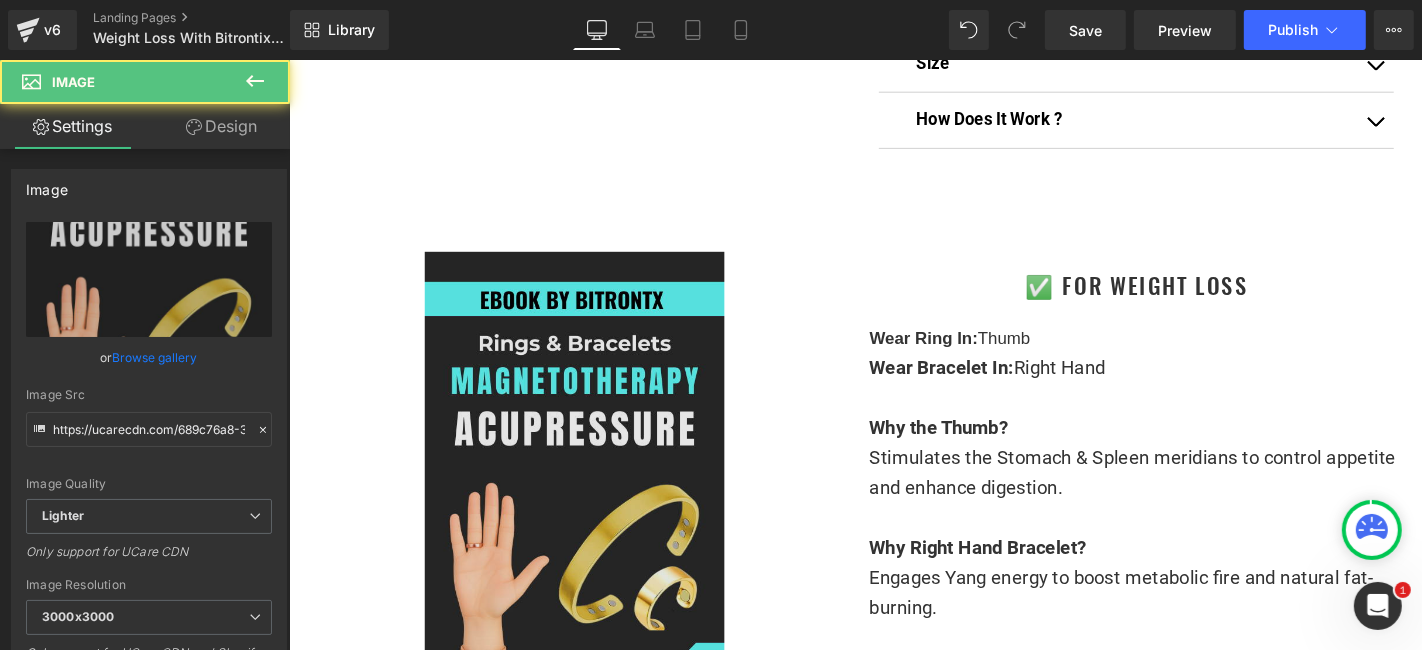 click at bounding box center [593, 514] 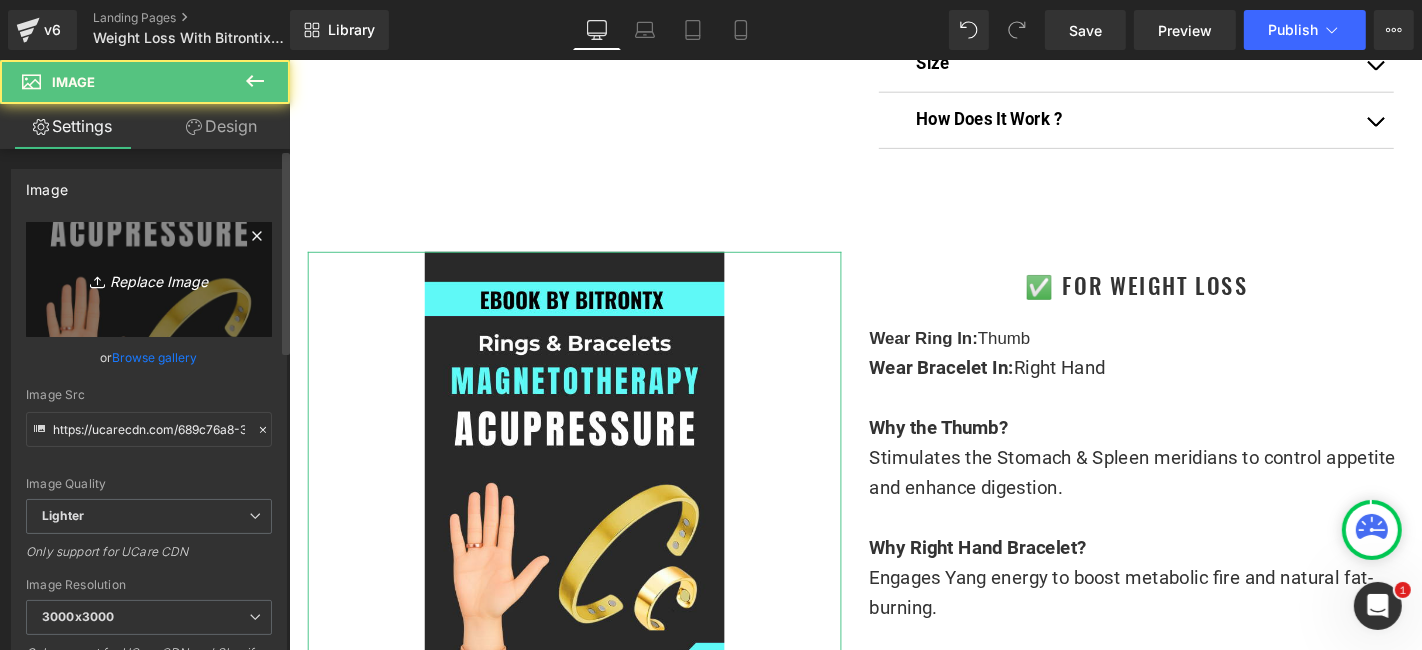 click on "Replace Image" at bounding box center [149, 279] 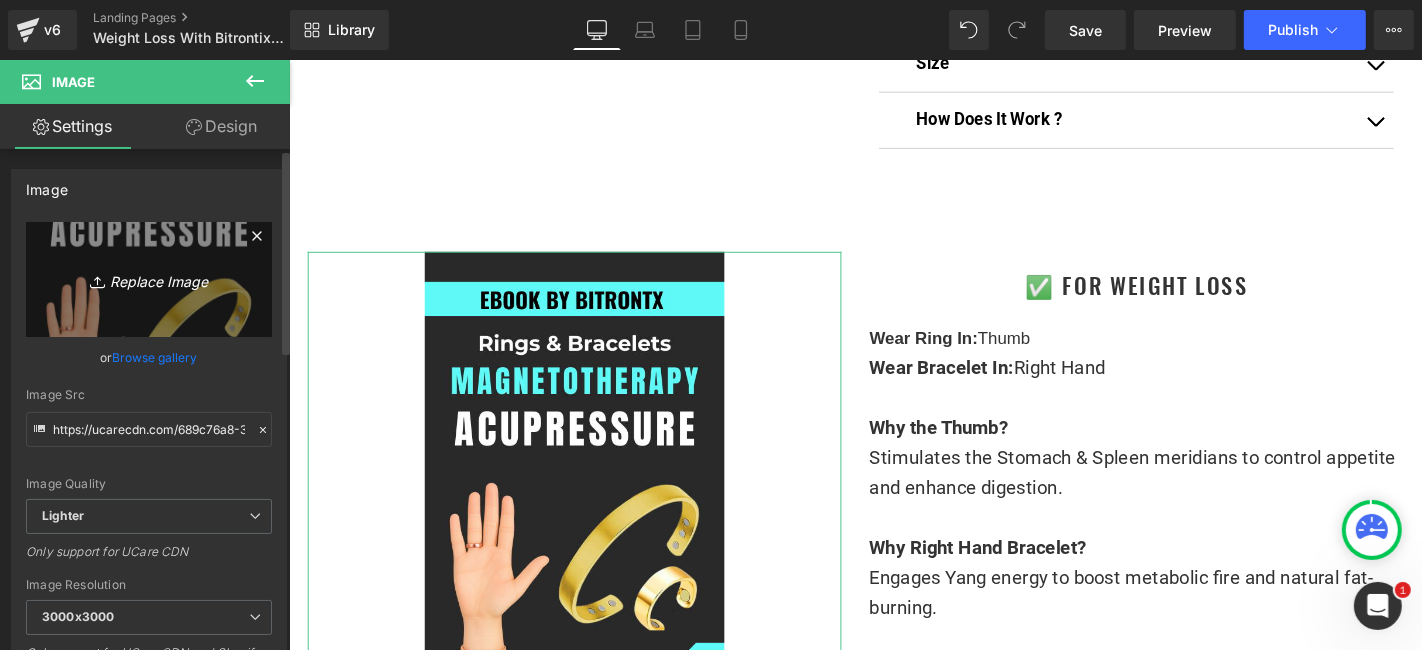 type on "C:\fakepath\91a82165-00fd-485c-98e0-509a2aae7746.png" 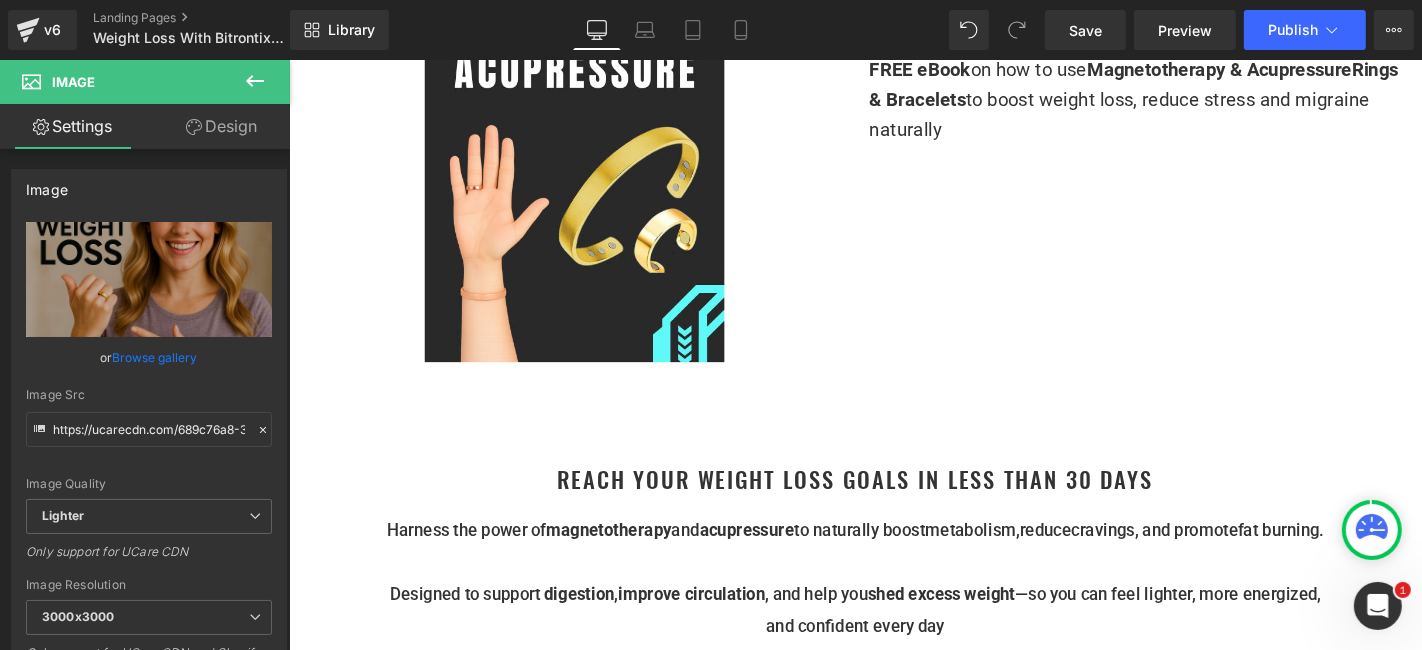 scroll, scrollTop: 1306, scrollLeft: 0, axis: vertical 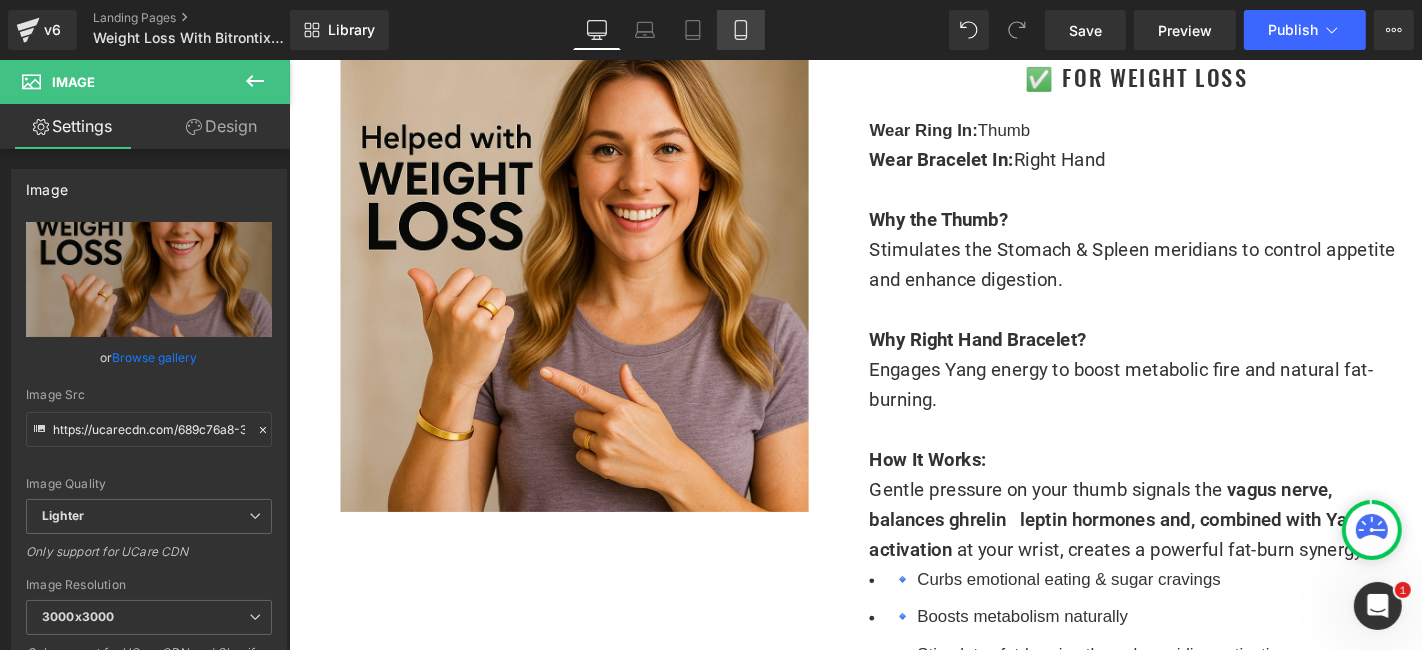 click on "Mobile" at bounding box center (741, 30) 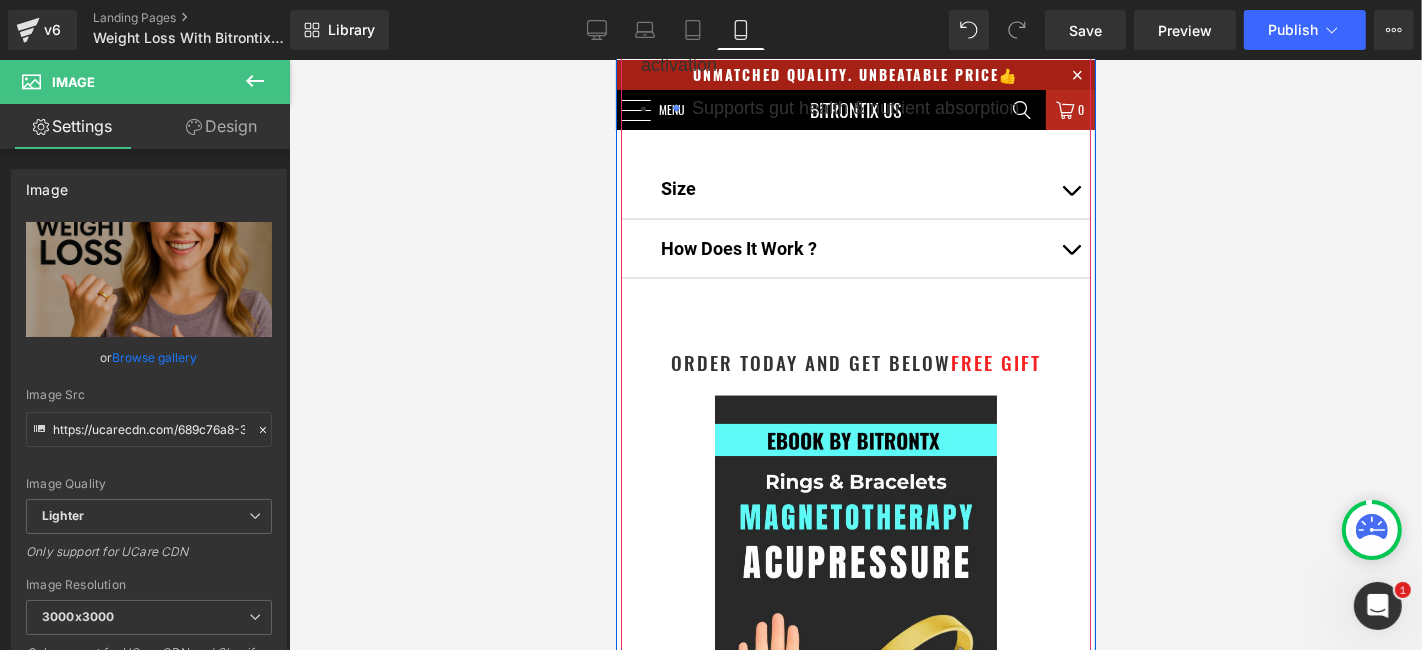 scroll, scrollTop: 2777, scrollLeft: 0, axis: vertical 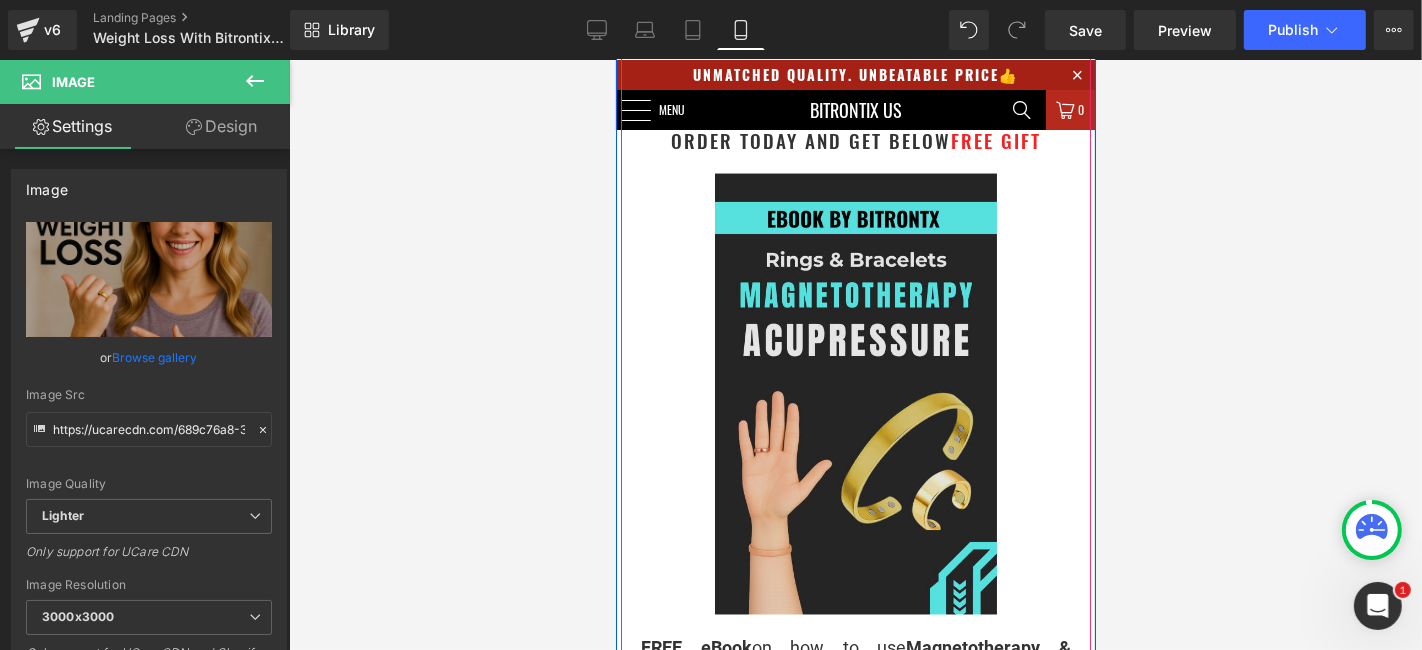 click at bounding box center [855, 393] 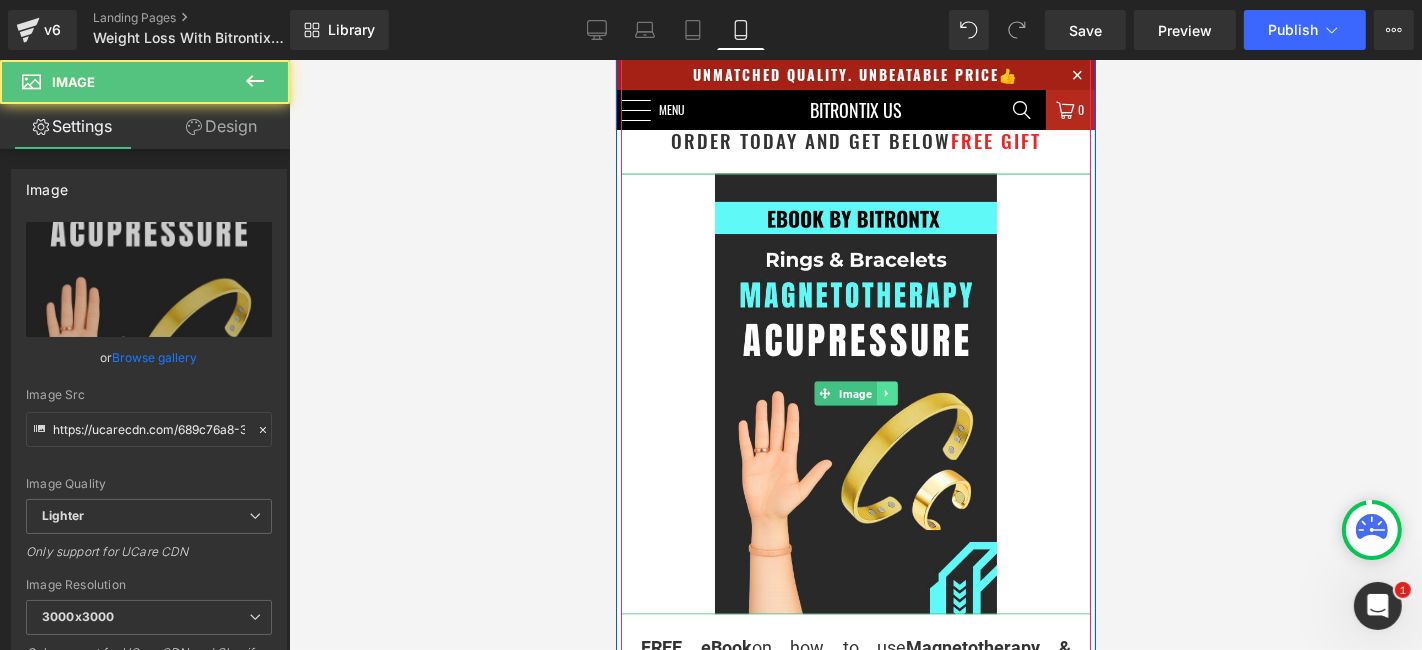 click 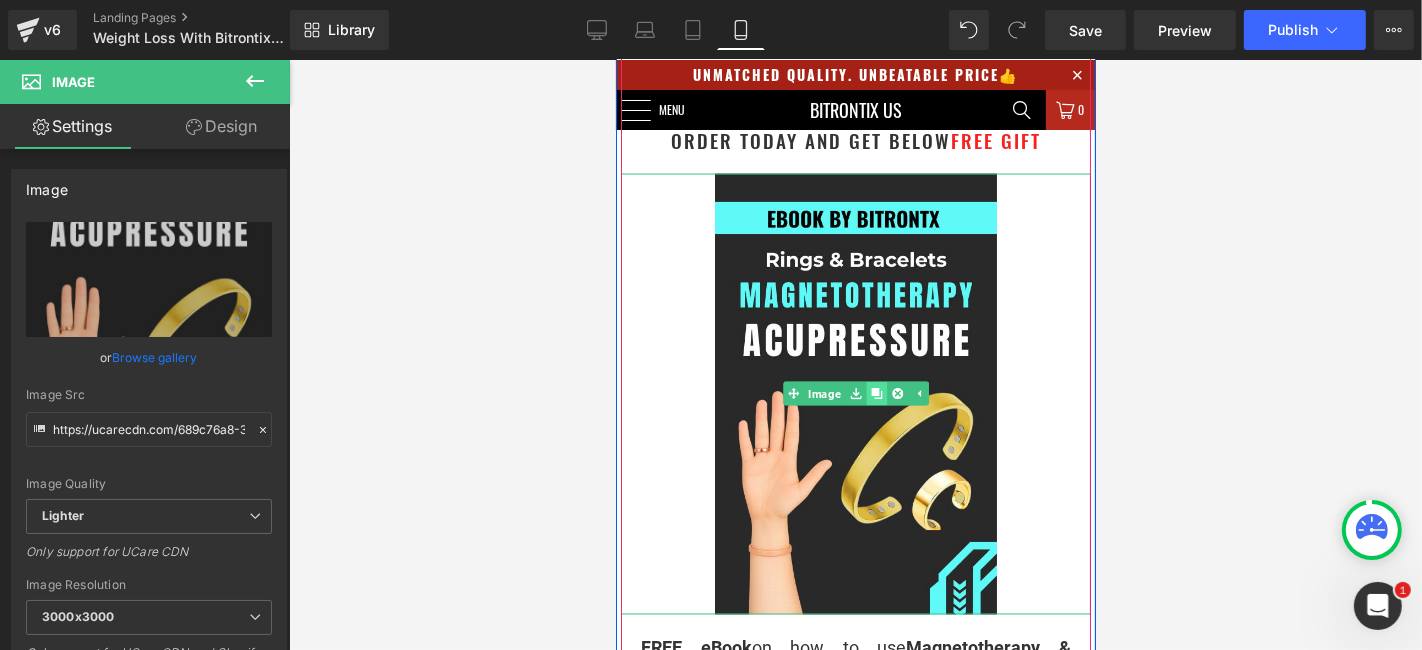 click 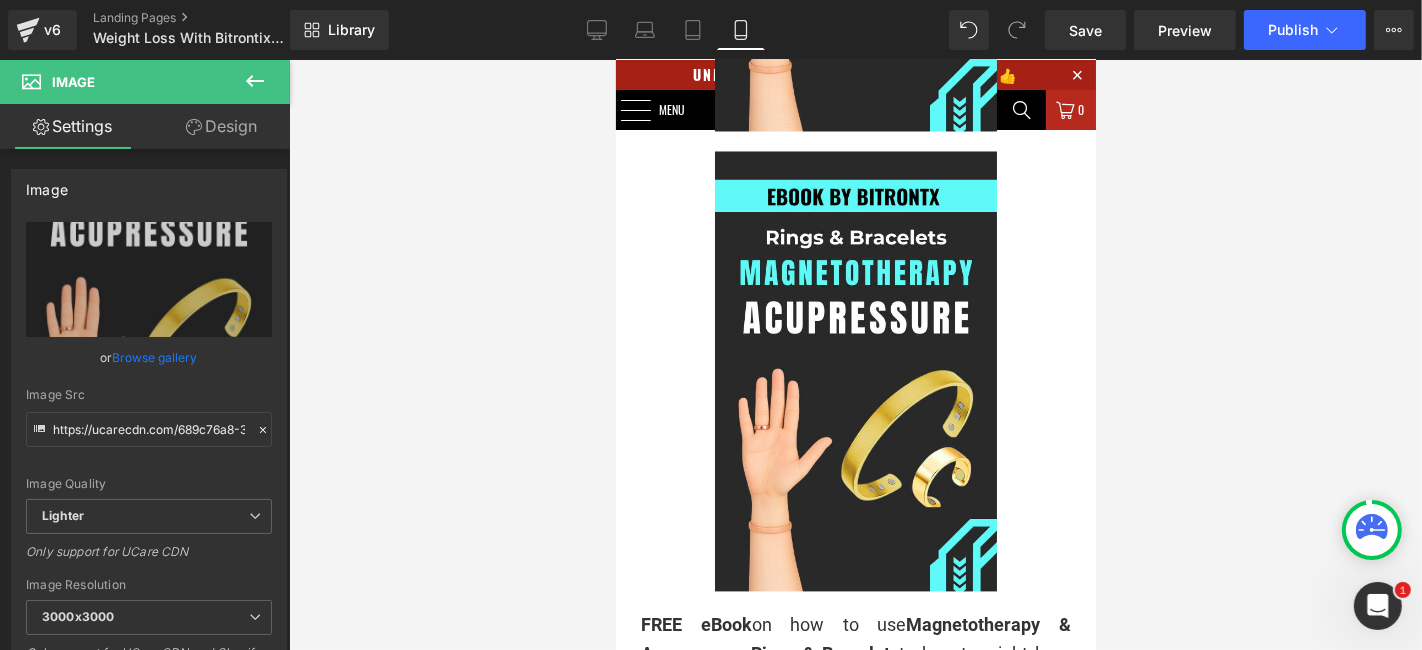 click at bounding box center (855, 355) 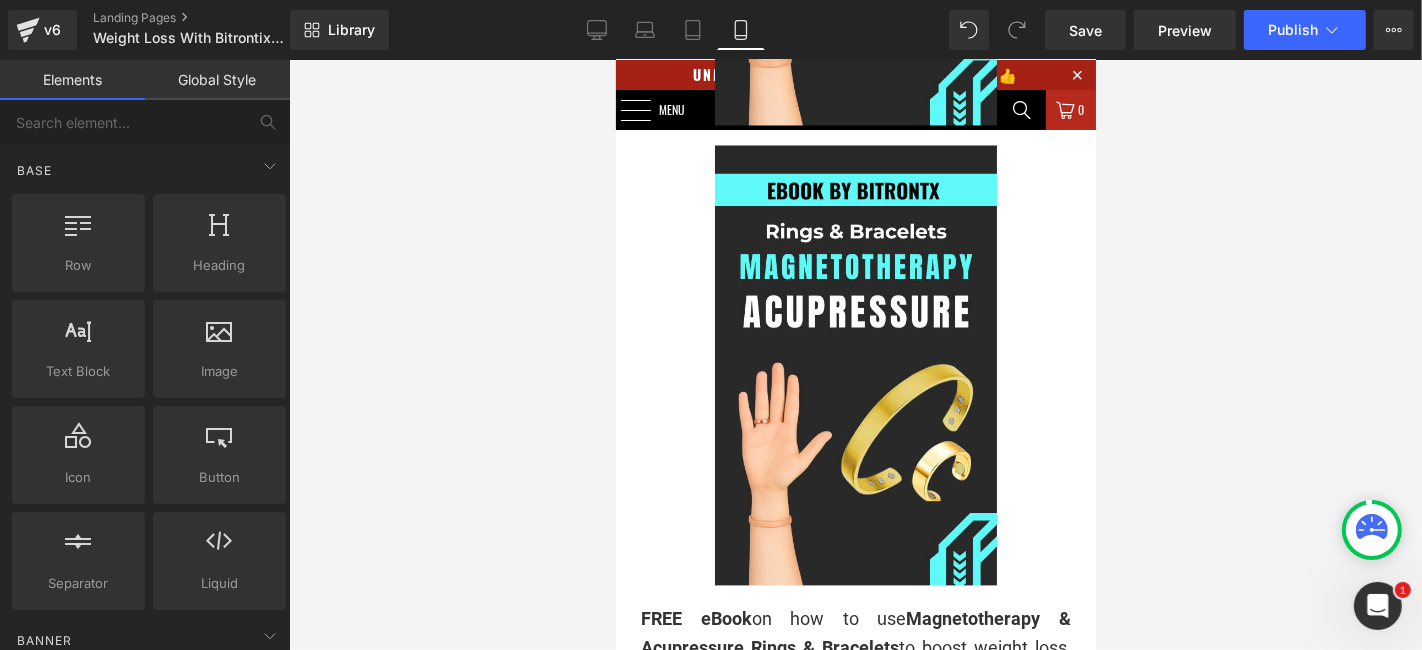 scroll, scrollTop: 3268, scrollLeft: 0, axis: vertical 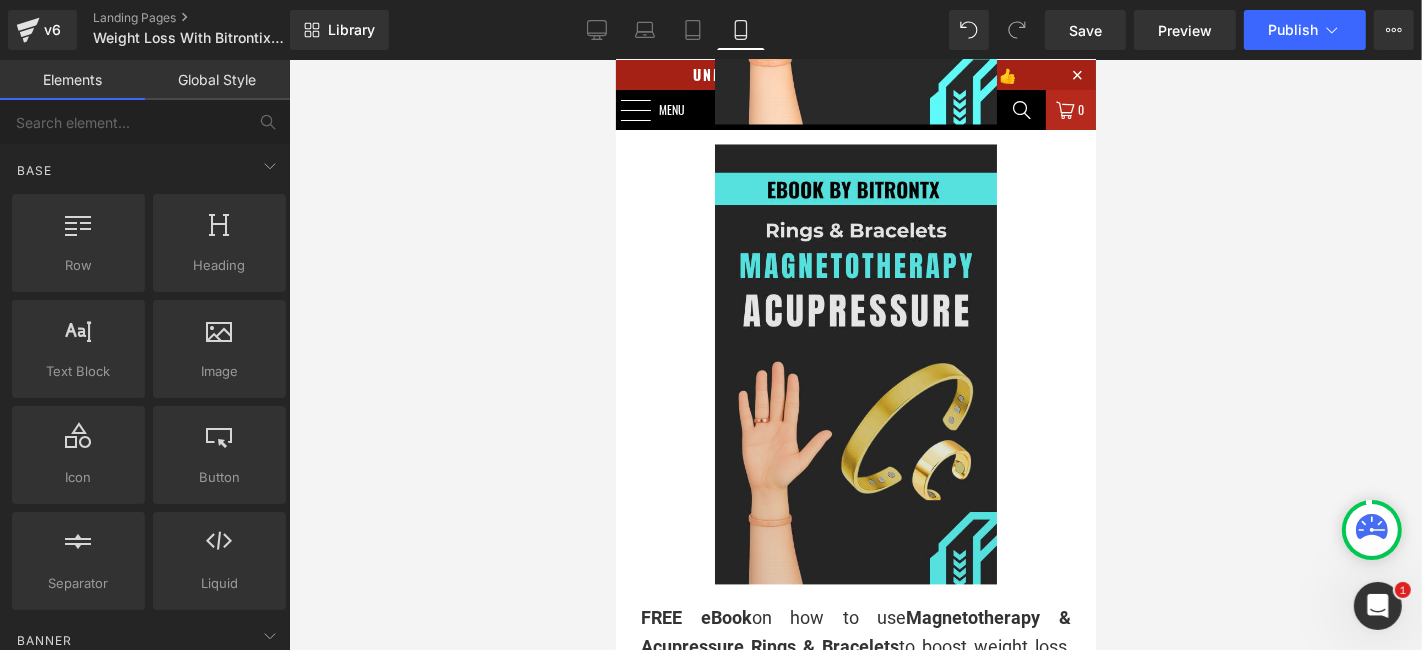 click at bounding box center [855, 363] 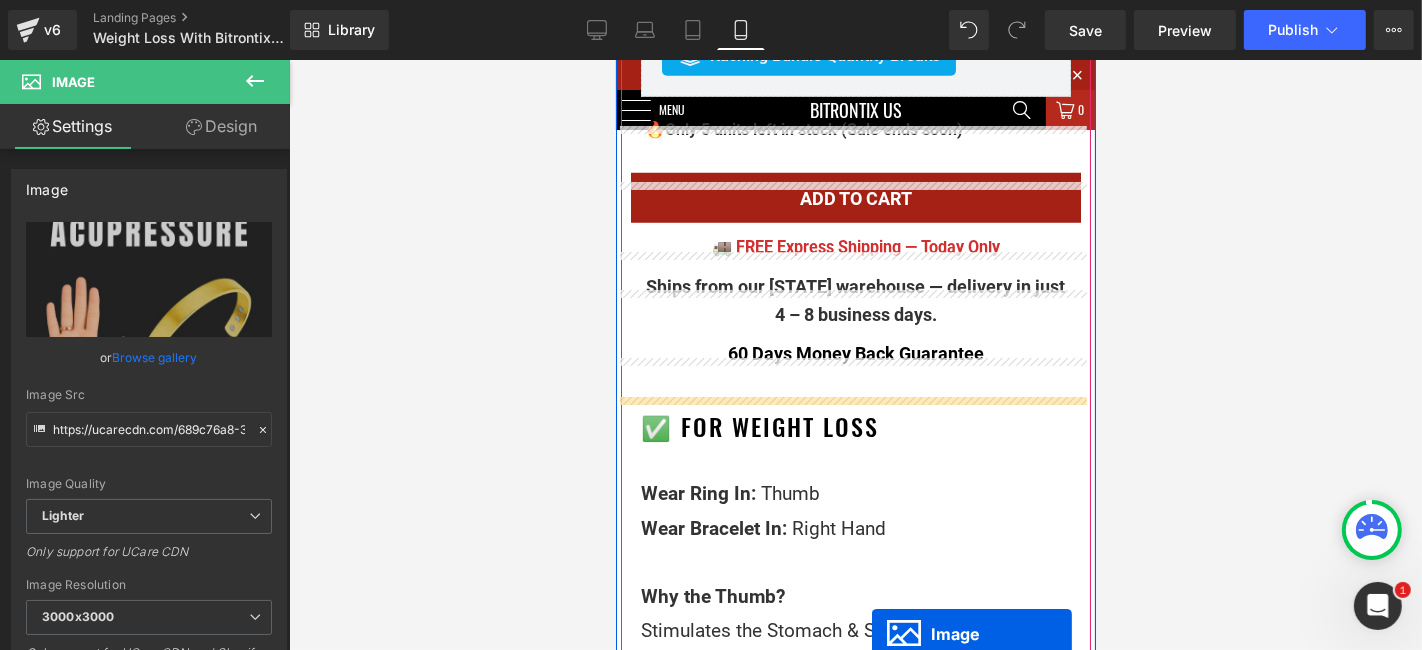 scroll, scrollTop: 1379, scrollLeft: 0, axis: vertical 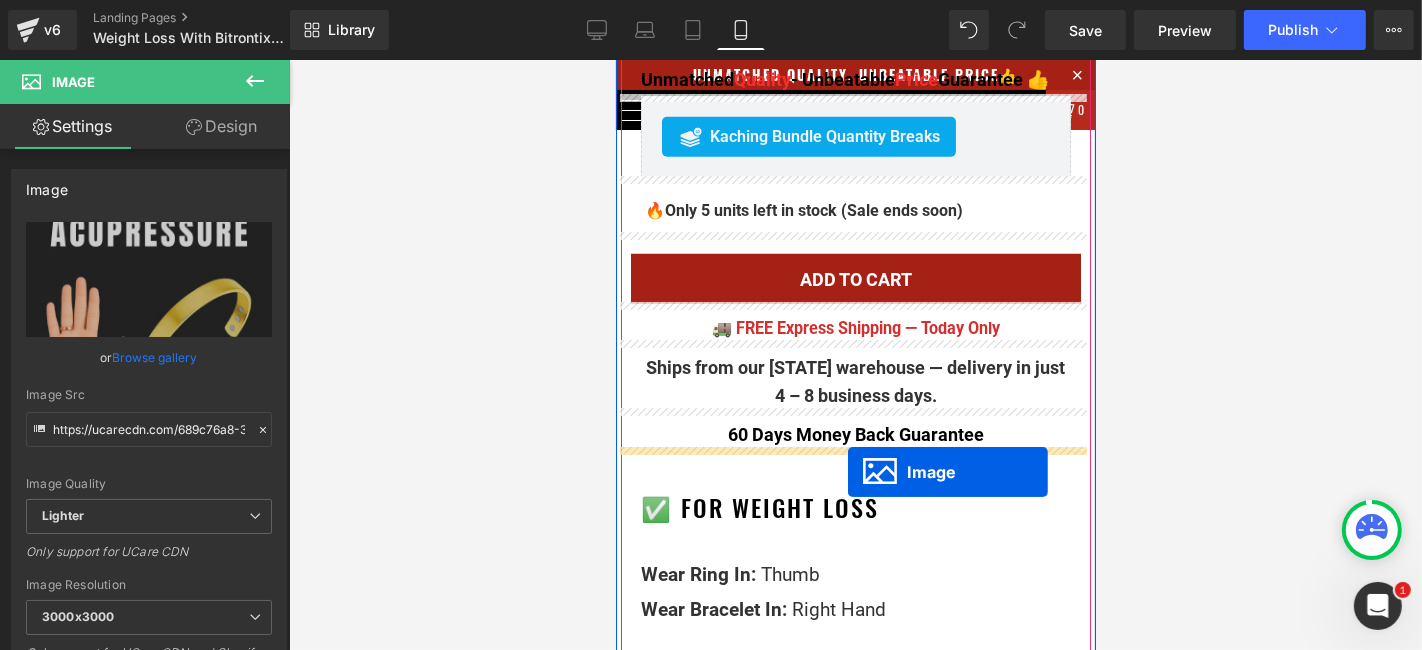 drag, startPoint x: 836, startPoint y: 366, endPoint x: 847, endPoint y: 471, distance: 105.574615 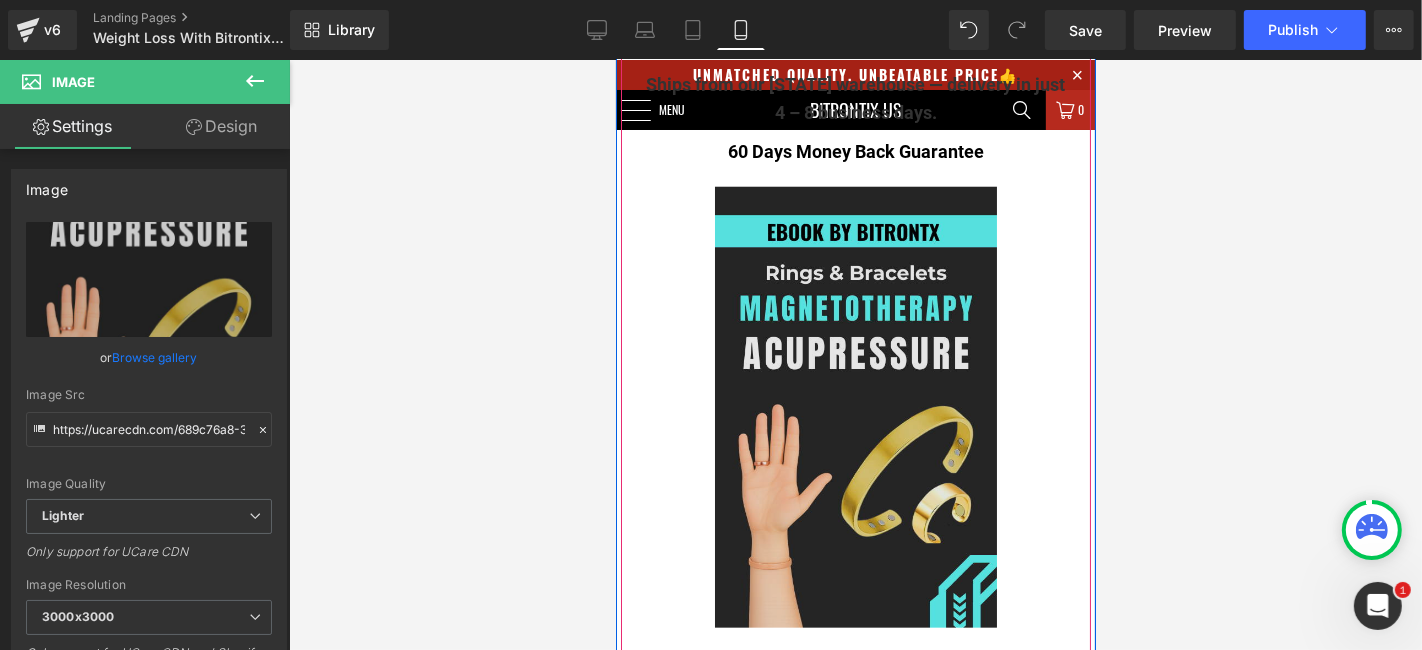 scroll, scrollTop: 1712, scrollLeft: 0, axis: vertical 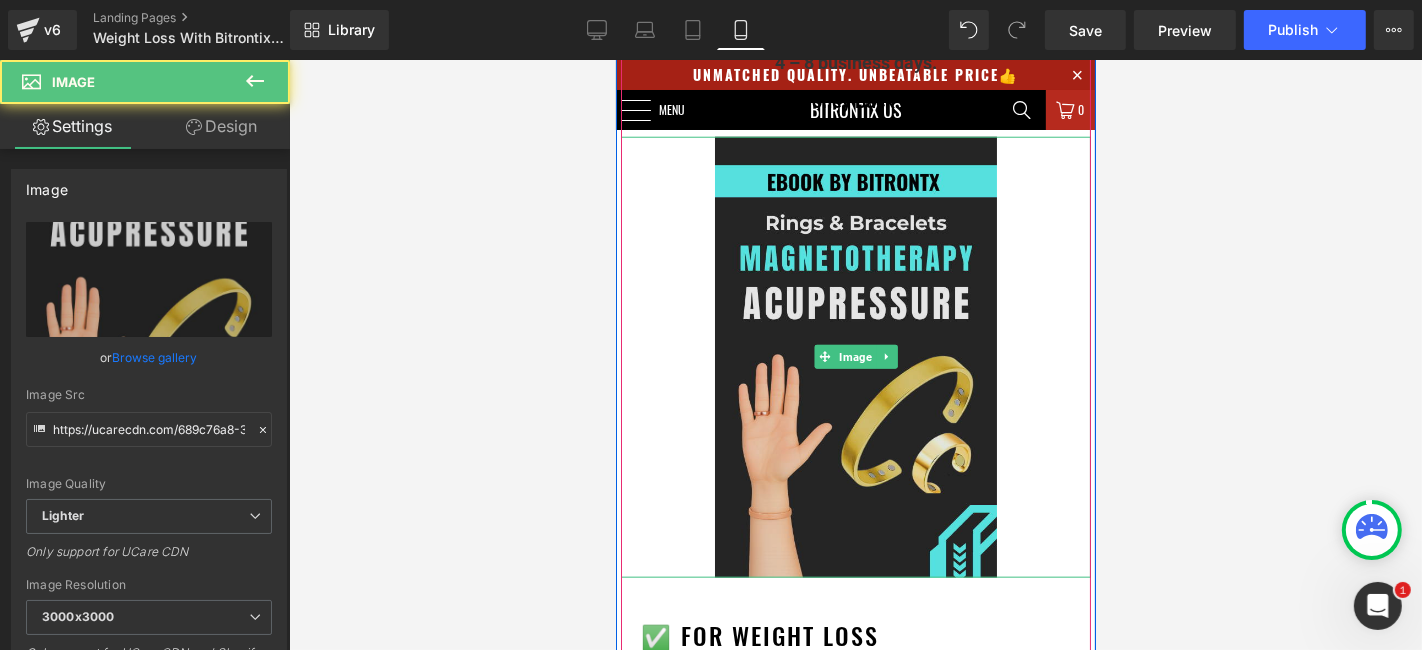 click at bounding box center (855, 356) 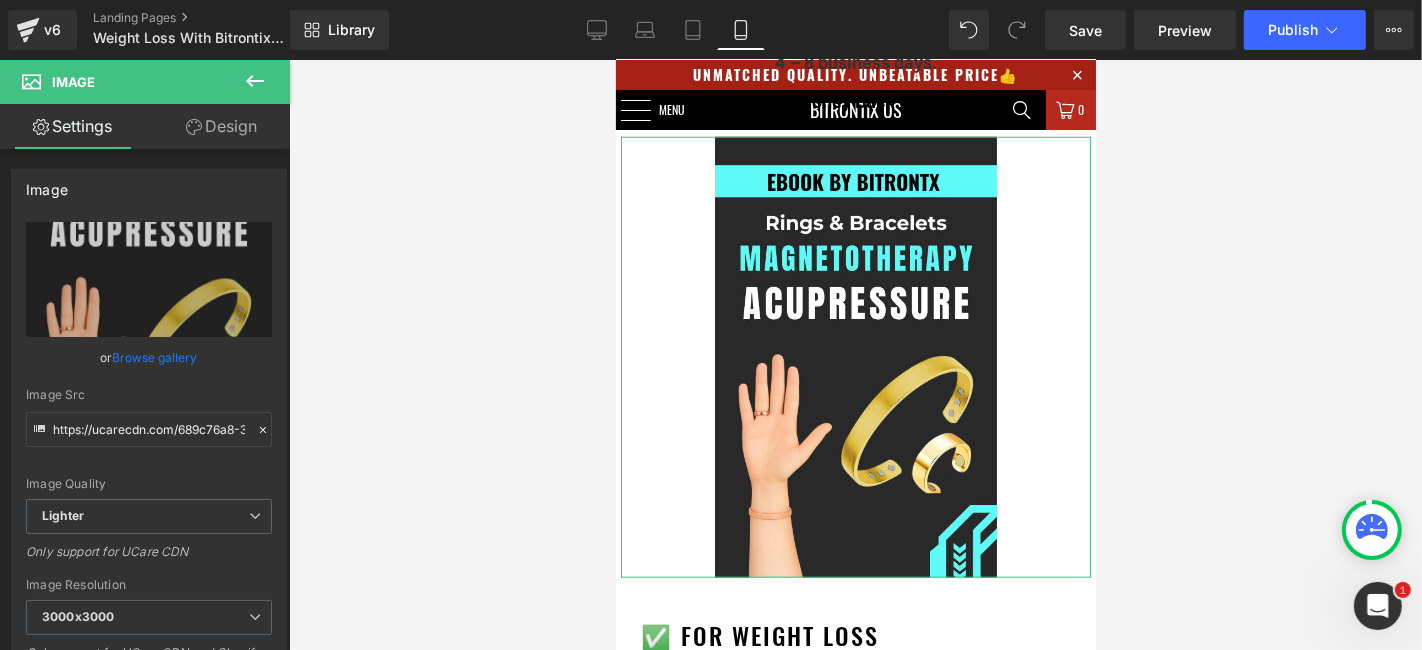 drag, startPoint x: 229, startPoint y: 132, endPoint x: 111, endPoint y: 219, distance: 146.6049 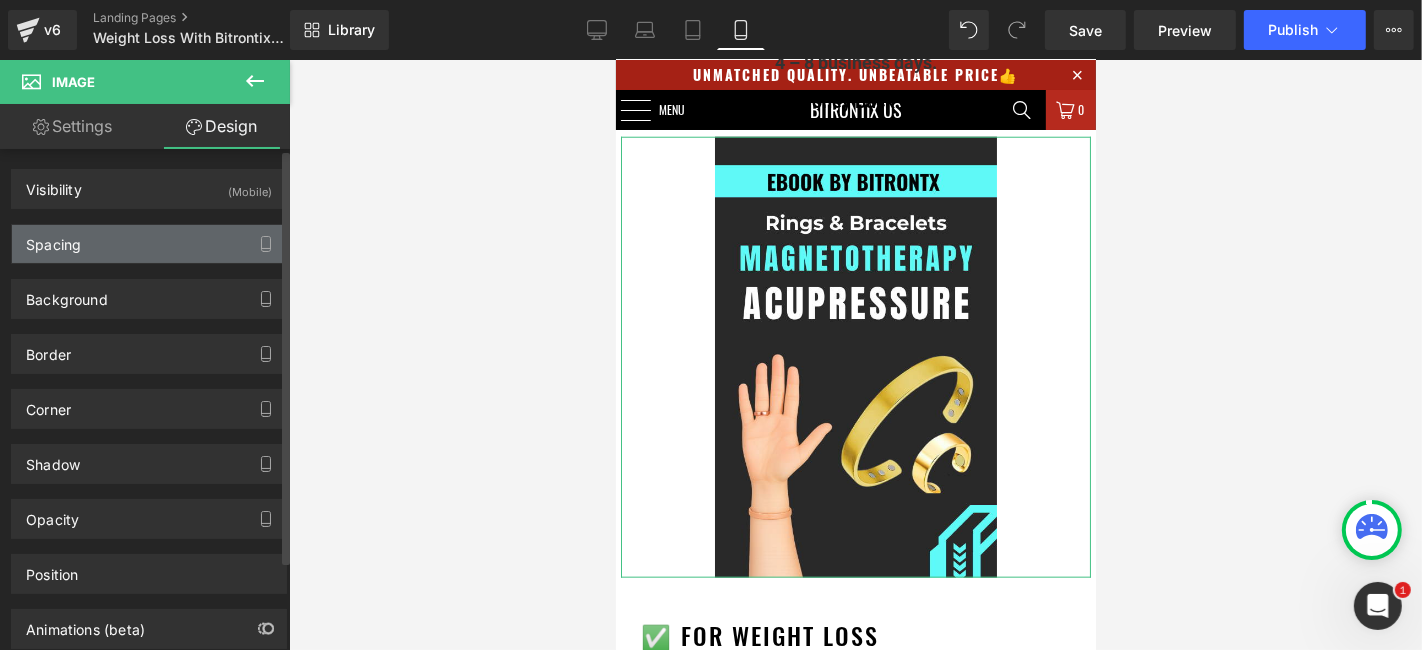 click on "Spacing" at bounding box center [149, 244] 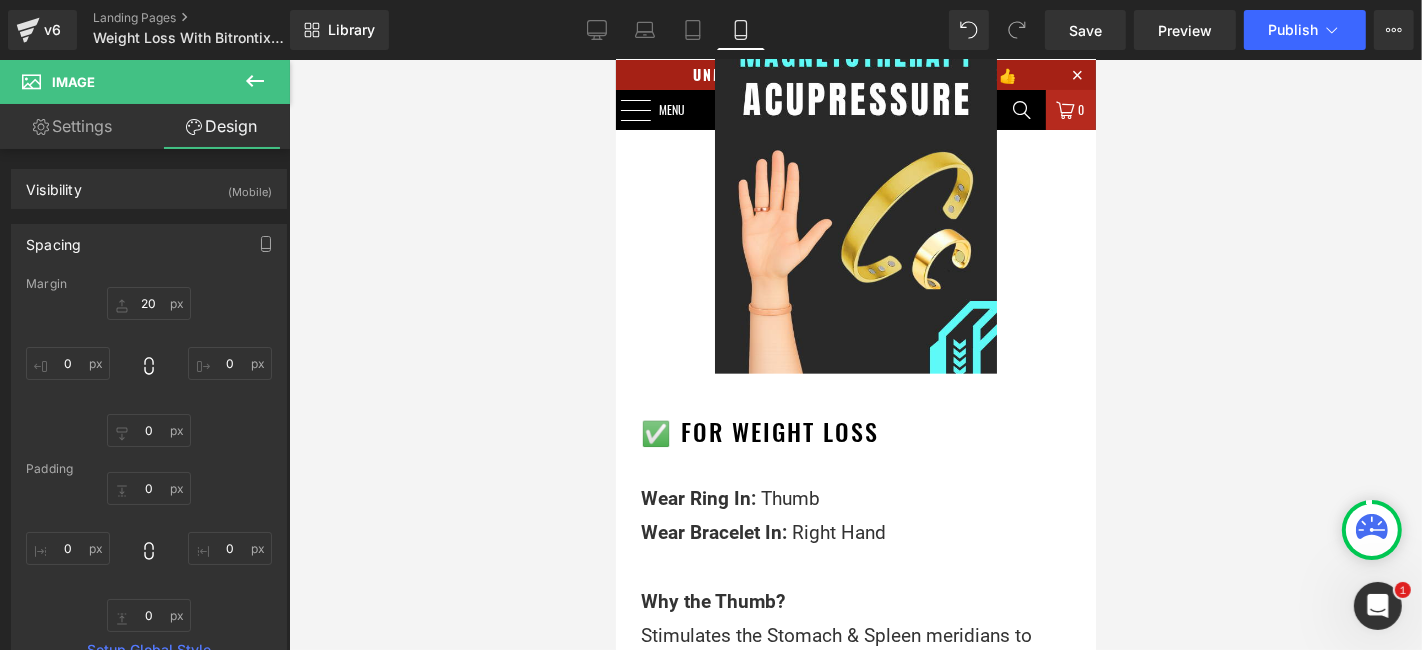 scroll, scrollTop: 1934, scrollLeft: 0, axis: vertical 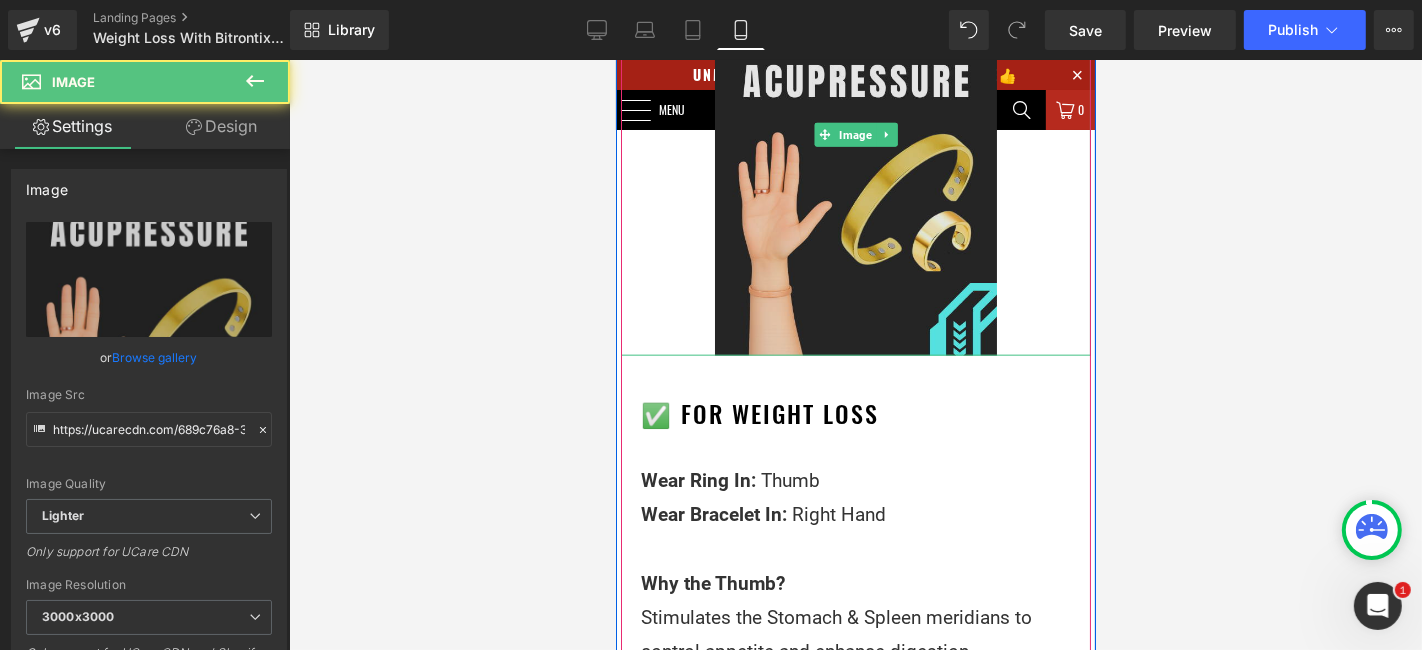 click at bounding box center [855, 134] 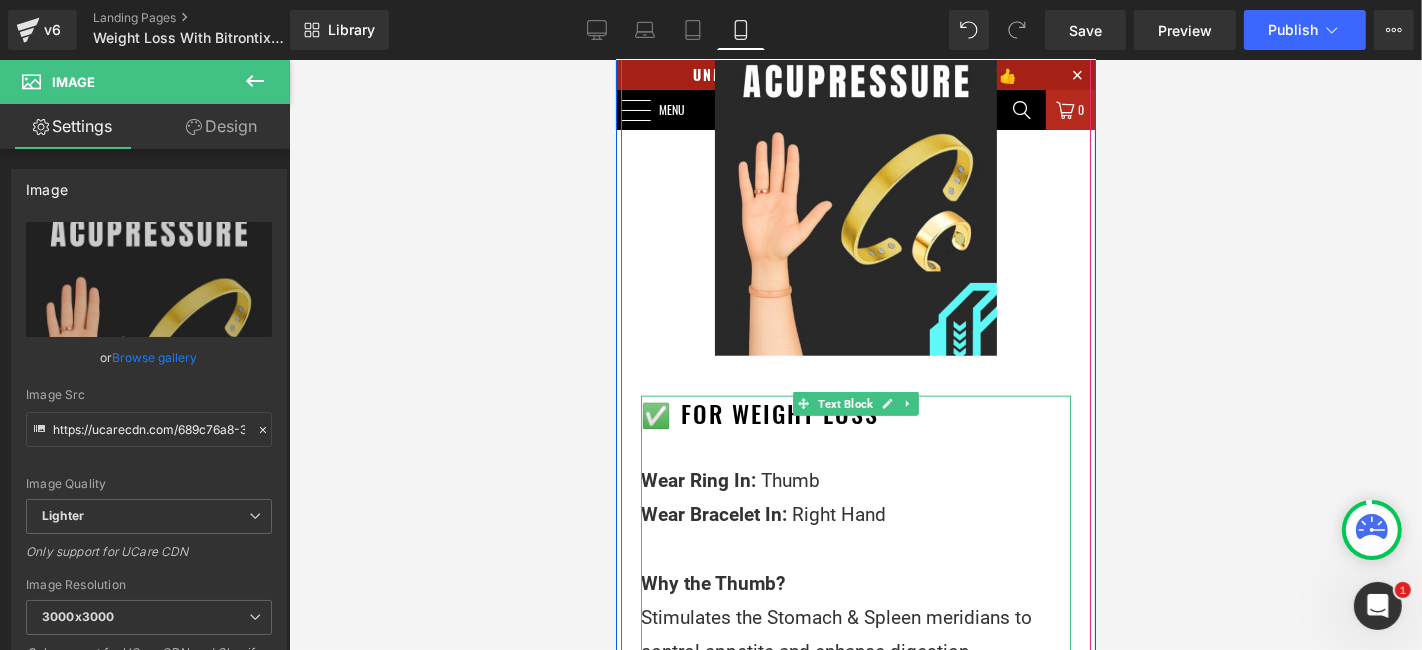click at bounding box center (855, 446) 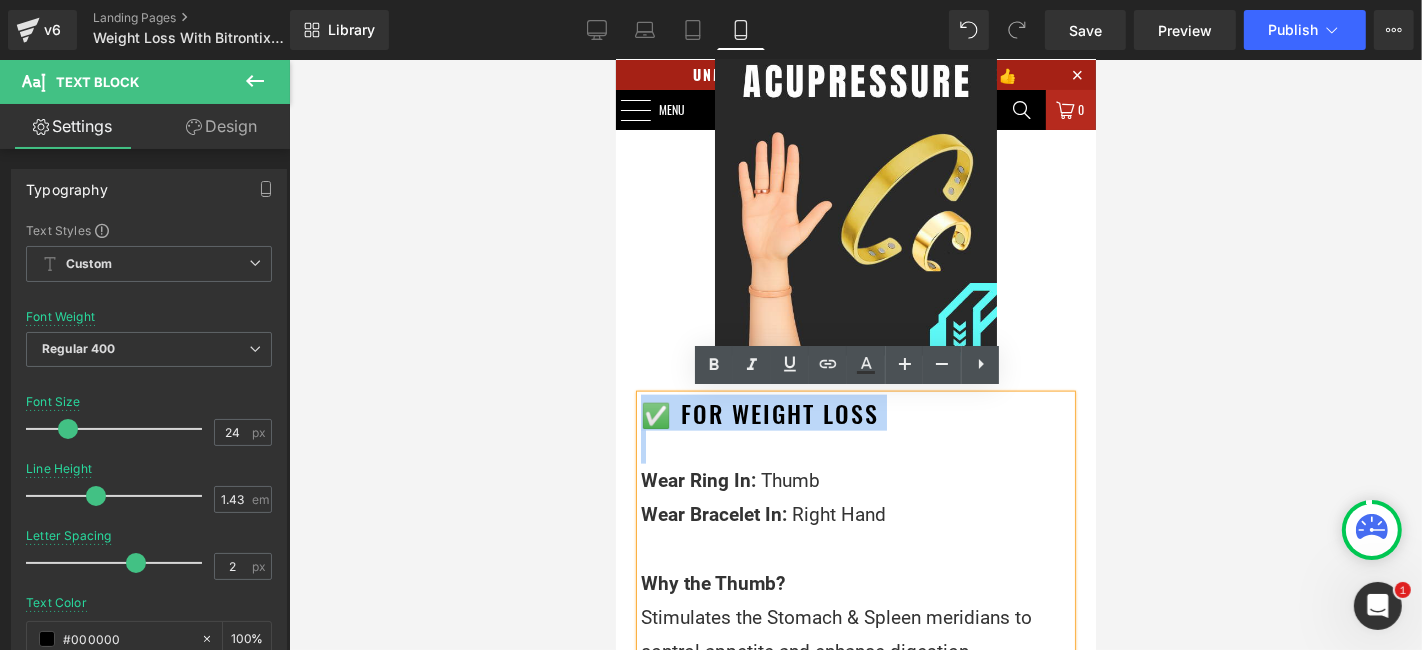 drag, startPoint x: 684, startPoint y: 453, endPoint x: 631, endPoint y: 415, distance: 65.21503 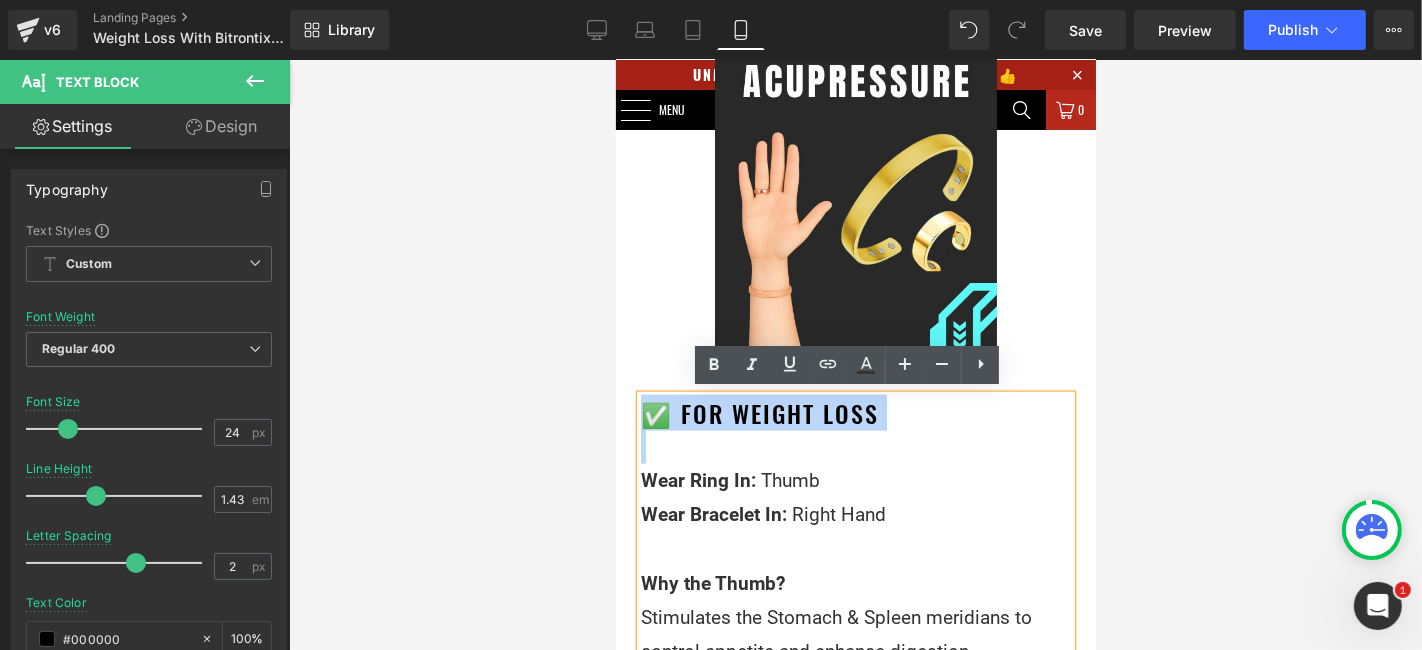 click on "✅ For Weight Loss Wear Ring In:   Thumb Wear Bracelet In:   Right Hand Why the Thumb? Stimulates the Stomach & Spleen meridians to control appetite and enhance digestion. Why Right Hand Bracelet? Engages Yang energy to boost metabolic fire and natural fat-burning. How It Works: Gentle pressure on your thumb signals the  vagus nerve, balances ghrelin & leptin hormones and, combined with Yang activation  at your wrist, creates a powerful fat-burn synergy. 🔹 Curbs emotional eating & sugar cravings 🔹 Boosts metabolism naturally 🔹 Stimulates fat-burning through meridian activation 🔹 Supports gut health & nutrient absorption" at bounding box center (855, 800) 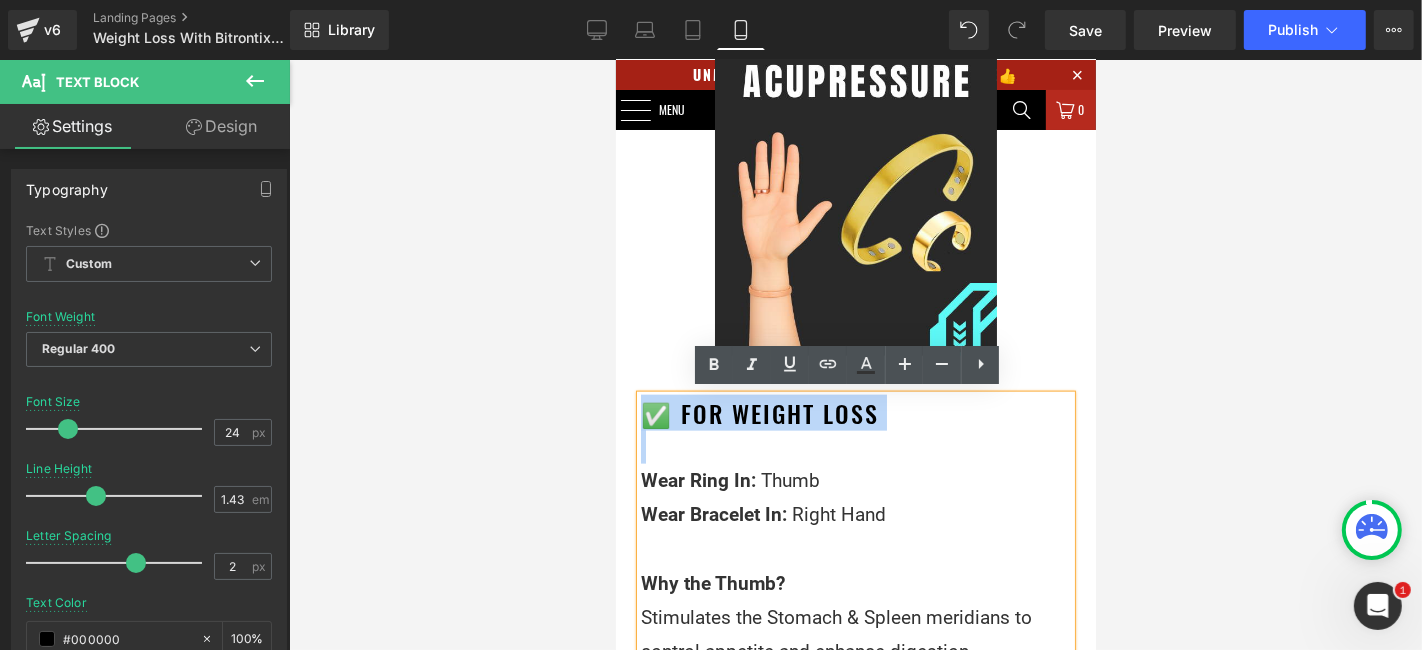 copy on "✅ For Weight Loss" 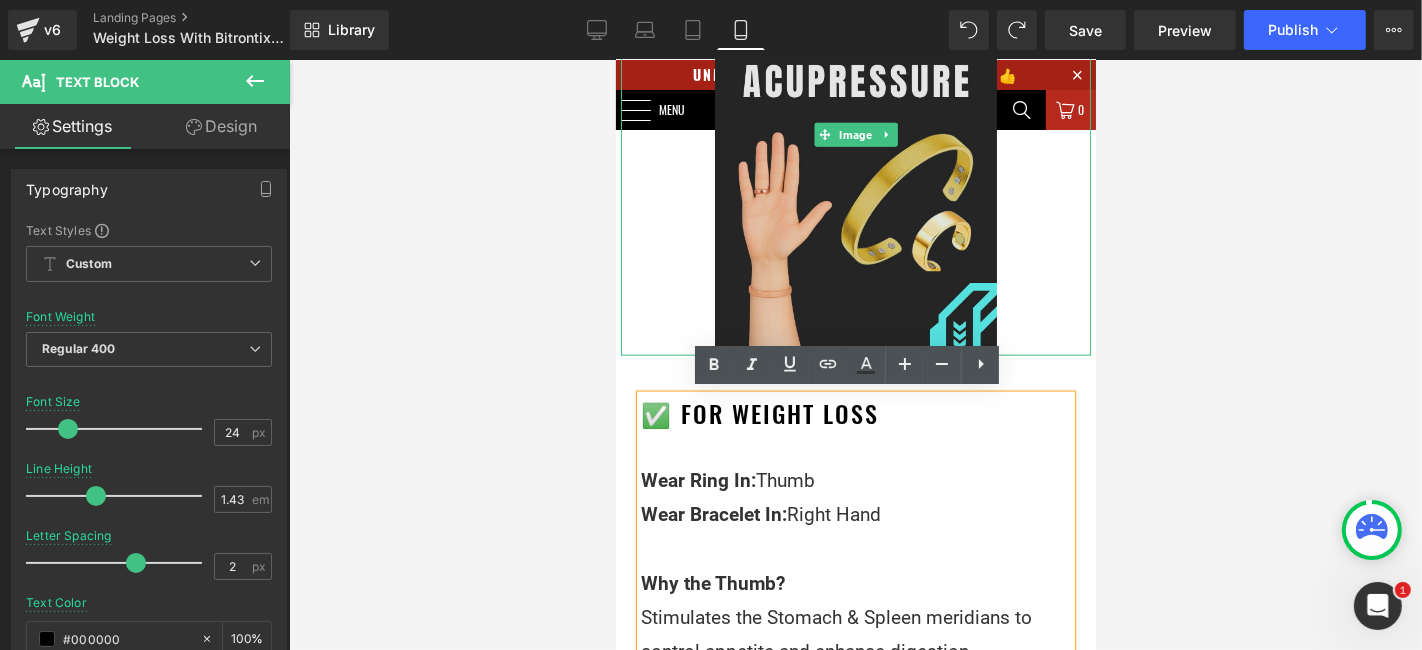 click at bounding box center (855, 134) 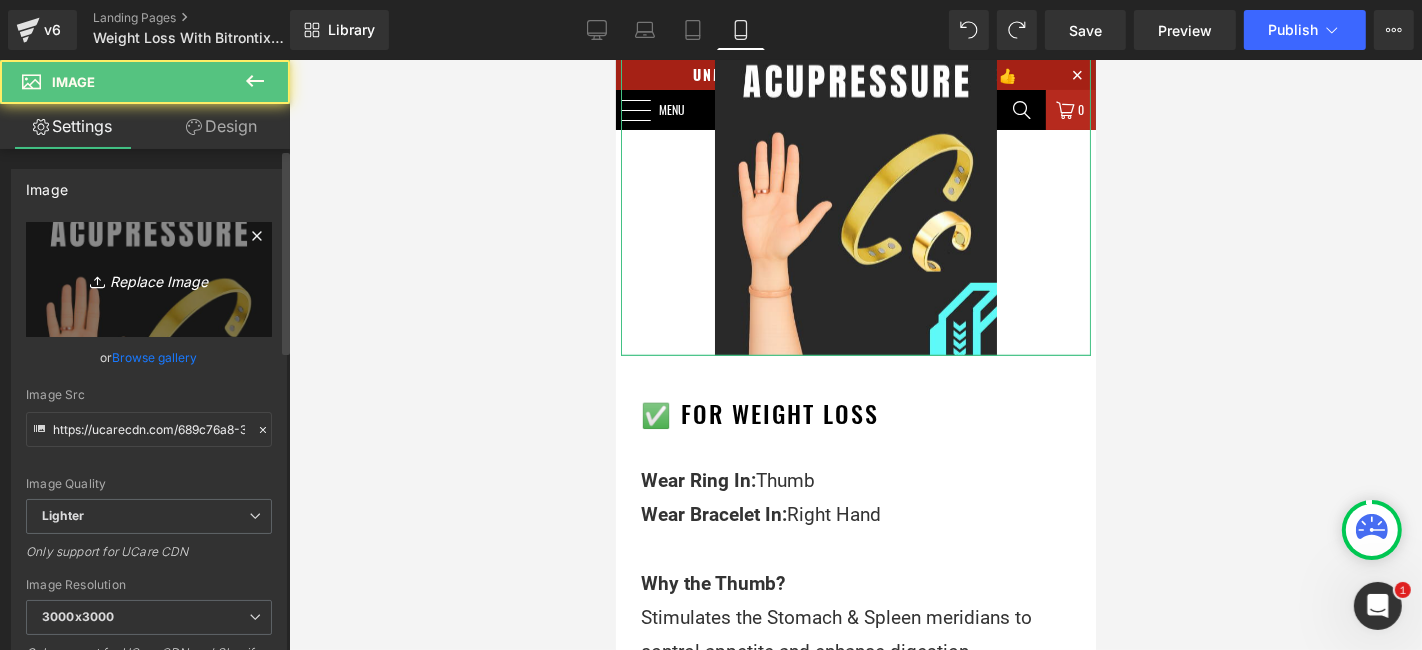 click 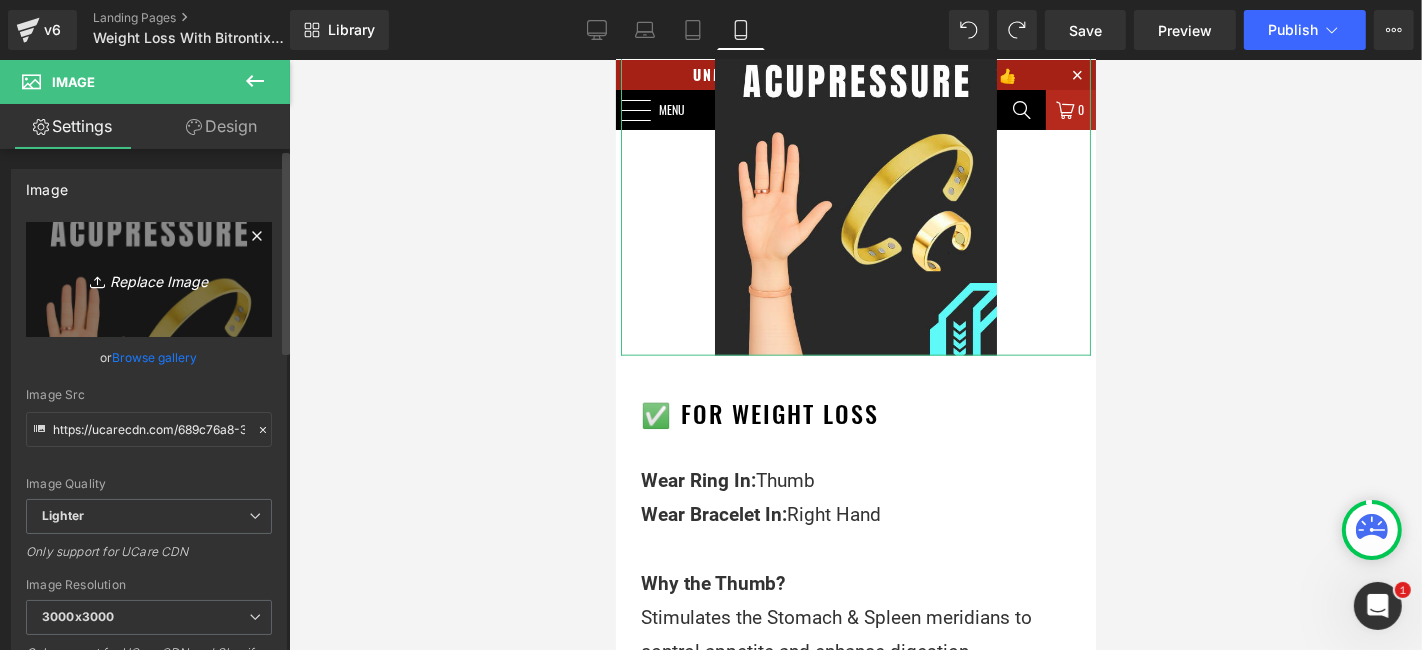 type on "C:\fakepath\91a82165-00fd-485c-98e0-509a2aae7746.png" 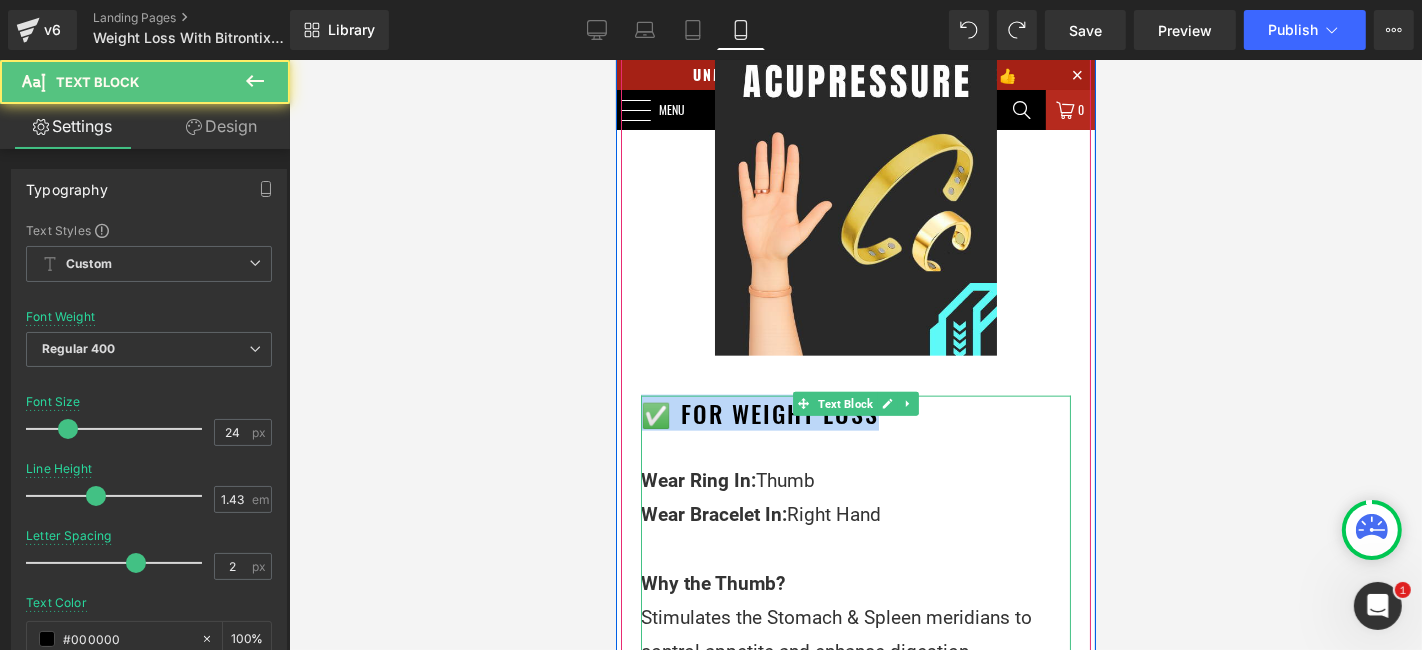 drag, startPoint x: 883, startPoint y: 422, endPoint x: 647, endPoint y: 415, distance: 236.10379 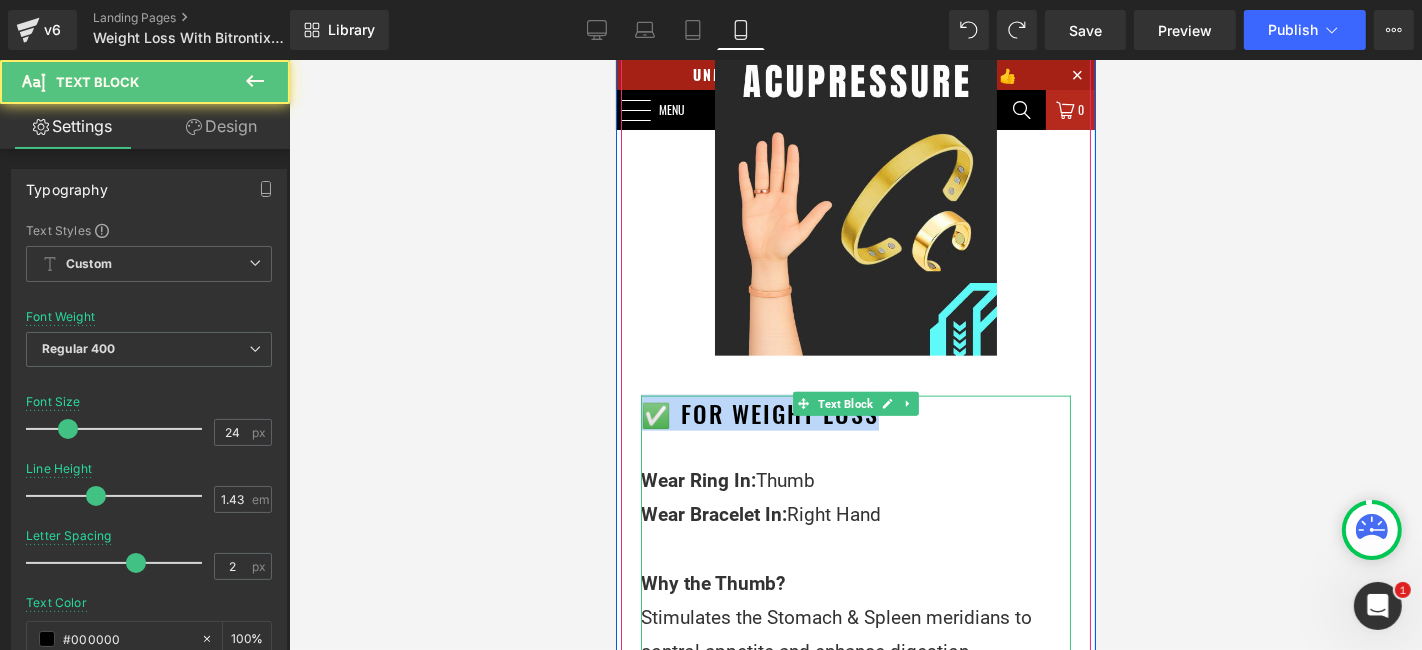 click on "✅ For Weight Loss" at bounding box center (855, 412) 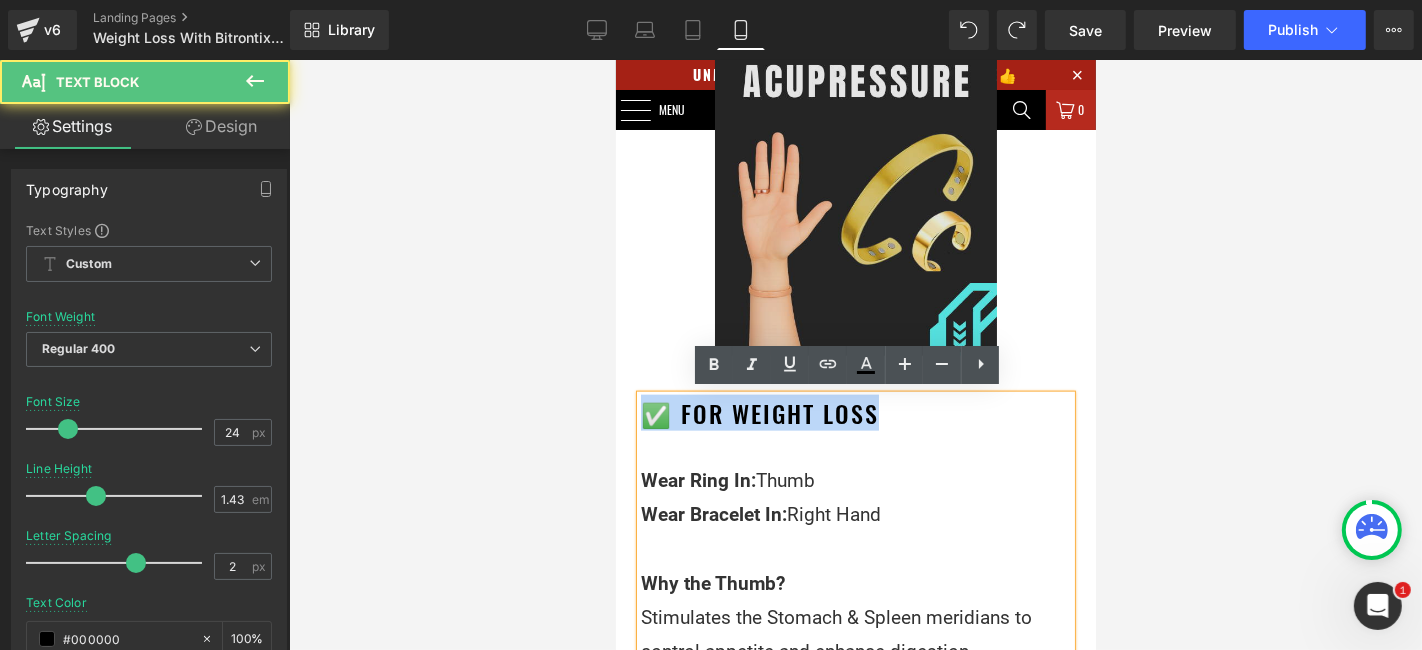 click at bounding box center [855, 134] 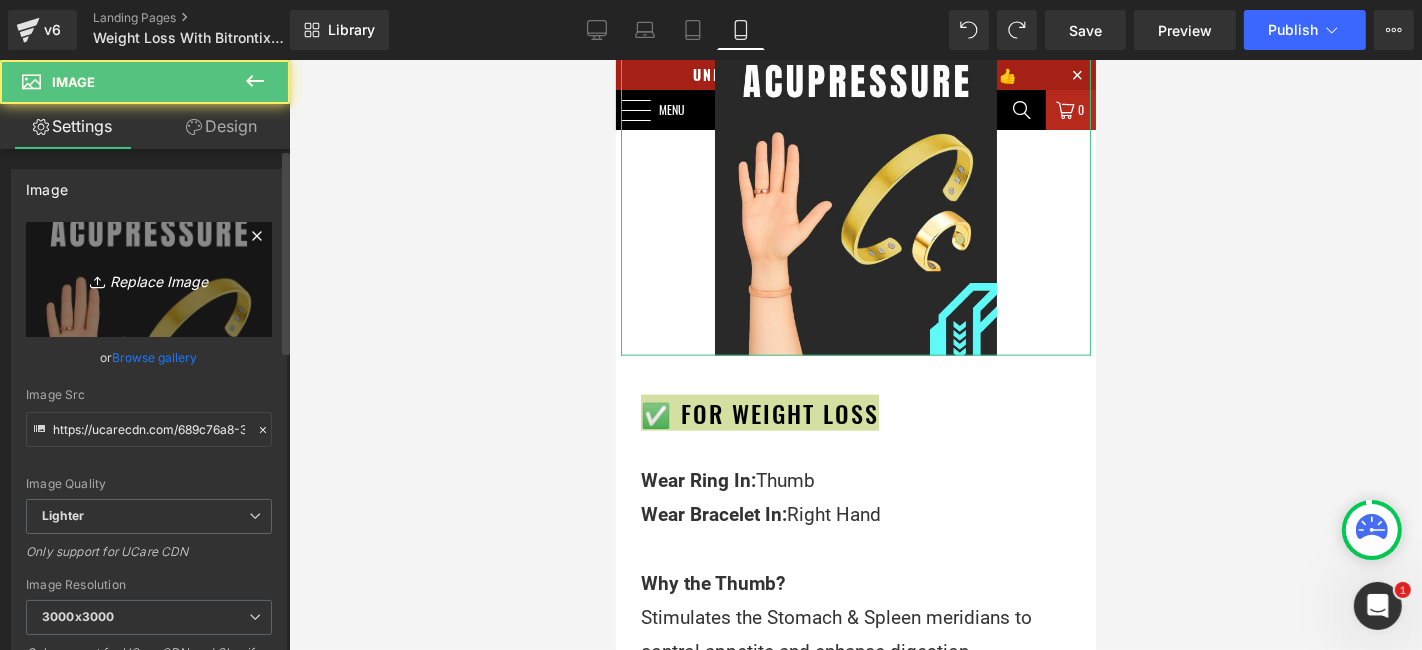 click on "Replace Image" at bounding box center (149, 279) 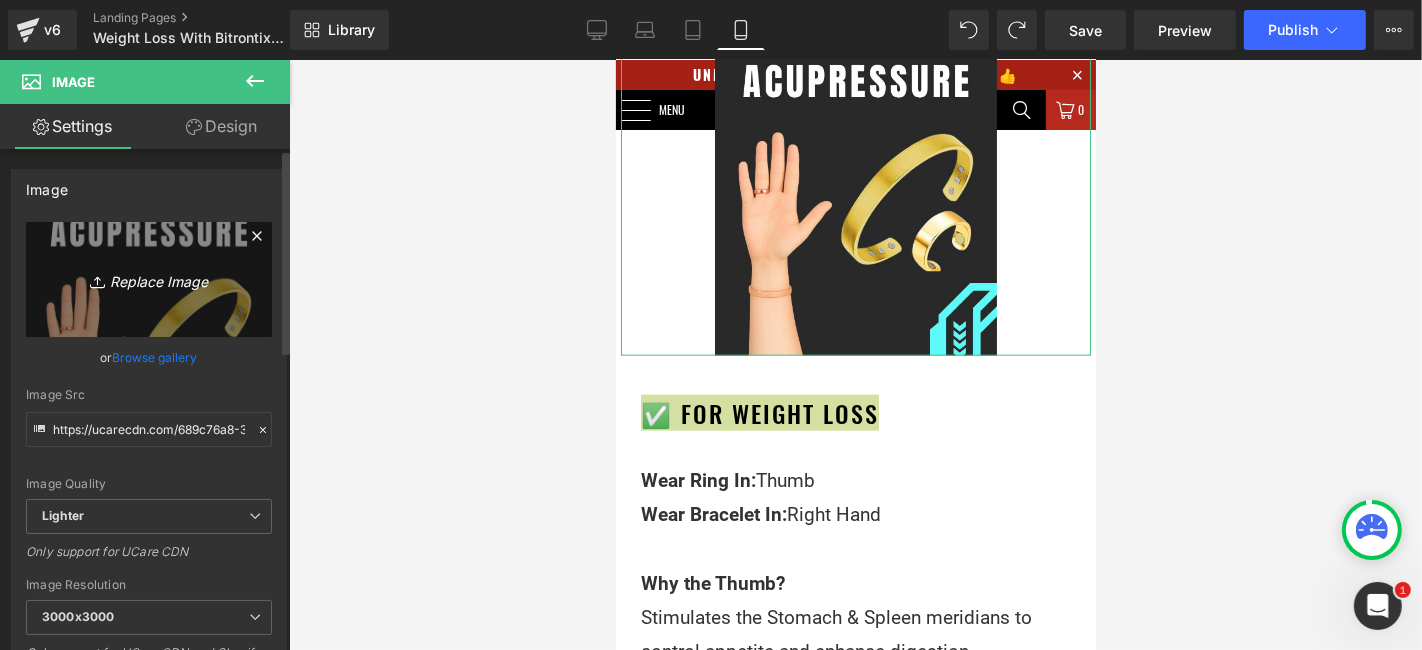 type on "C:\fakepath\91a82165-00fd-485c-98e0-509a2aae7746.png" 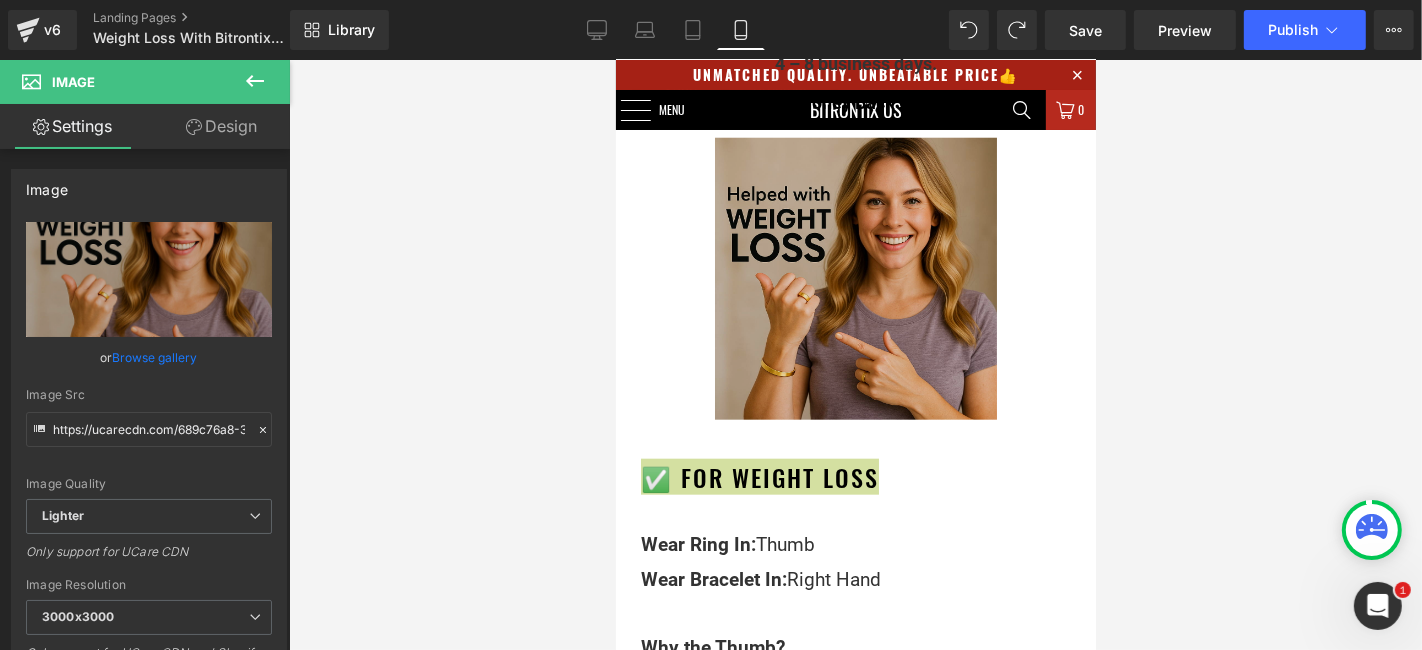 scroll, scrollTop: 1601, scrollLeft: 0, axis: vertical 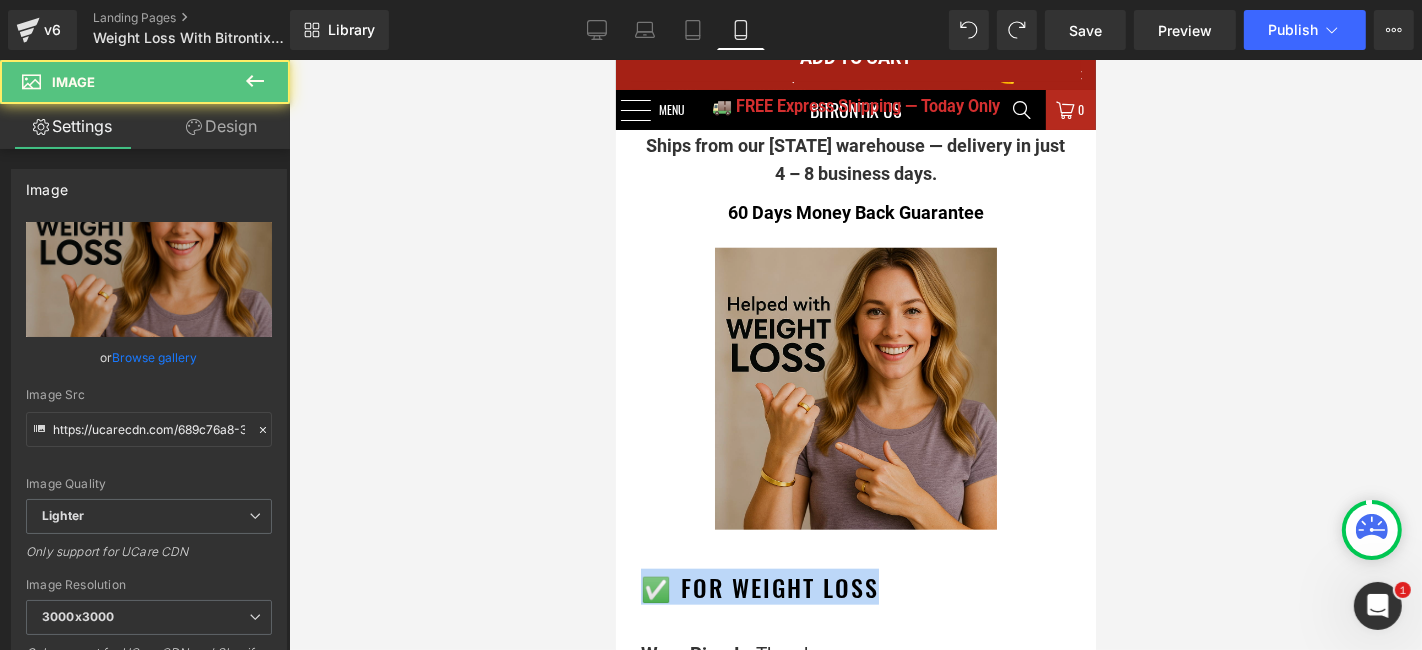 click at bounding box center [855, 388] 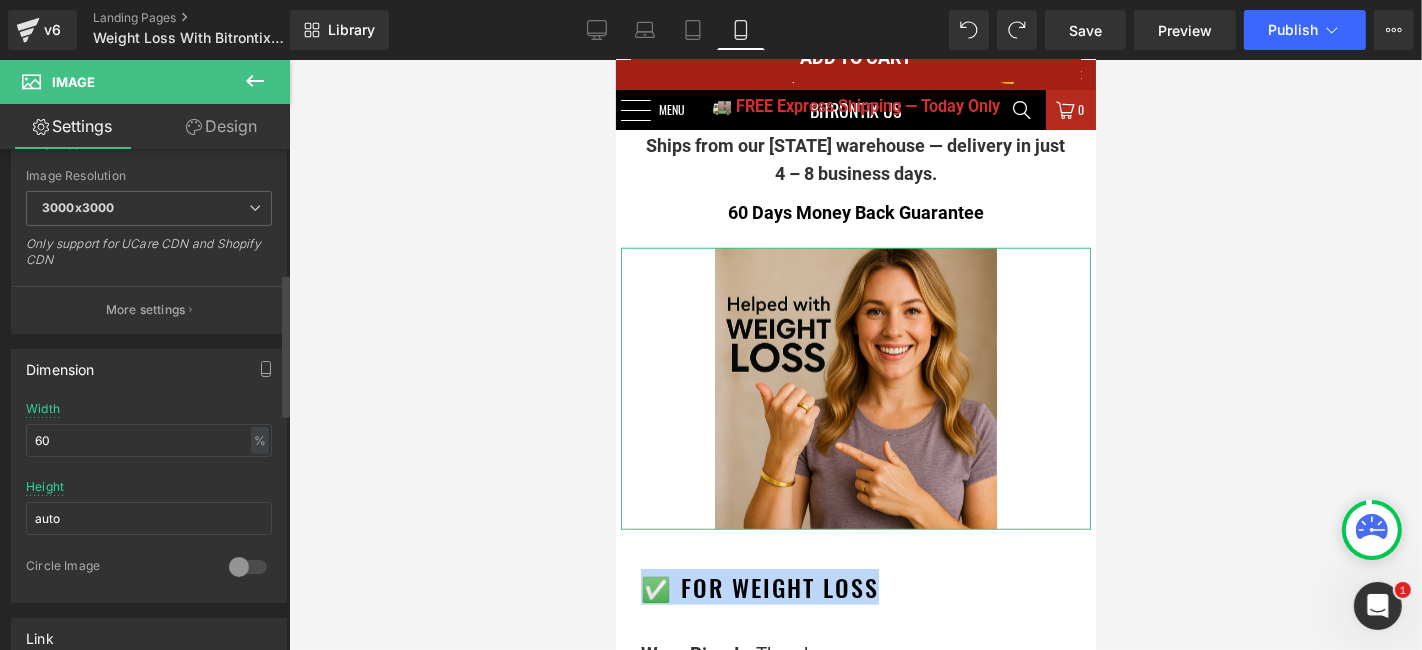 scroll, scrollTop: 444, scrollLeft: 0, axis: vertical 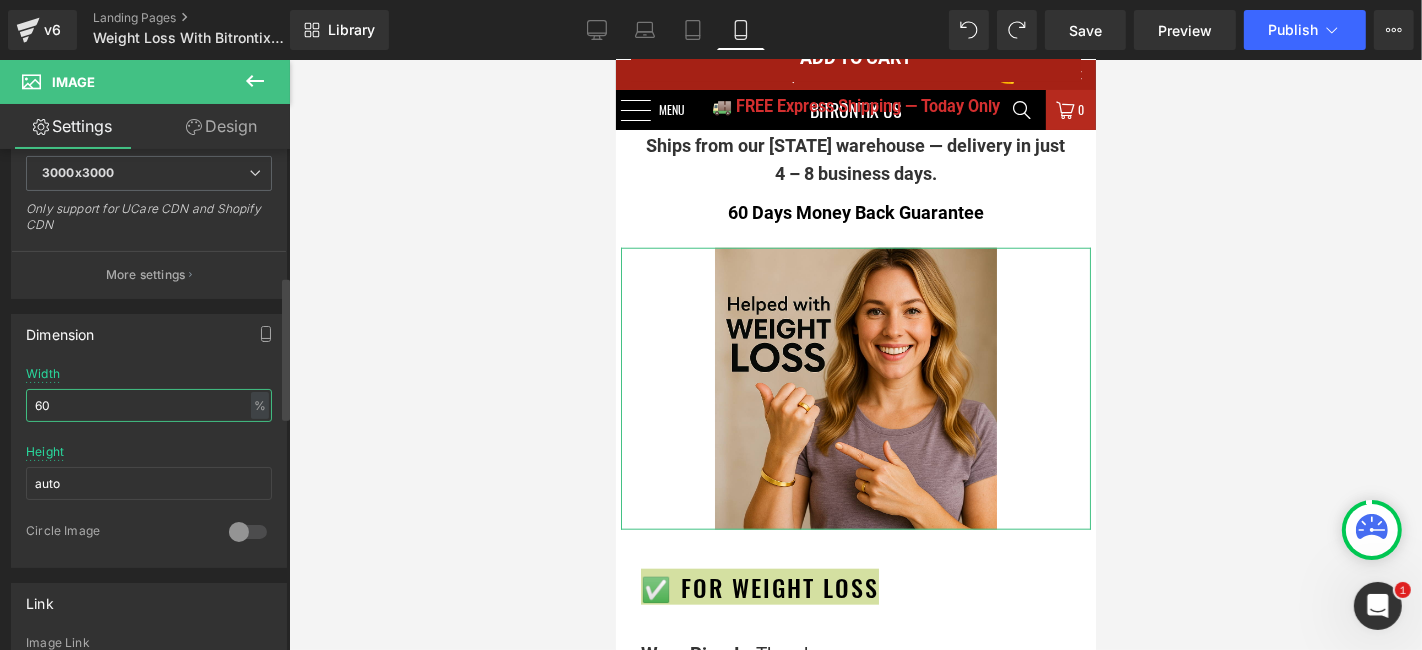 drag, startPoint x: 85, startPoint y: 404, endPoint x: 8, endPoint y: 408, distance: 77.10383 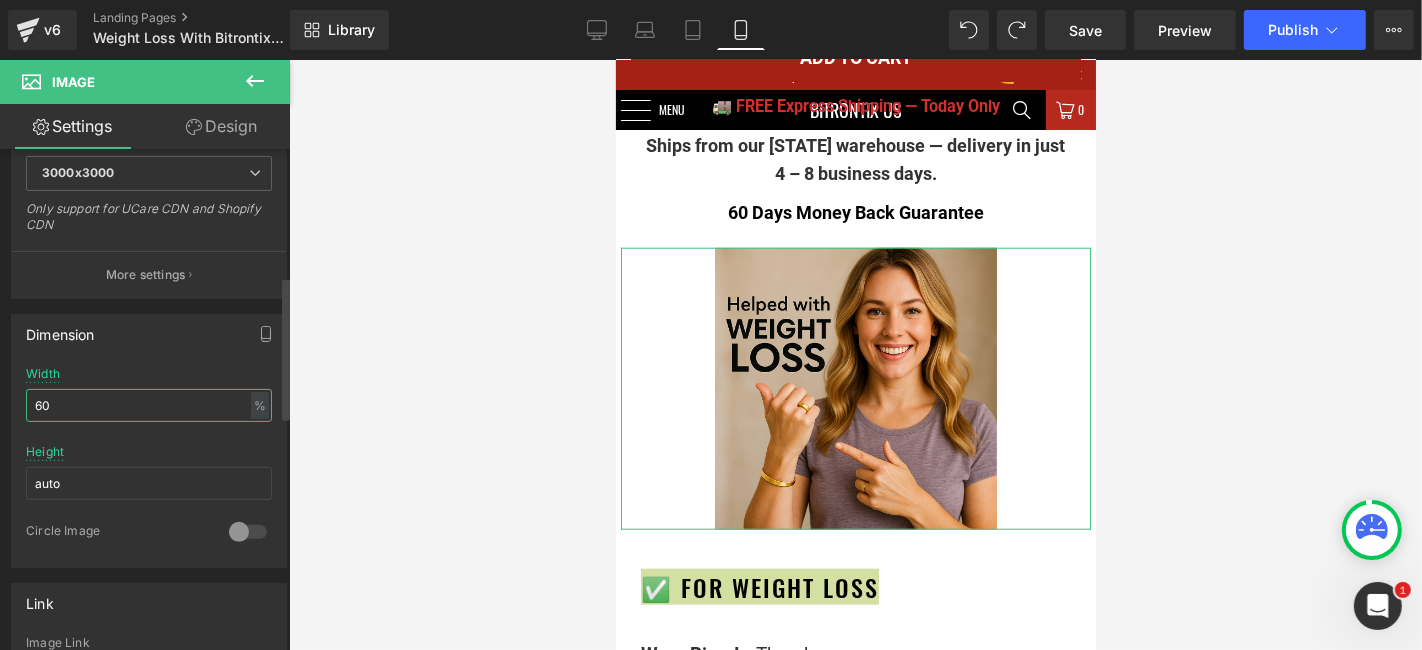 type 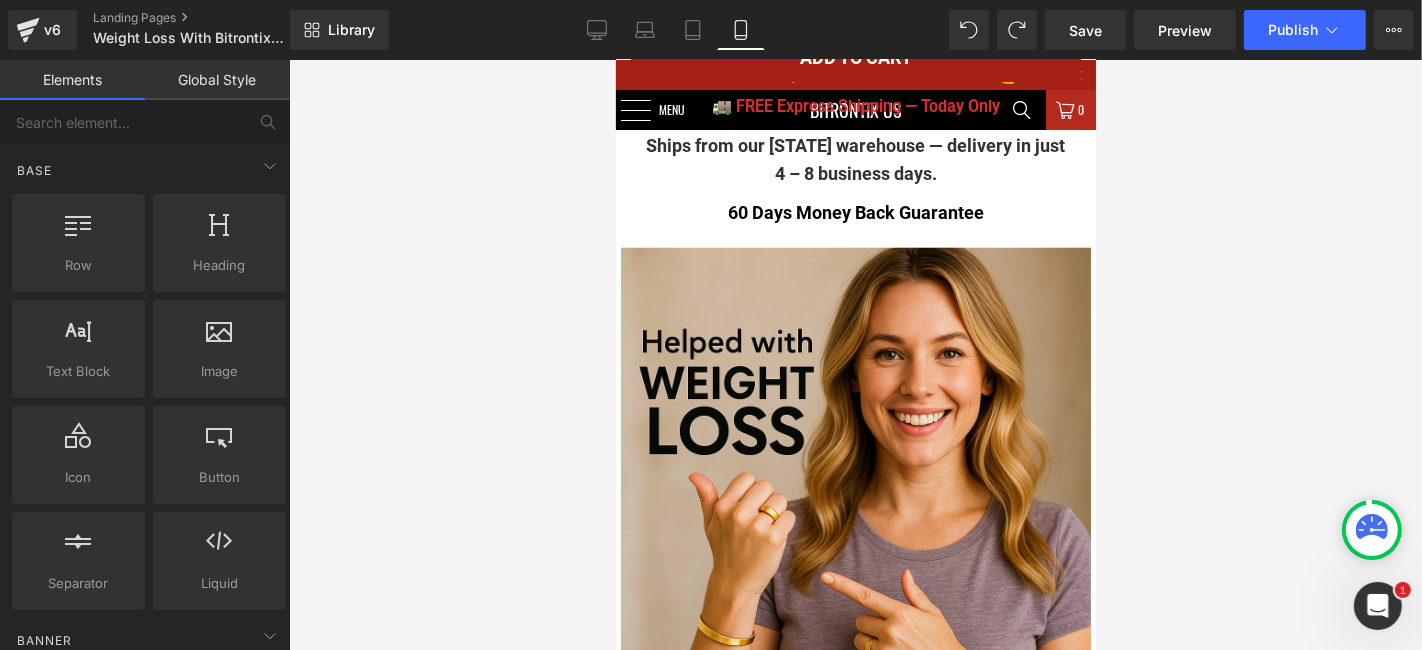 click at bounding box center (855, 355) 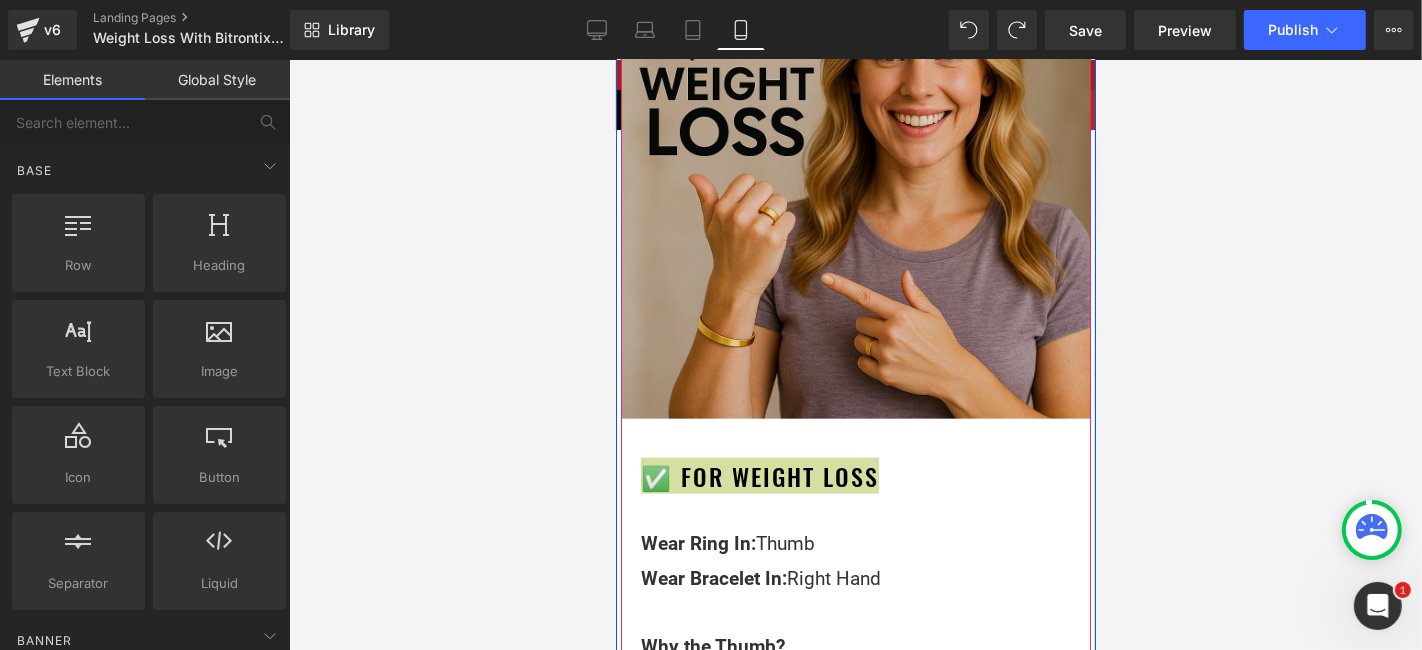scroll, scrollTop: 1934, scrollLeft: 0, axis: vertical 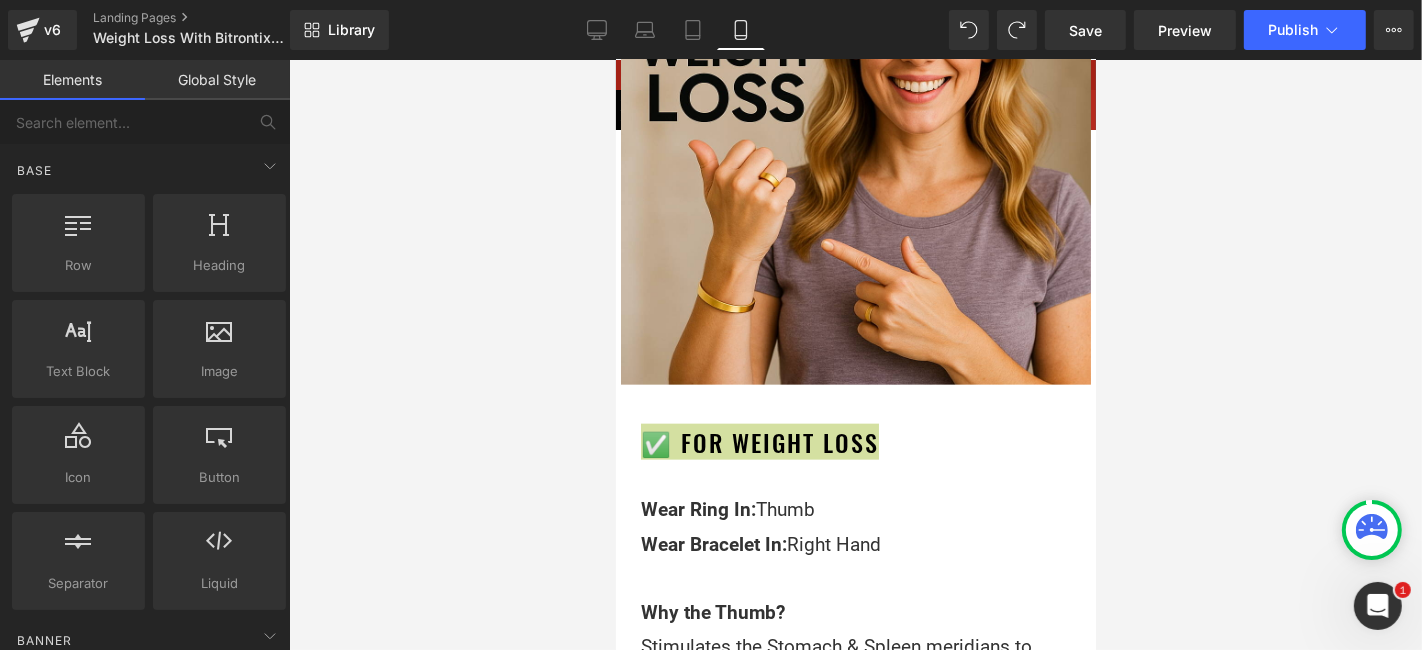 click at bounding box center [855, 355] 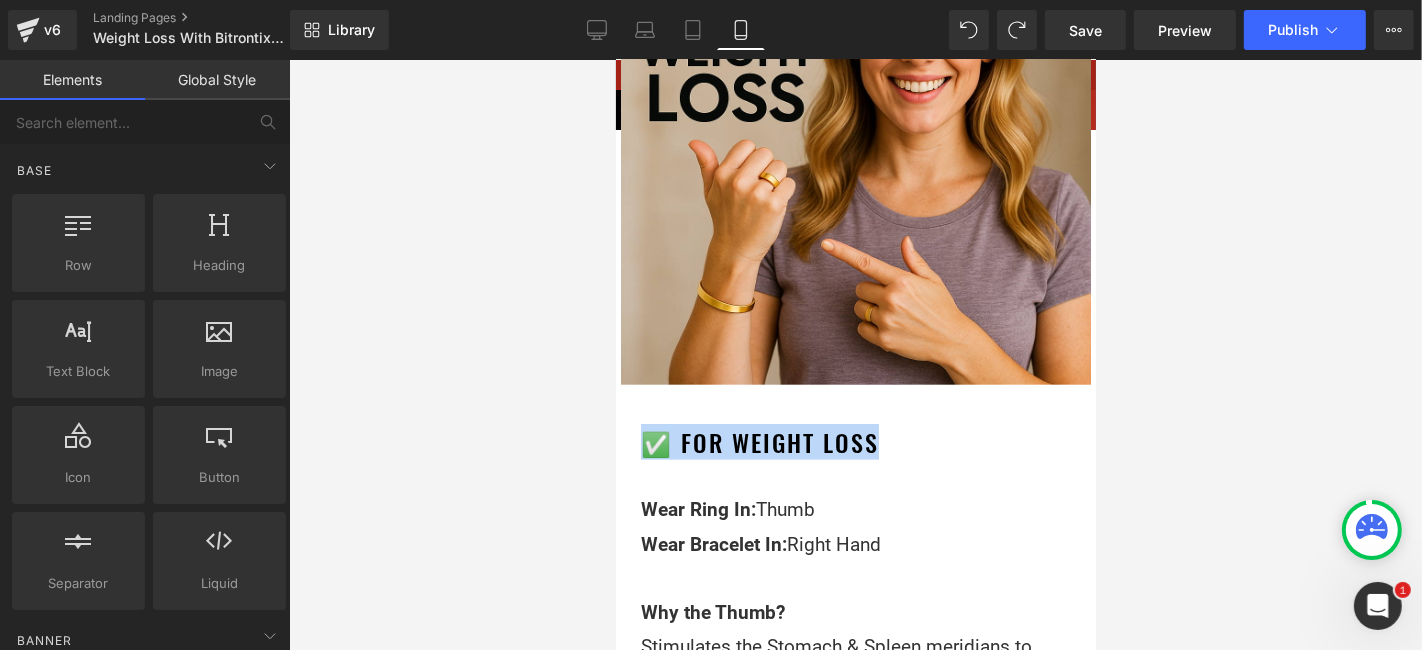 click on "Wear Ring In:  Thumb Wear Bracelet In:  Right Hand" at bounding box center [855, 526] 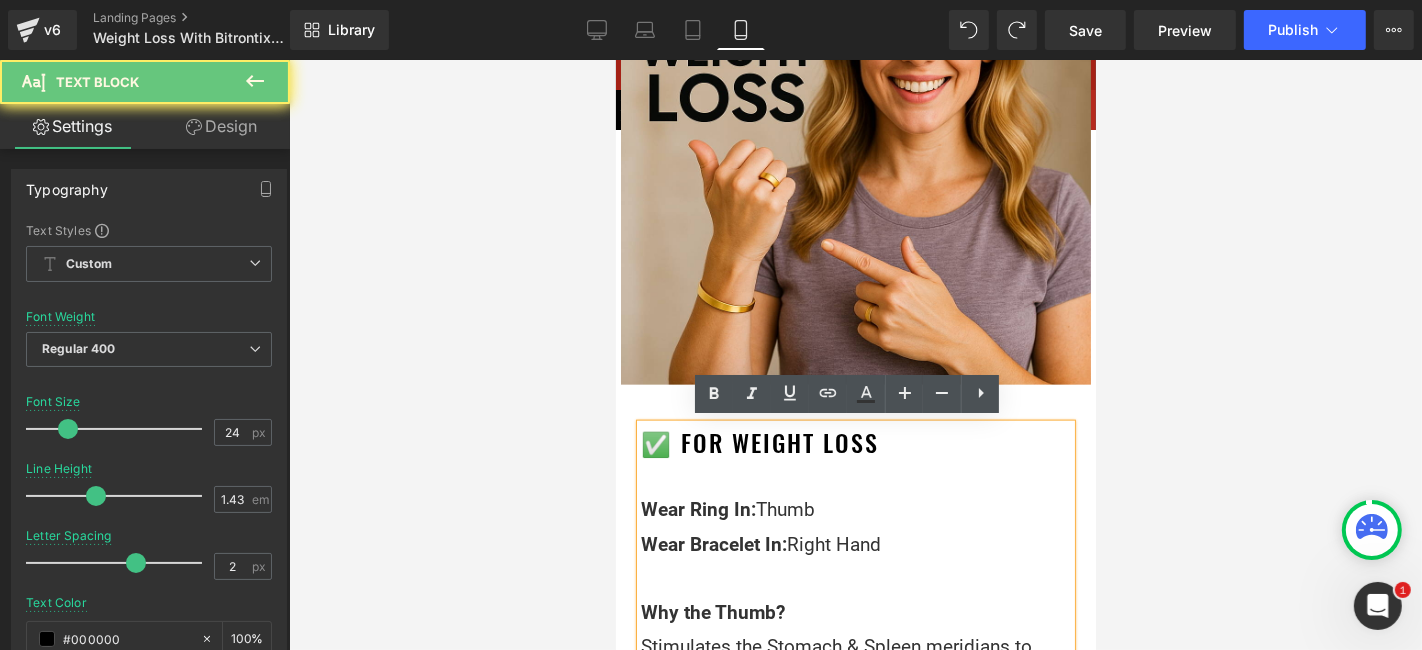click on "✅ For Weight Loss" at bounding box center (855, 441) 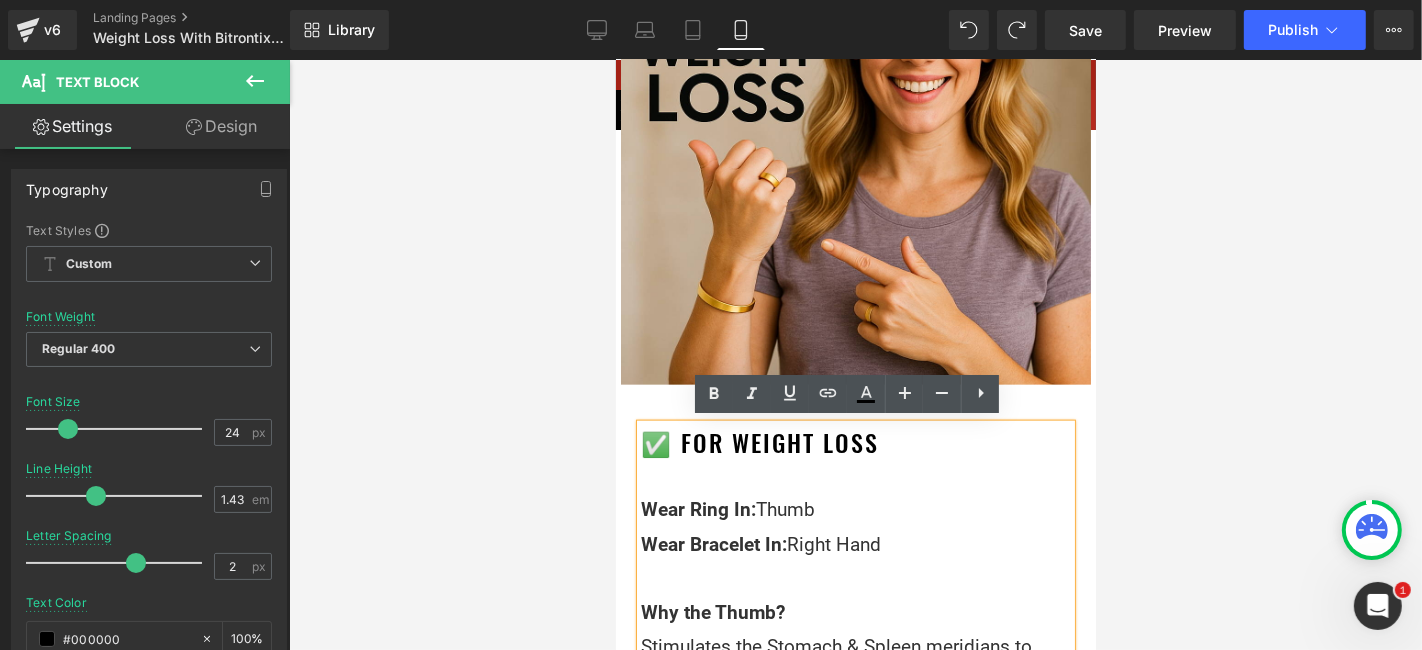 click at bounding box center (855, 355) 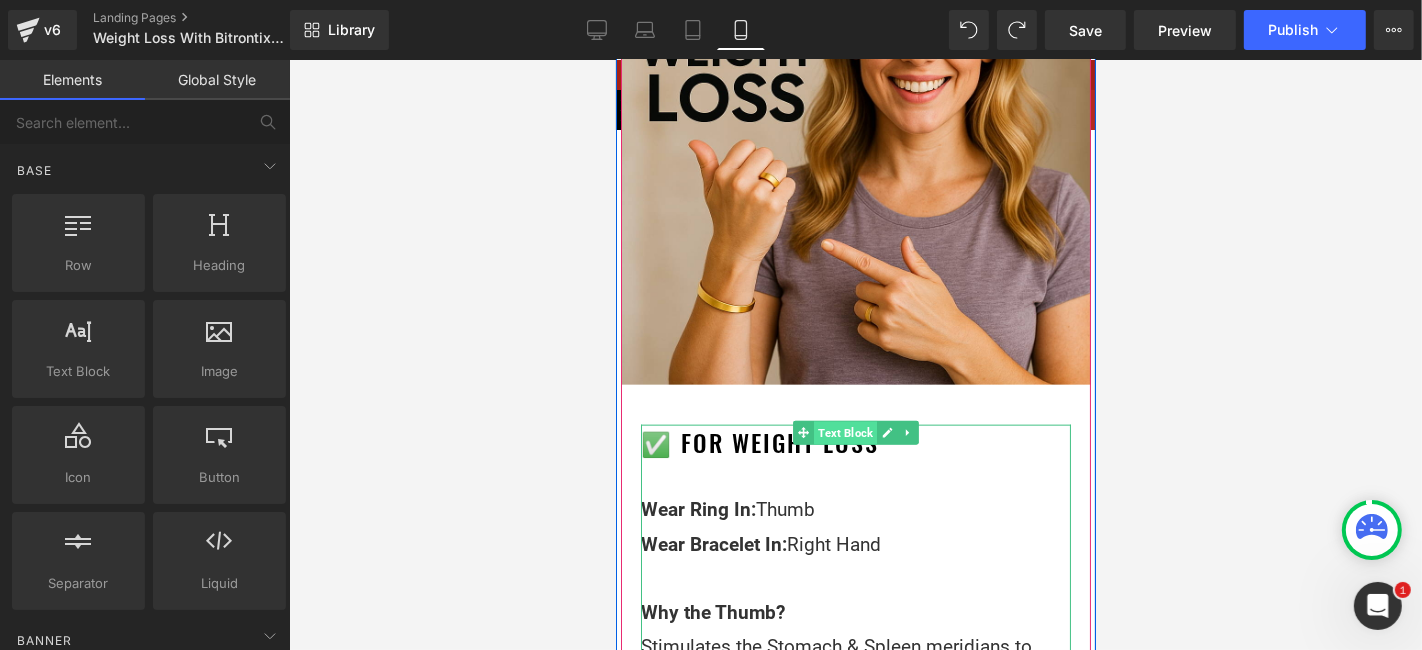 click on "Text Block" at bounding box center (844, 433) 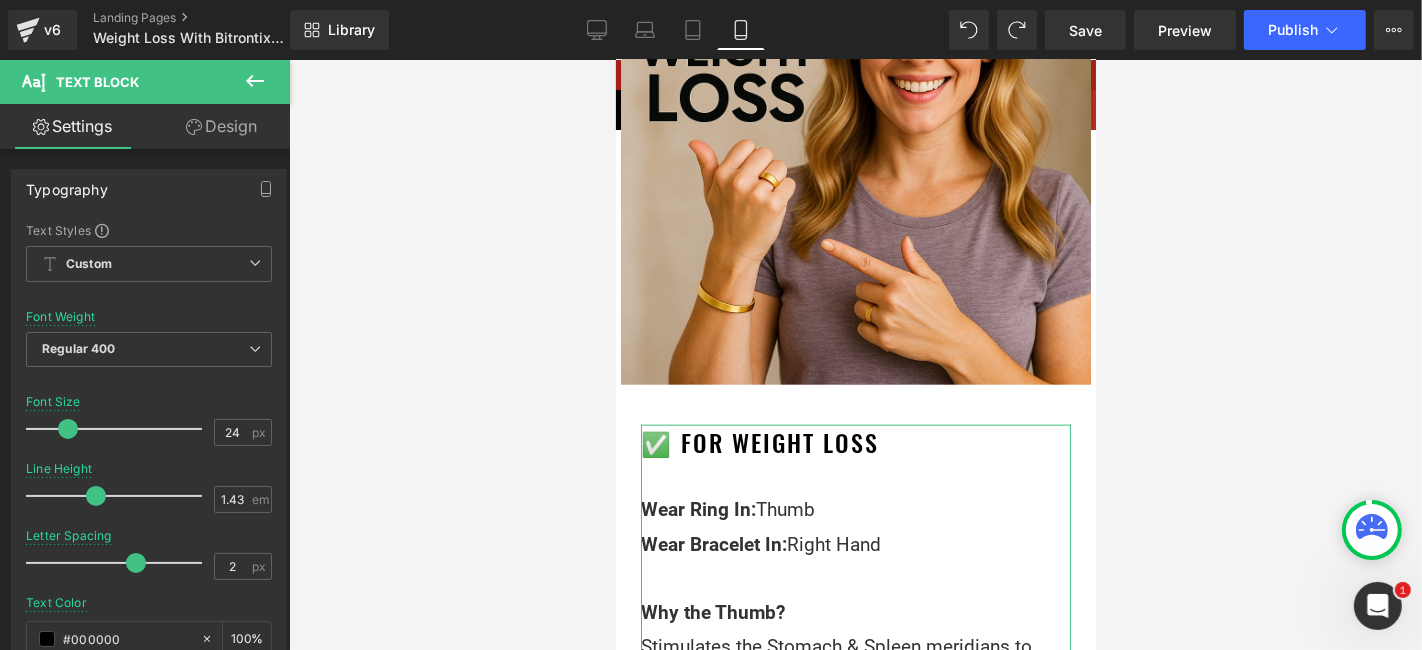 click on "Design" at bounding box center (221, 126) 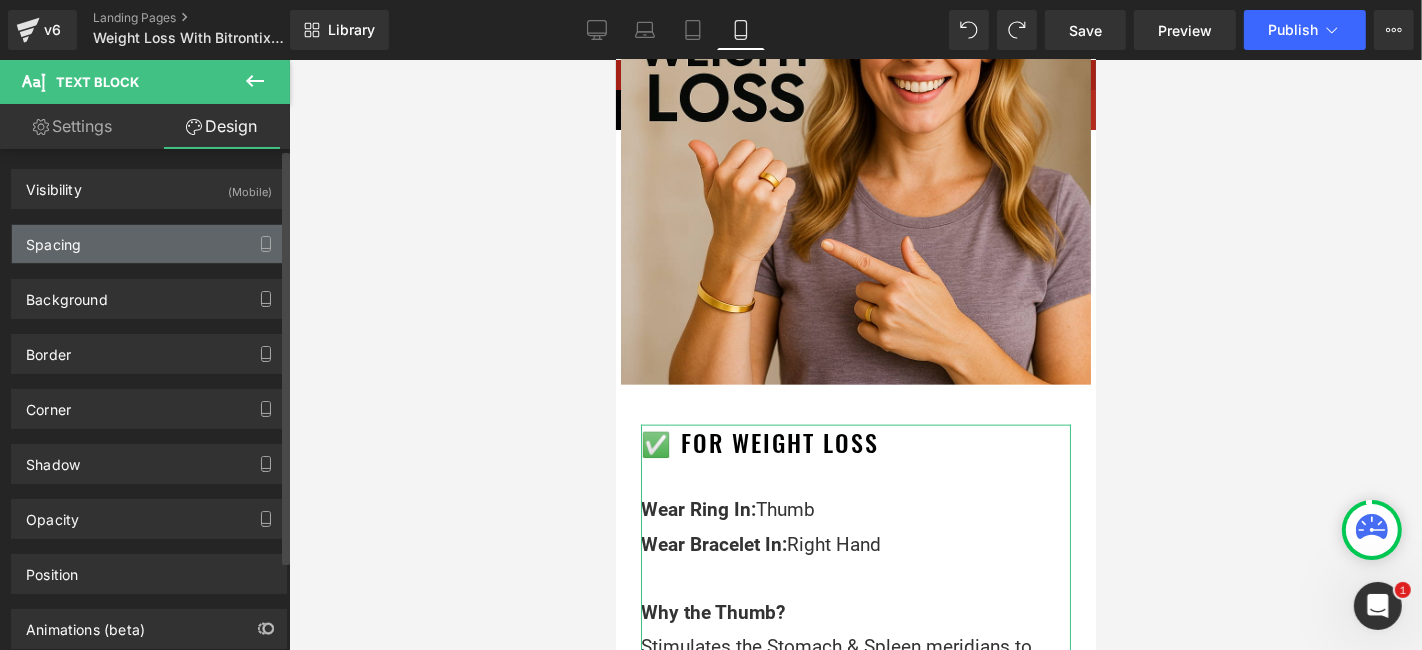 click on "Spacing" at bounding box center (149, 244) 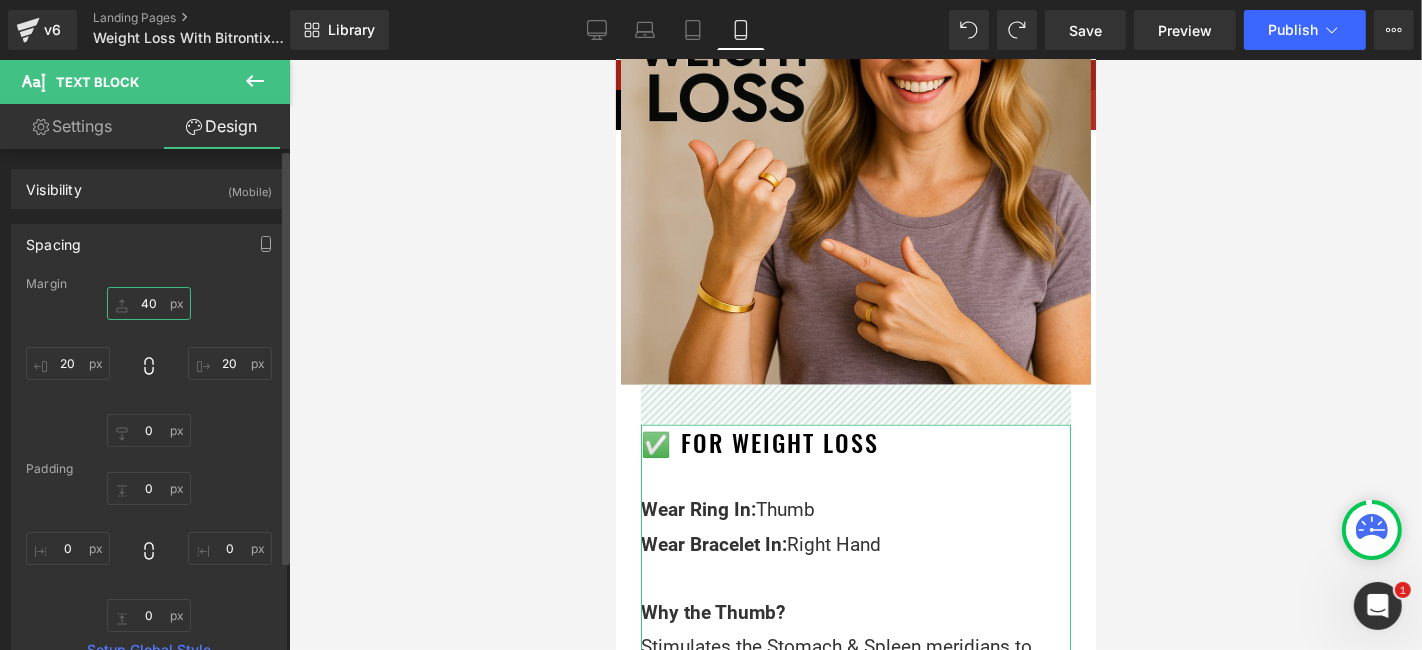 click on "40" at bounding box center (149, 303) 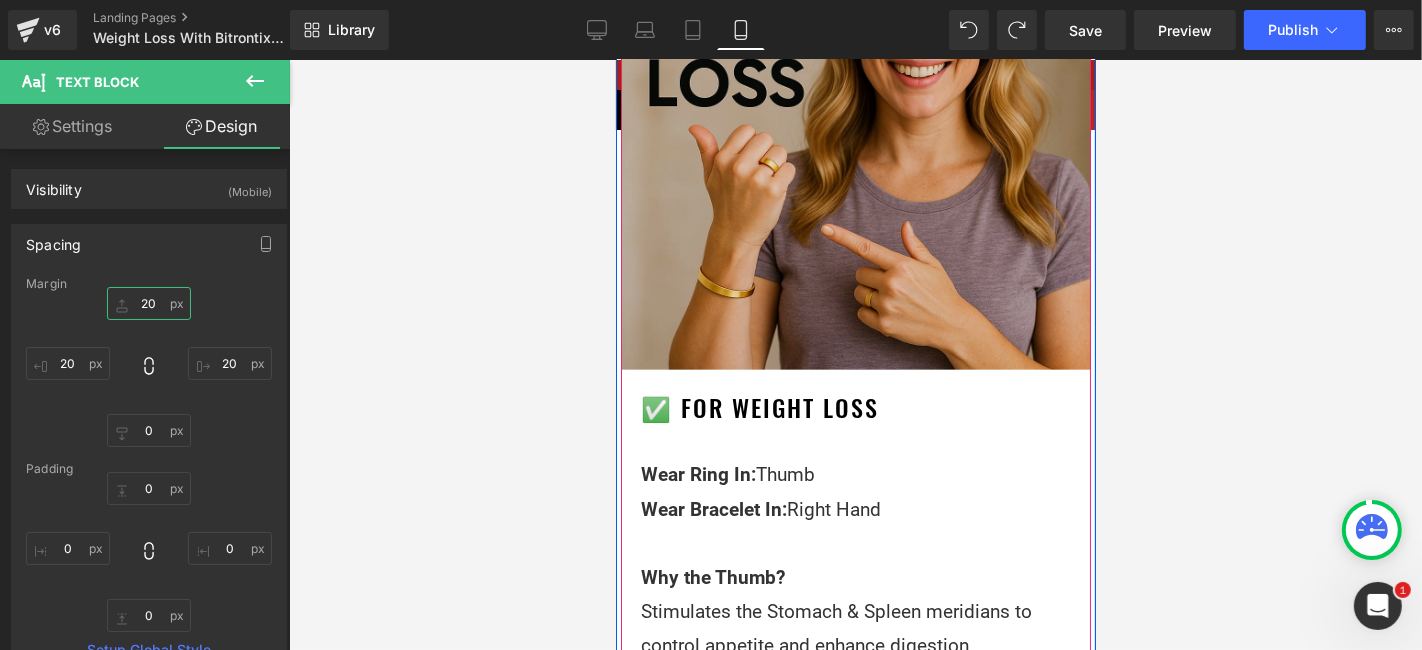 scroll, scrollTop: 1934, scrollLeft: 0, axis: vertical 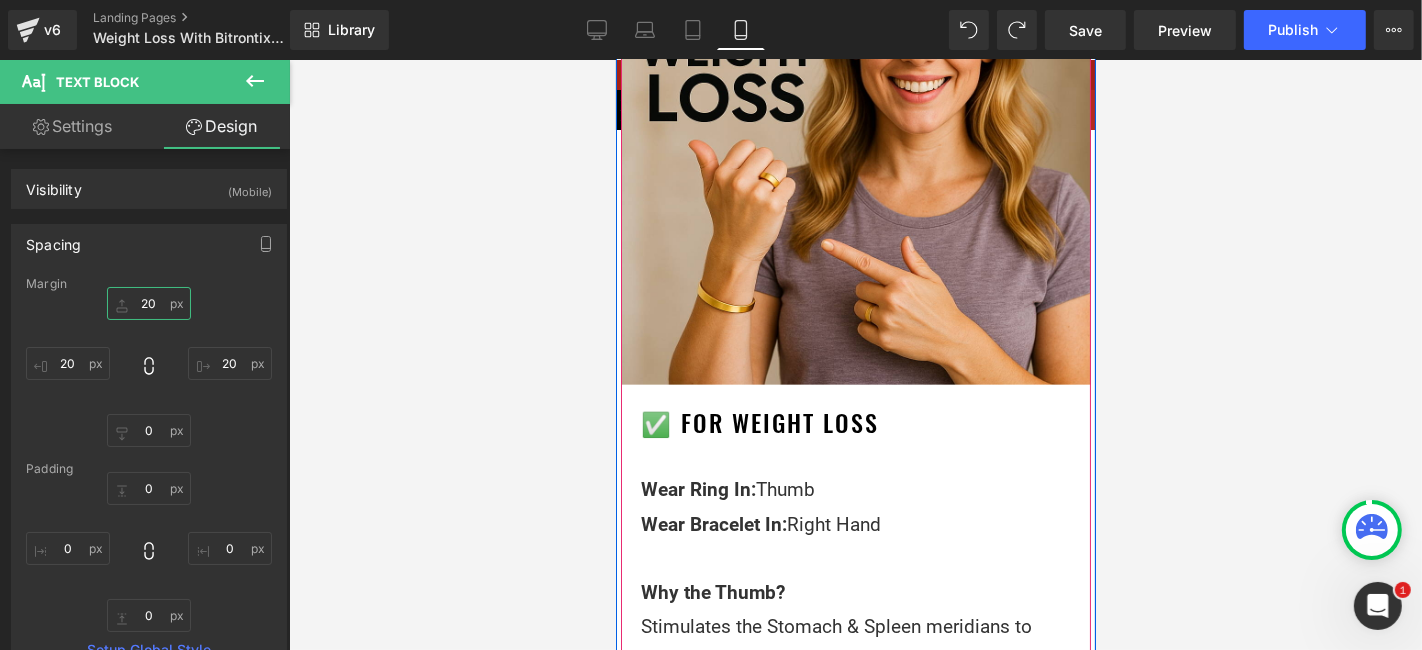 type on "20" 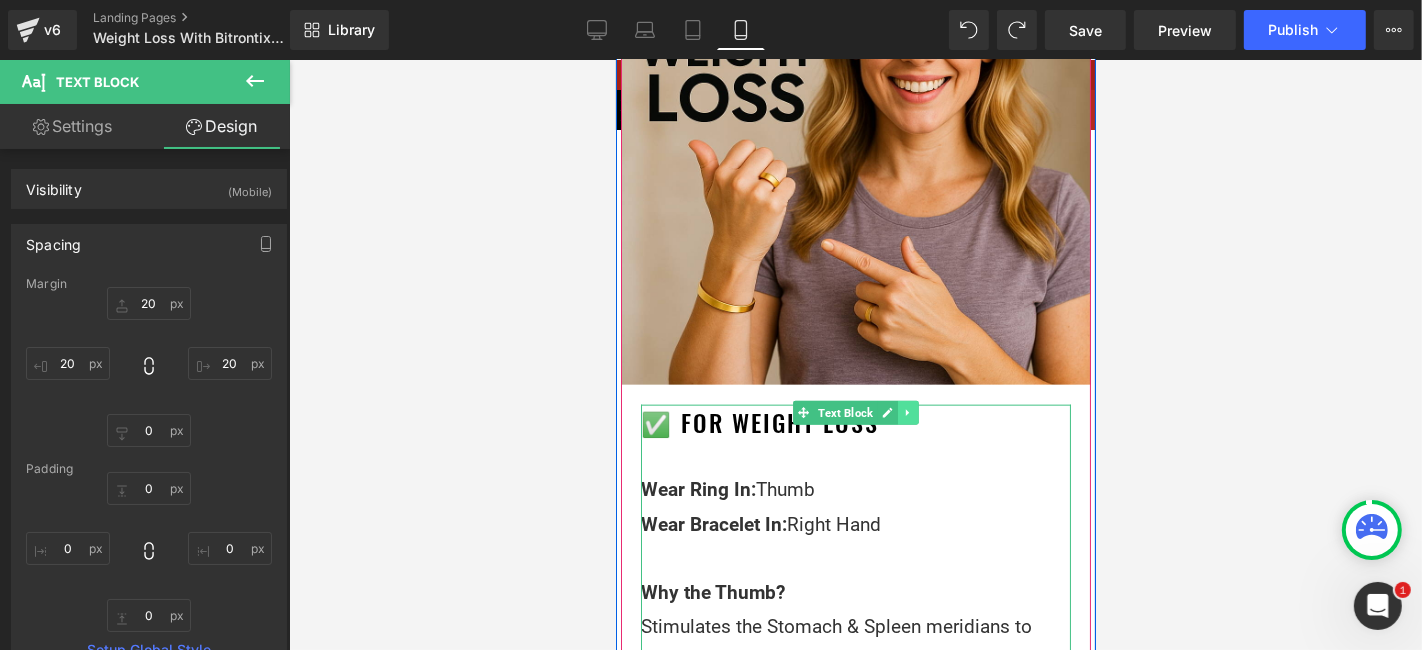 click at bounding box center [907, 412] 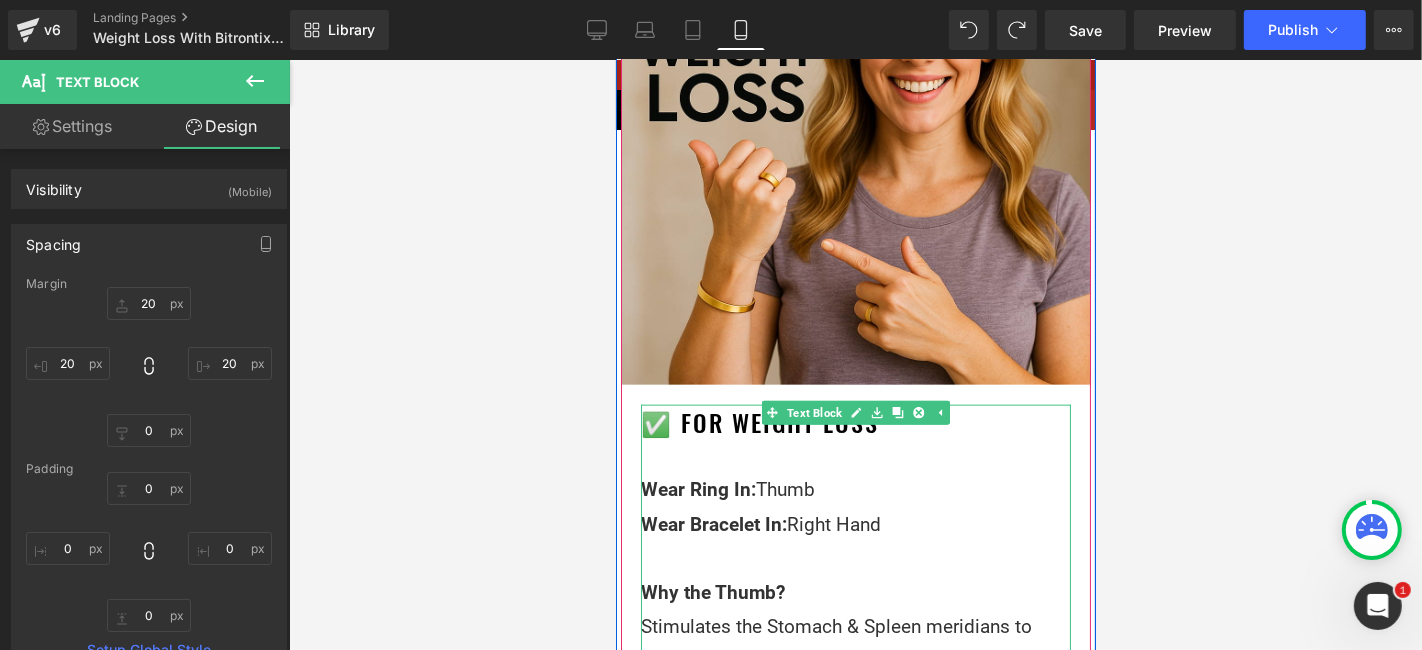 click at bounding box center (855, 455) 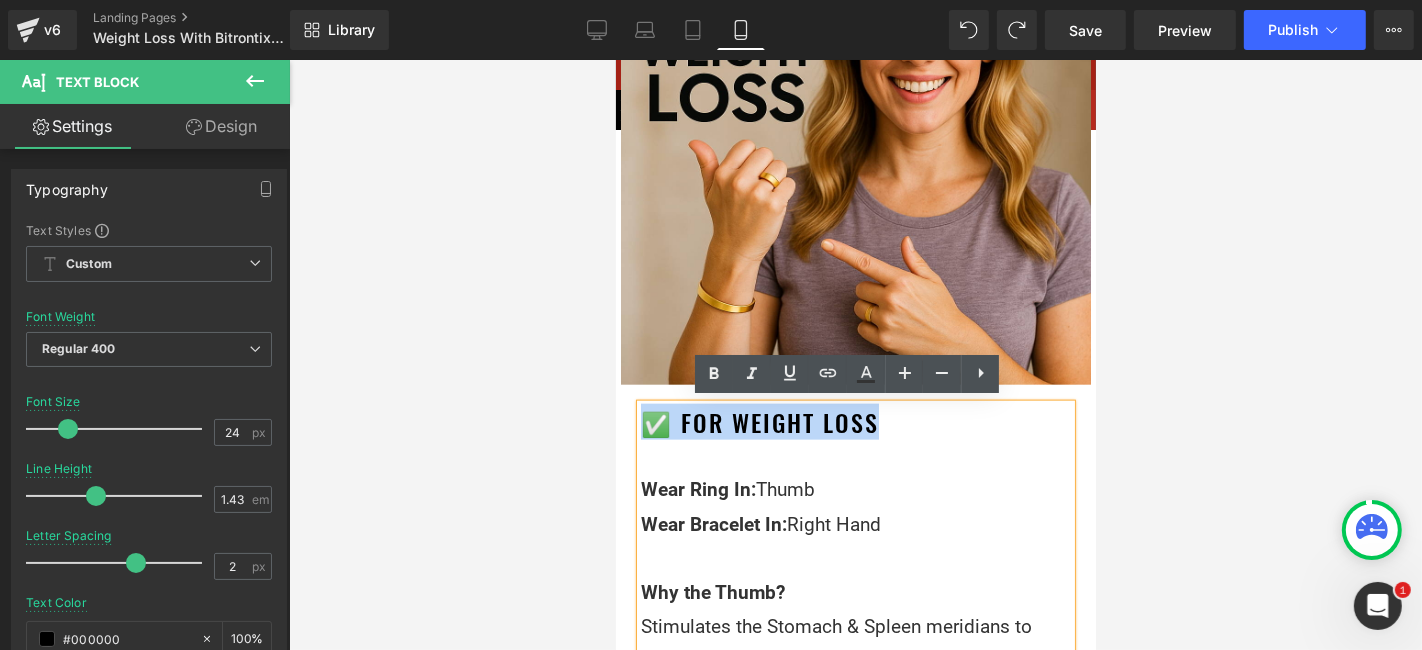 drag, startPoint x: 908, startPoint y: 430, endPoint x: 631, endPoint y: 406, distance: 278.03778 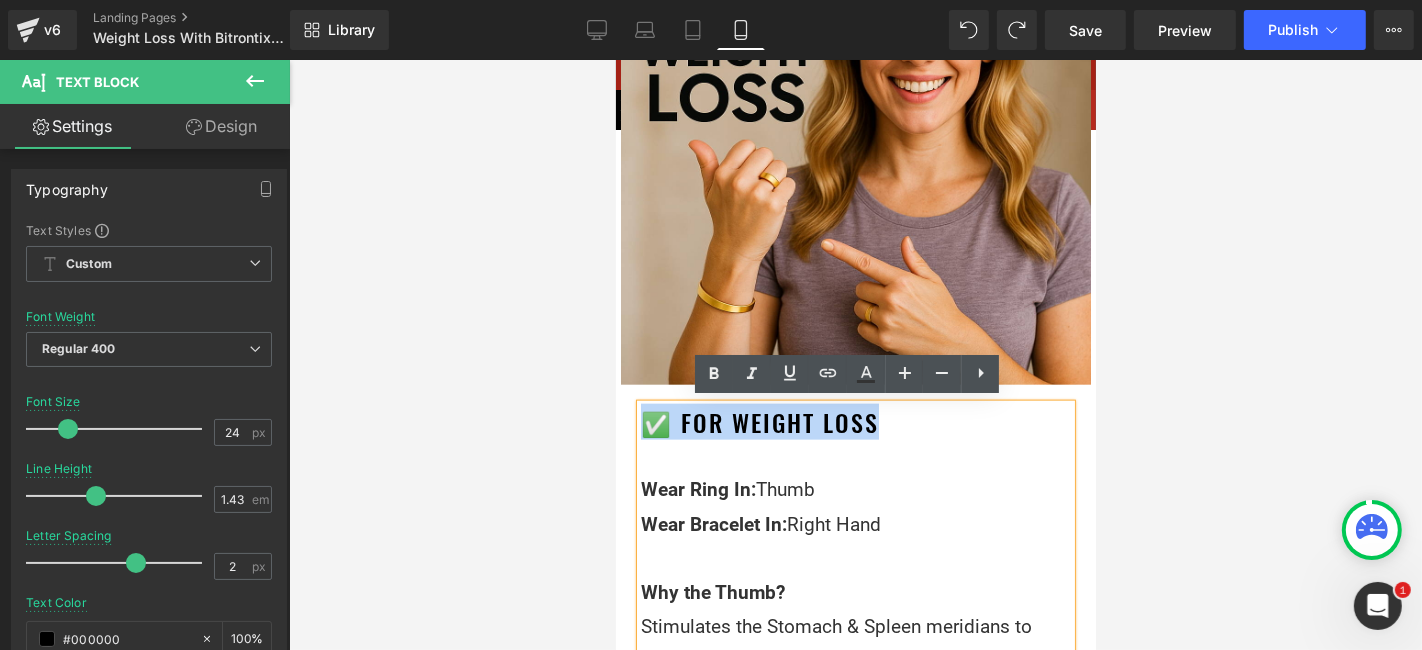 click on "✅ For Weight Loss" at bounding box center [855, 421] 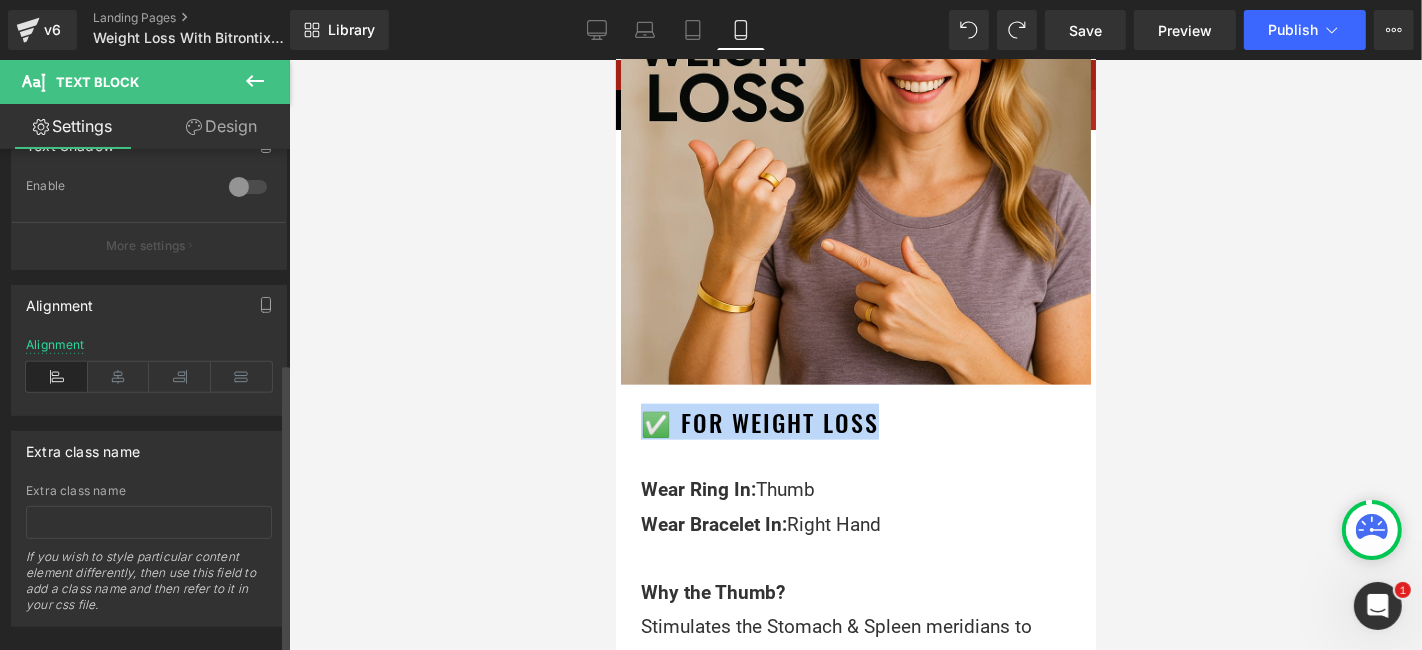 scroll, scrollTop: 760, scrollLeft: 0, axis: vertical 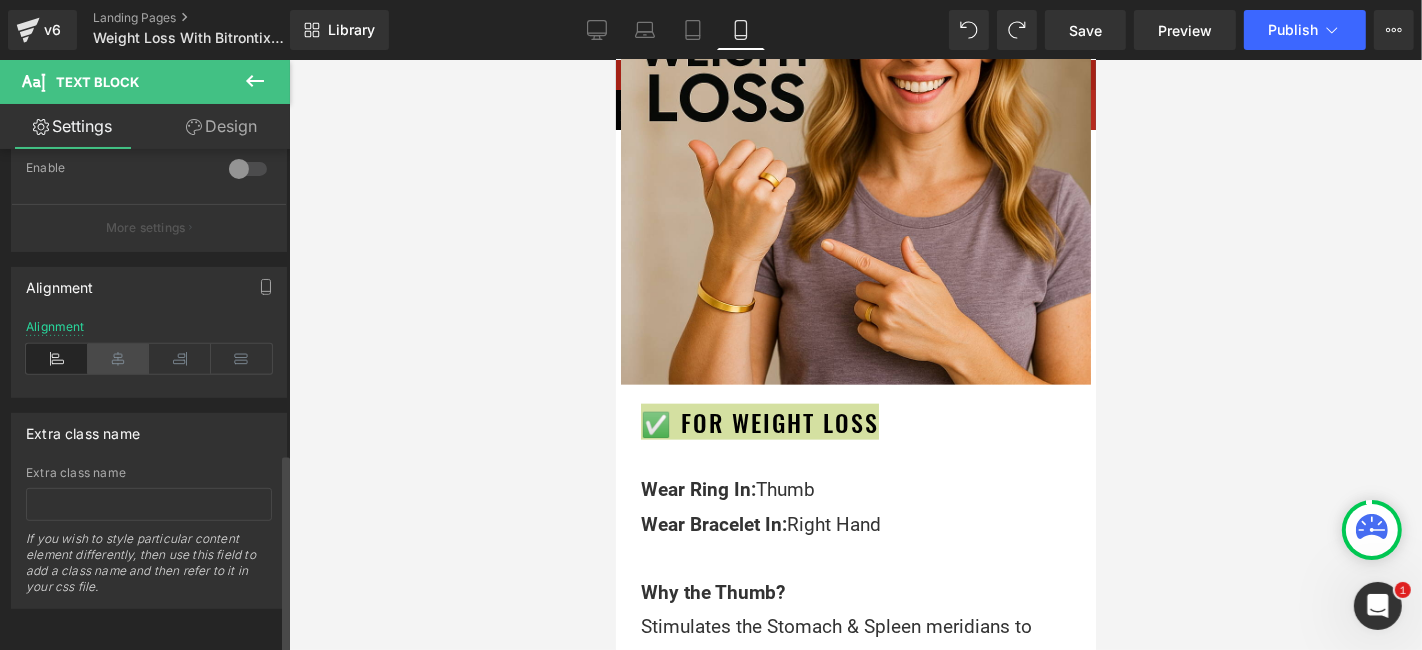 click at bounding box center (119, 359) 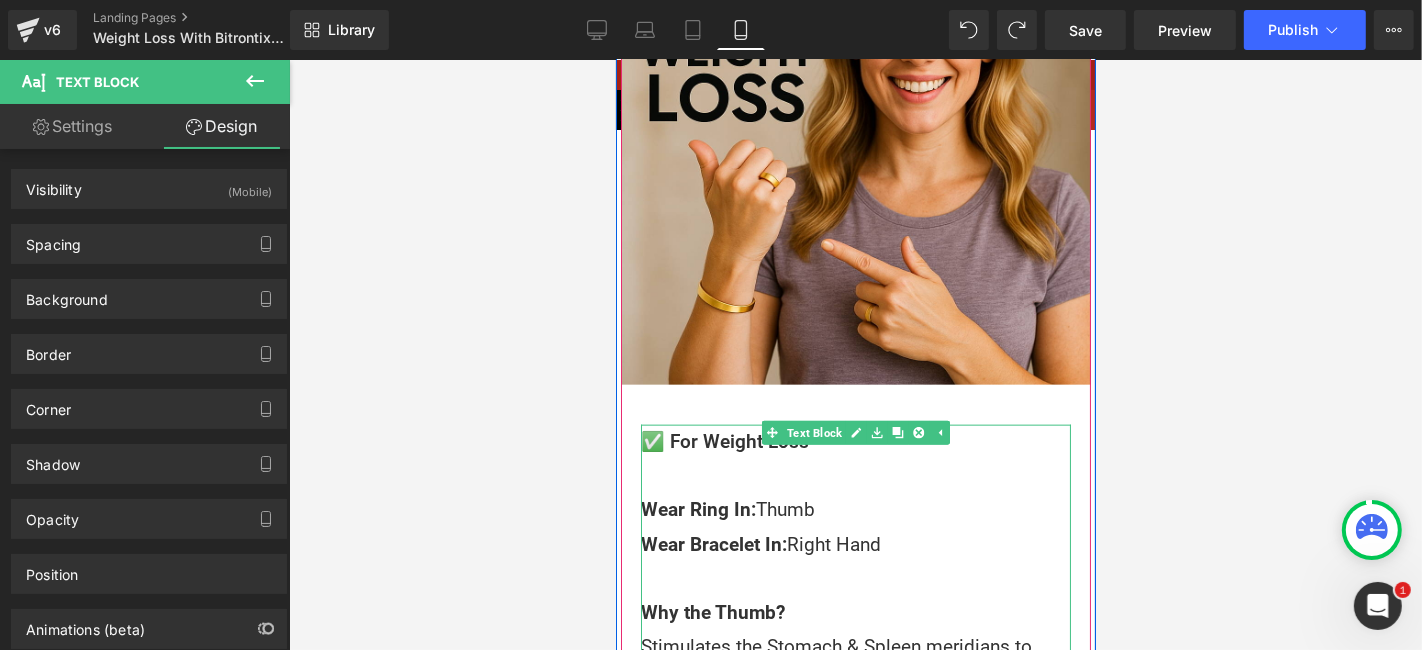 click at bounding box center [855, 475] 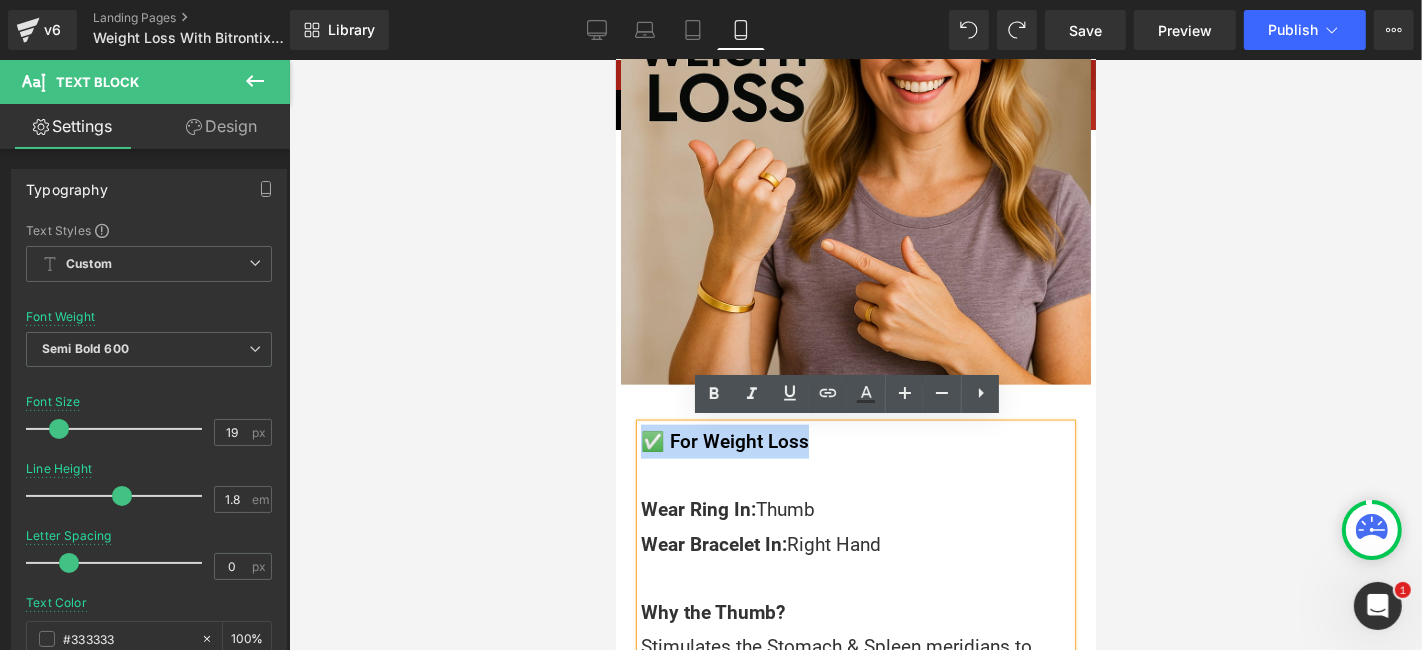drag, startPoint x: 841, startPoint y: 443, endPoint x: 632, endPoint y: 441, distance: 209.00957 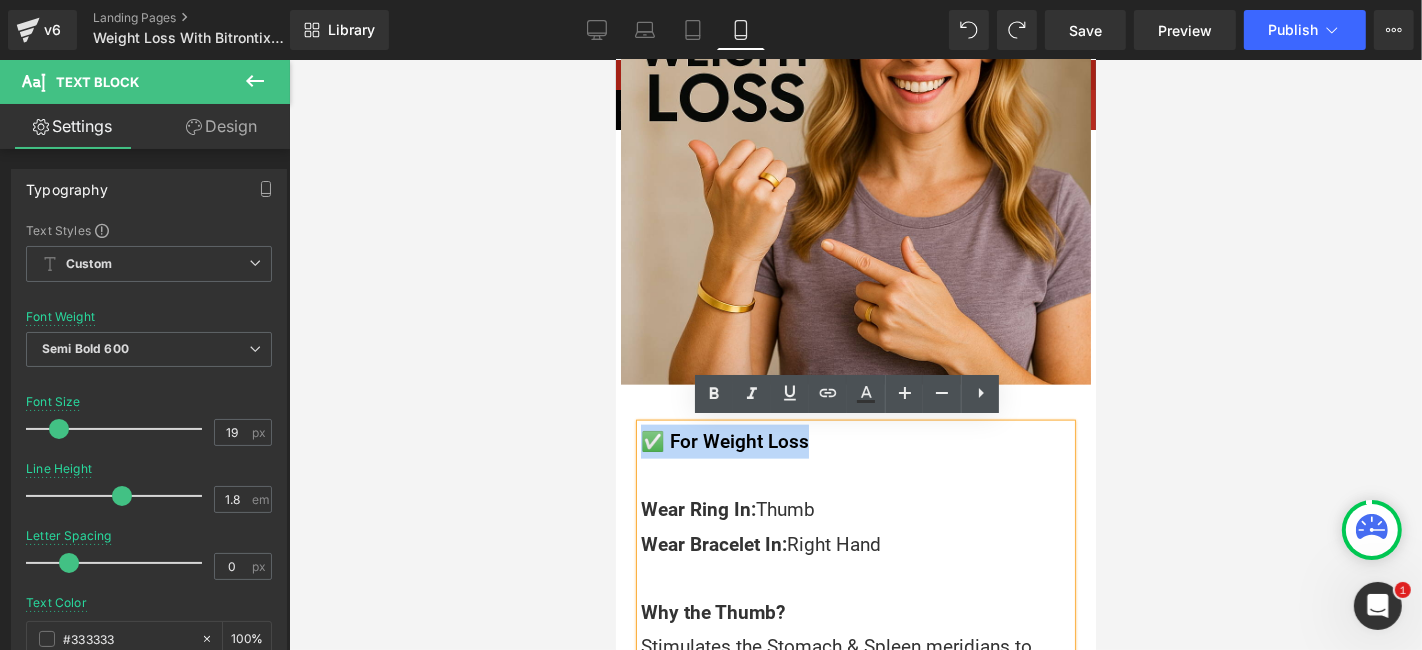 click on "✅ For Weight Loss Wear Ring In:  Thumb Wear Bracelet In:  Right Hand Why the Thumb? Stimulates the Stomach & Spleen meridians to control appetite and enhance digestion. Why Right Hand Bracelet? Engages Yang energy to boost metabolic fire and natural fat-burning. How It Works: Gentle pressure on your thumb signals the  vagus nerve, balances ghrelin & leptin hormones and, combined with Yang activation  at your wrist, creates a powerful fat-burn synergy. 🔹 Curbs emotional eating & sugar cravings 🔹 Boosts metabolism naturally 🔹 Stimulates fat-burning through meridian activation 🔹 Supports gut health & nutrient absorption" at bounding box center (855, 829) 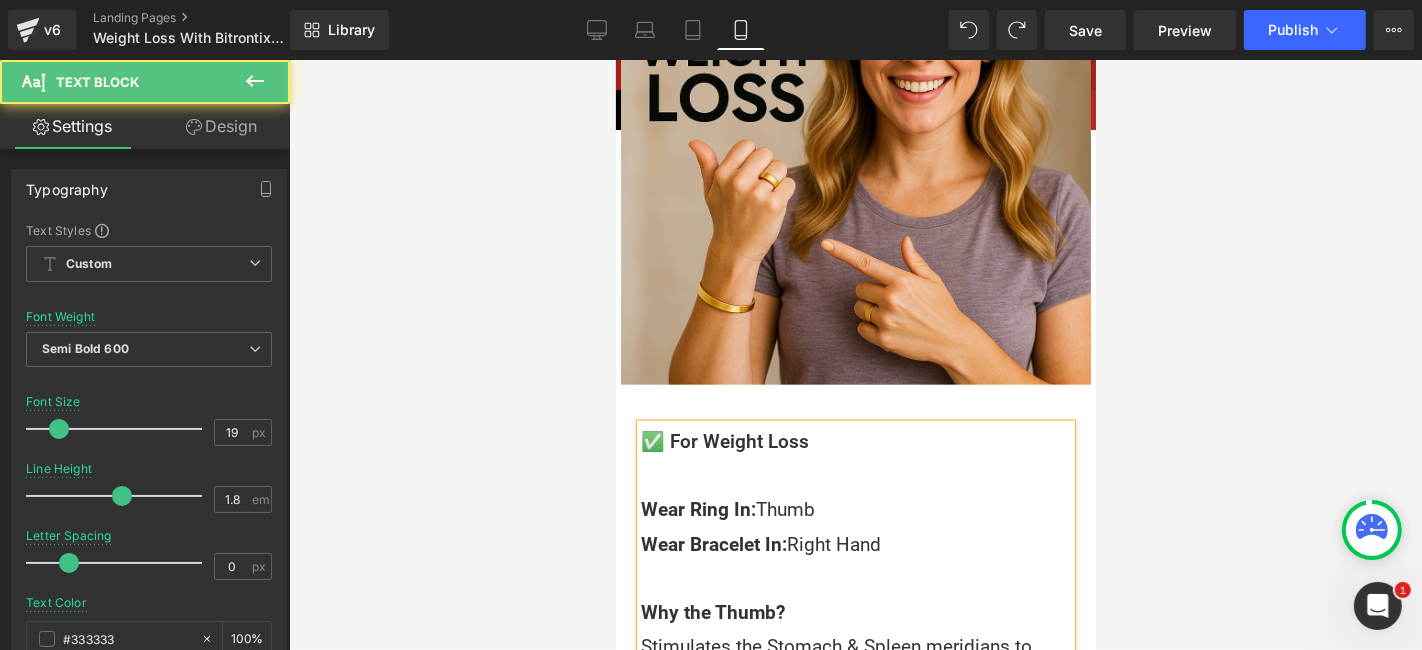 click on "✅ For Weight Loss Wear Ring In:  Thumb Wear Bracelet In:  Right Hand Why the Thumb? Stimulates the Stomach & Spleen meridians to control appetite and enhance digestion. Why Right Hand Bracelet? Engages Yang energy to boost metabolic fire and natural fat-burning. How It Works: Gentle pressure on your thumb signals the  vagus nerve, balances ghrelin & leptin hormones and, combined with Yang activation  at your wrist, creates a powerful fat-burn synergy. 🔹 Curbs emotional eating & sugar cravings 🔹 Boosts metabolism naturally 🔹 Stimulates fat-burning through meridian activation 🔹 Supports gut health & nutrient absorption" at bounding box center [855, 829] 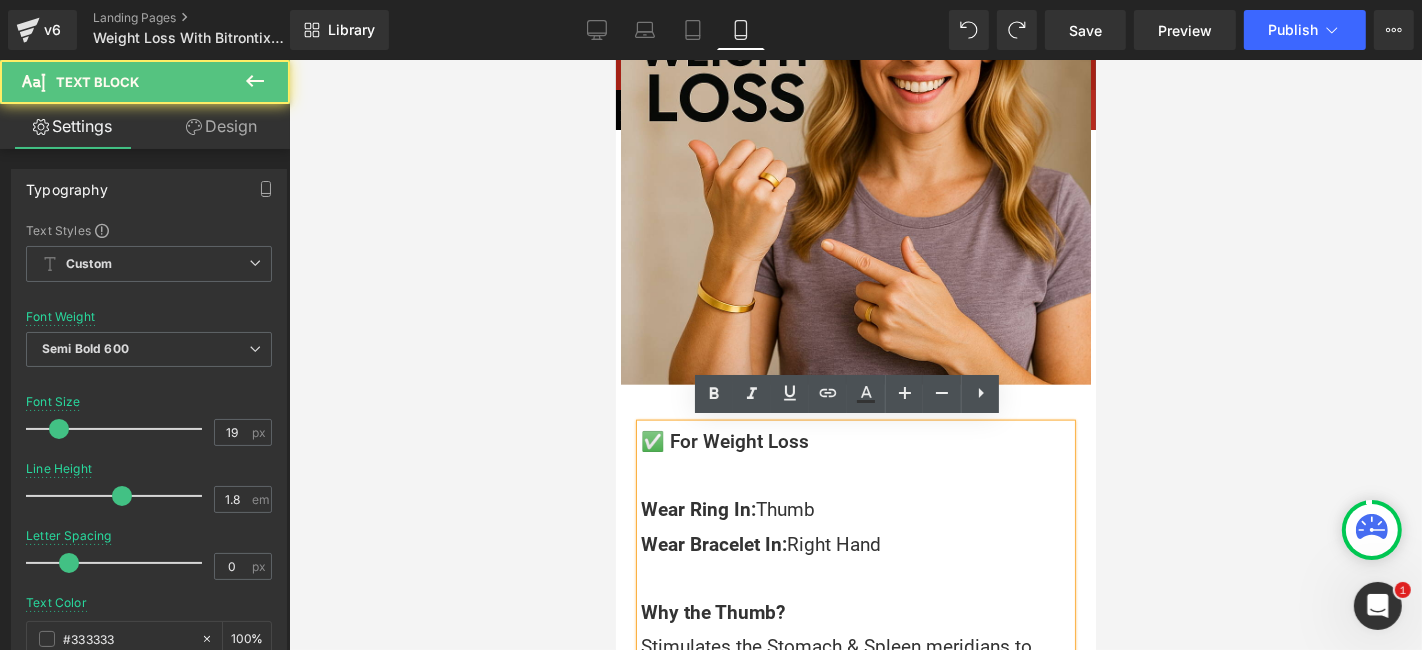 click on "✅ For Weight Loss Wear Ring In:  Thumb Wear Bracelet In:  Right Hand Why the Thumb? Stimulates the Stomach & Spleen meridians to control appetite and enhance digestion. Why Right Hand Bracelet? Engages Yang energy to boost metabolic fire and natural fat-burning. How It Works: Gentle pressure on your thumb signals the  vagus nerve, balances ghrelin & leptin hormones and, combined with Yang activation  at your wrist, creates a powerful fat-burn synergy. 🔹 Curbs emotional eating & sugar cravings 🔹 Boosts metabolism naturally 🔹 Stimulates fat-burning through meridian activation 🔹 Supports gut health & nutrient absorption" at bounding box center (855, 829) 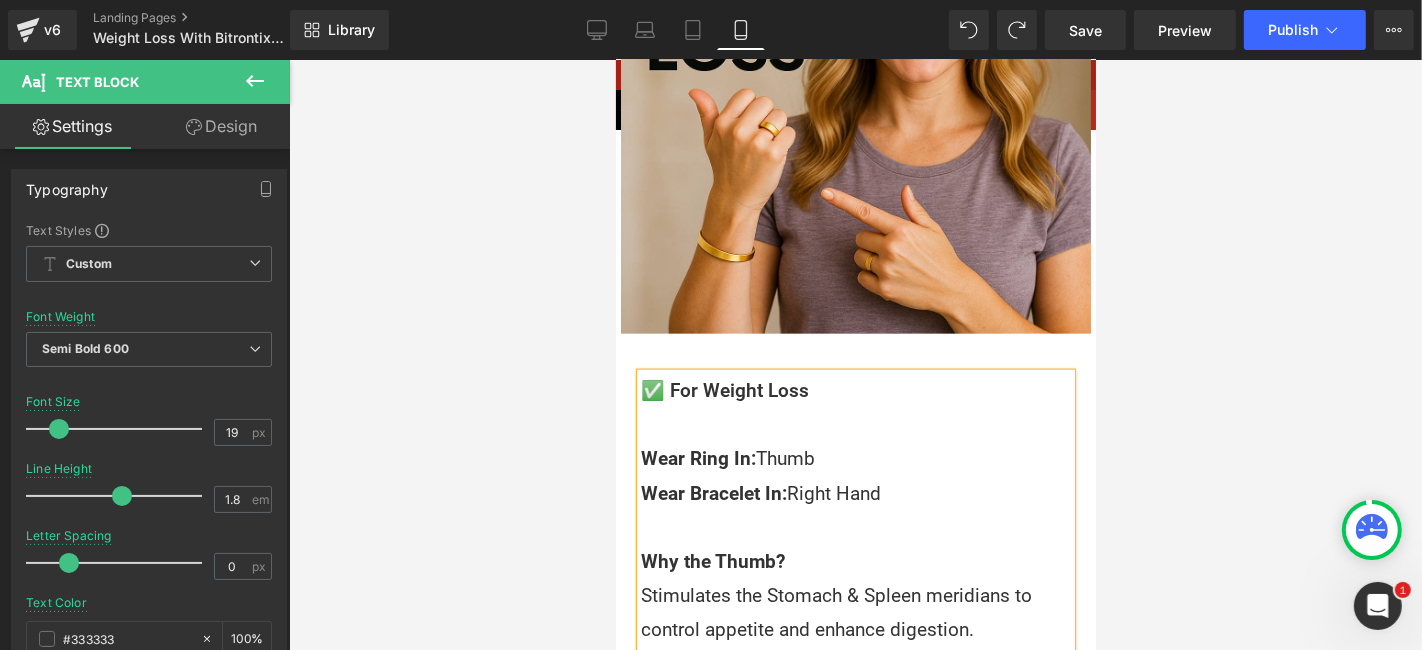 scroll, scrollTop: 1953, scrollLeft: 0, axis: vertical 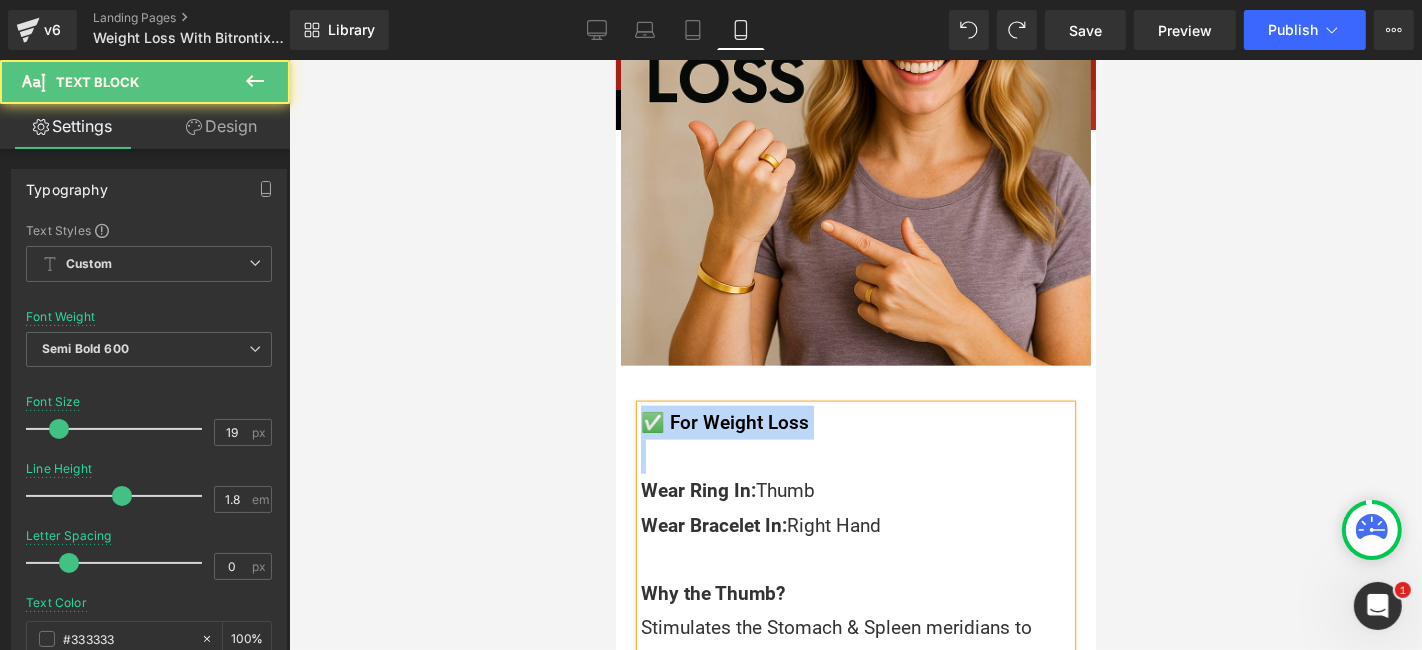drag, startPoint x: 660, startPoint y: 450, endPoint x: 639, endPoint y: 429, distance: 29.698484 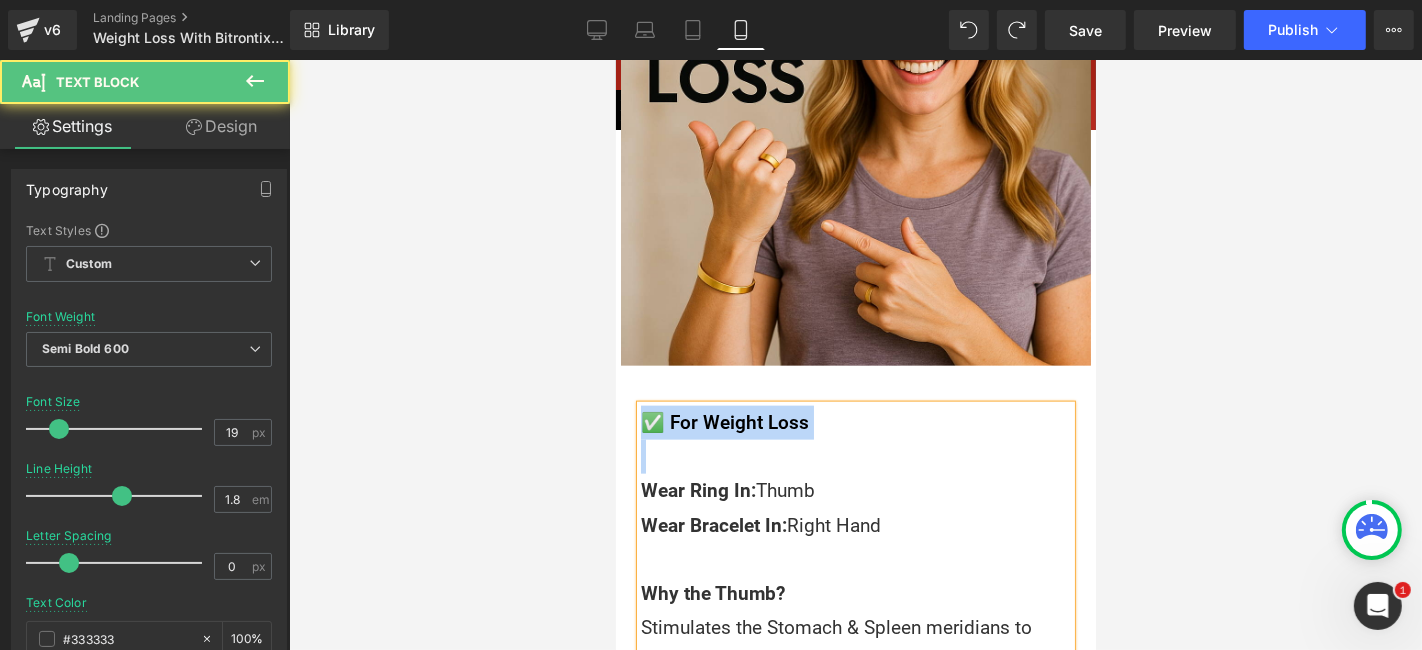 click on "✅ For Weight Loss Wear Ring In:  Thumb Wear Bracelet In:  Right Hand Why the Thumb? Stimulates the Stomach & Spleen meridians to control appetite and enhance digestion. Why Right Hand Bracelet? Engages Yang energy to boost metabolic fire and natural fat-burning. How It Works: Gentle pressure on your thumb signals the  vagus nerve, balances ghrelin & leptin hormones and, combined with Yang activation  at your wrist, creates a powerful fat-burn synergy. 🔹 Curbs emotional eating & sugar cravings 🔹 Boosts metabolism naturally 🔹 Stimulates fat-burning through meridian activation 🔹 Supports gut health & nutrient absorptio" at bounding box center (855, 810) 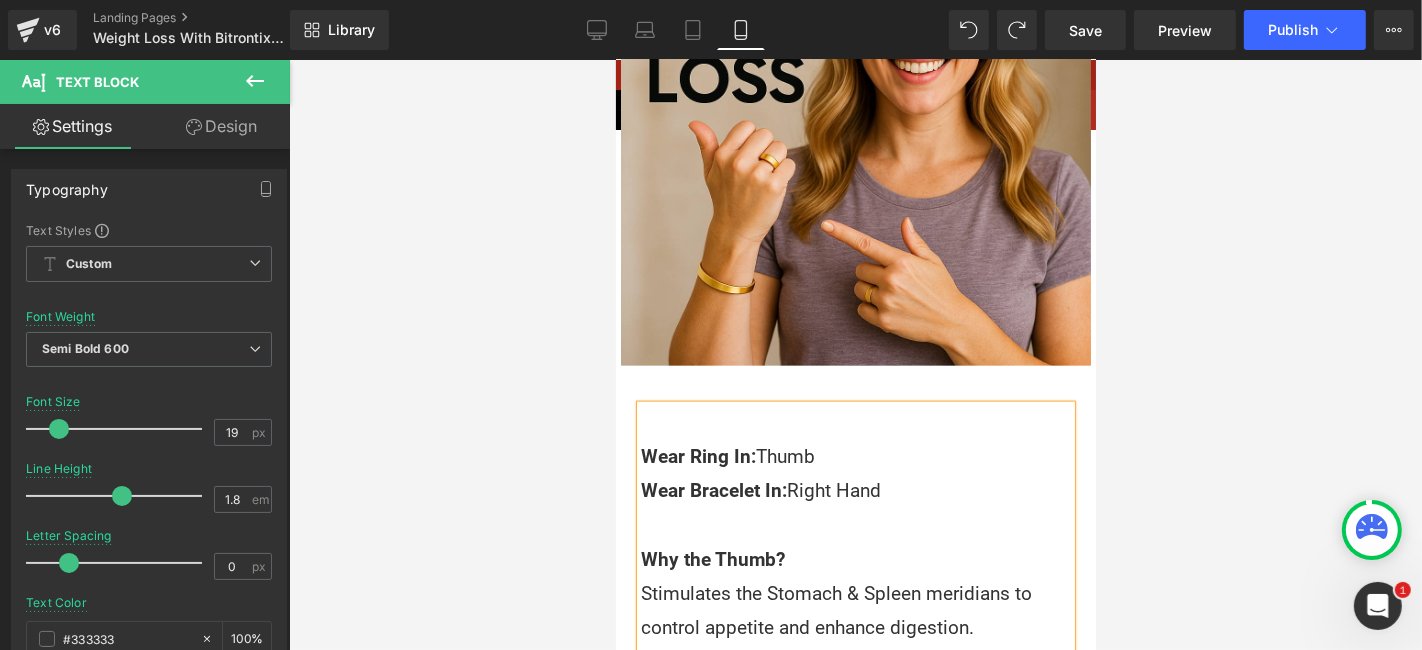 click on "Wear Ring In:" at bounding box center (697, 455) 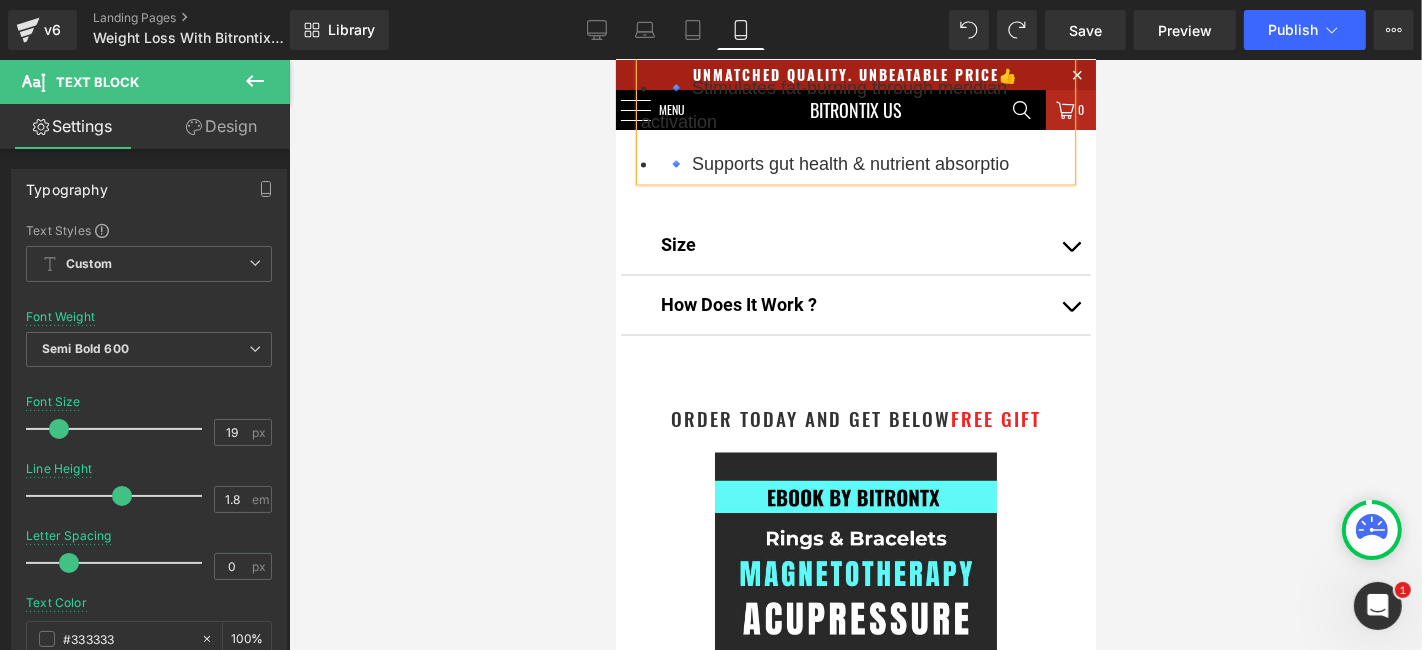 scroll, scrollTop: 2953, scrollLeft: 0, axis: vertical 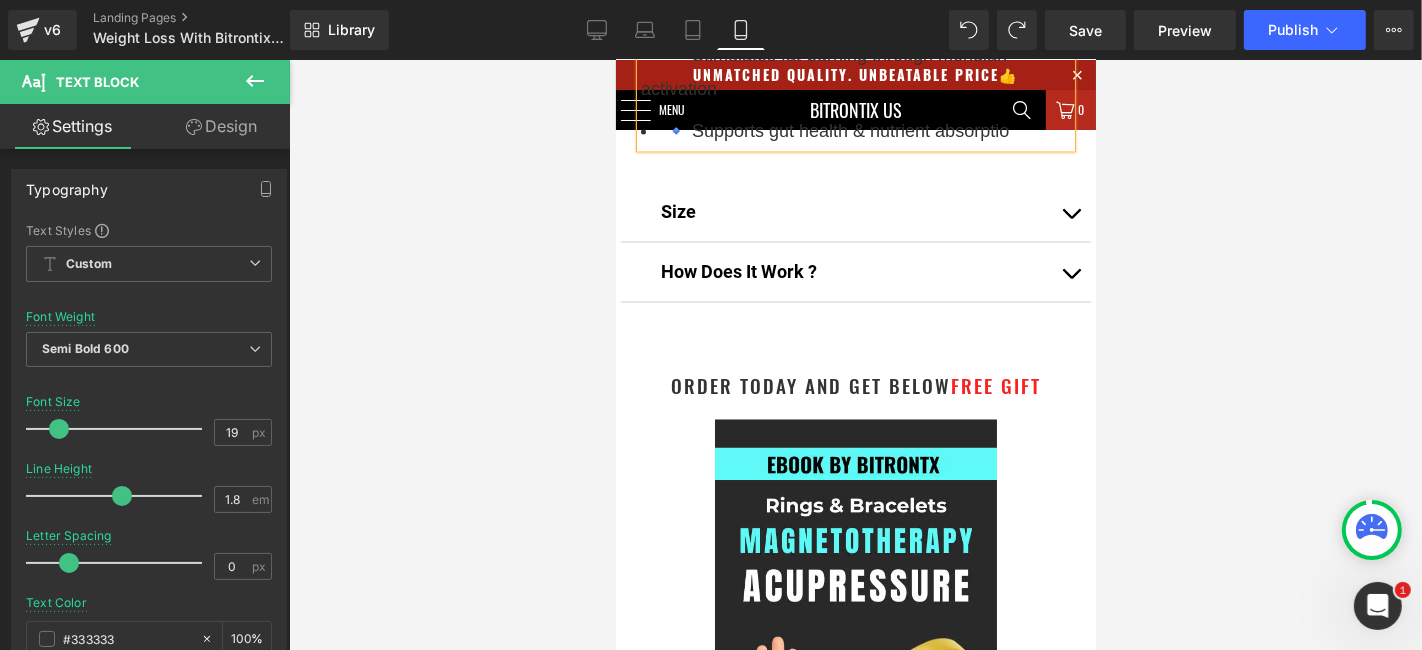 click on "Sale Off
(P) Image
Row" at bounding box center [855, 3778] 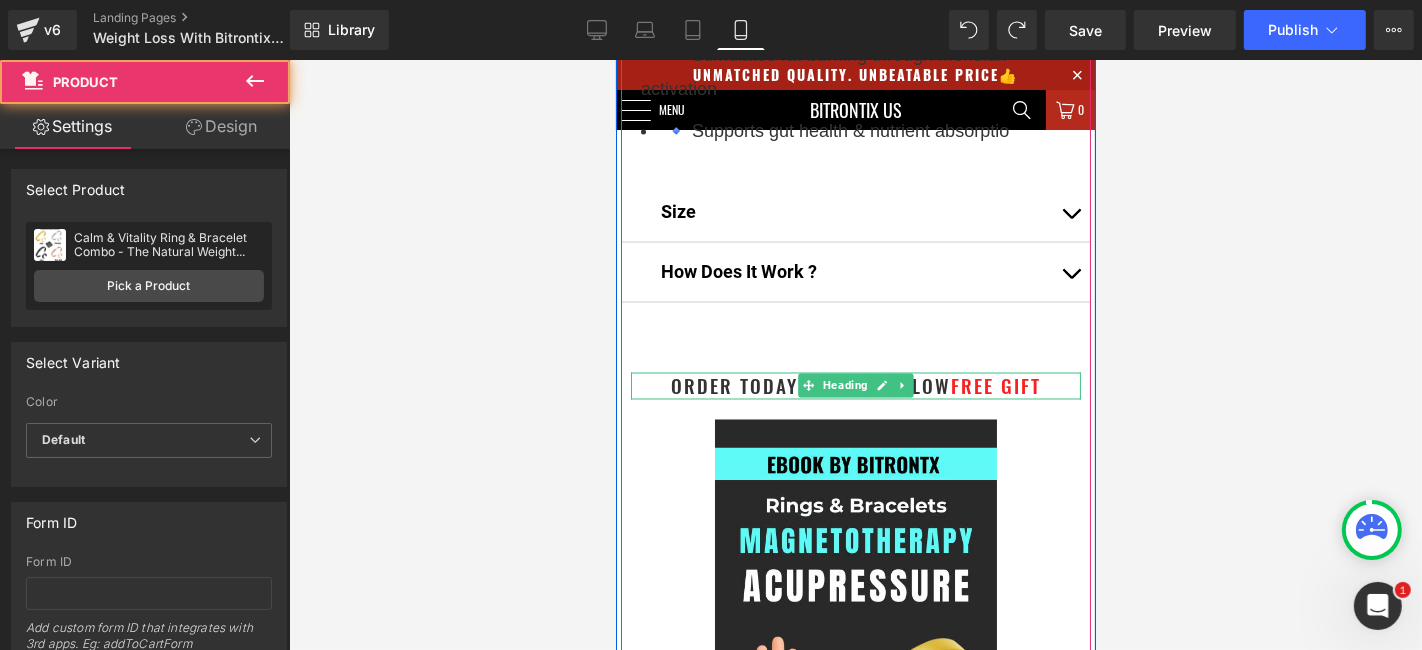 click 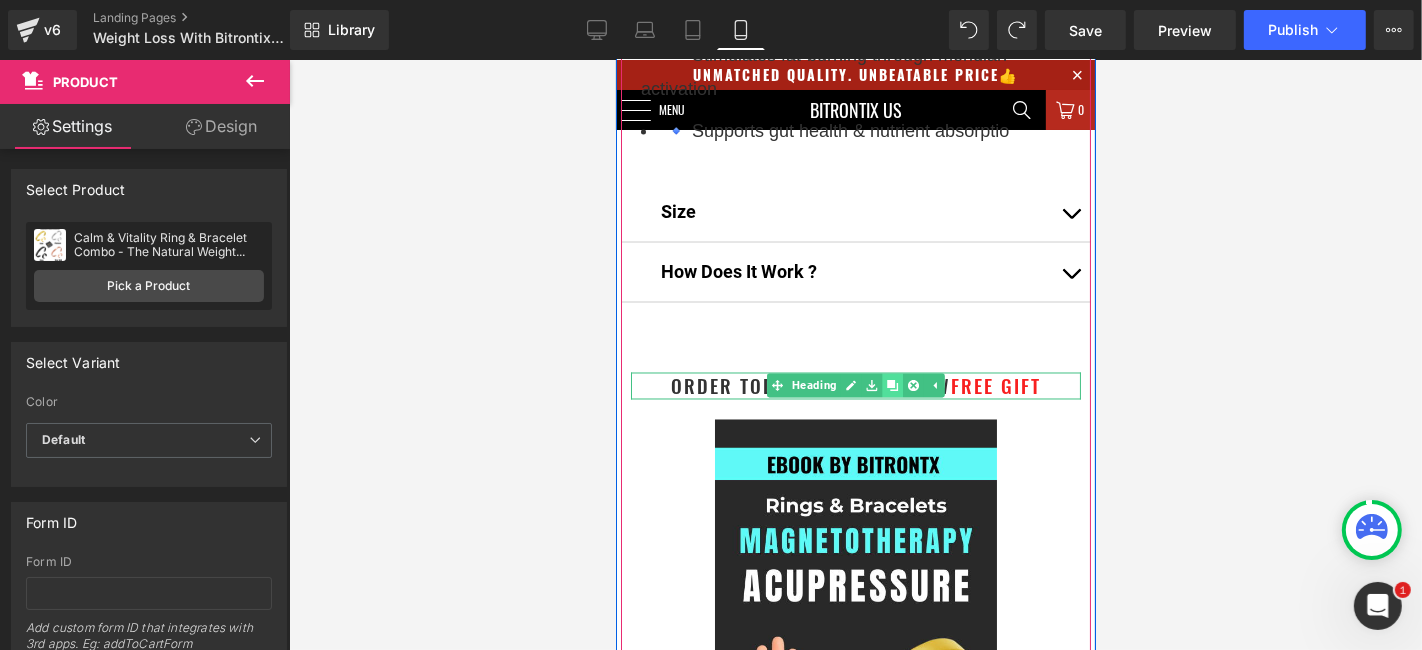 click at bounding box center [891, 385] 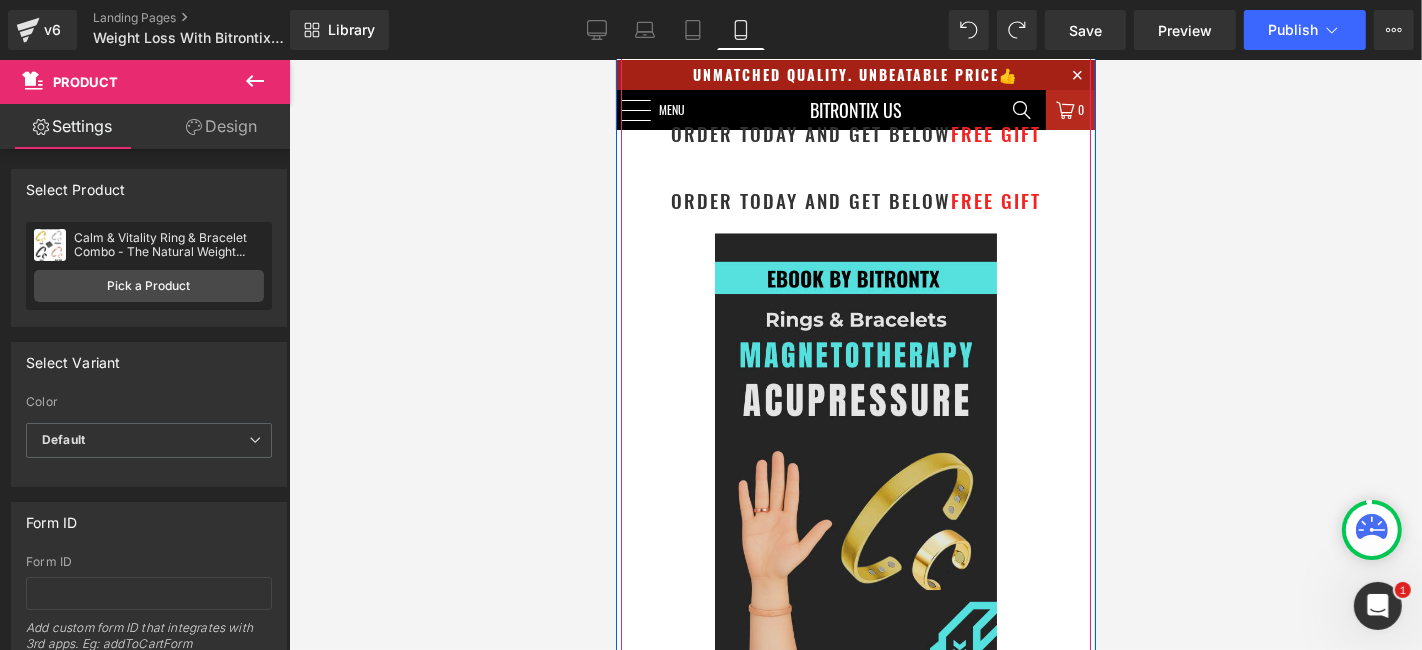 scroll, scrollTop: 3027, scrollLeft: 0, axis: vertical 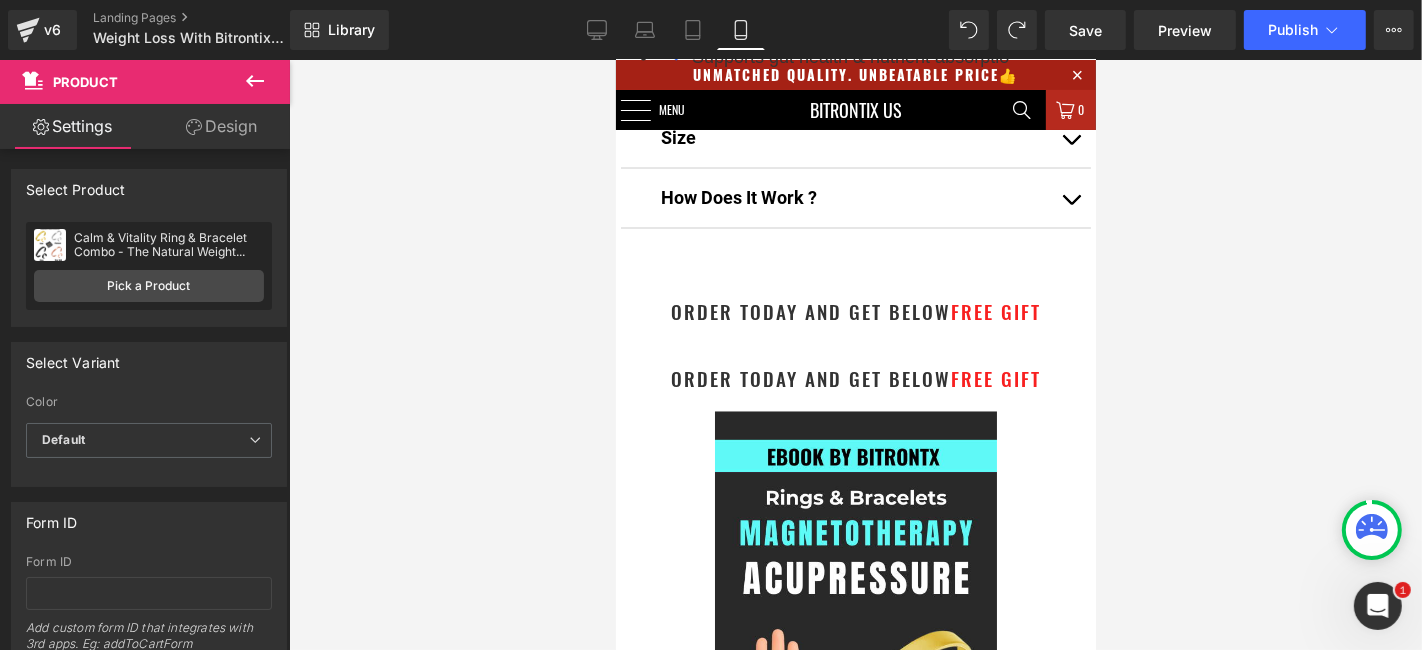click at bounding box center [855, 355] 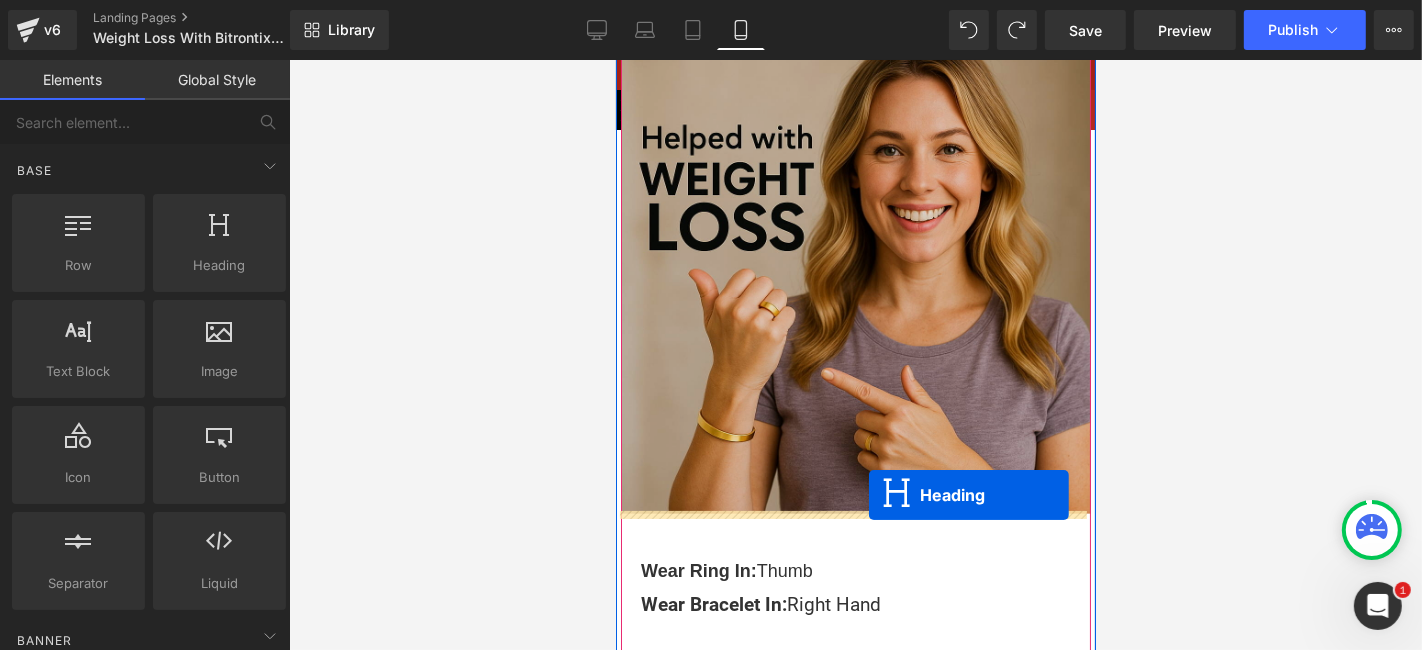 scroll, scrollTop: 1916, scrollLeft: 0, axis: vertical 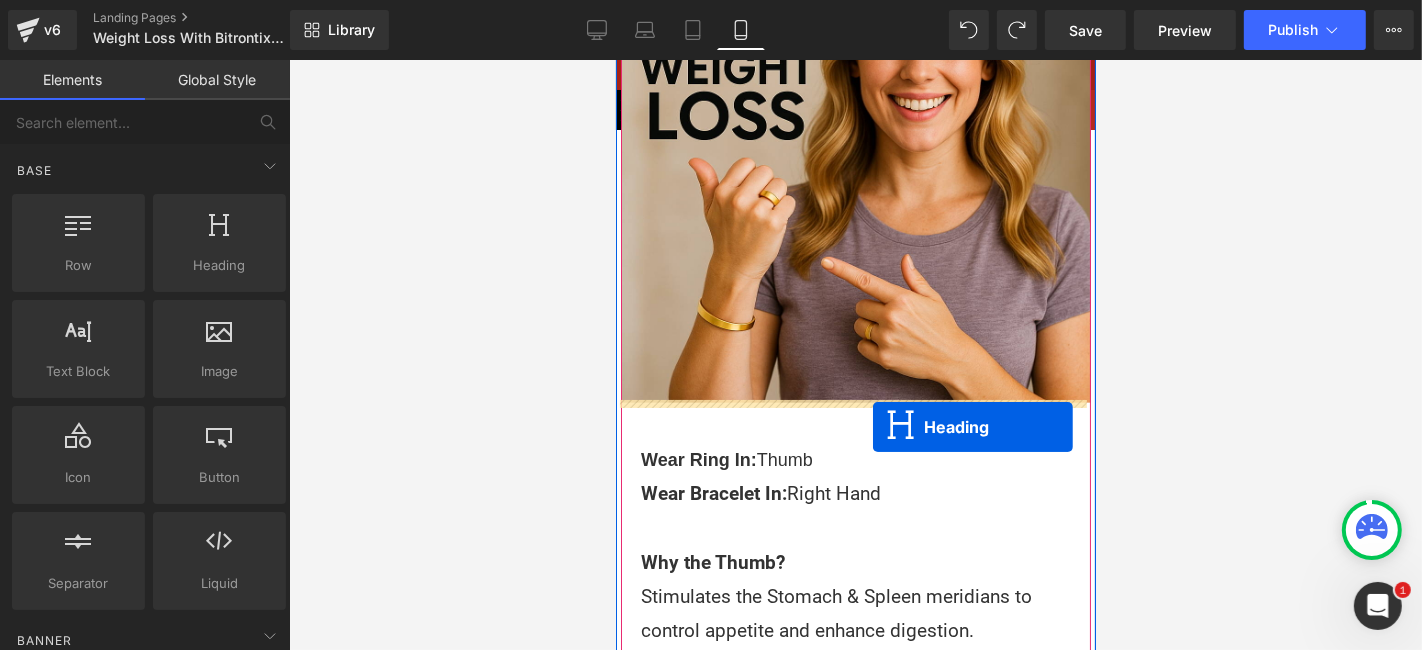 drag, startPoint x: 825, startPoint y: 383, endPoint x: 872, endPoint y: 426, distance: 63.702435 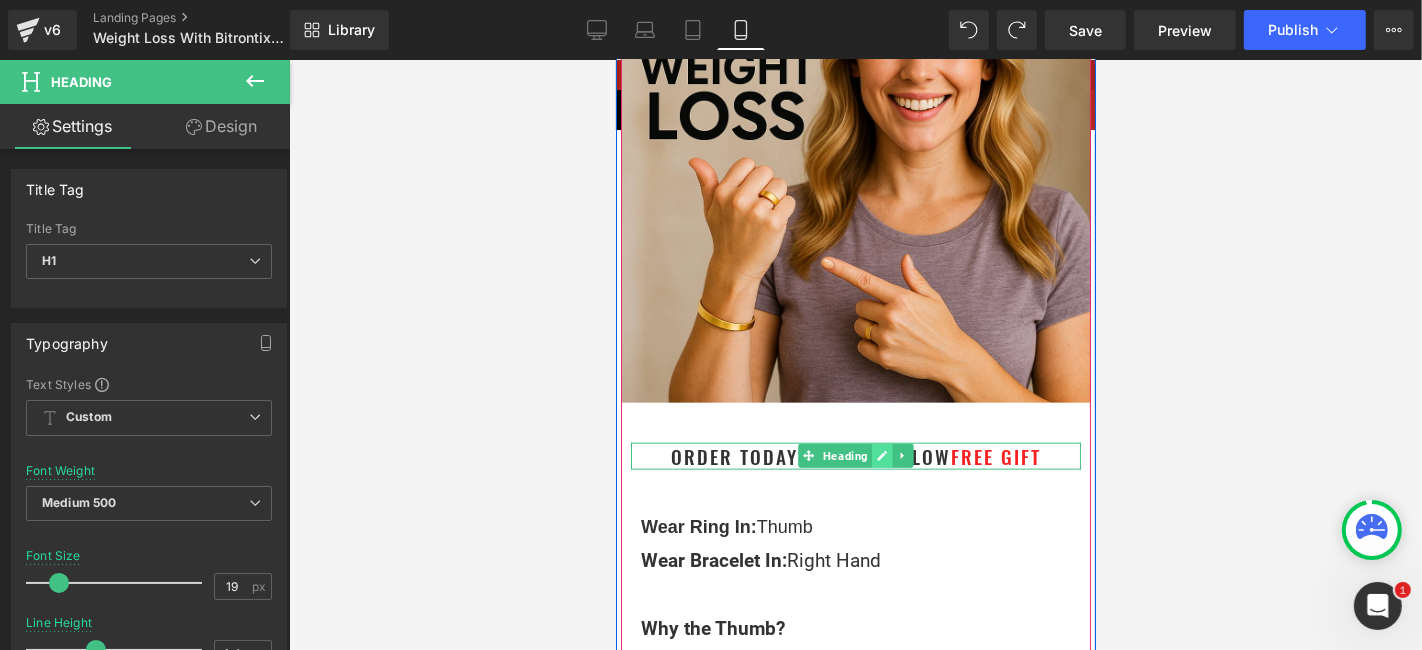 click 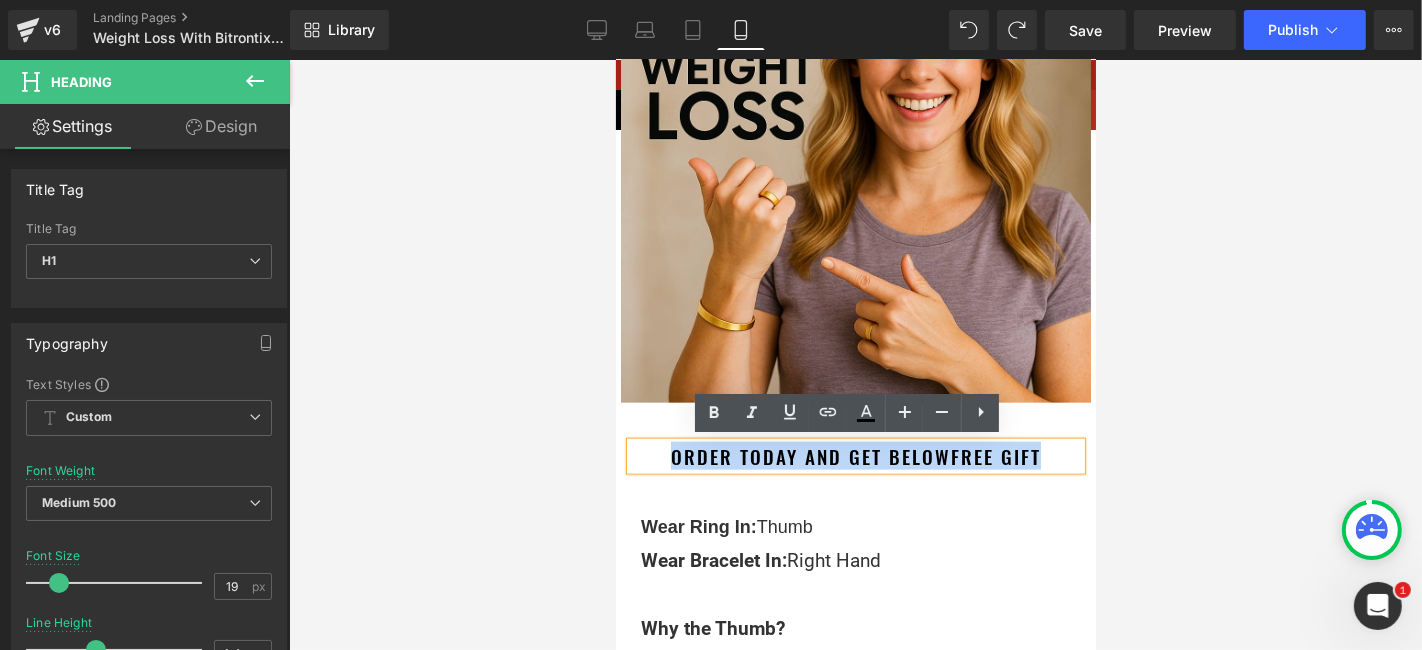 drag, startPoint x: 1056, startPoint y: 454, endPoint x: 664, endPoint y: 463, distance: 392.1033 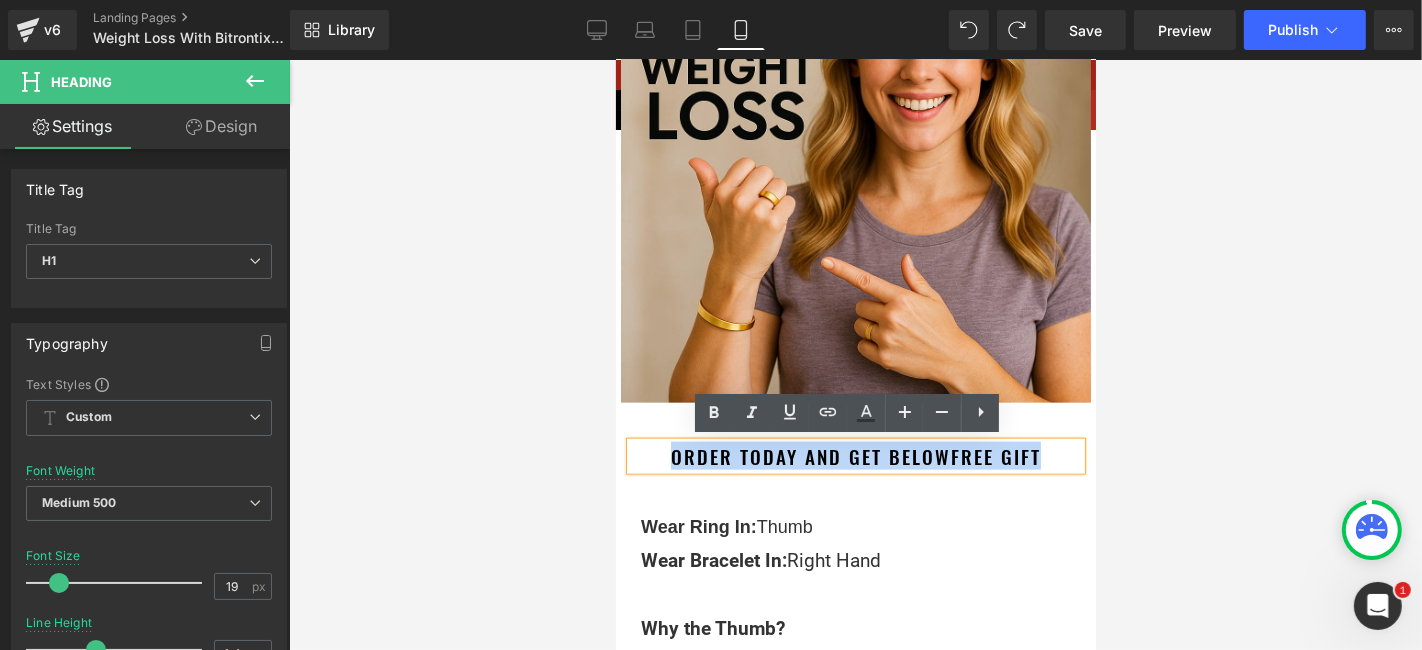 paste 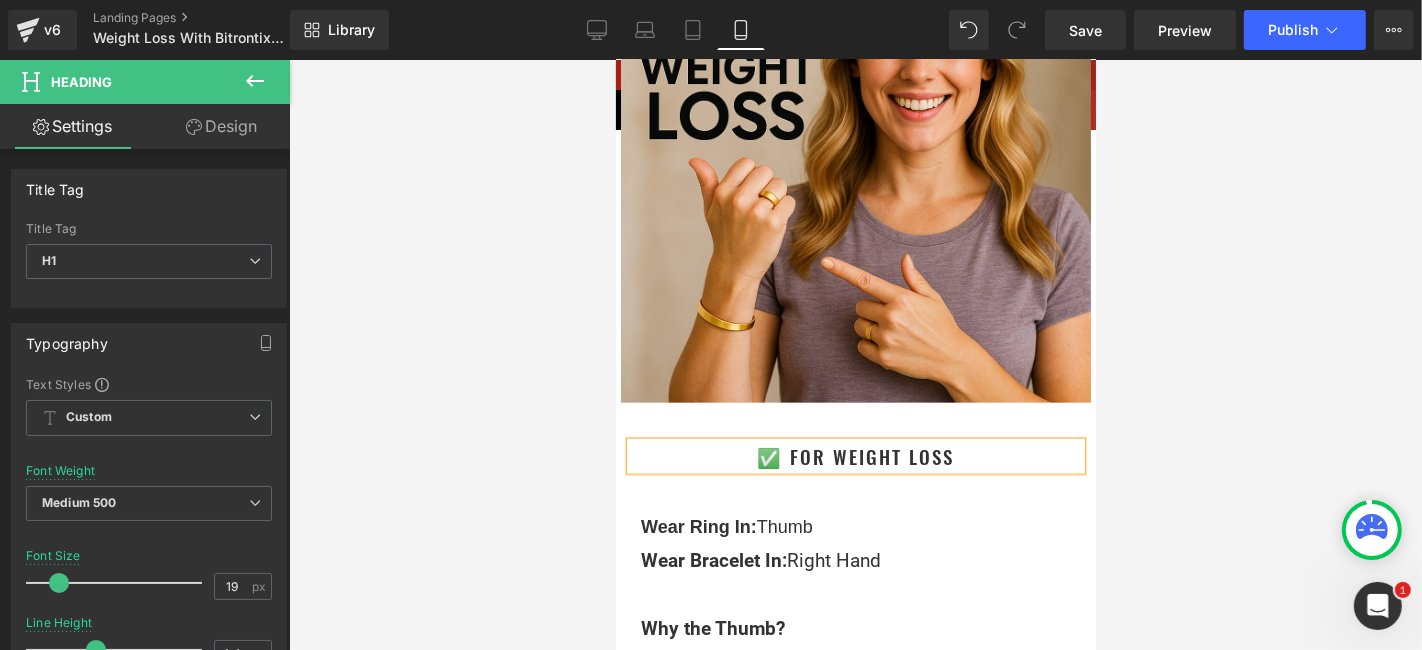 click at bounding box center (855, 355) 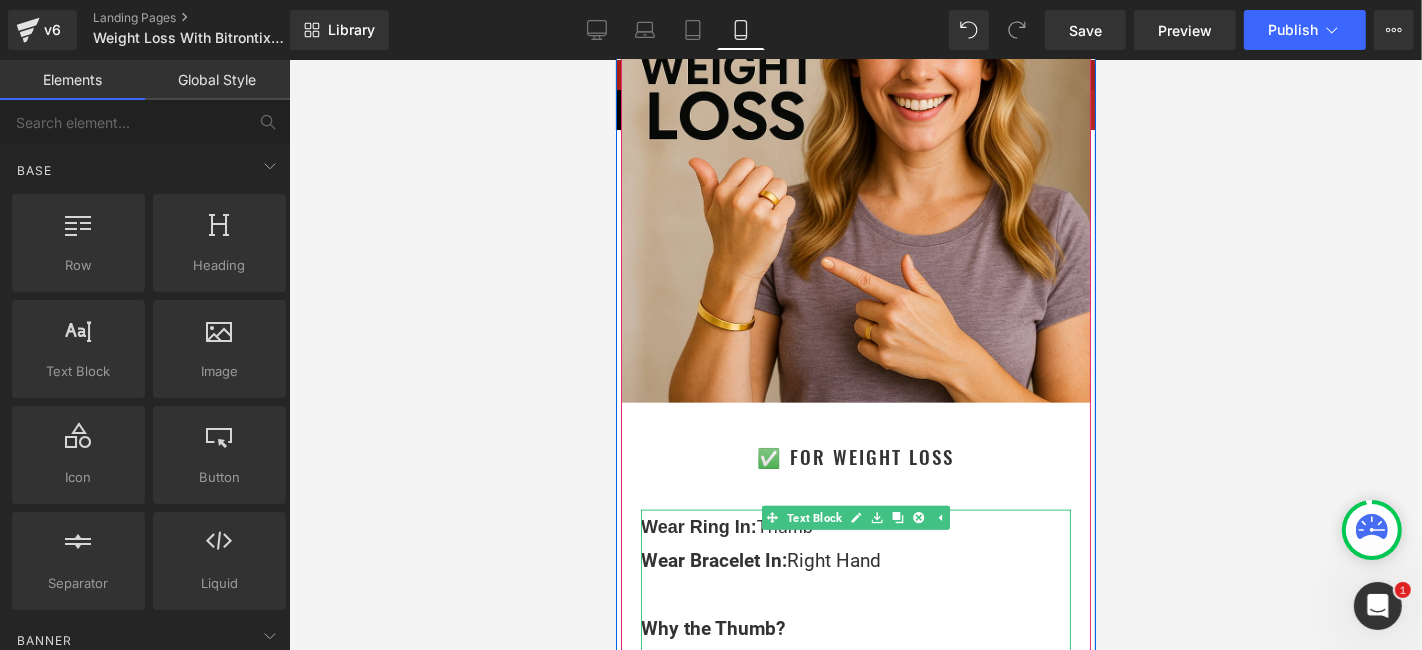 click on "Wear Ring In:  Thumb" at bounding box center [855, 526] 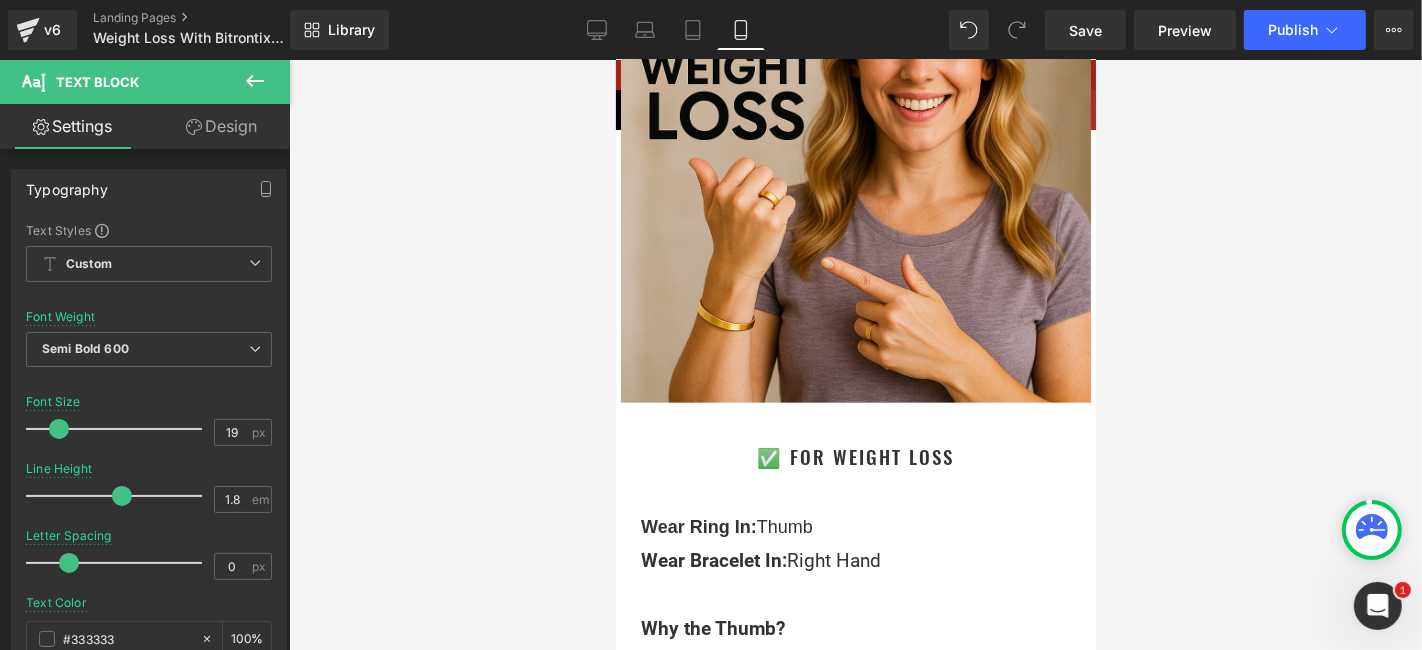 click on "Design" at bounding box center [221, 126] 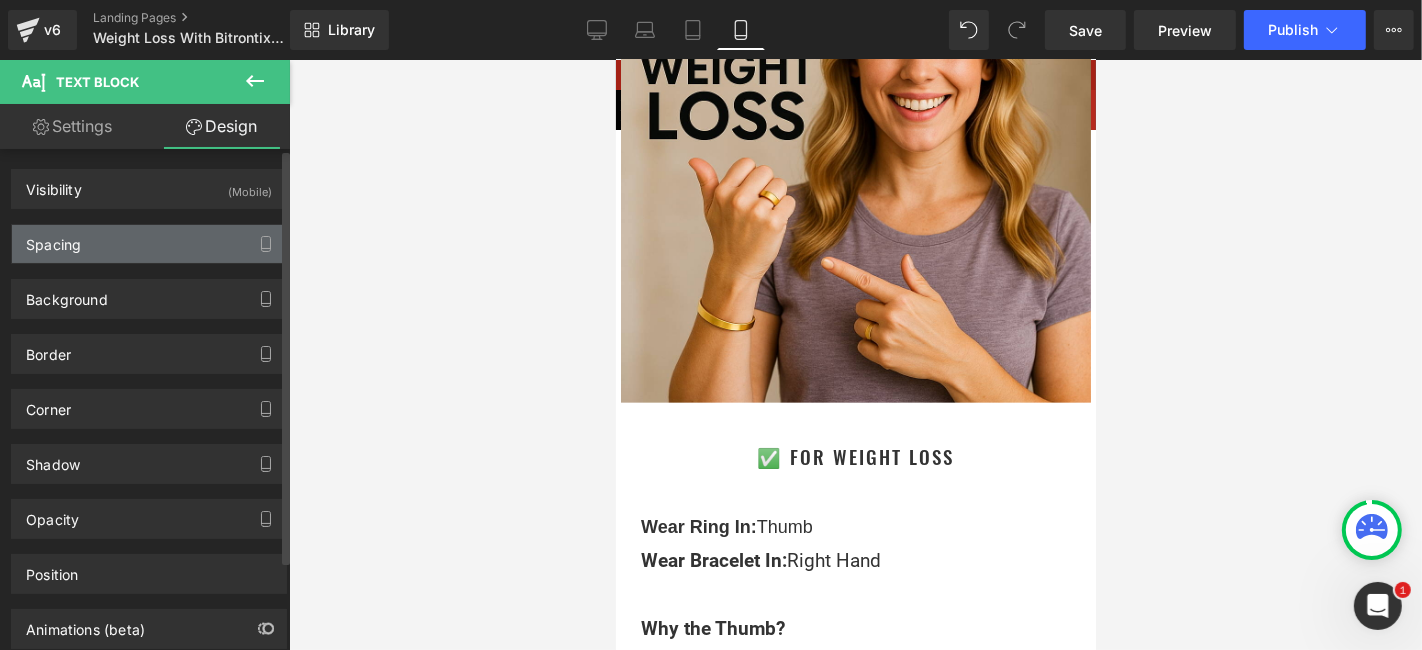 click on "Spacing" at bounding box center [149, 244] 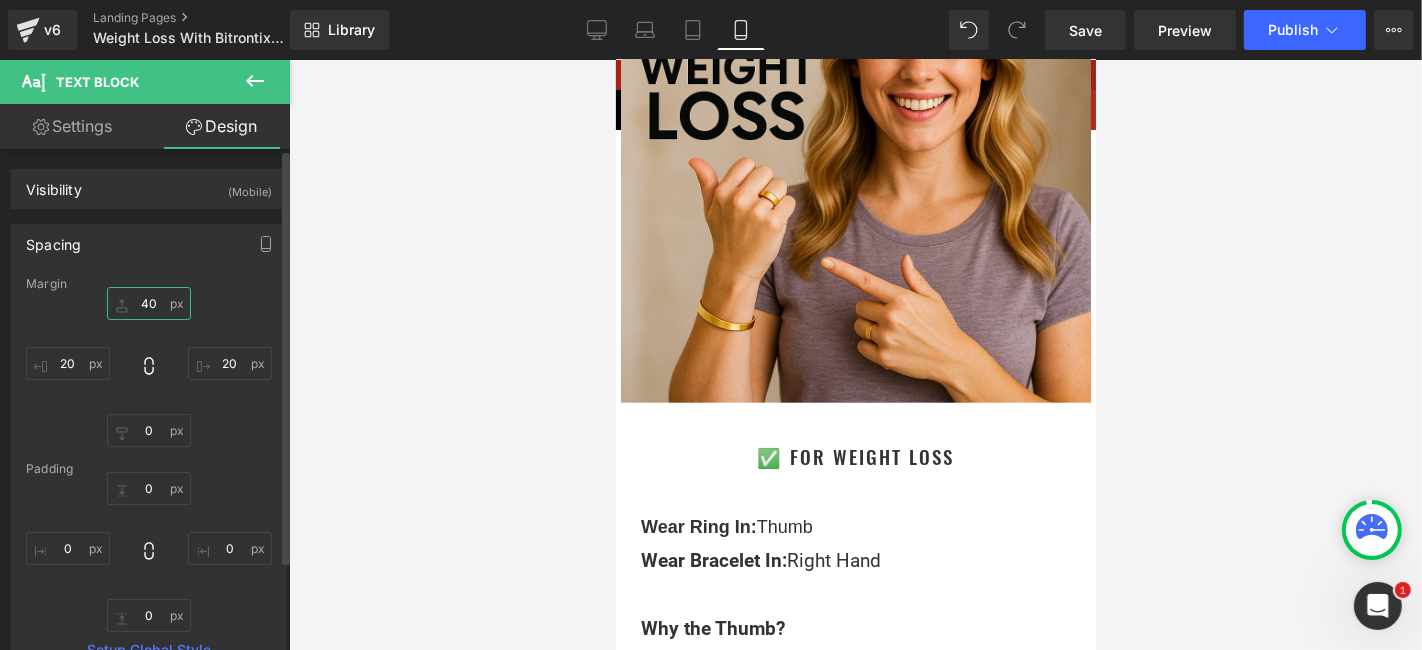 click on "40" at bounding box center (149, 303) 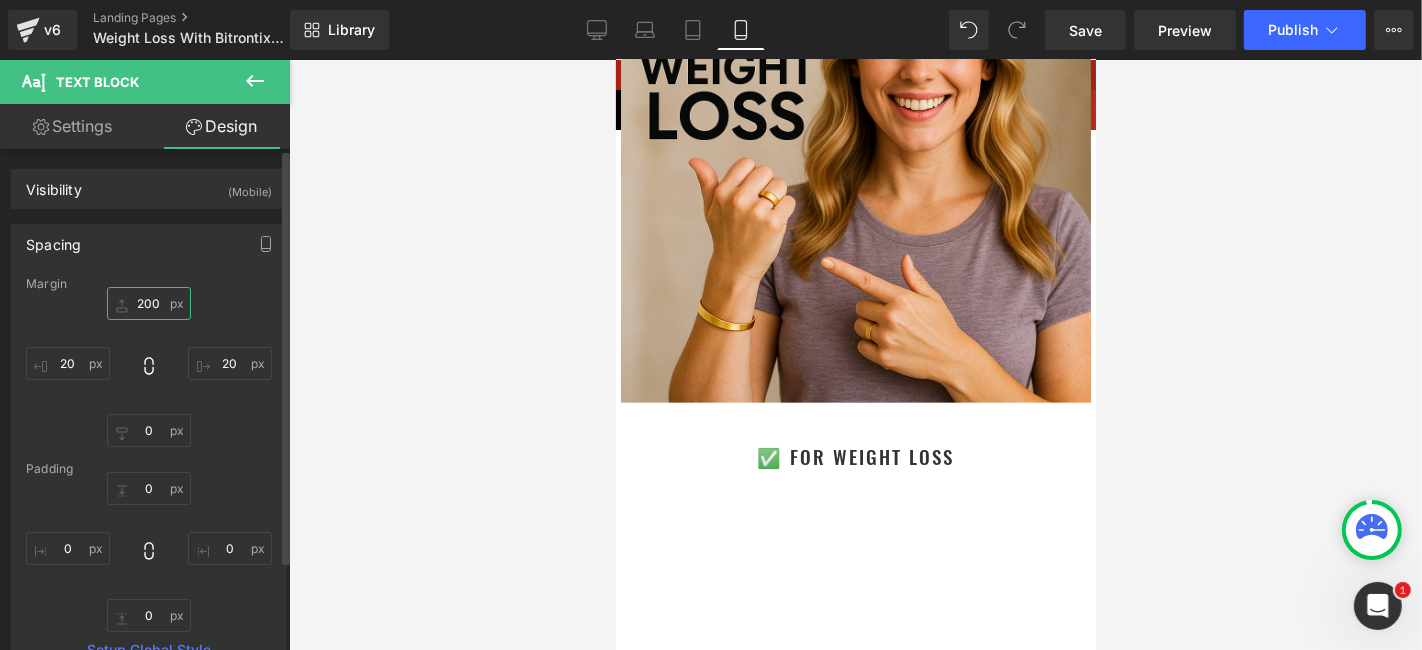 type on "20" 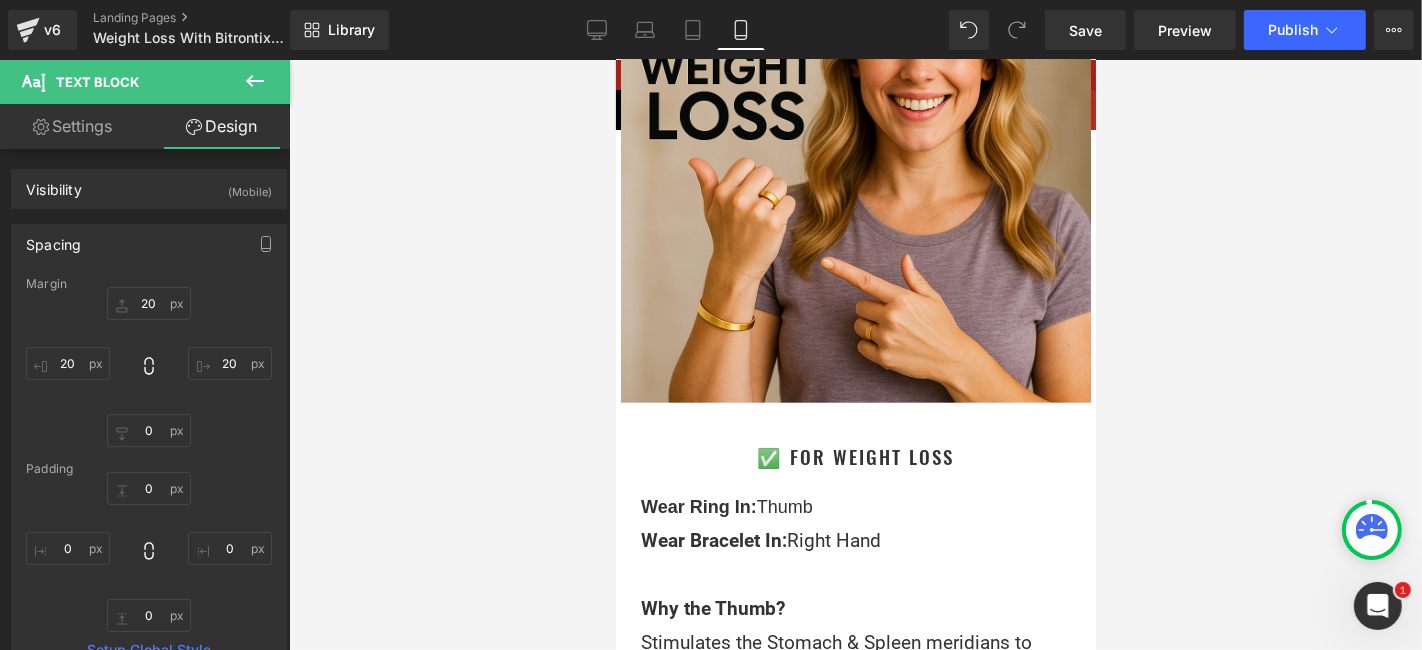 click at bounding box center (855, 355) 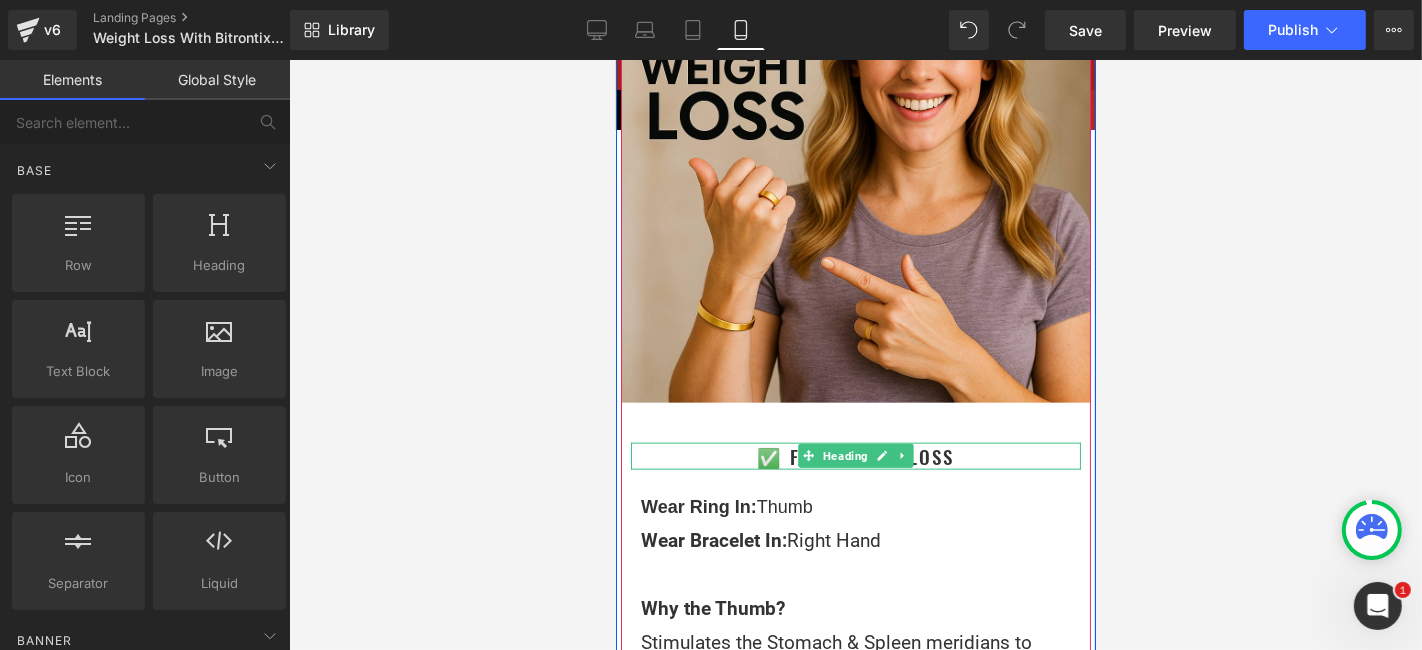 click on "Heading" at bounding box center (844, 455) 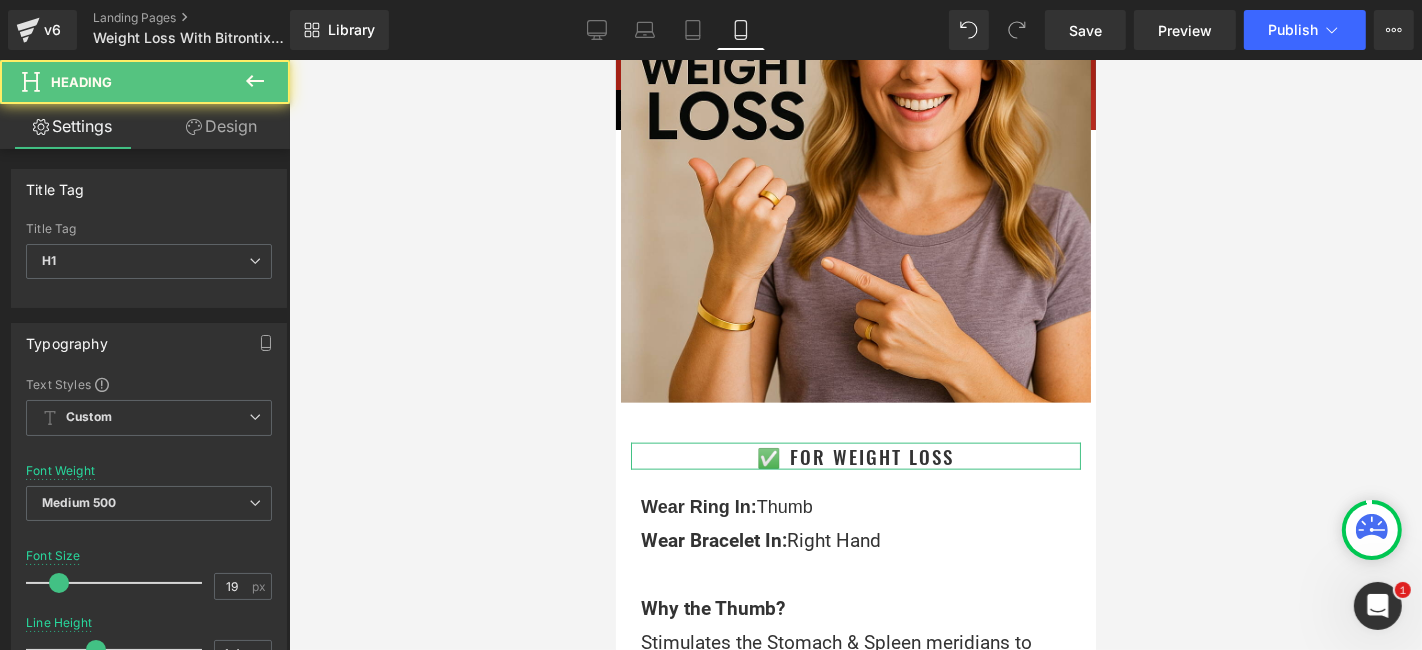 click on "Design" at bounding box center [221, 126] 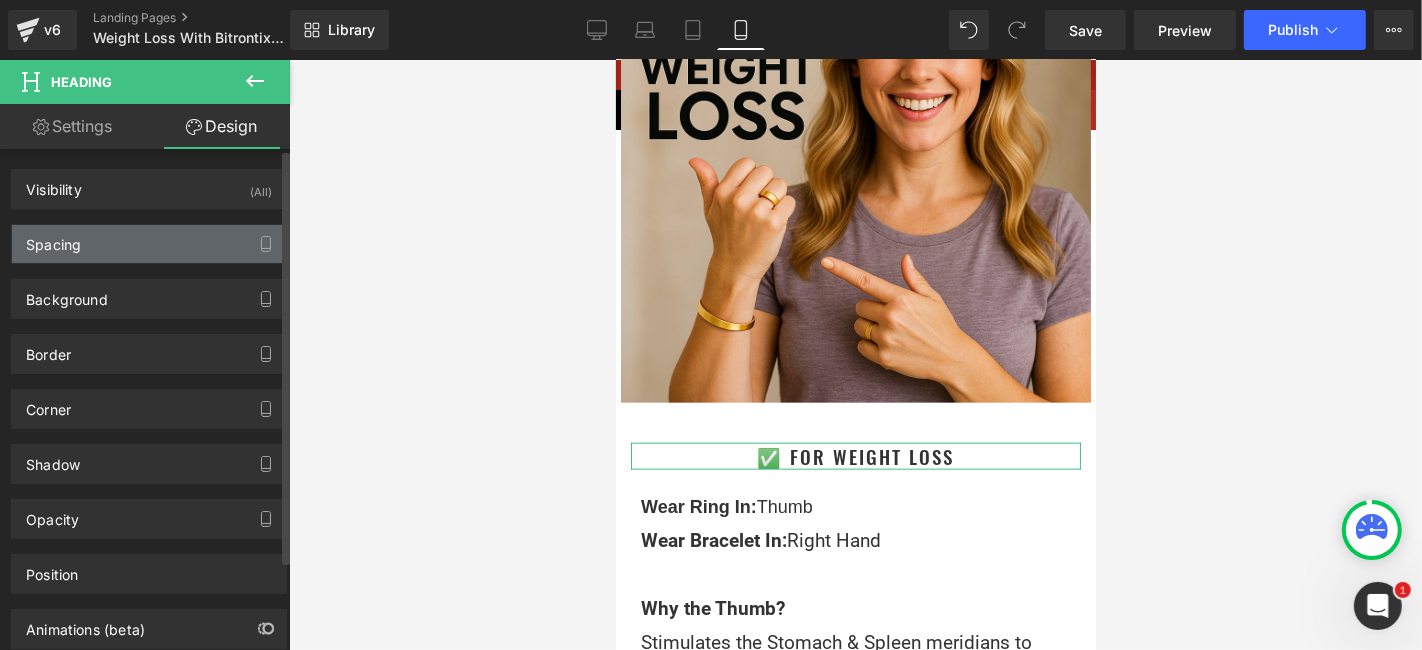 click on "Spacing" at bounding box center [149, 244] 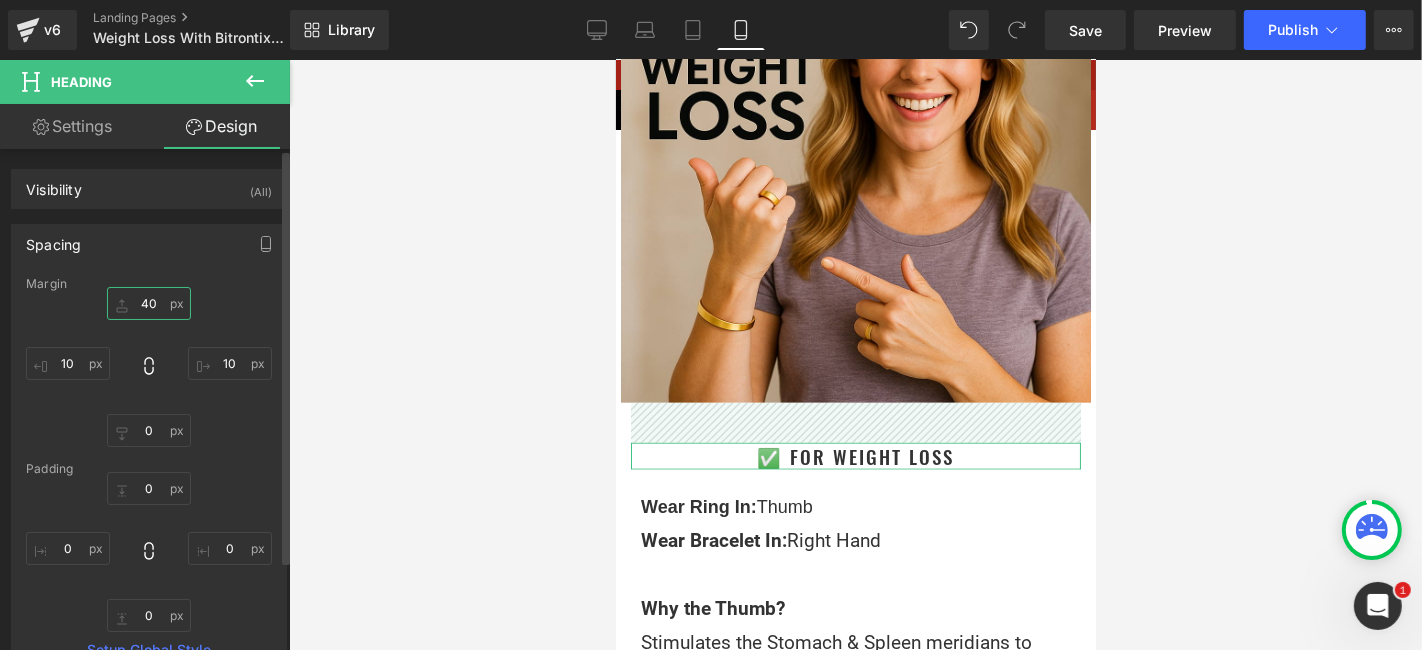 click at bounding box center [149, 303] 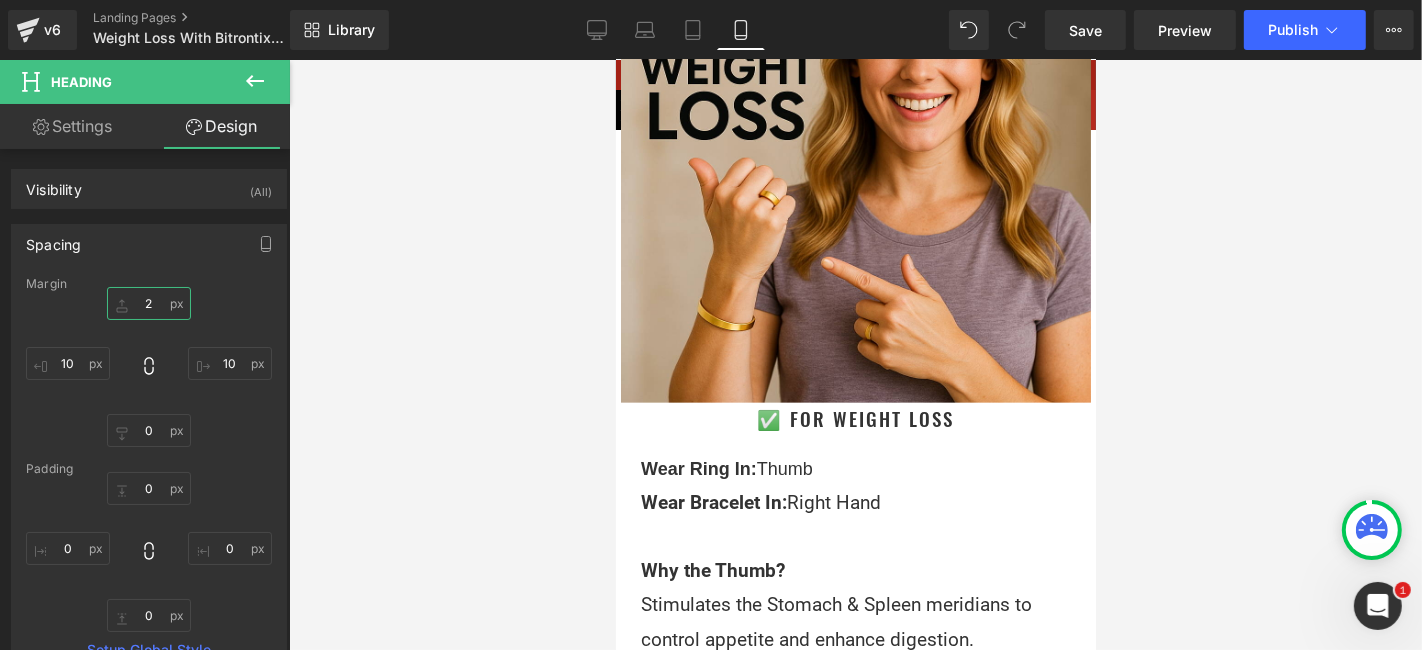 type on "20" 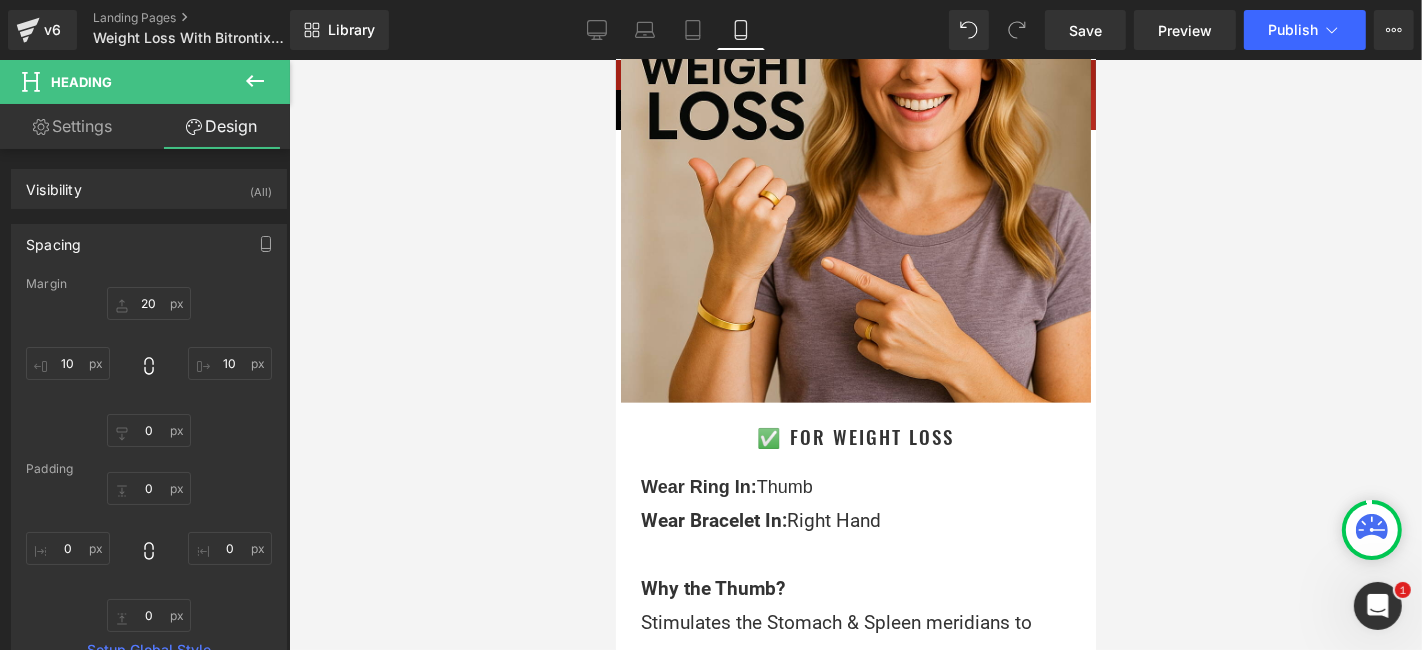 click at bounding box center [855, 355] 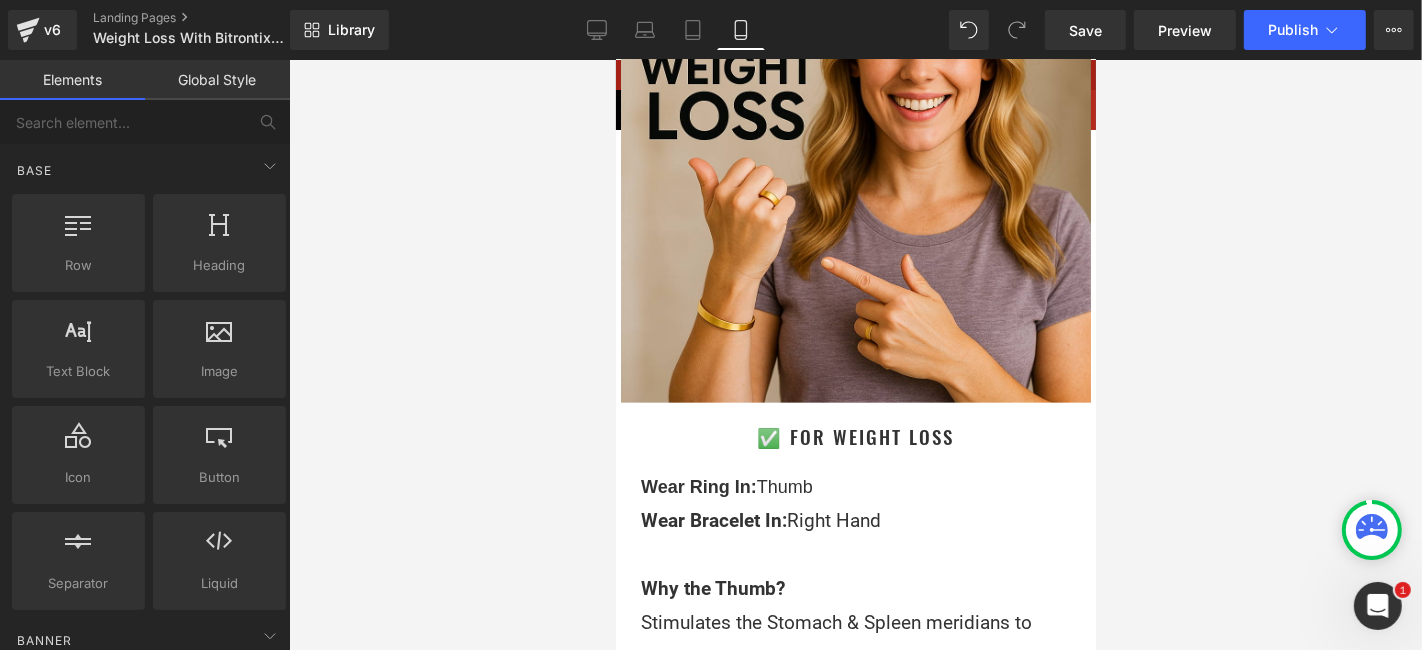 click at bounding box center [855, 355] 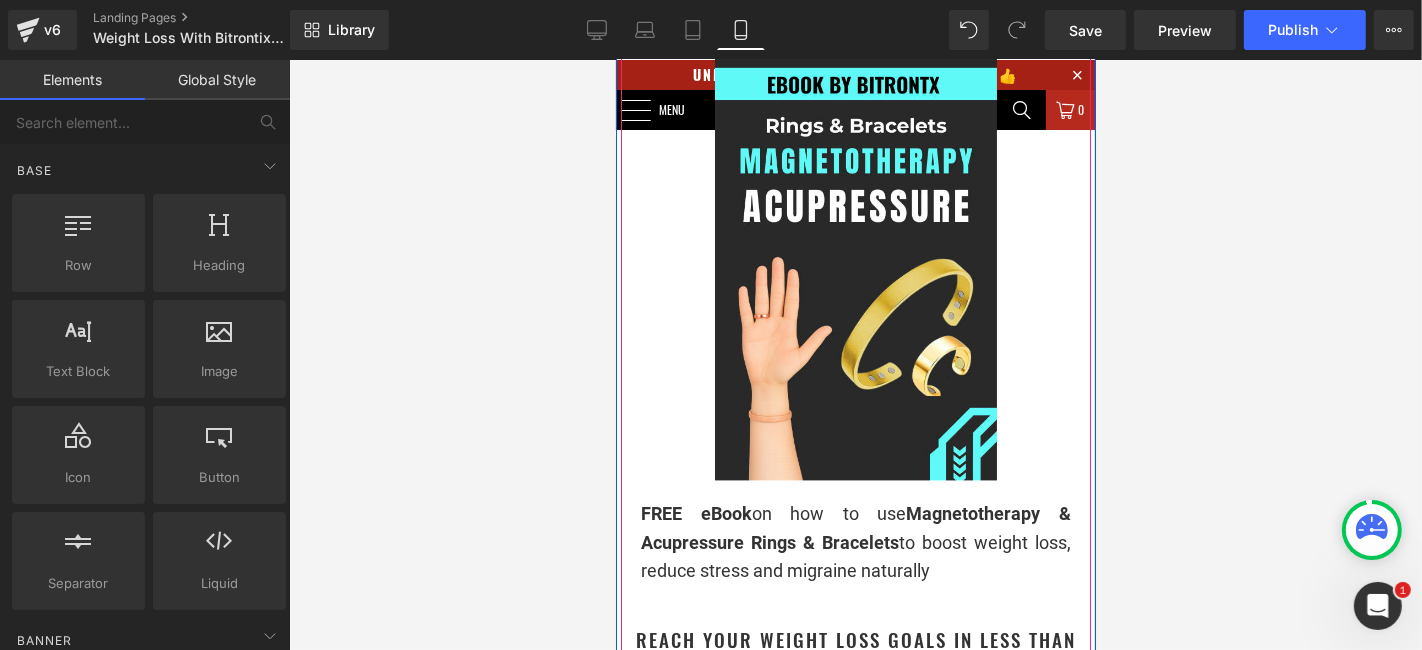 scroll, scrollTop: 2805, scrollLeft: 0, axis: vertical 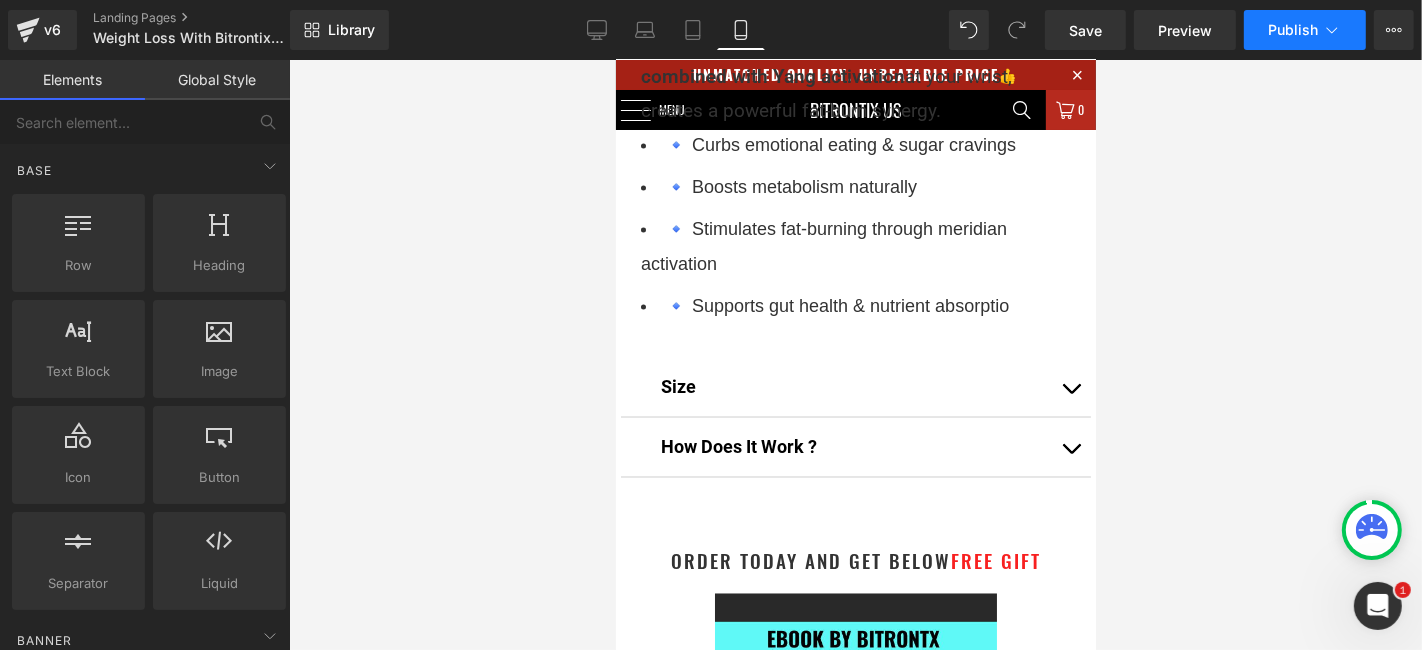 click on "Publish" at bounding box center (1293, 30) 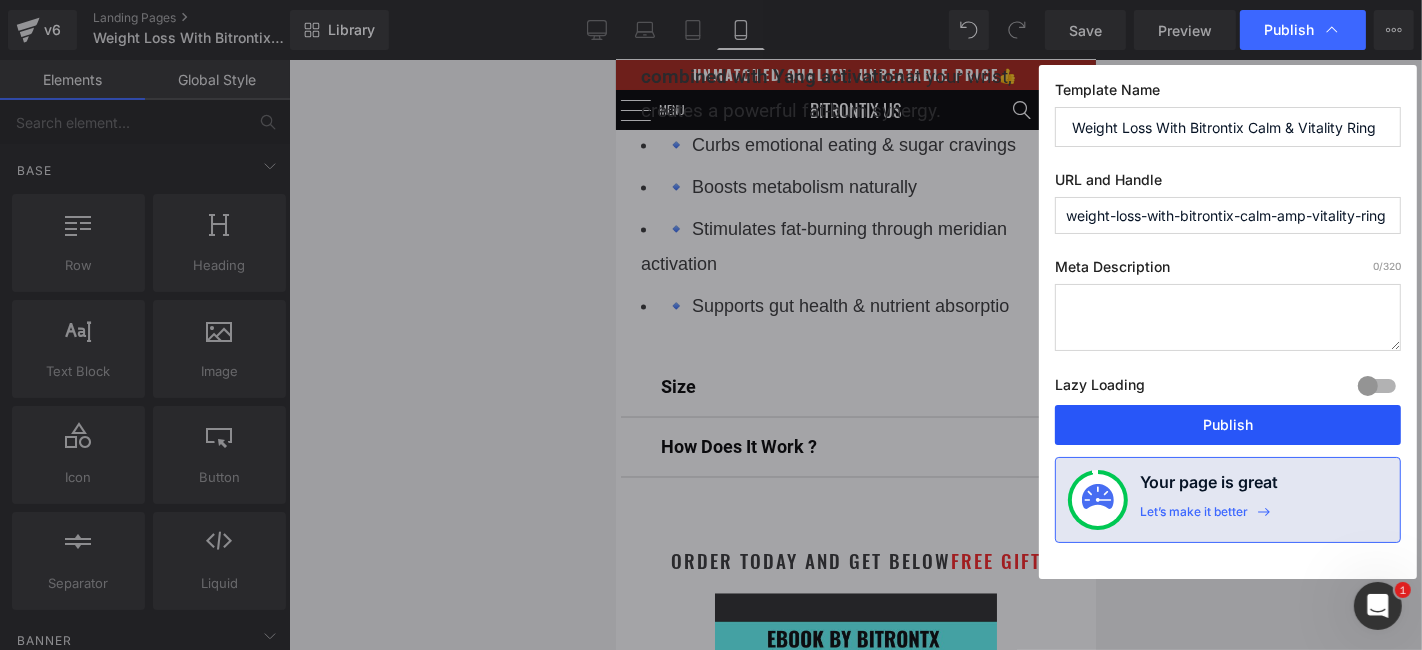 click on "Publish" at bounding box center (1228, 425) 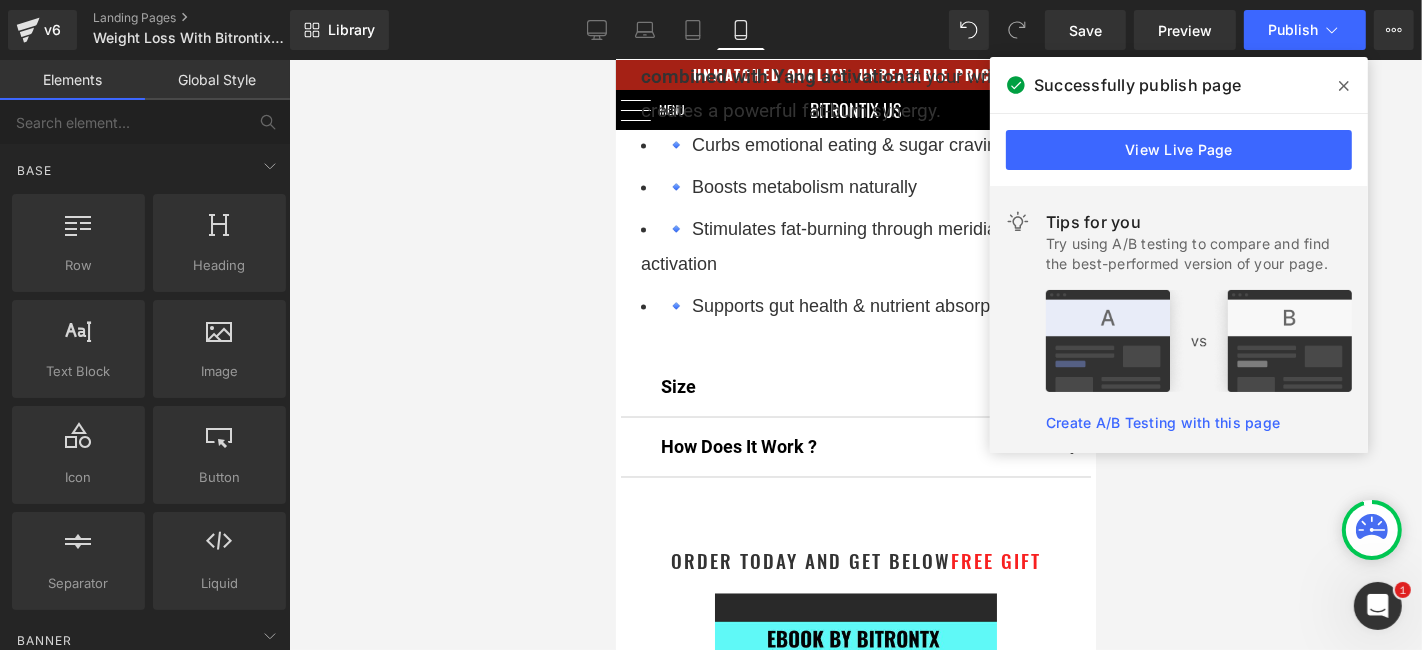 click 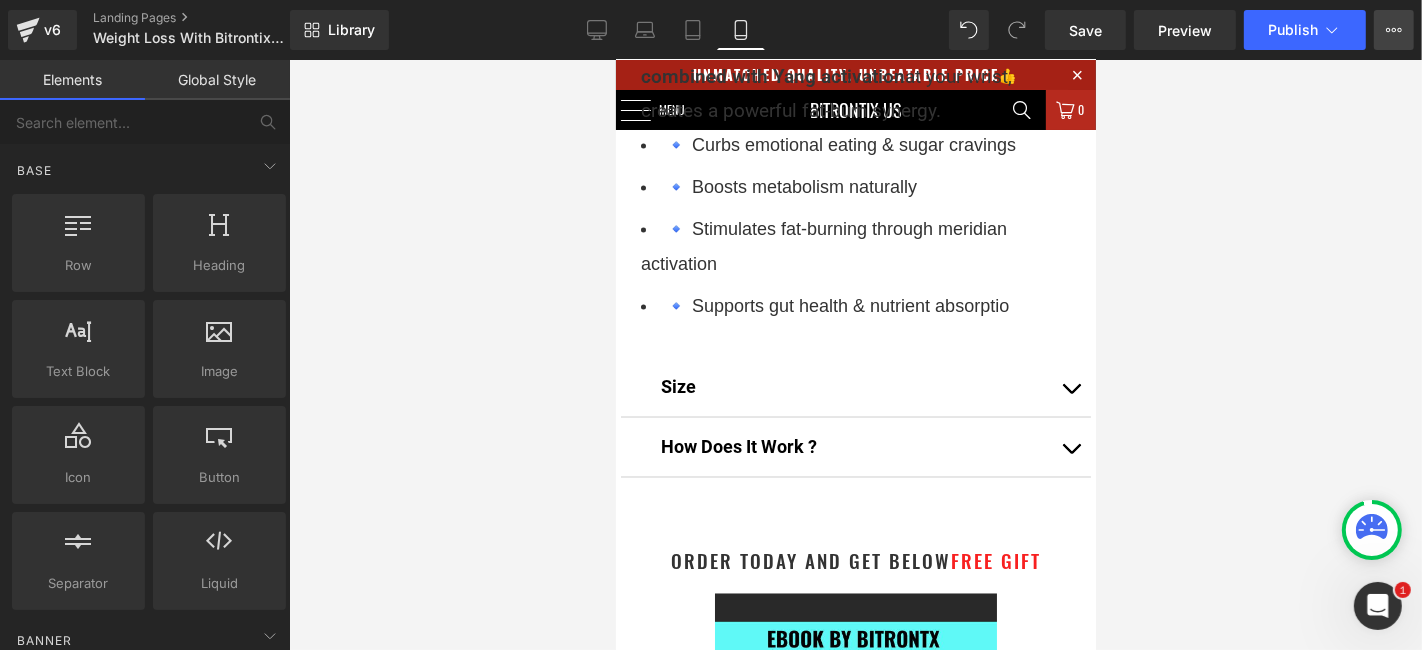click 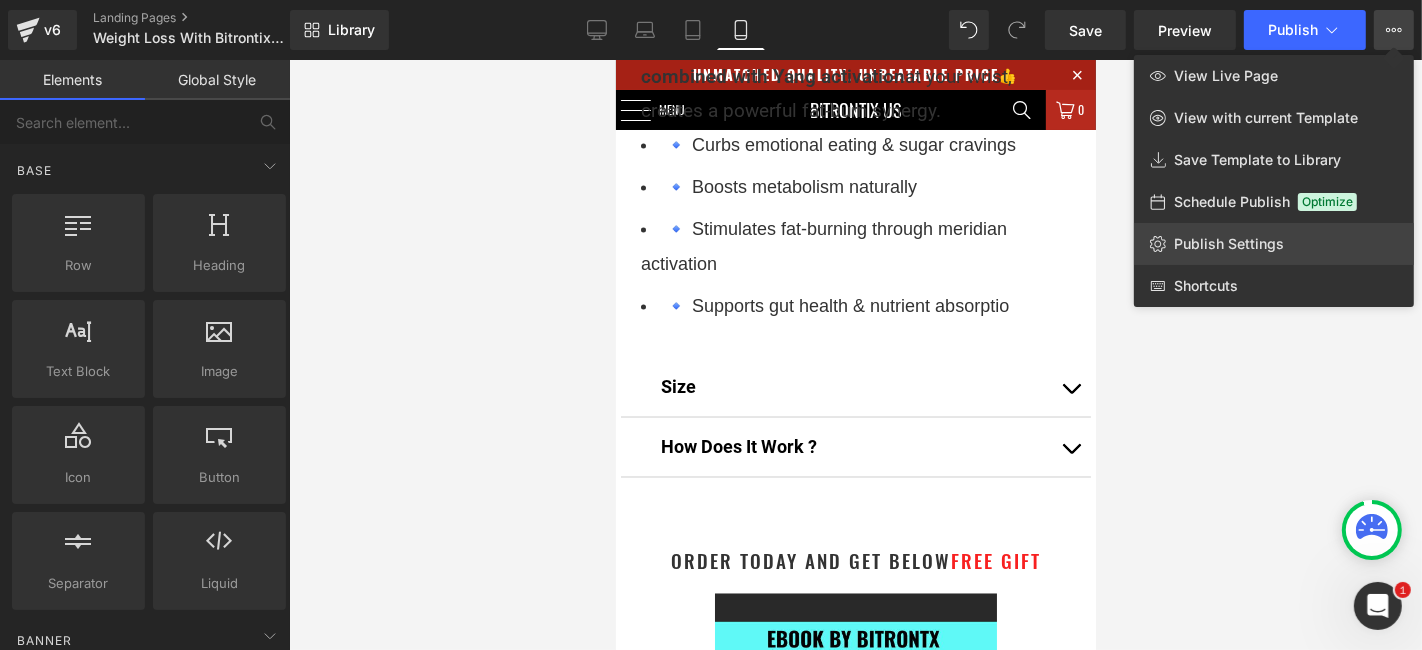 click on "Publish Settings" at bounding box center [1229, 244] 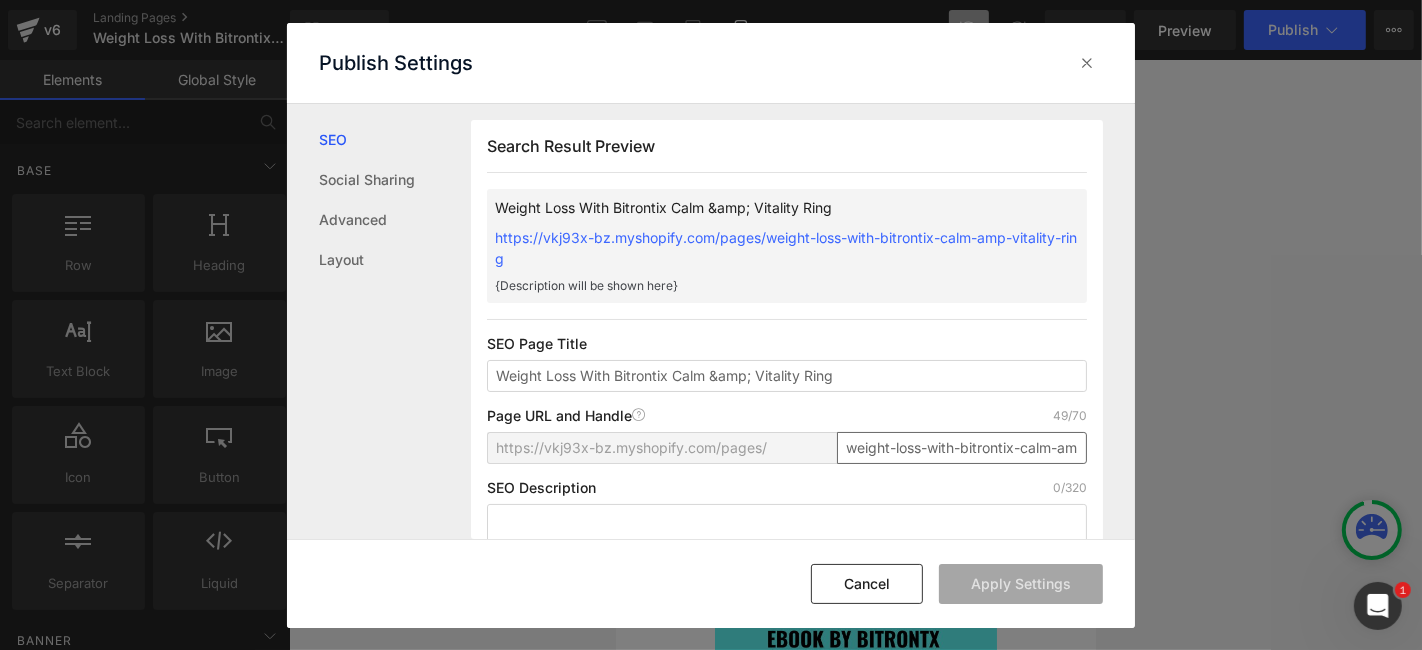 scroll, scrollTop: 0, scrollLeft: 0, axis: both 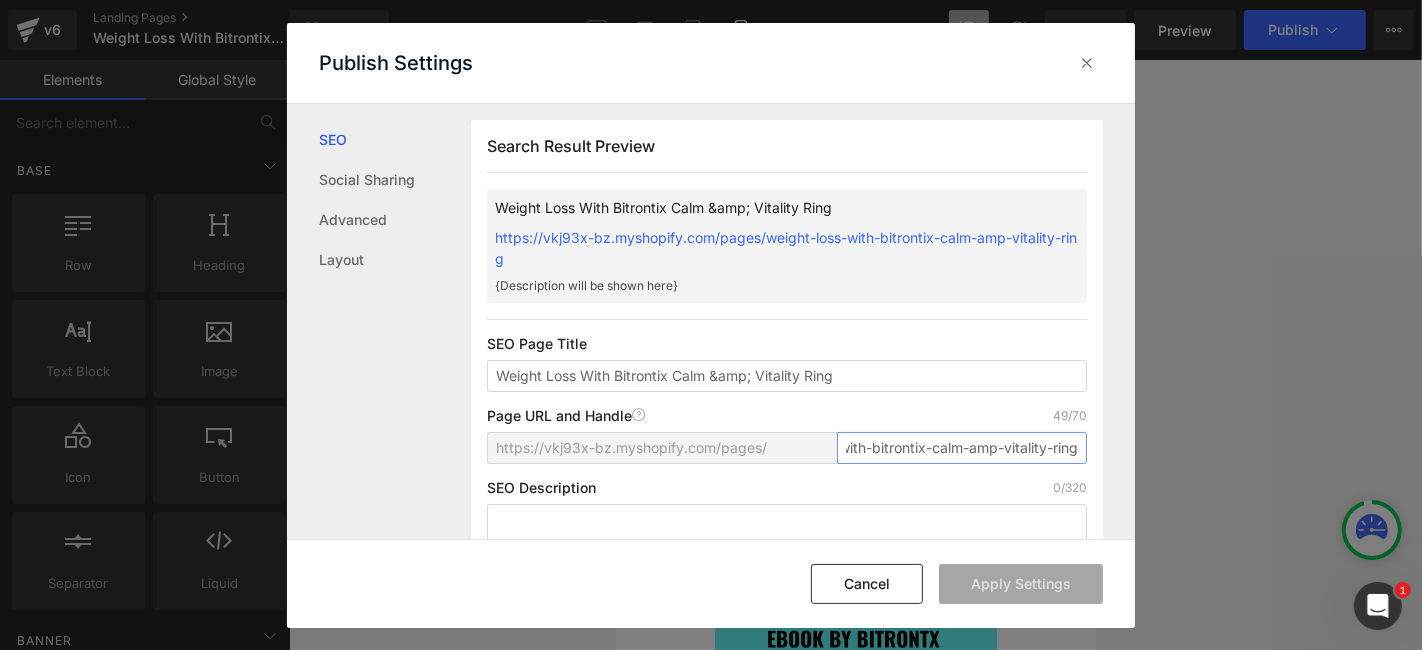 drag, startPoint x: 842, startPoint y: 443, endPoint x: 1174, endPoint y: 445, distance: 332.006 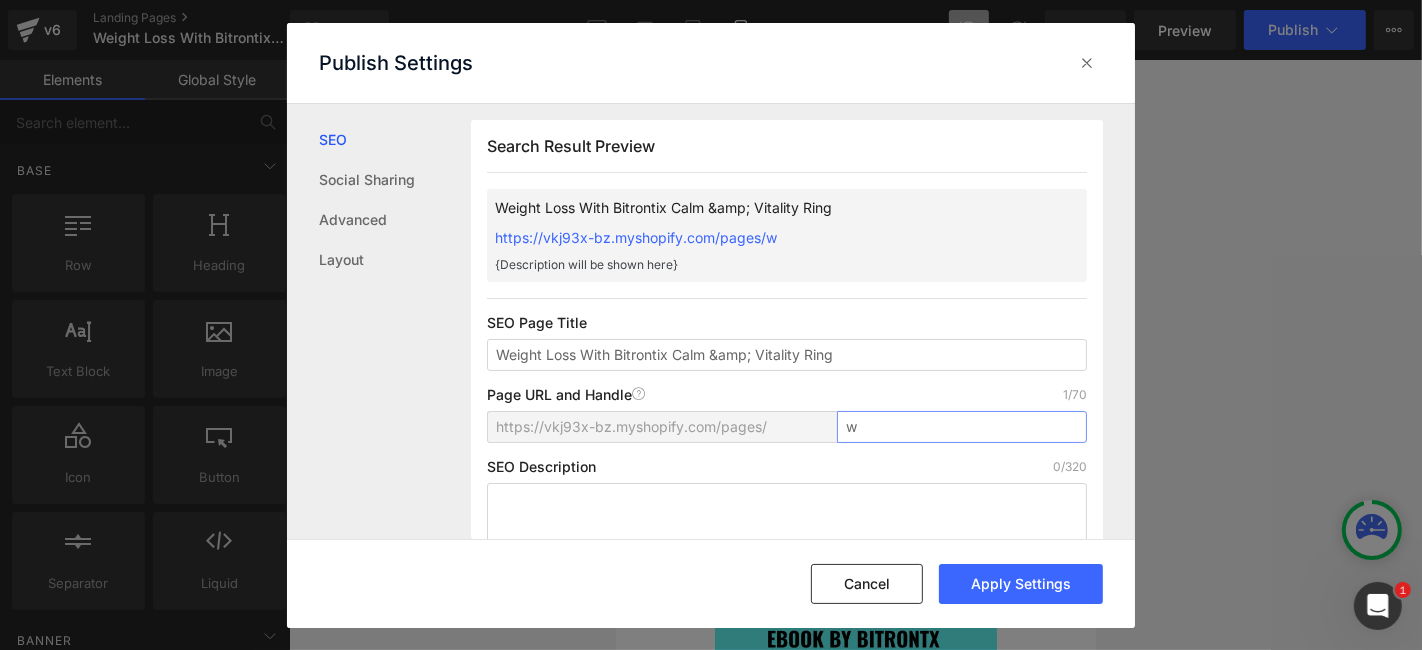 scroll, scrollTop: 0, scrollLeft: 0, axis: both 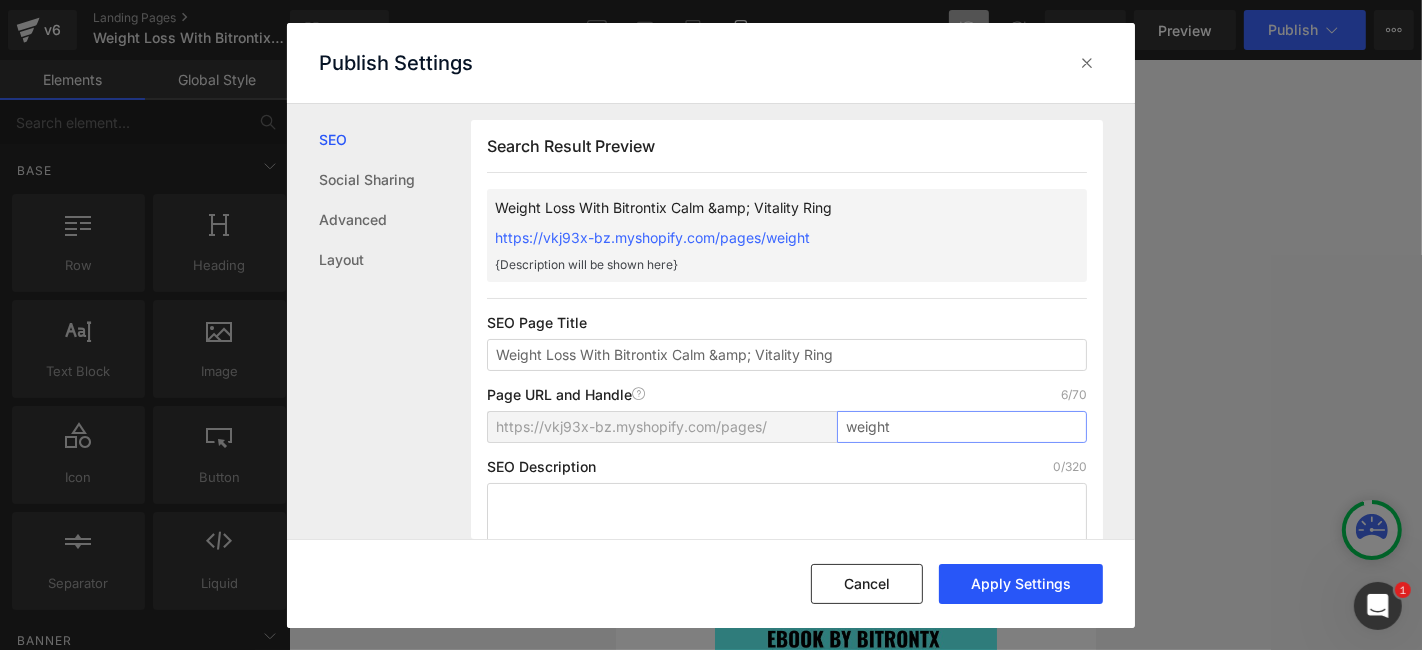 type on "weight" 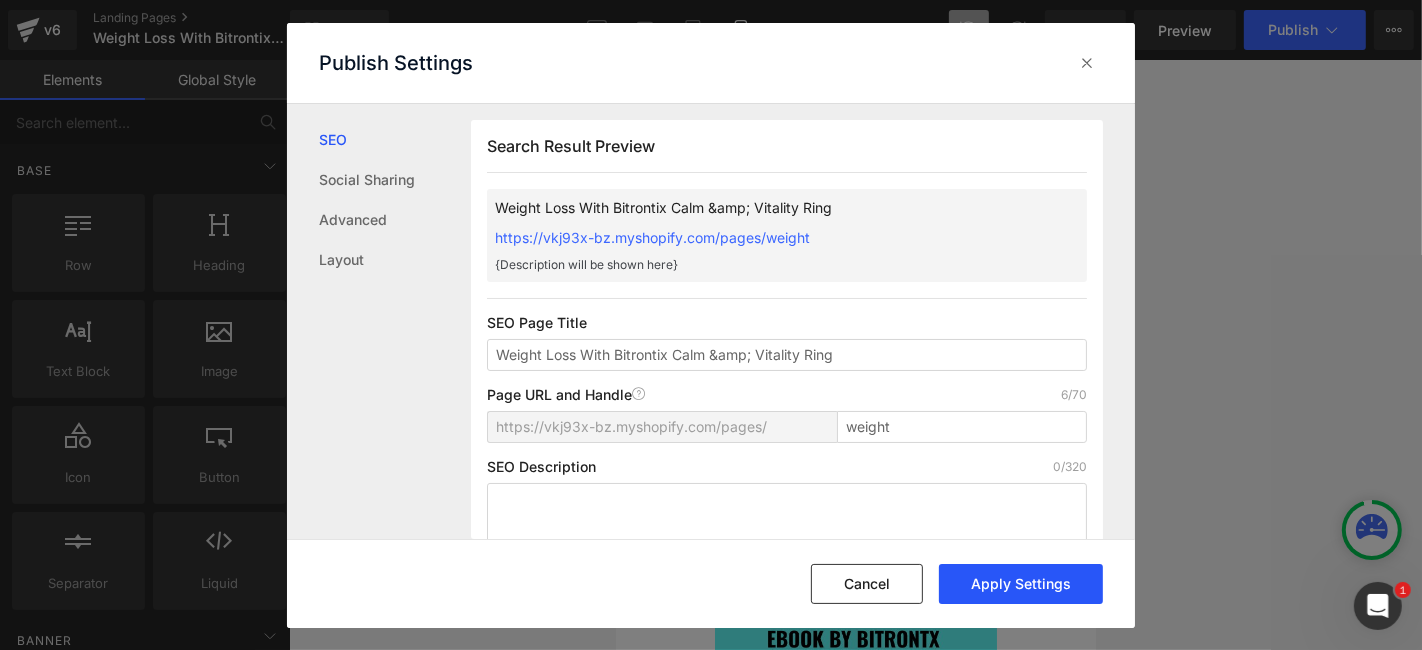 click on "Apply Settings" at bounding box center [1021, 584] 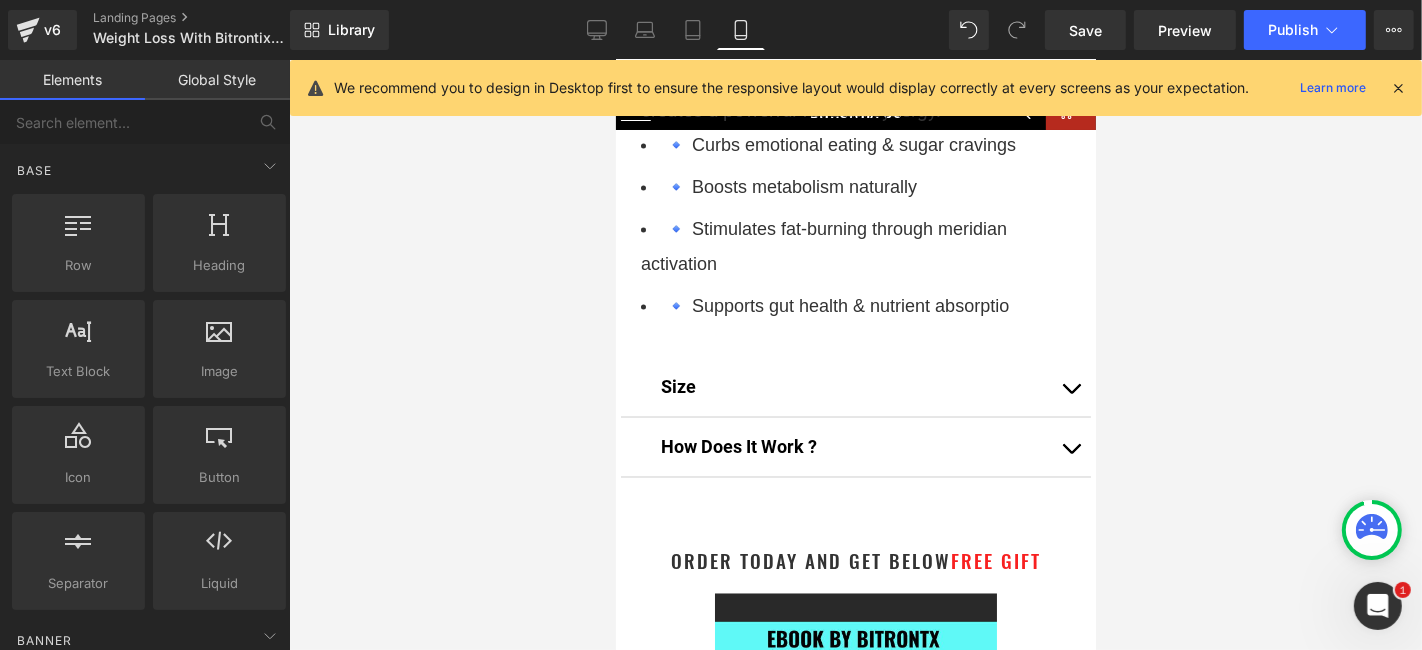 click on "Library Mobile Desktop Laptop Tablet Mobile Save Preview Publish Scheduled View Live Page View with current Template Save Template to Library Schedule Publish  Optimize  Publish Settings Shortcuts We recommend you to design in Desktop first to ensure the responsive layout would display correctly at every screens as your expectation. Learn more  Your page can’t be published   You've reached the maximum number of published pages on your plan  (0/0).  You need to upgrade your plan or unpublish all your pages to get 1 publish slot.   Unpublish pages   Upgrade plan" at bounding box center [856, 30] 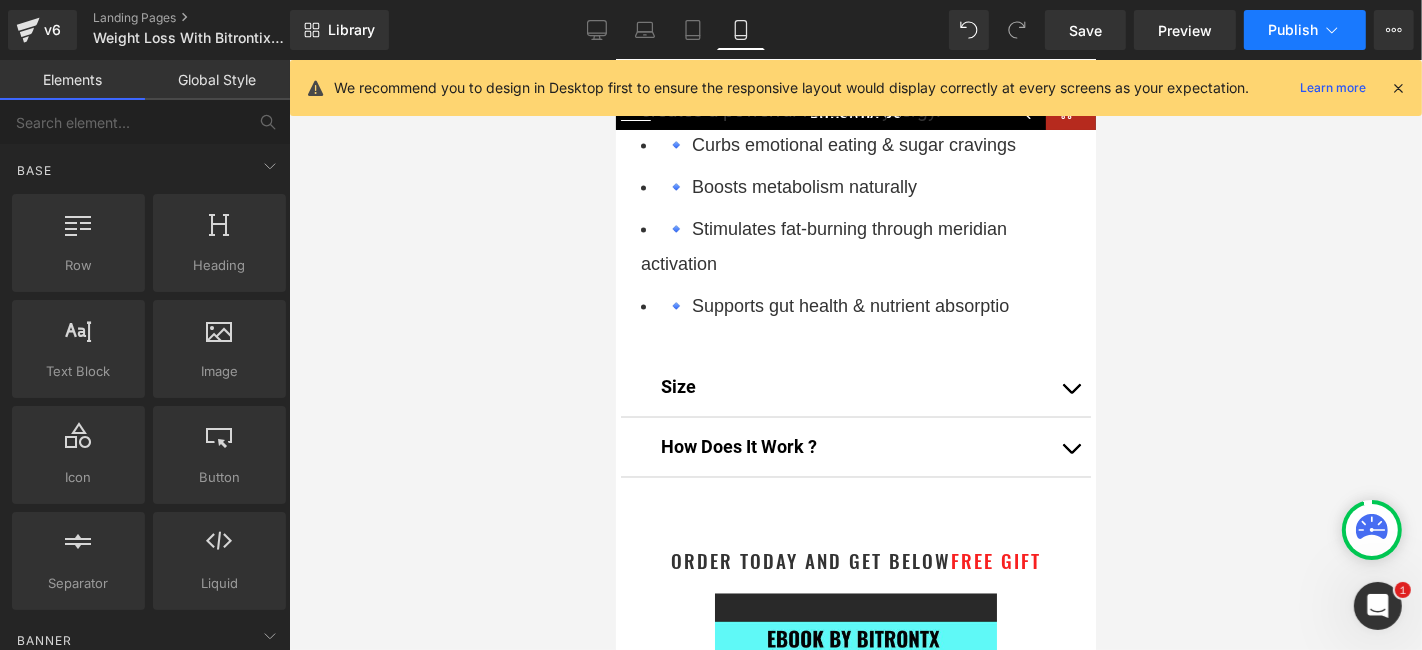 click on "Publish" at bounding box center [1293, 30] 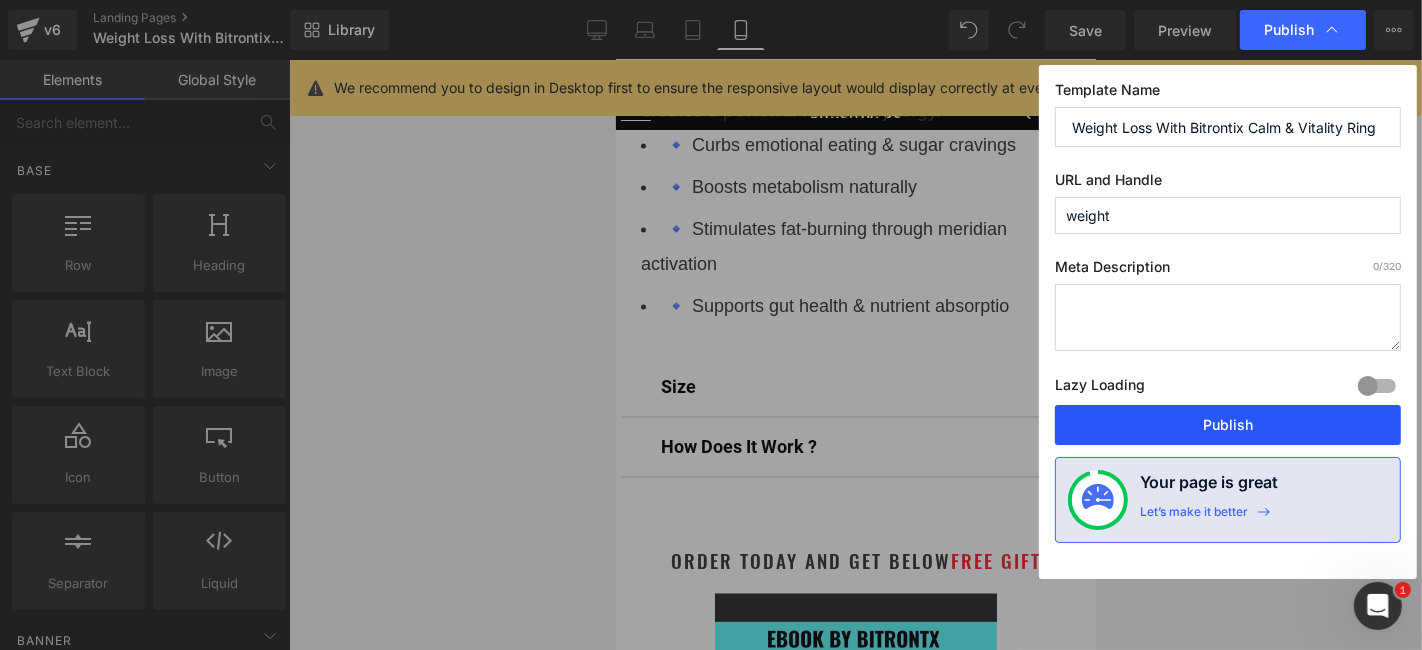 click on "Publish" at bounding box center [1228, 425] 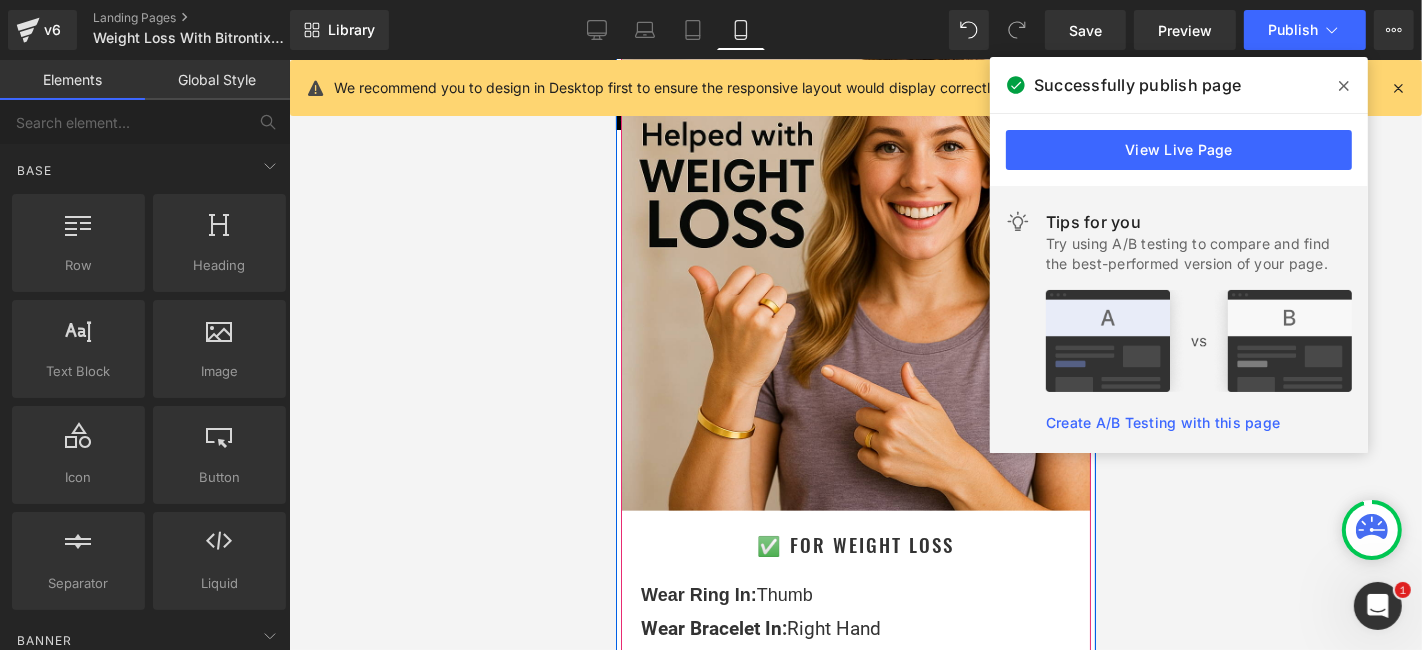 scroll, scrollTop: 1805, scrollLeft: 0, axis: vertical 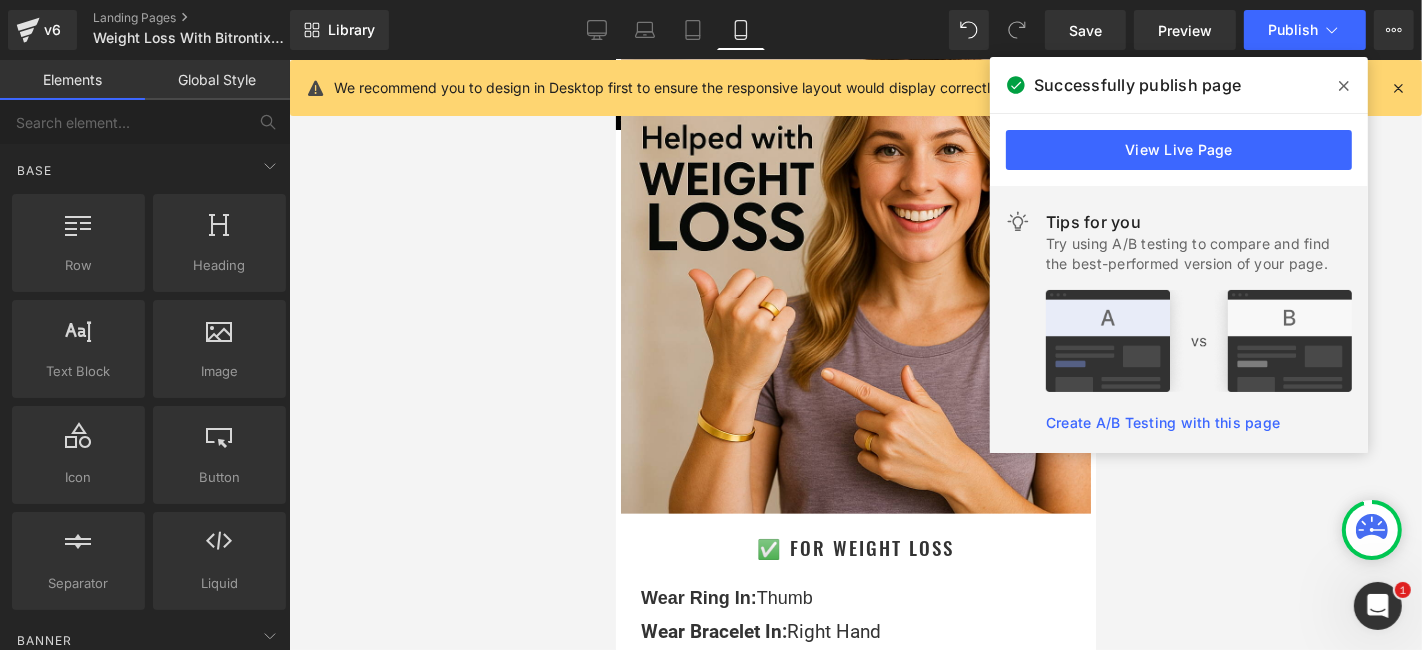 click 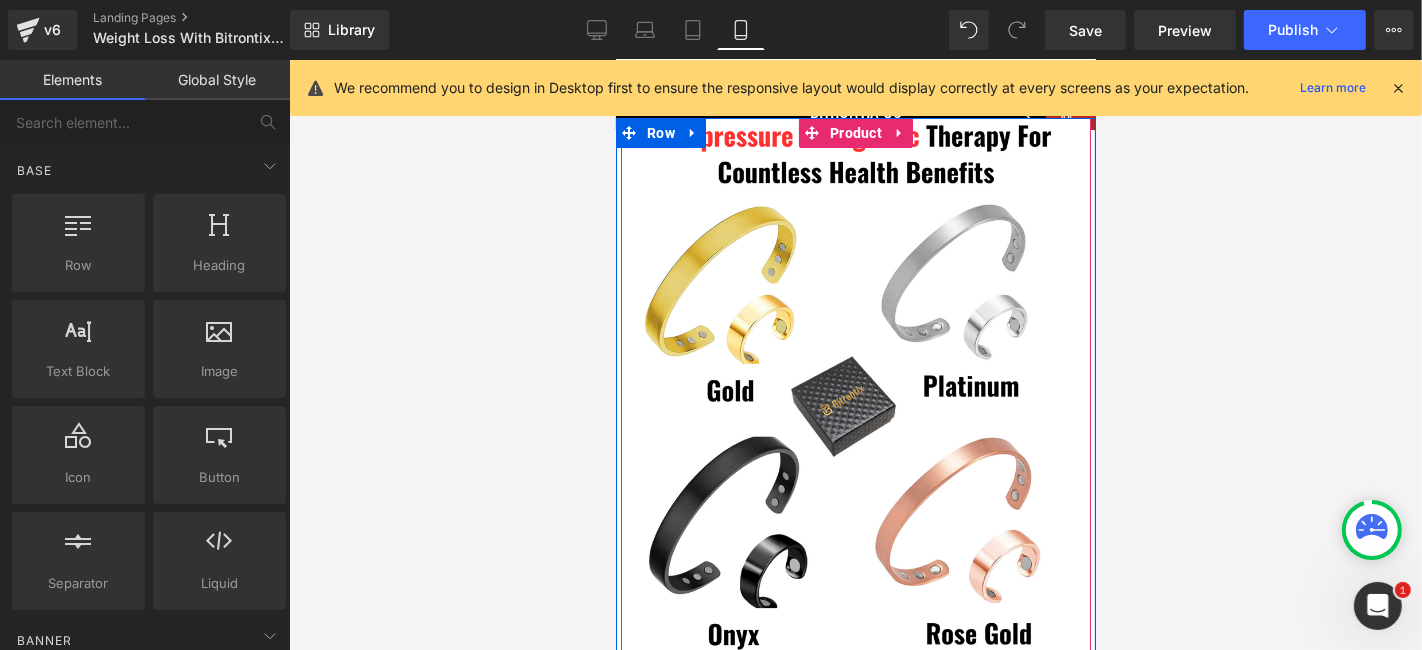 scroll, scrollTop: 0, scrollLeft: 0, axis: both 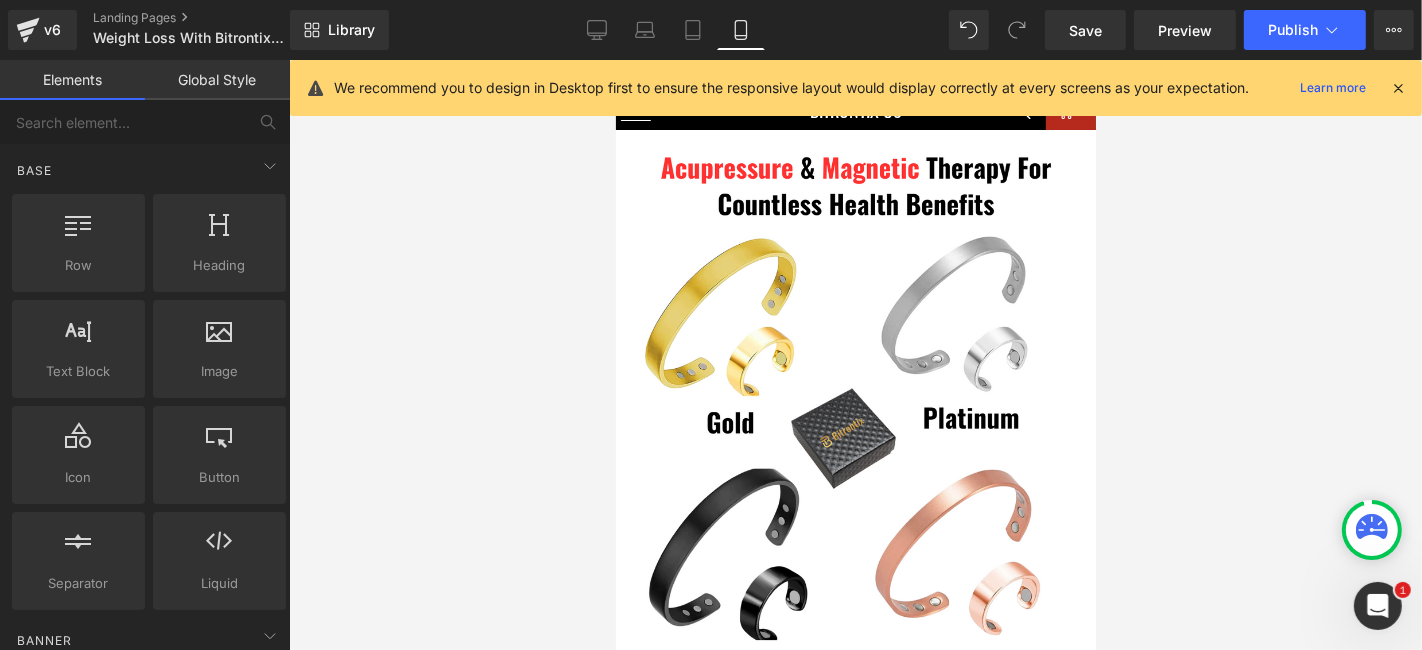 click at bounding box center (855, 355) 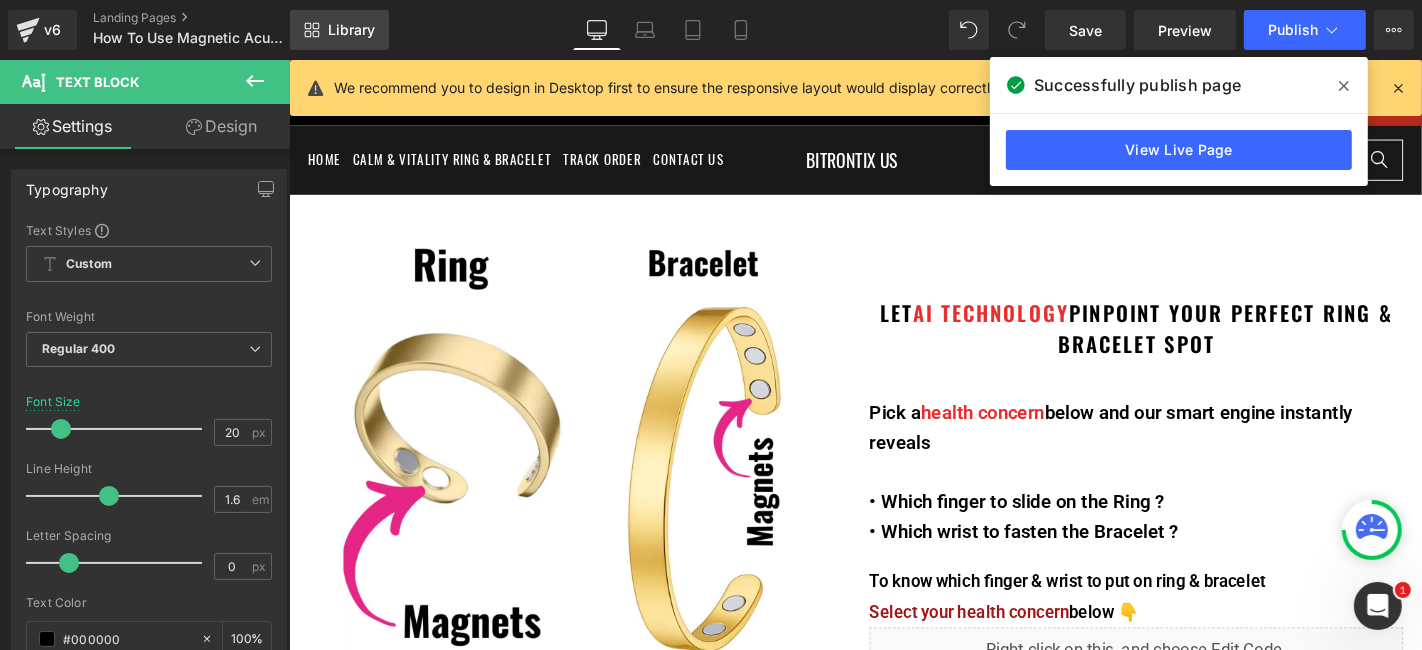 scroll, scrollTop: 0, scrollLeft: 0, axis: both 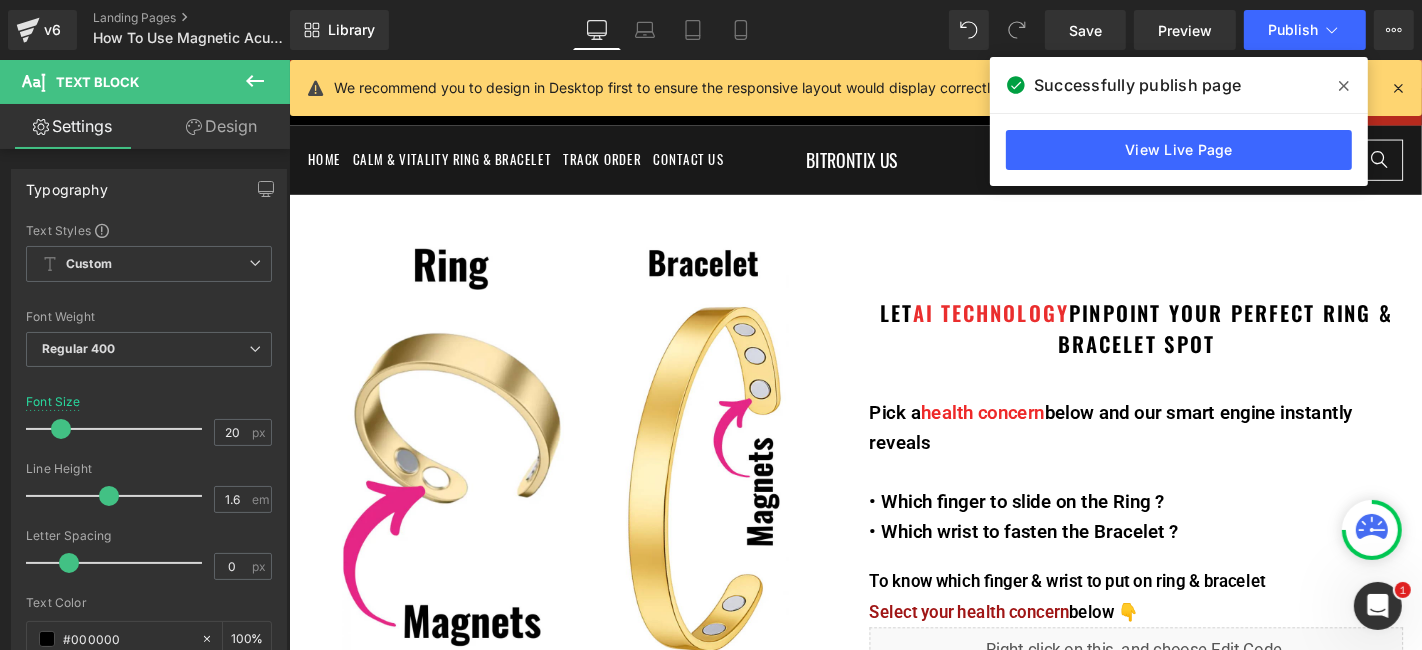click 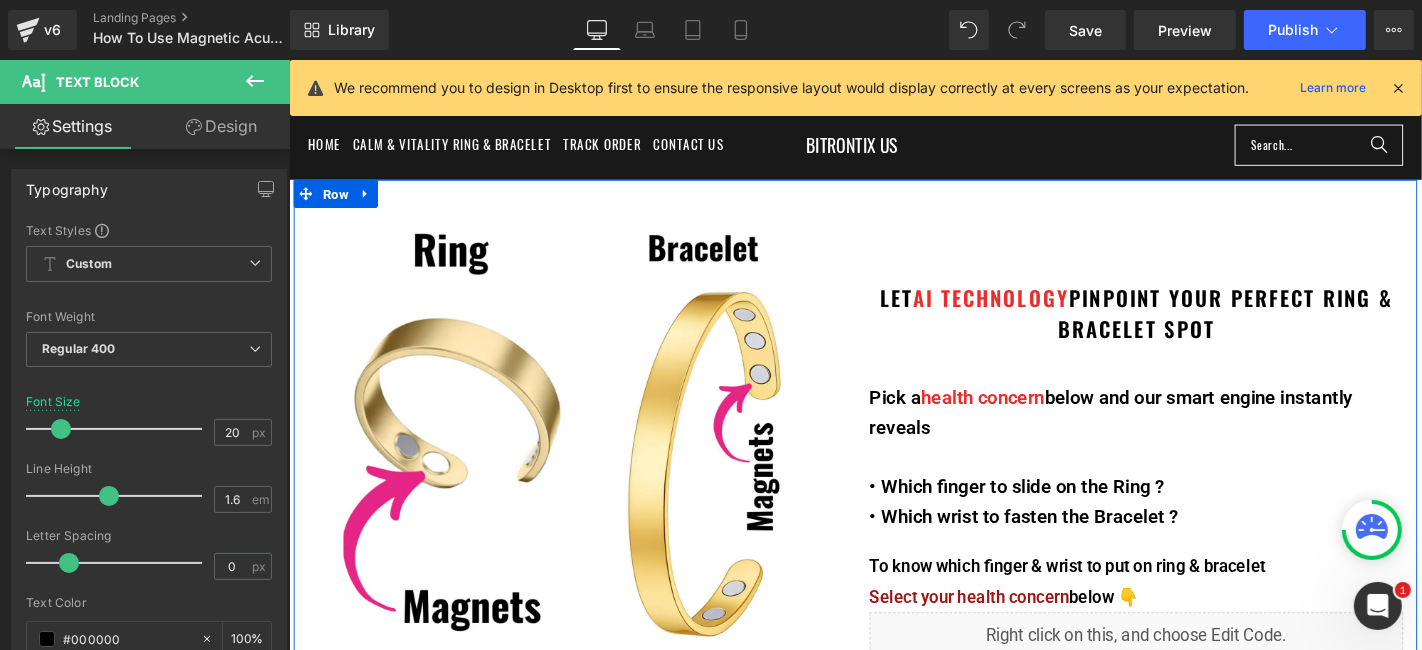 scroll, scrollTop: 0, scrollLeft: 0, axis: both 